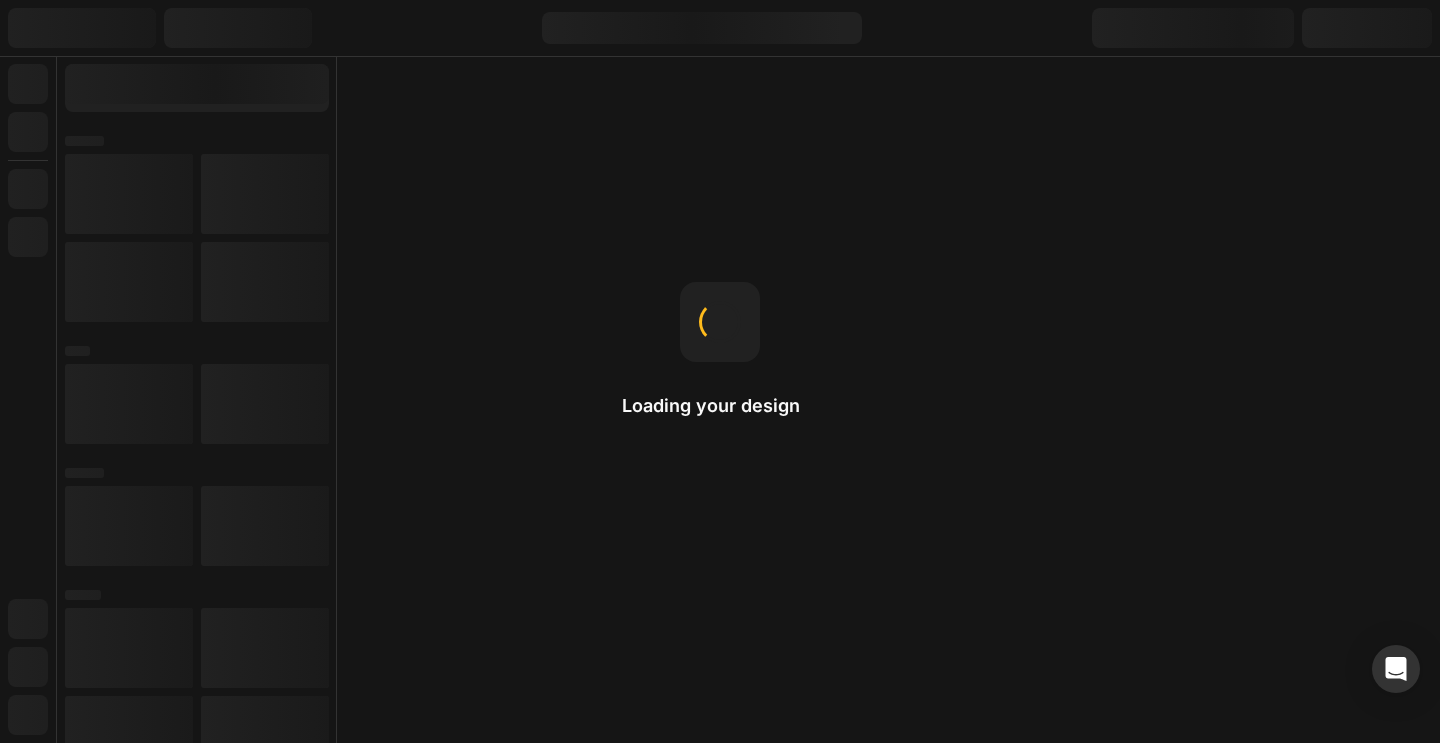 scroll, scrollTop: 0, scrollLeft: 0, axis: both 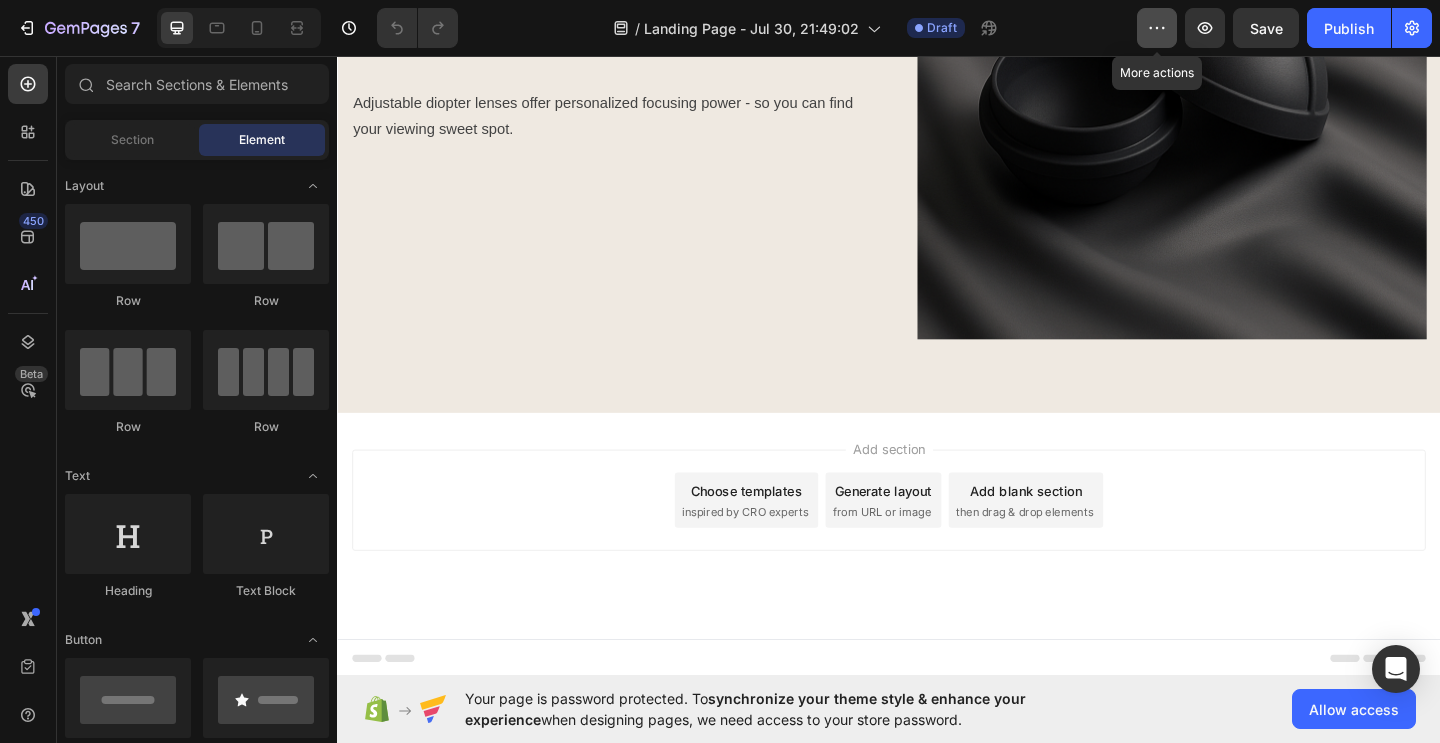 click 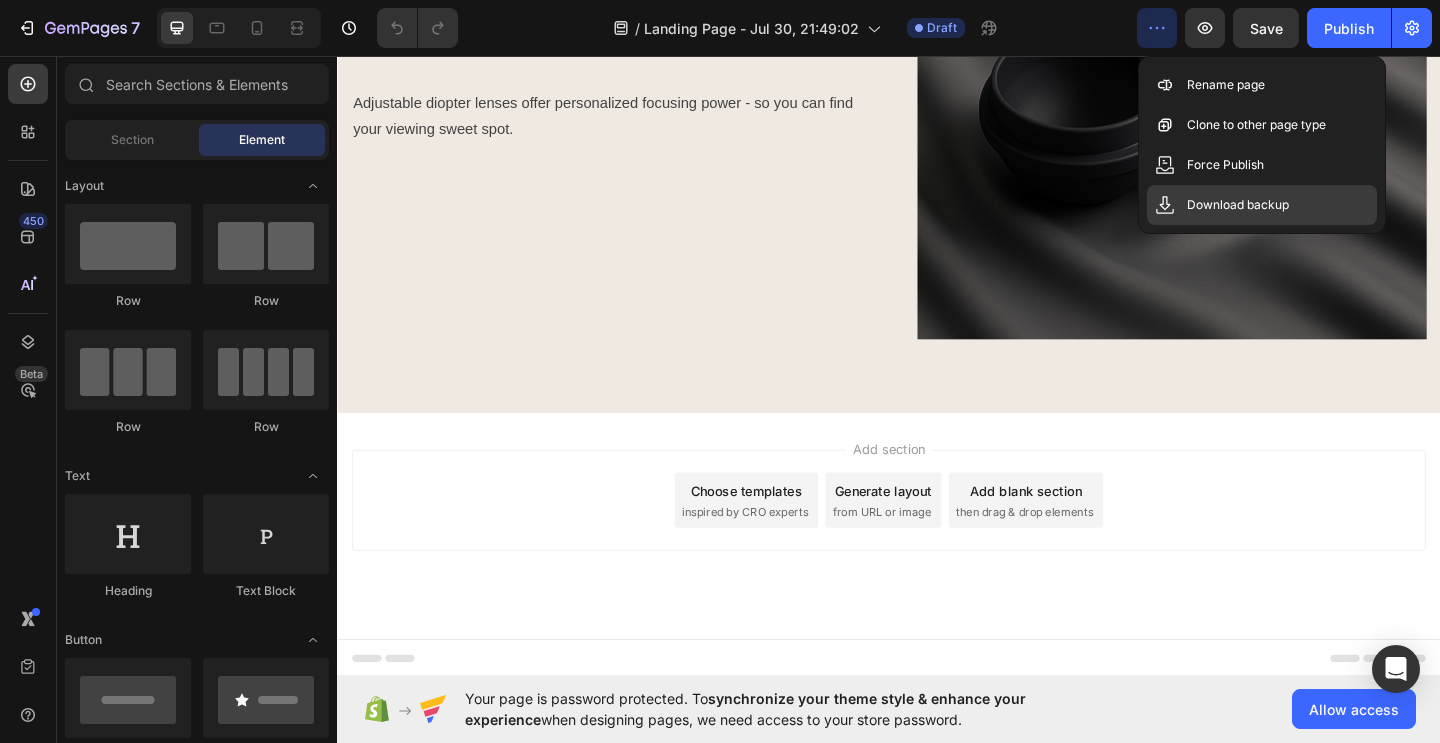 click on "Download backup" 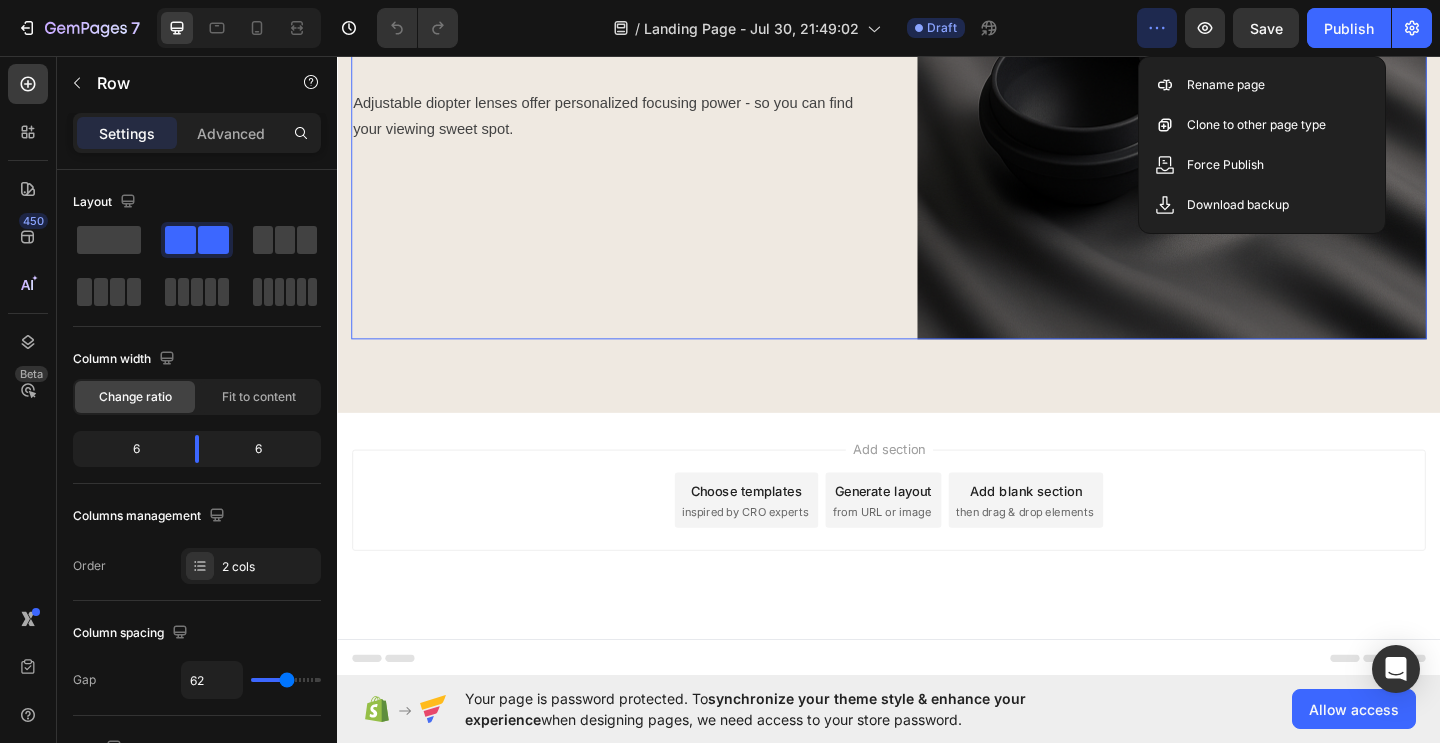 click on "„Keeps your drink colder. Longer.“ Heading Adjustable diopter lenses offer personalized focusing power - so you can find your viewing sweet spot. Text block" at bounding box center [629, 87] 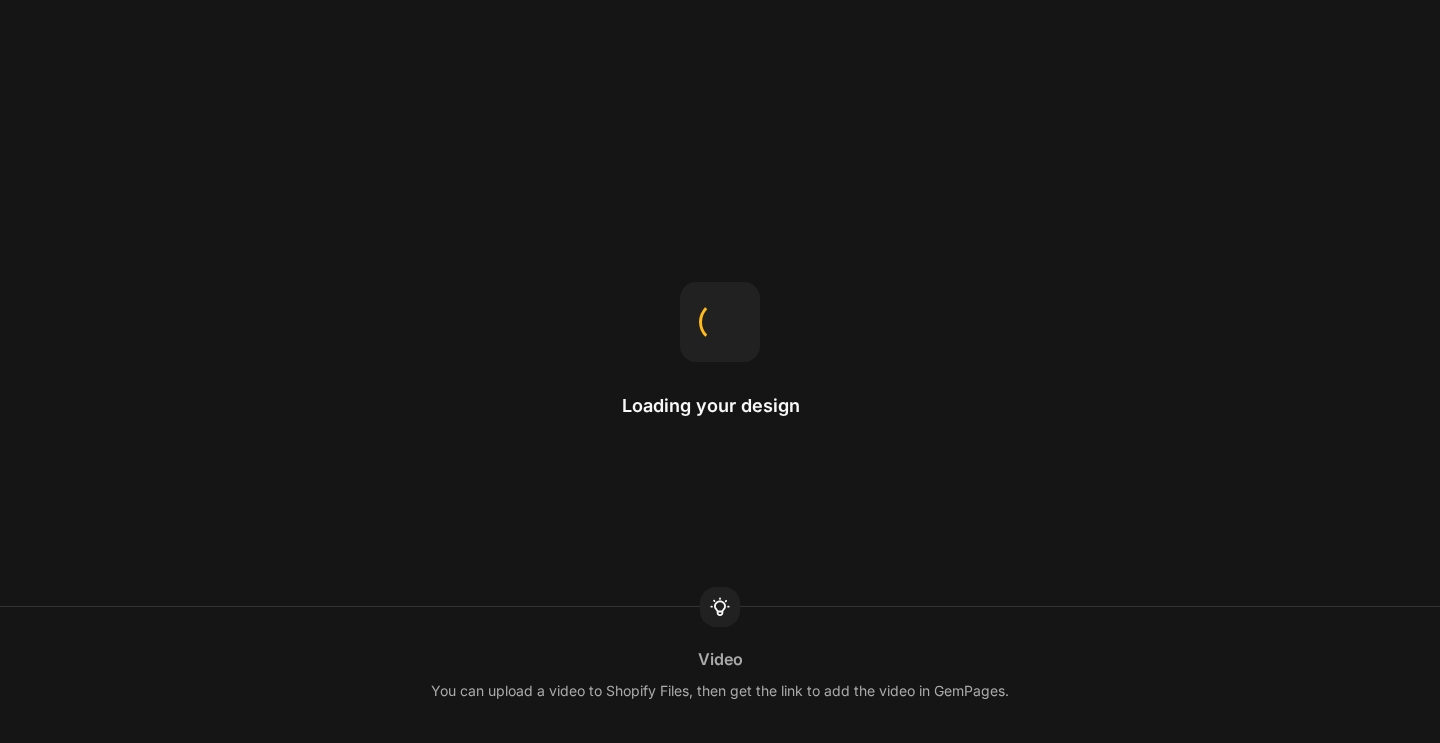 scroll, scrollTop: 0, scrollLeft: 0, axis: both 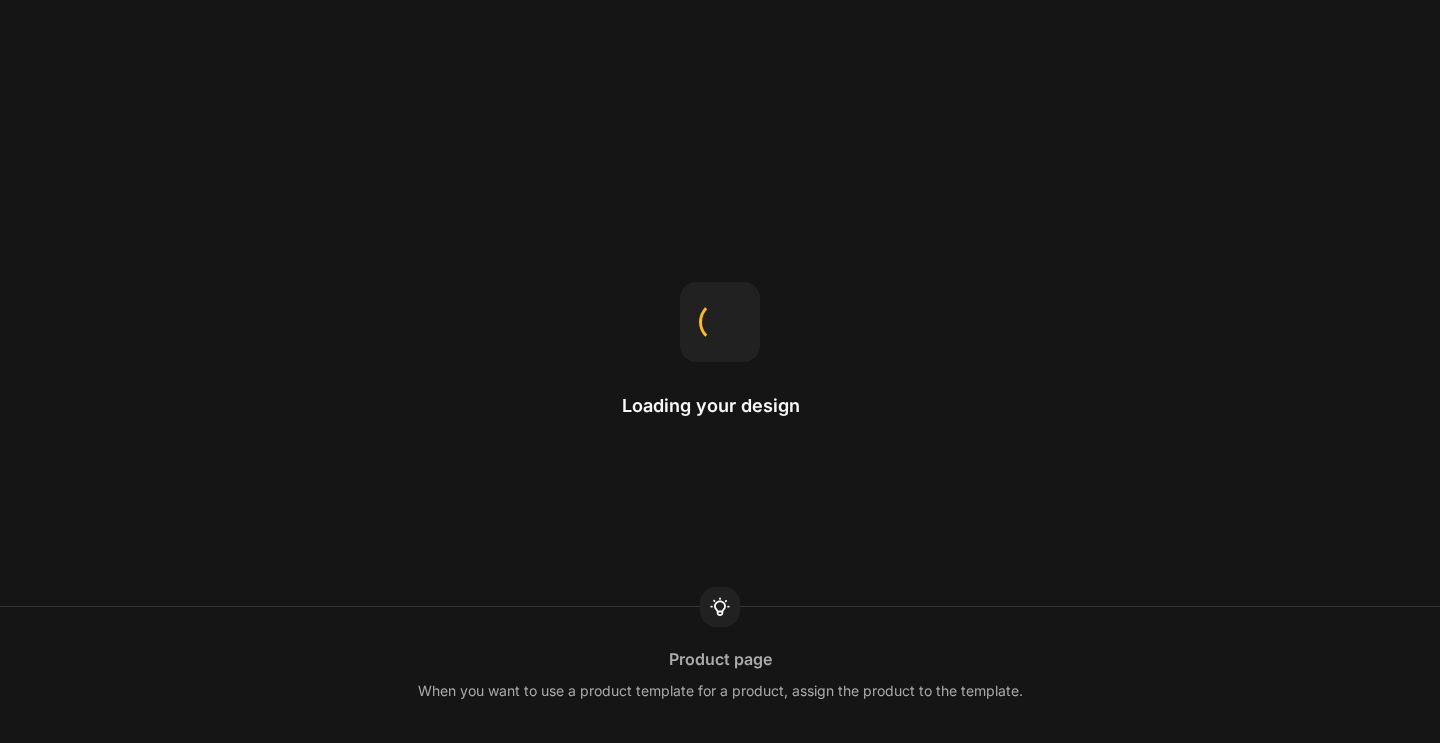 click on "Product page When you want to use a product template for a product, assign the product to the template." at bounding box center [720, 675] 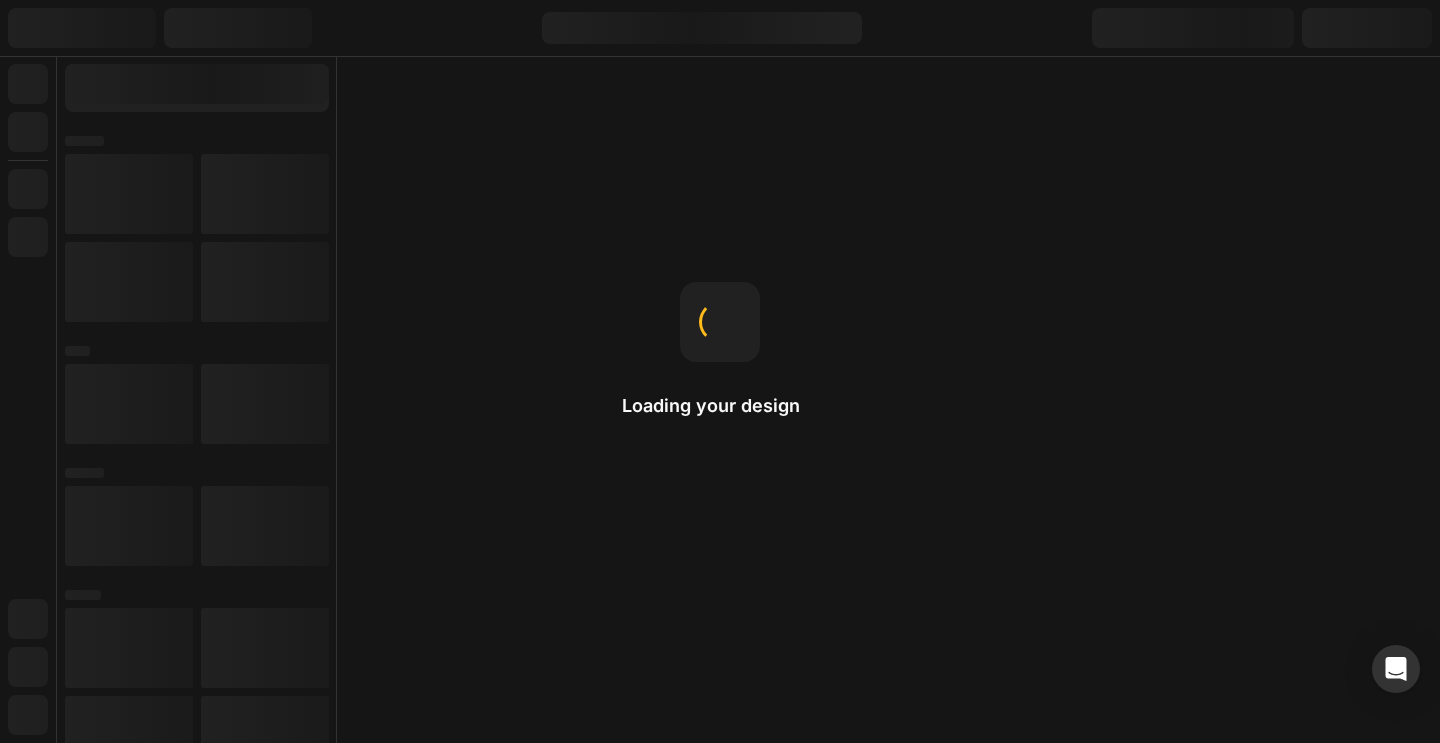 scroll, scrollTop: 0, scrollLeft: 0, axis: both 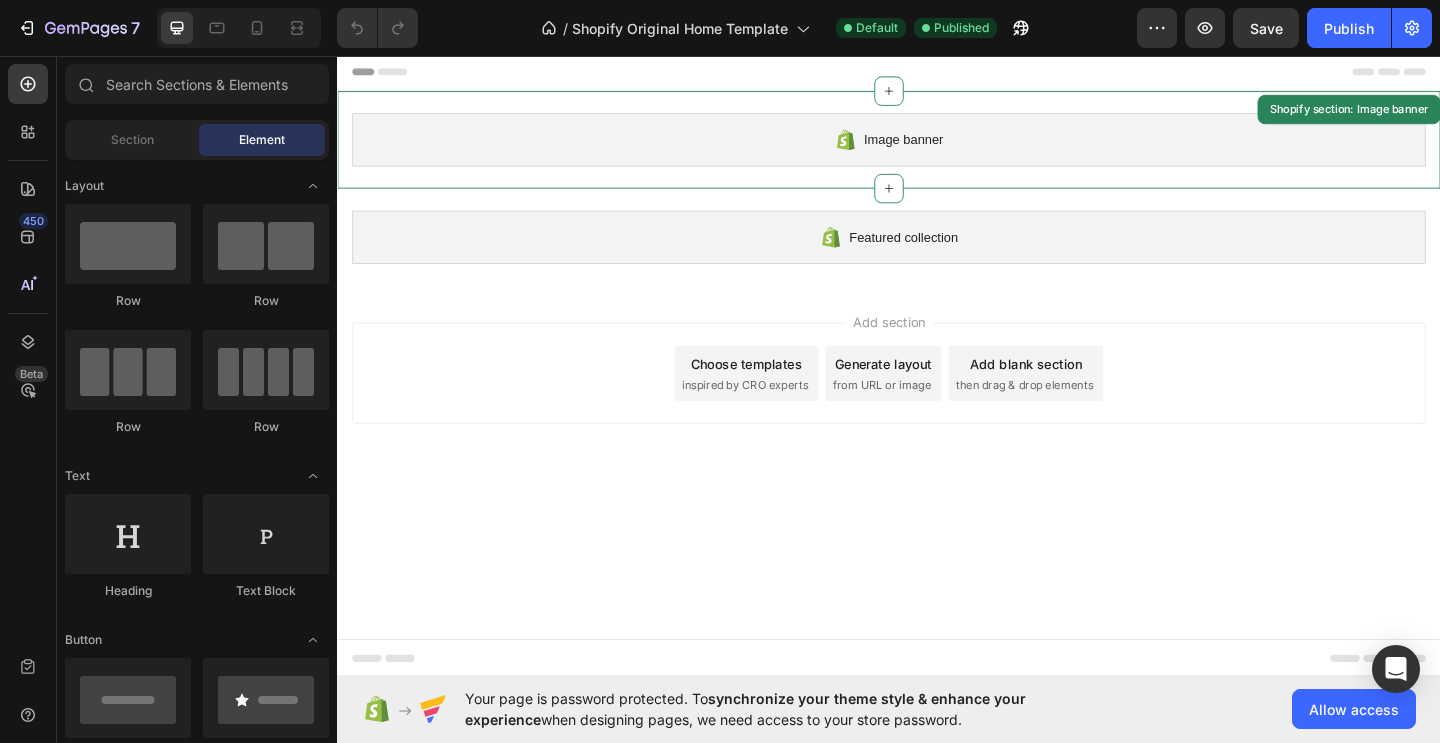 click on "Image banner" at bounding box center (953, 147) 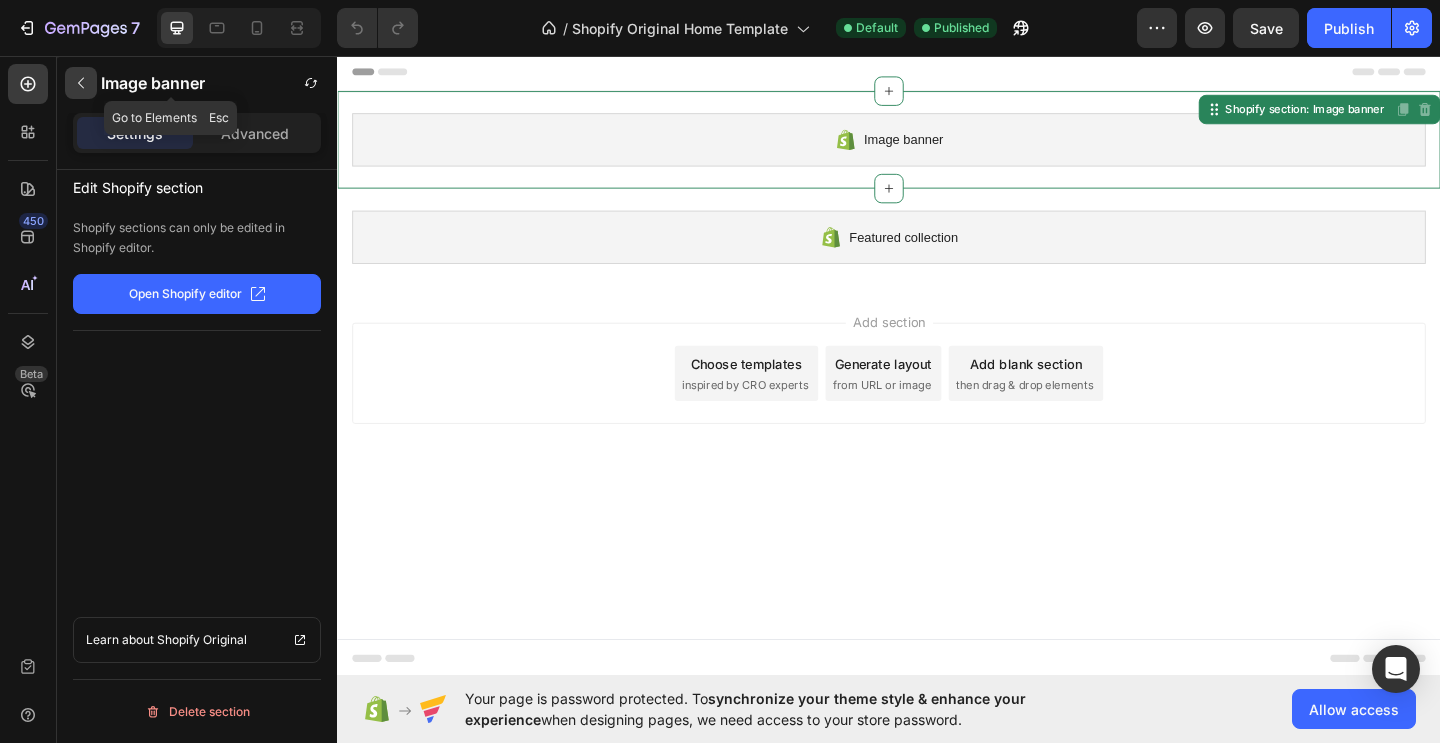 click at bounding box center (81, 83) 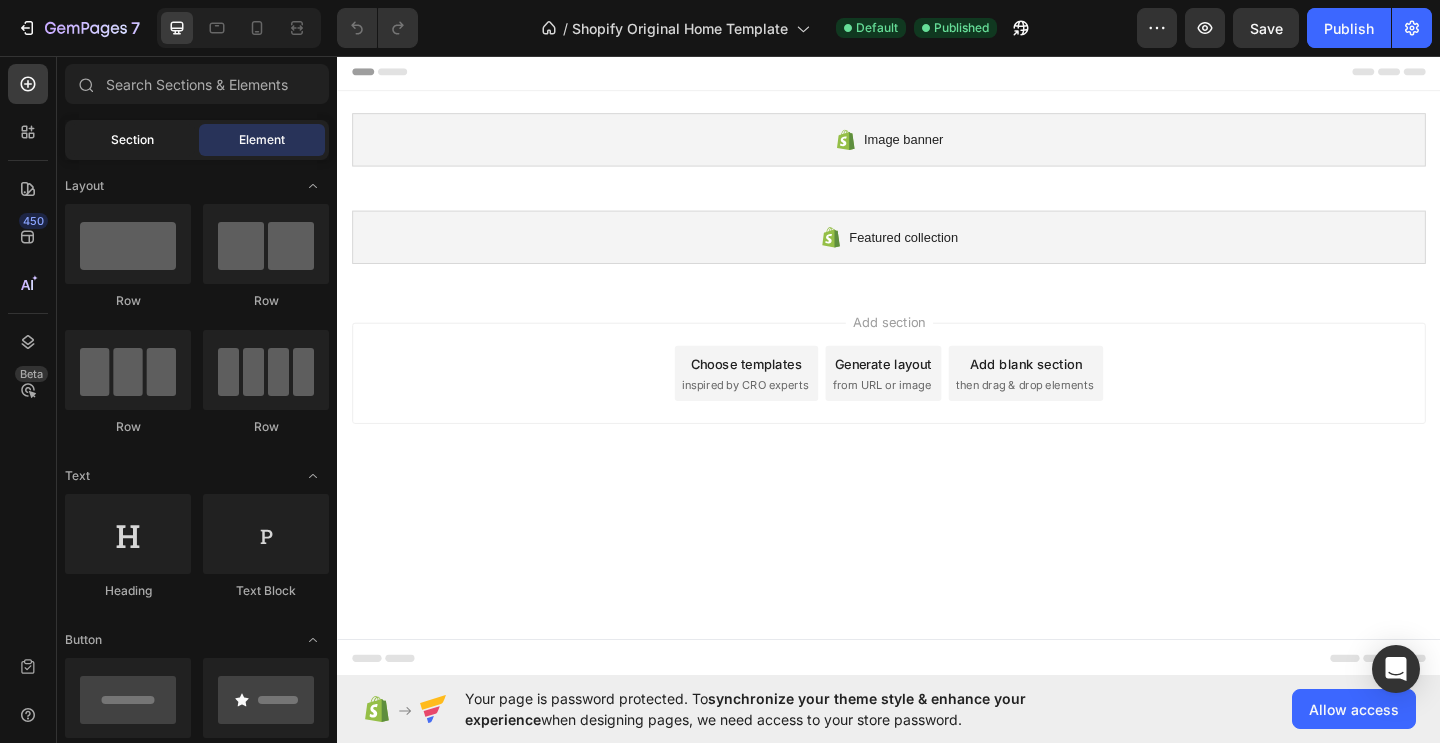 click on "Section" at bounding box center (132, 140) 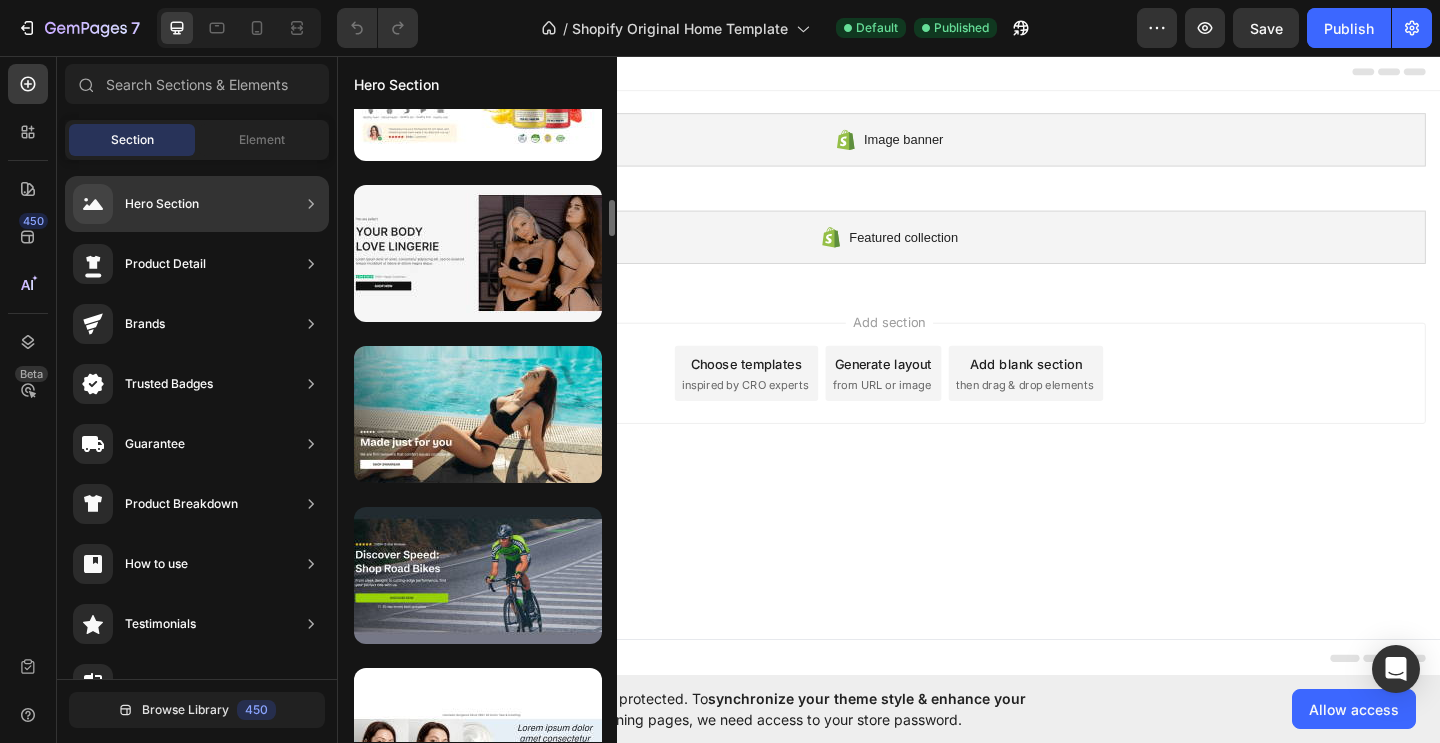 scroll, scrollTop: 1544, scrollLeft: 0, axis: vertical 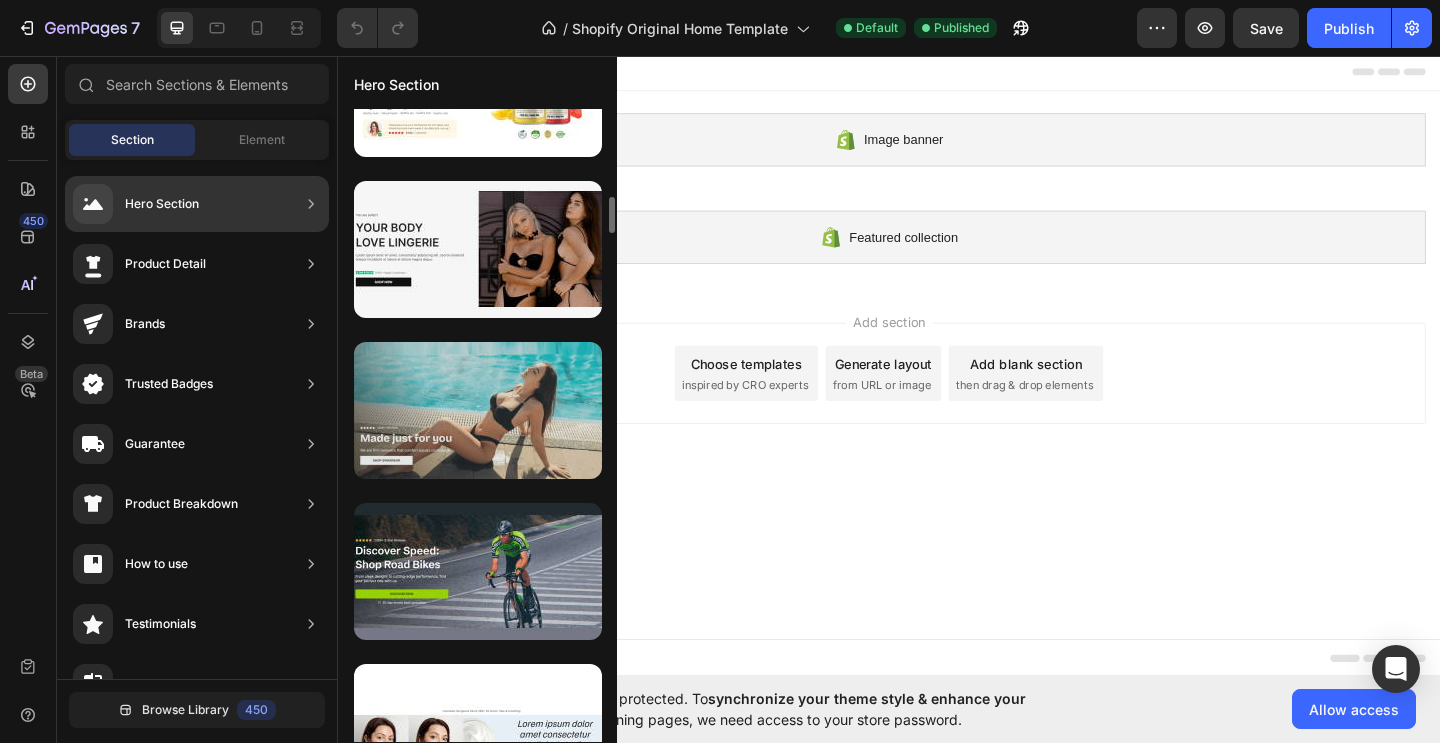 click at bounding box center [478, 410] 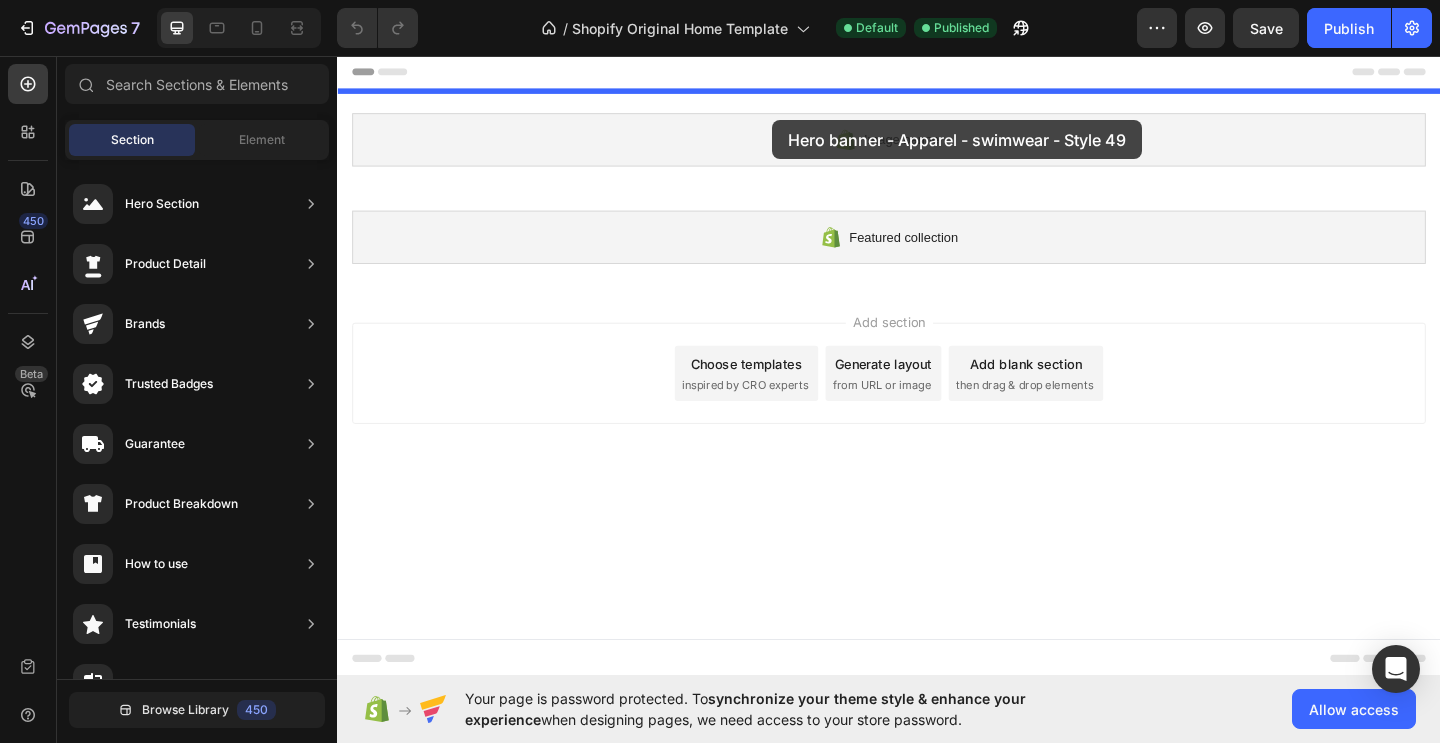 drag, startPoint x: 825, startPoint y: 447, endPoint x: 810, endPoint y: 126, distance: 321.35028 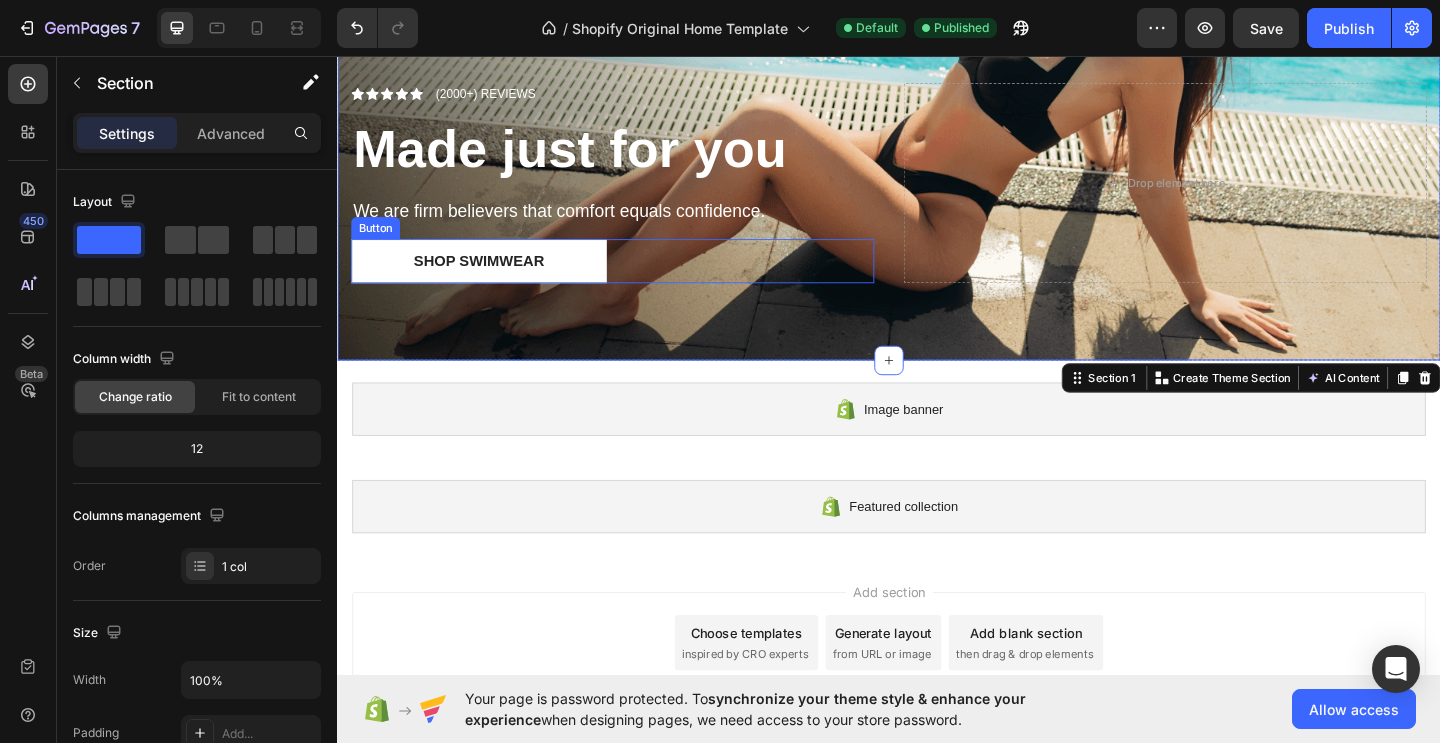 scroll, scrollTop: 294, scrollLeft: 0, axis: vertical 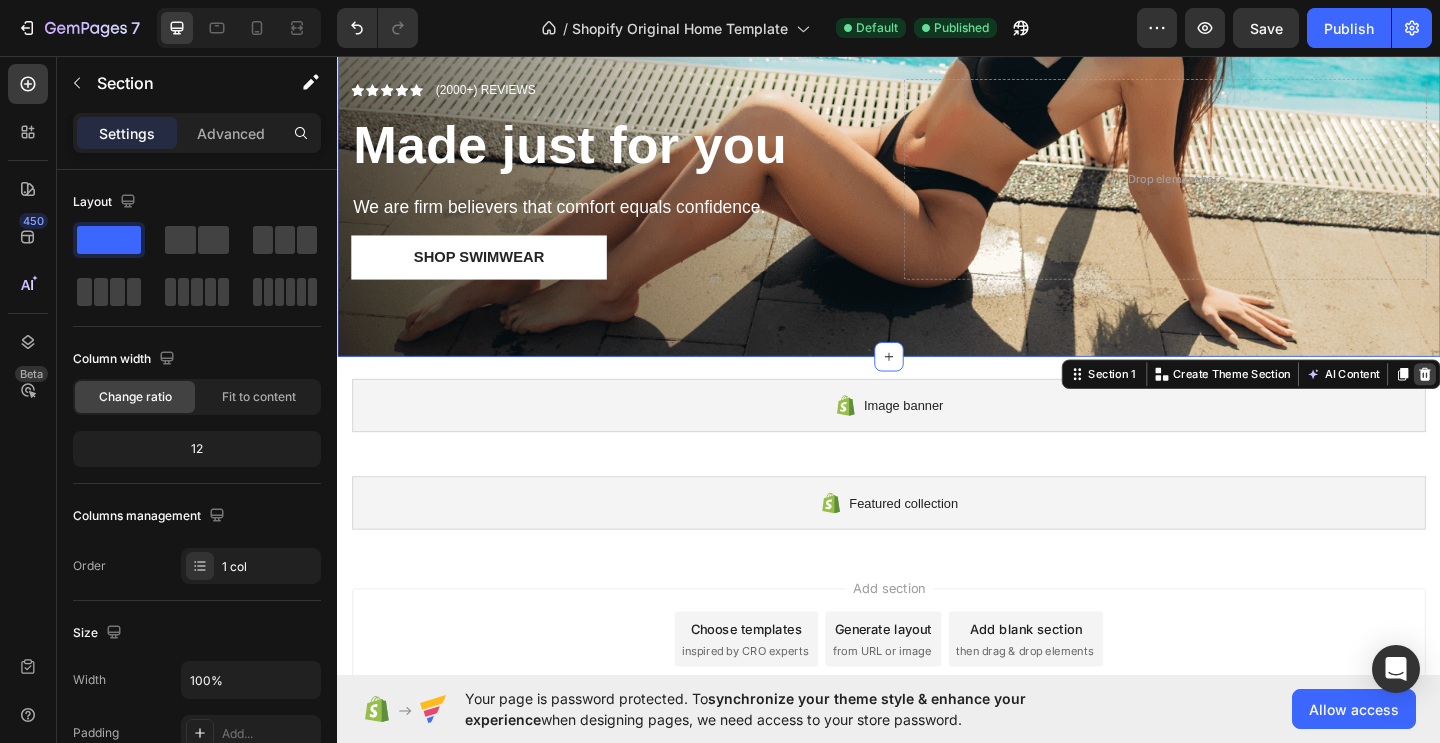 click 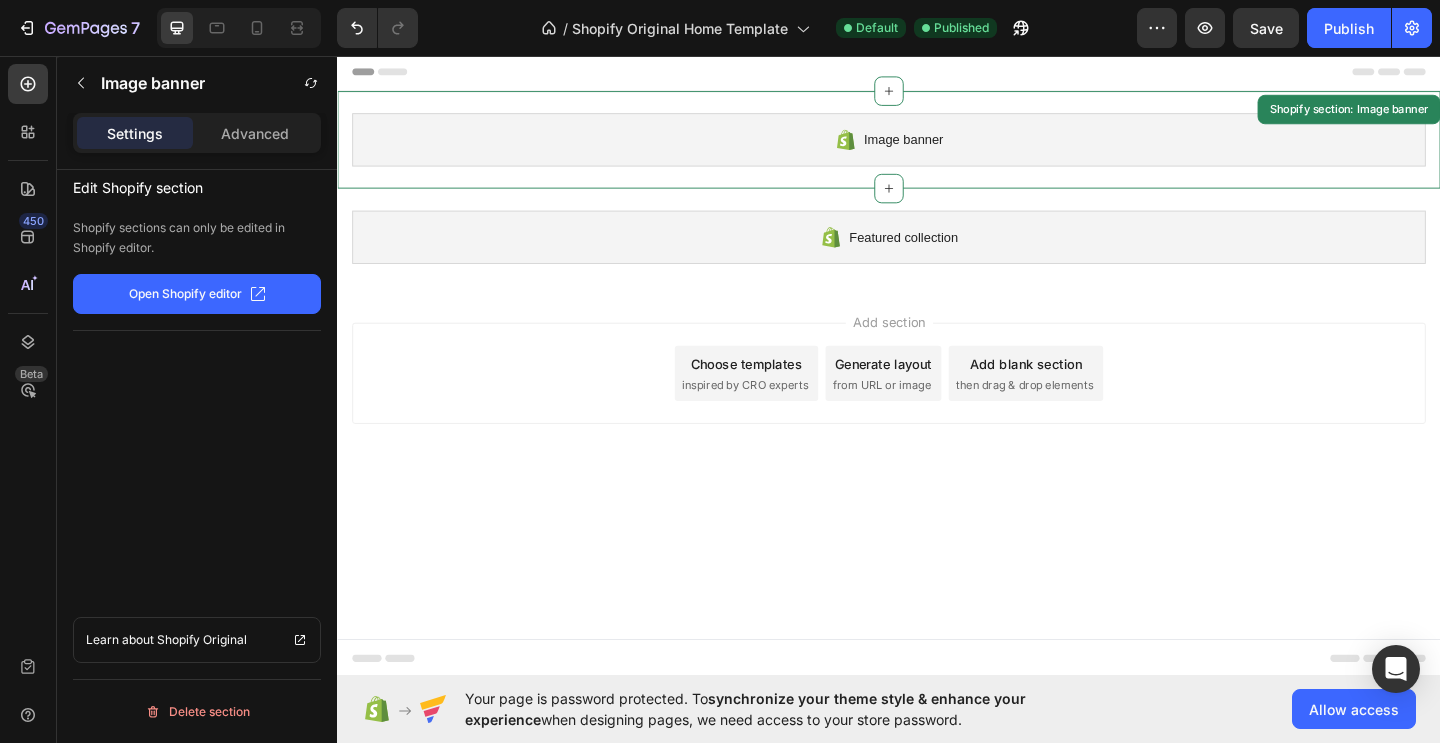 click on "Image banner" at bounding box center [937, 147] 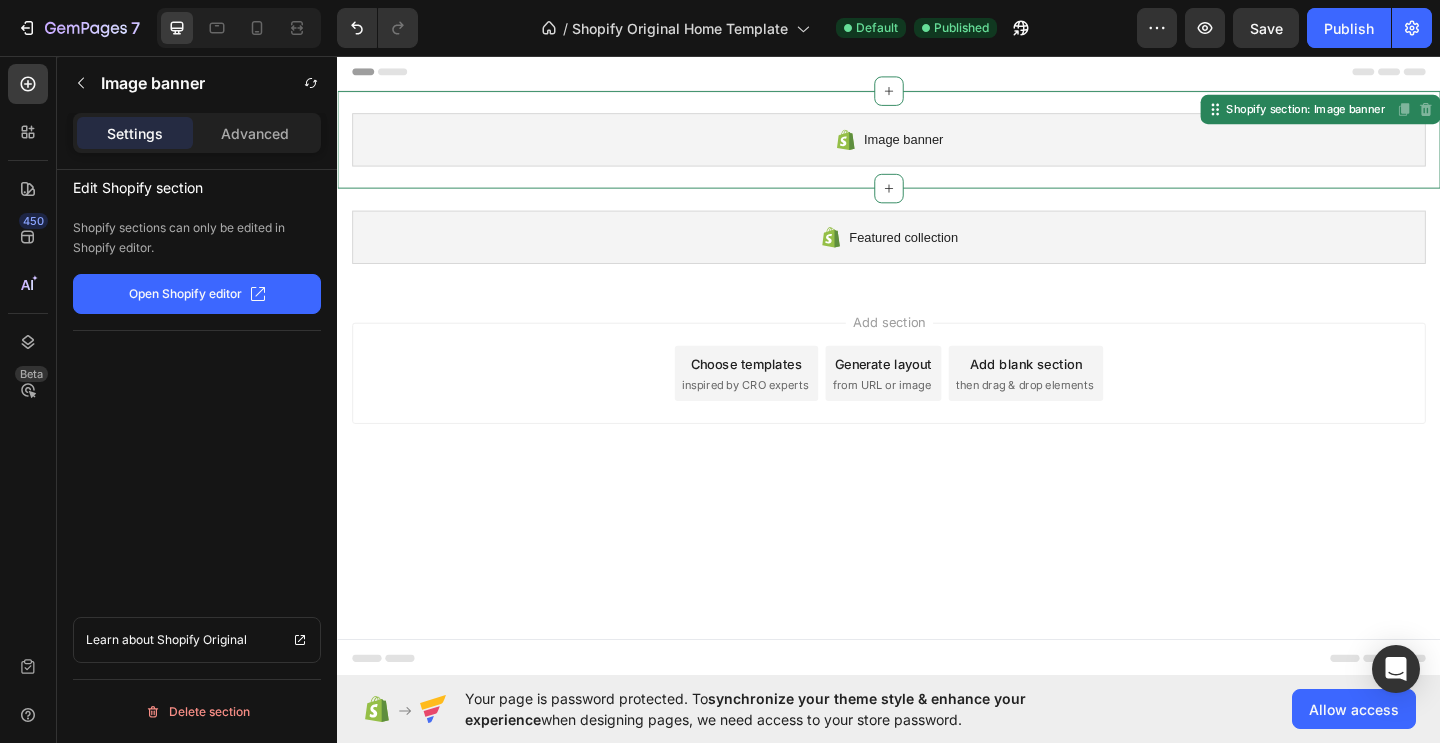 click on "Image banner" at bounding box center (937, 147) 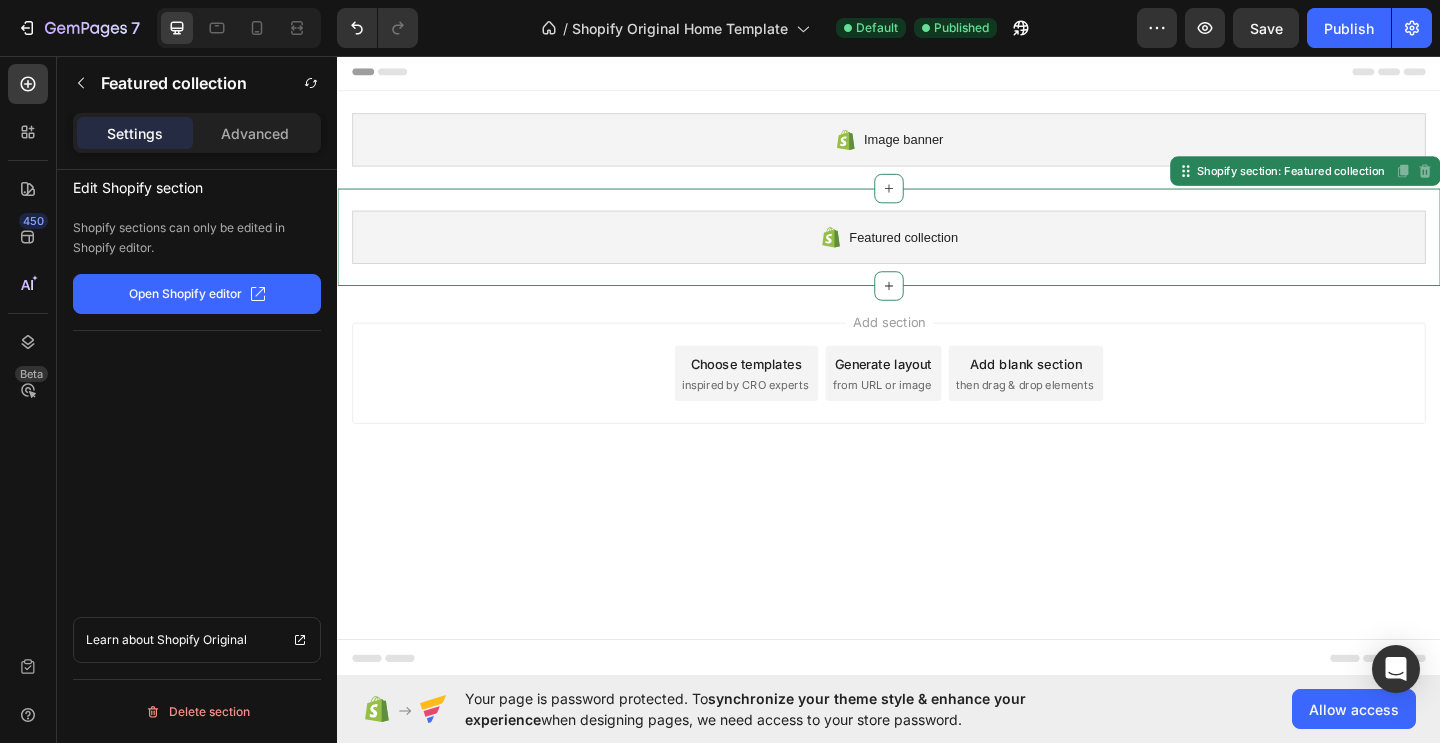 click on "Featured collection" at bounding box center [953, 253] 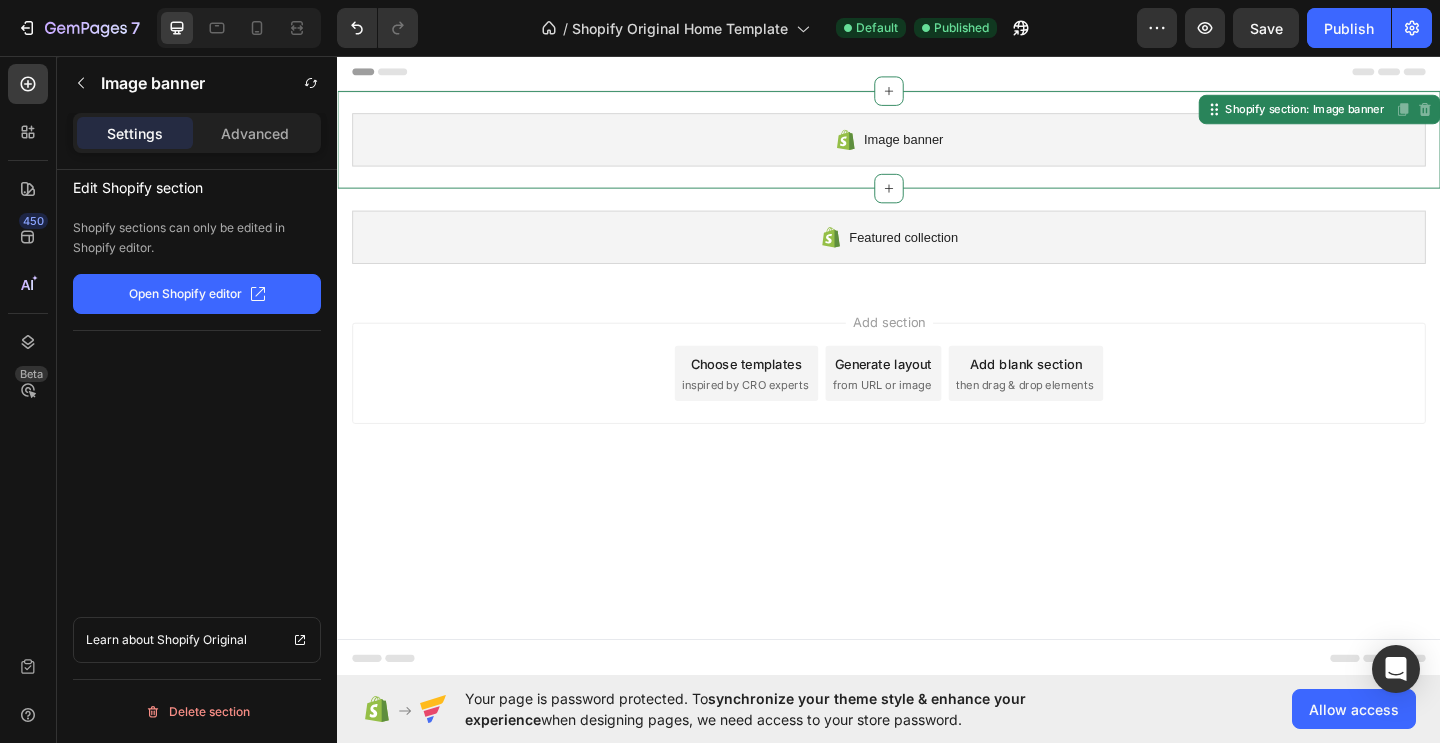 click on "Image banner" at bounding box center (953, 147) 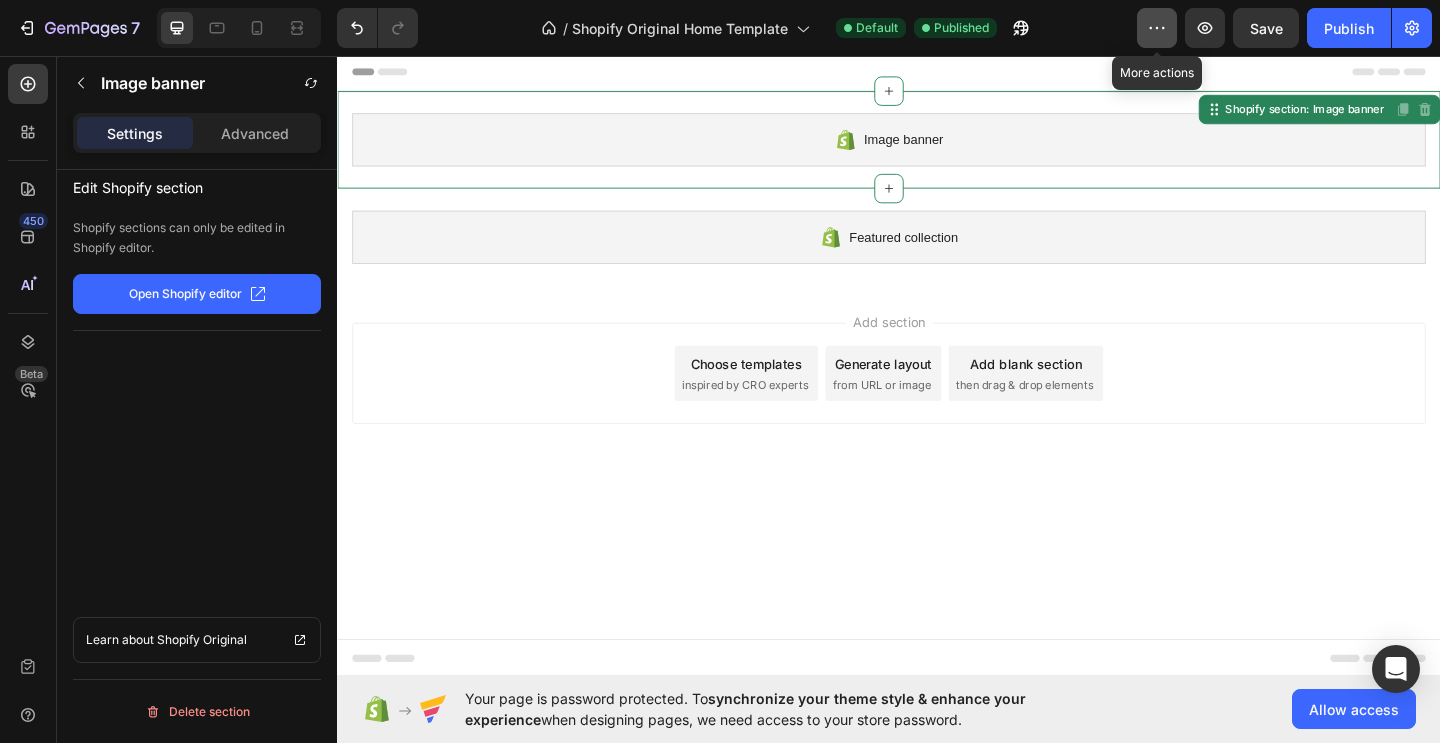 click 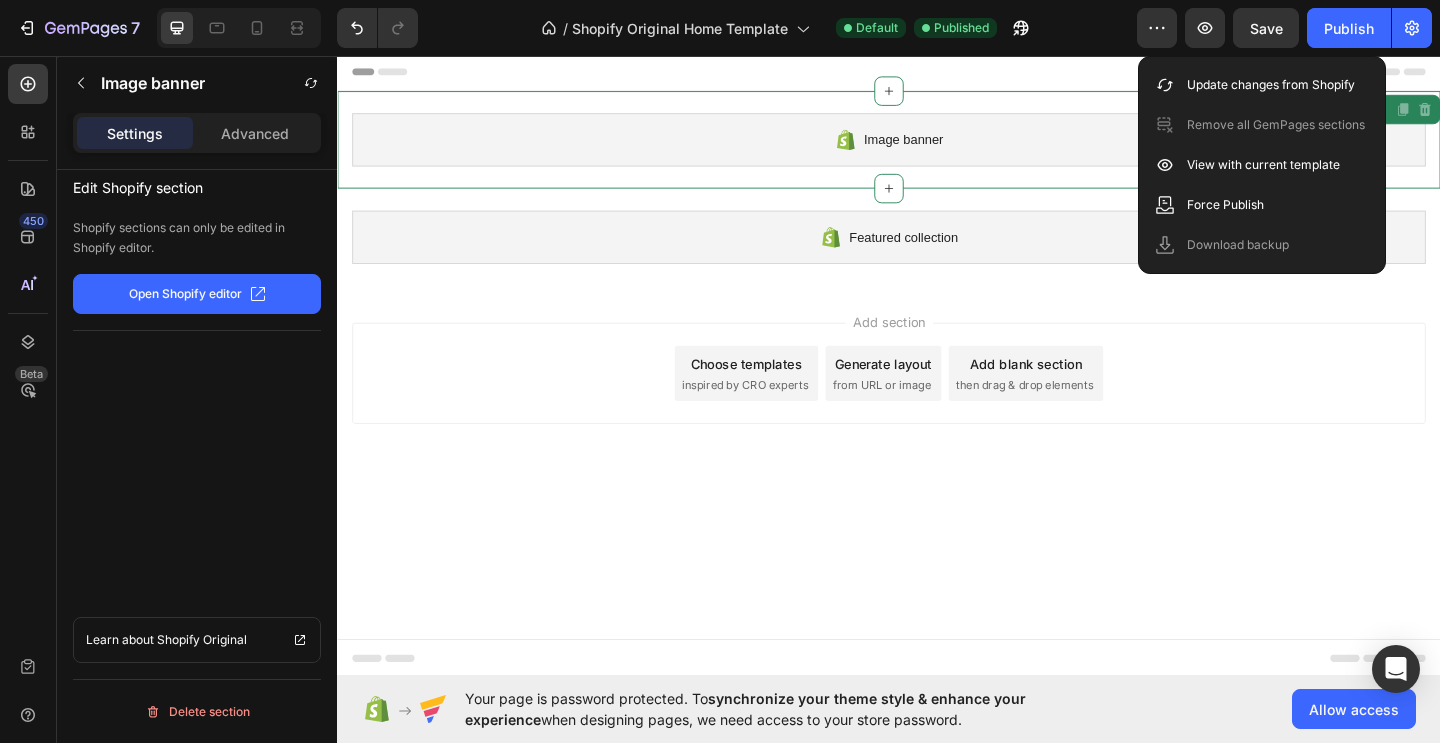 click on "/  Shopify Original Home Template Default Published" 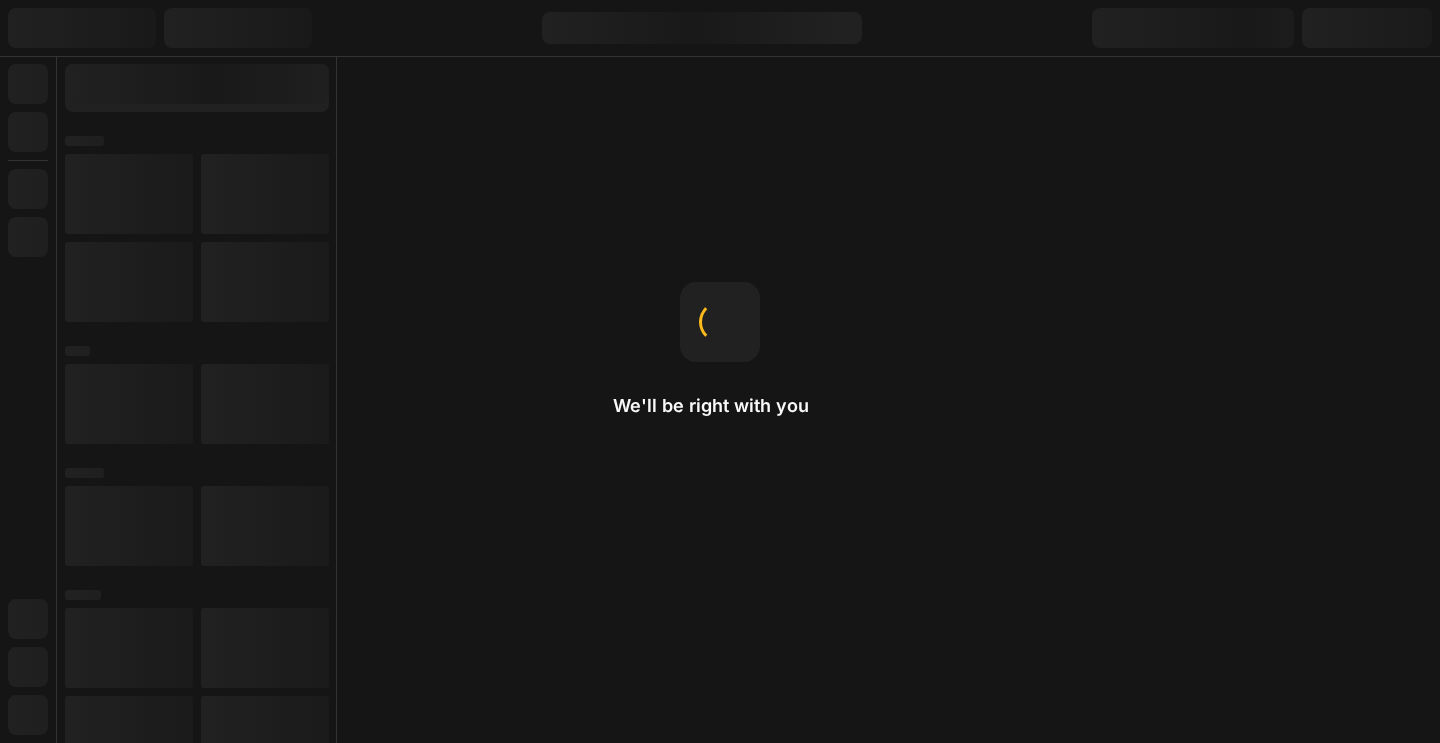 scroll, scrollTop: 0, scrollLeft: 0, axis: both 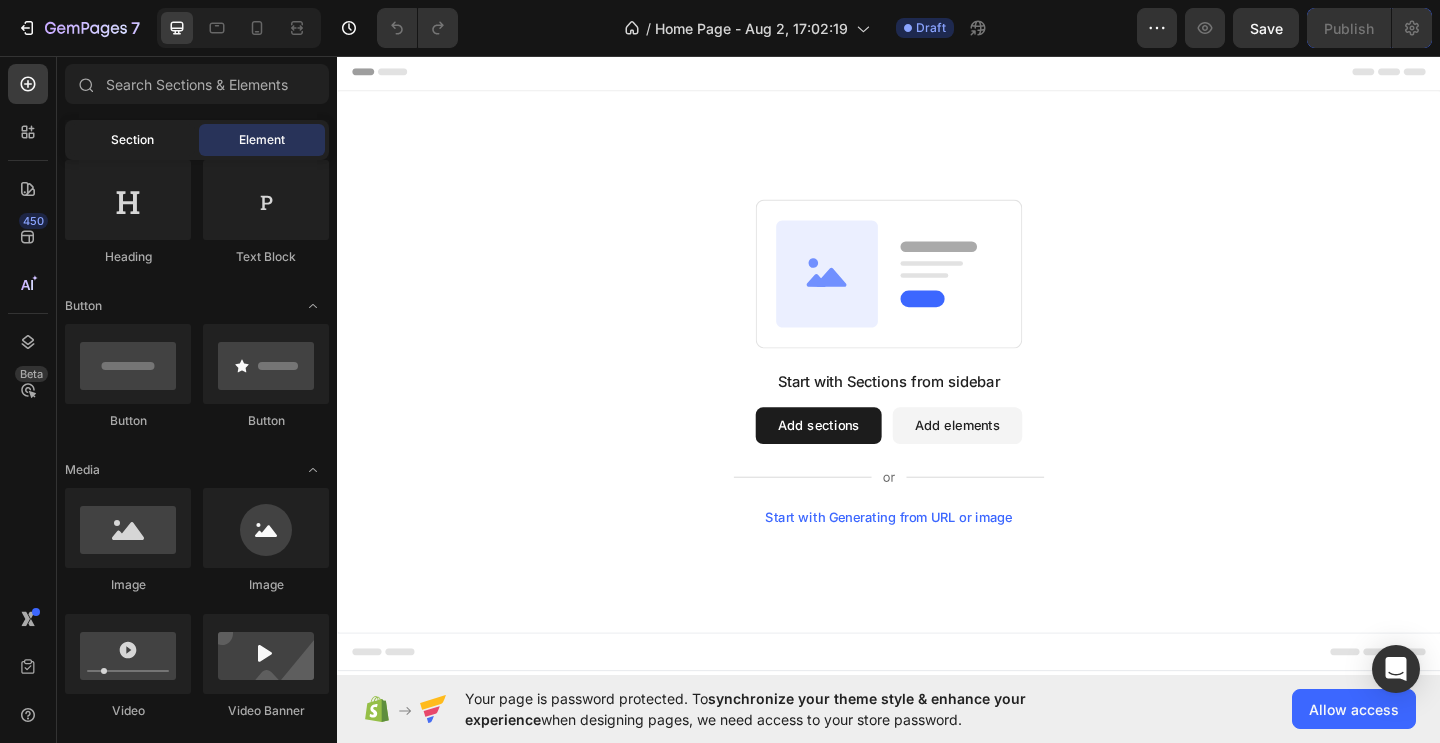 click on "Section" 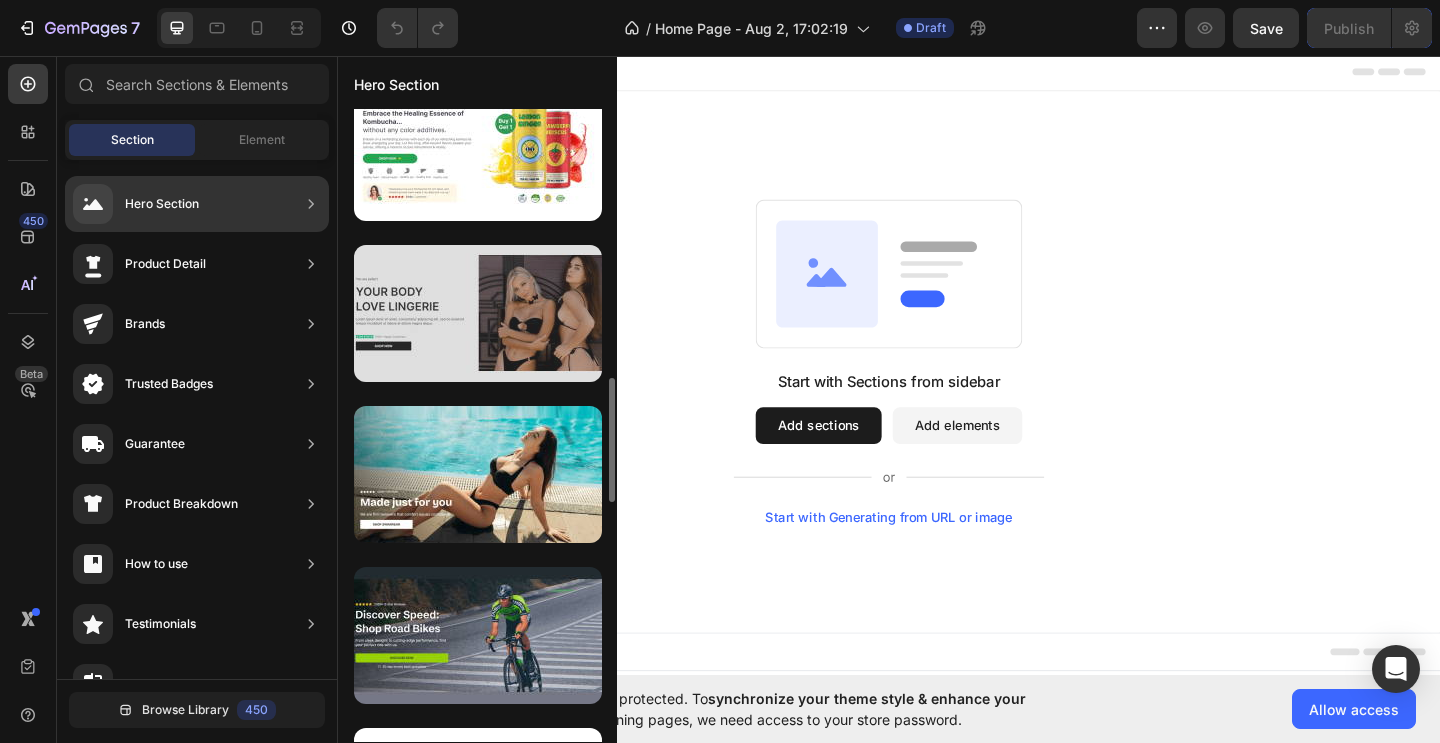 scroll, scrollTop: 1479, scrollLeft: 0, axis: vertical 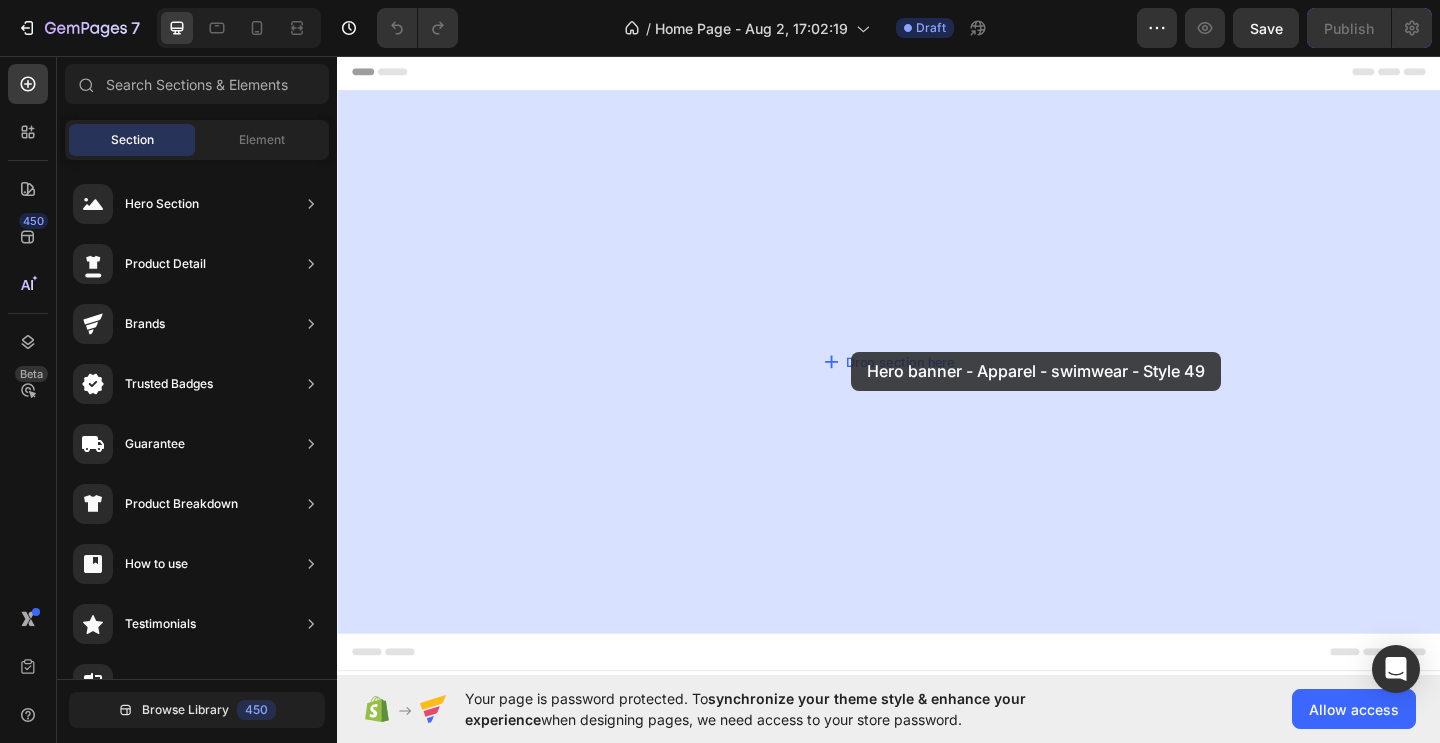 drag, startPoint x: 791, startPoint y: 522, endPoint x: 896, endPoint y: 378, distance: 178.21616 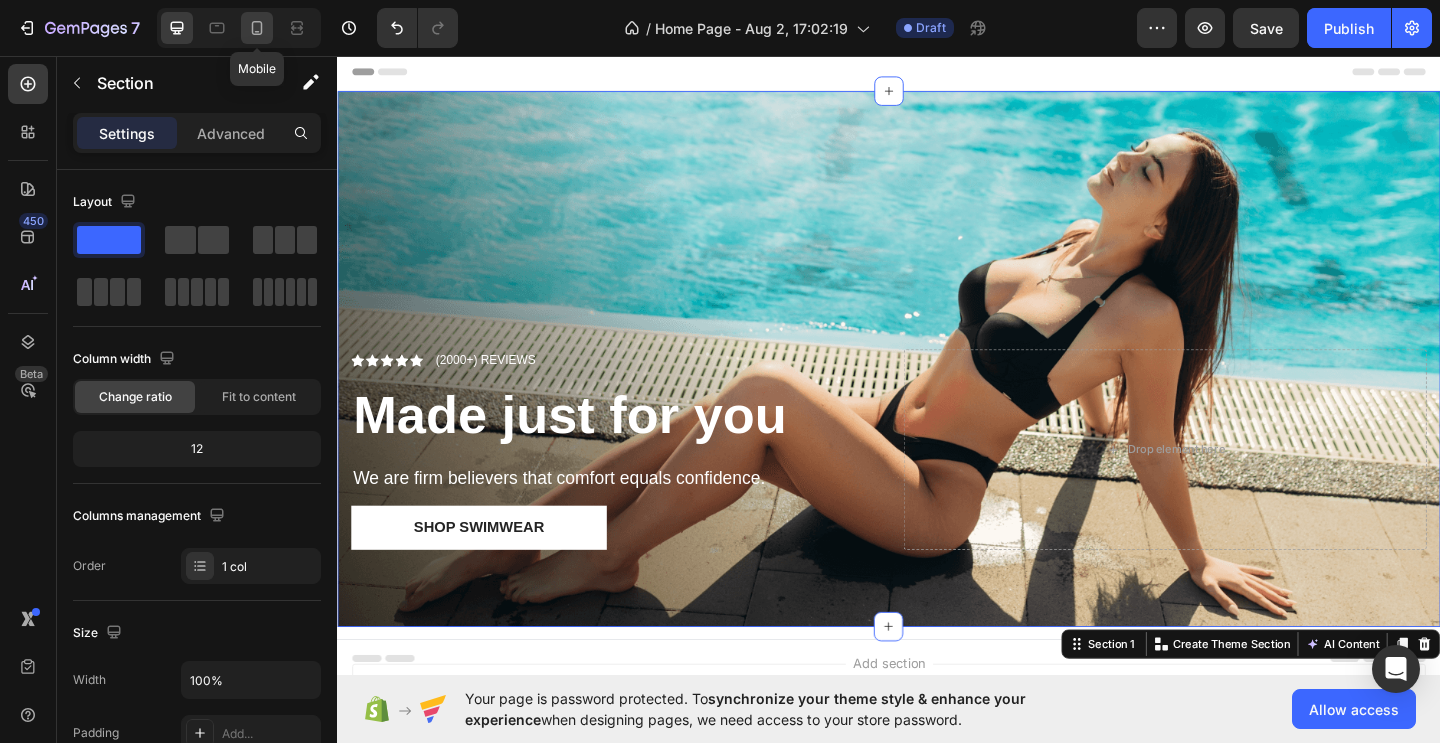 click 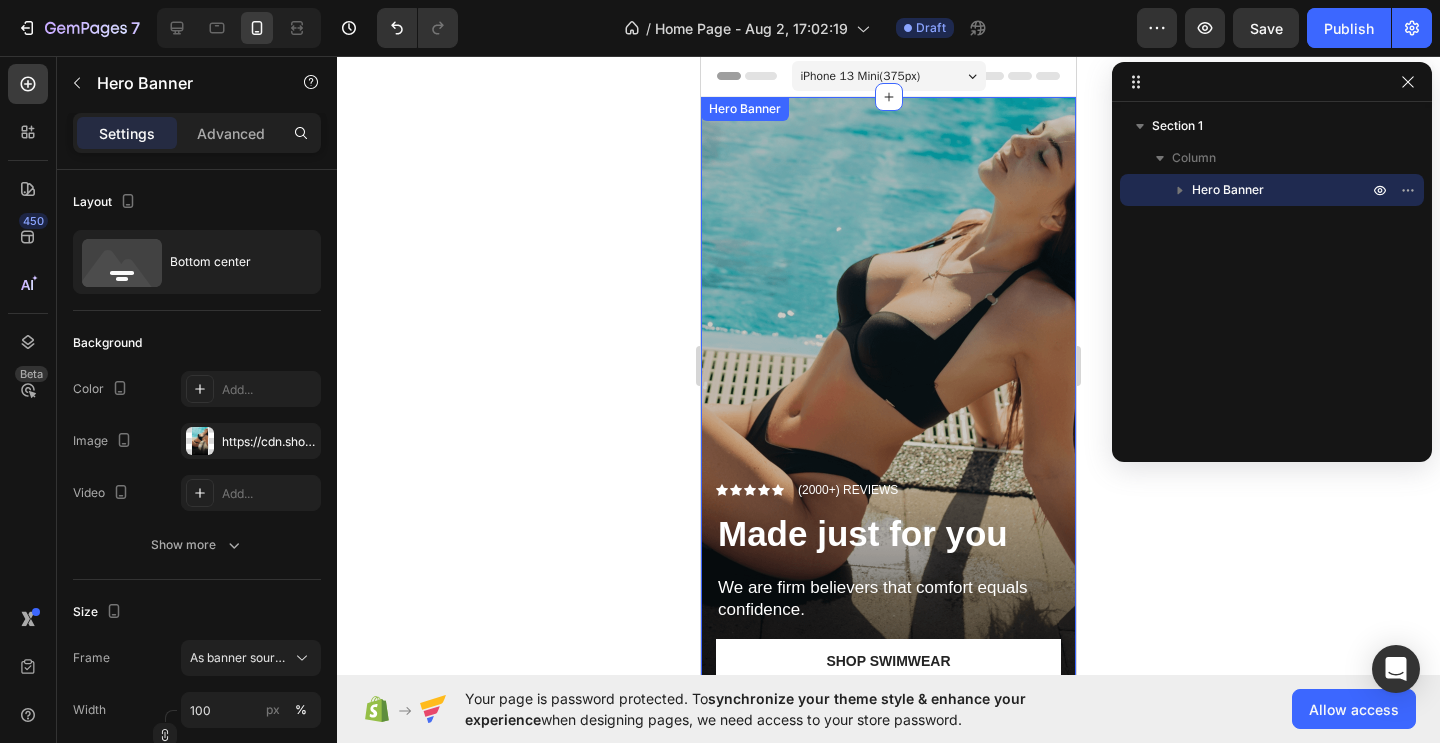click at bounding box center [888, 430] 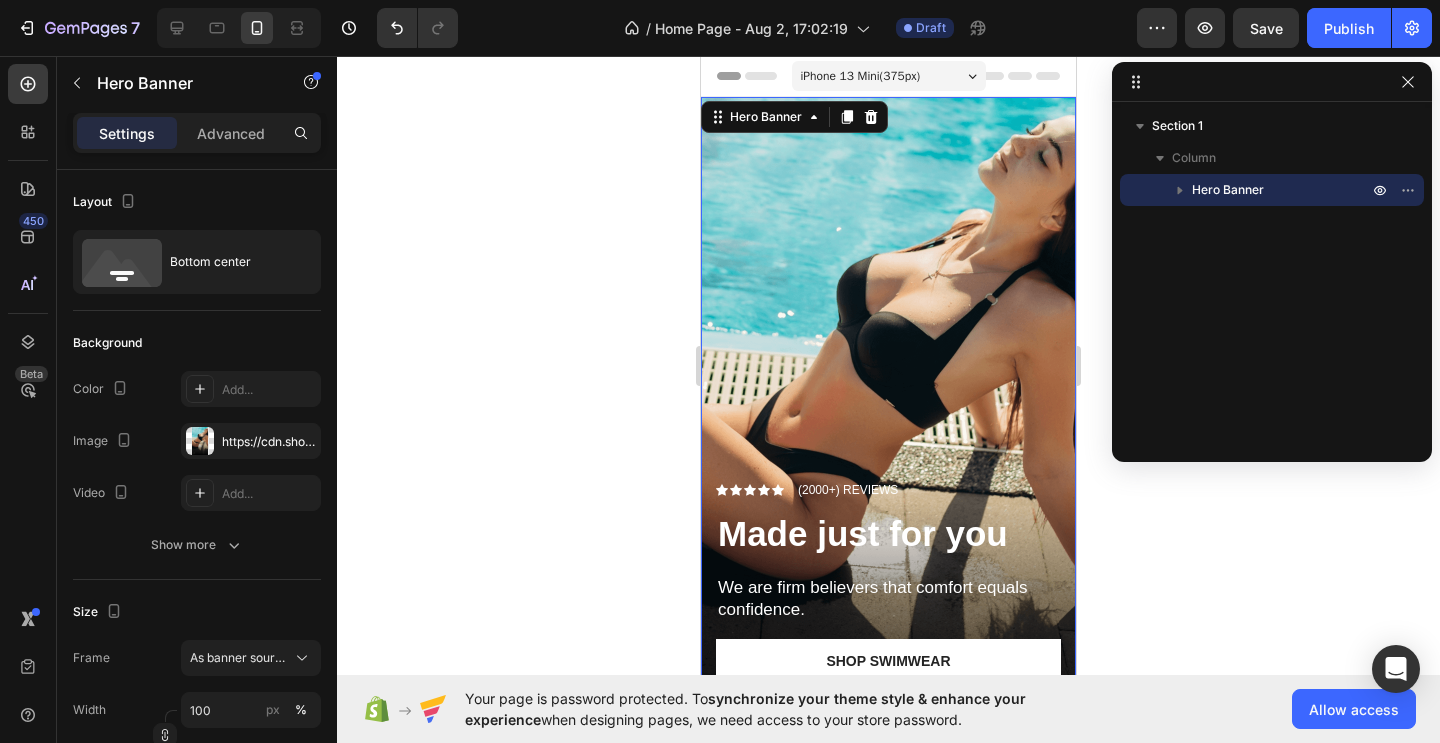 click on "iPhone 13 Mini  ( 375 px)" at bounding box center [861, 76] 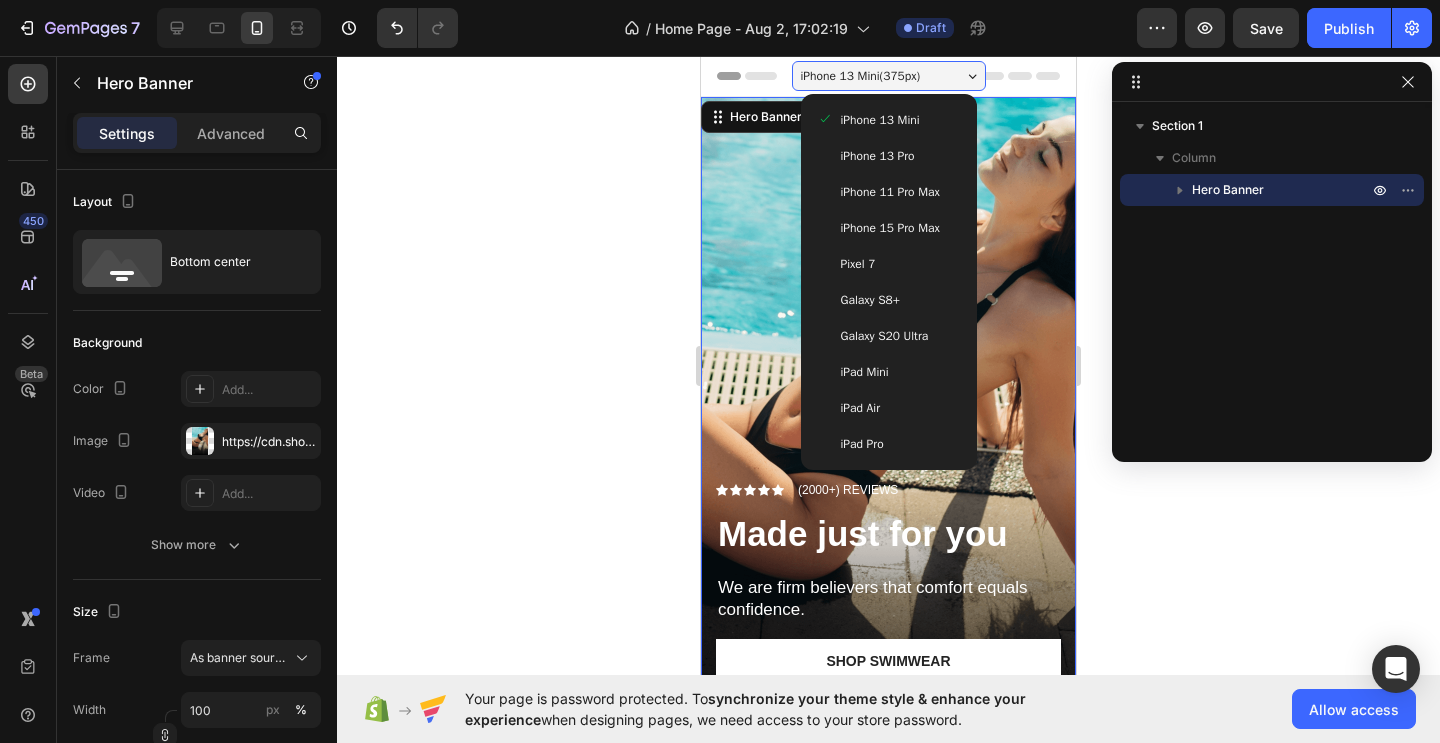 click on "iPhone 13 Pro" at bounding box center [878, 156] 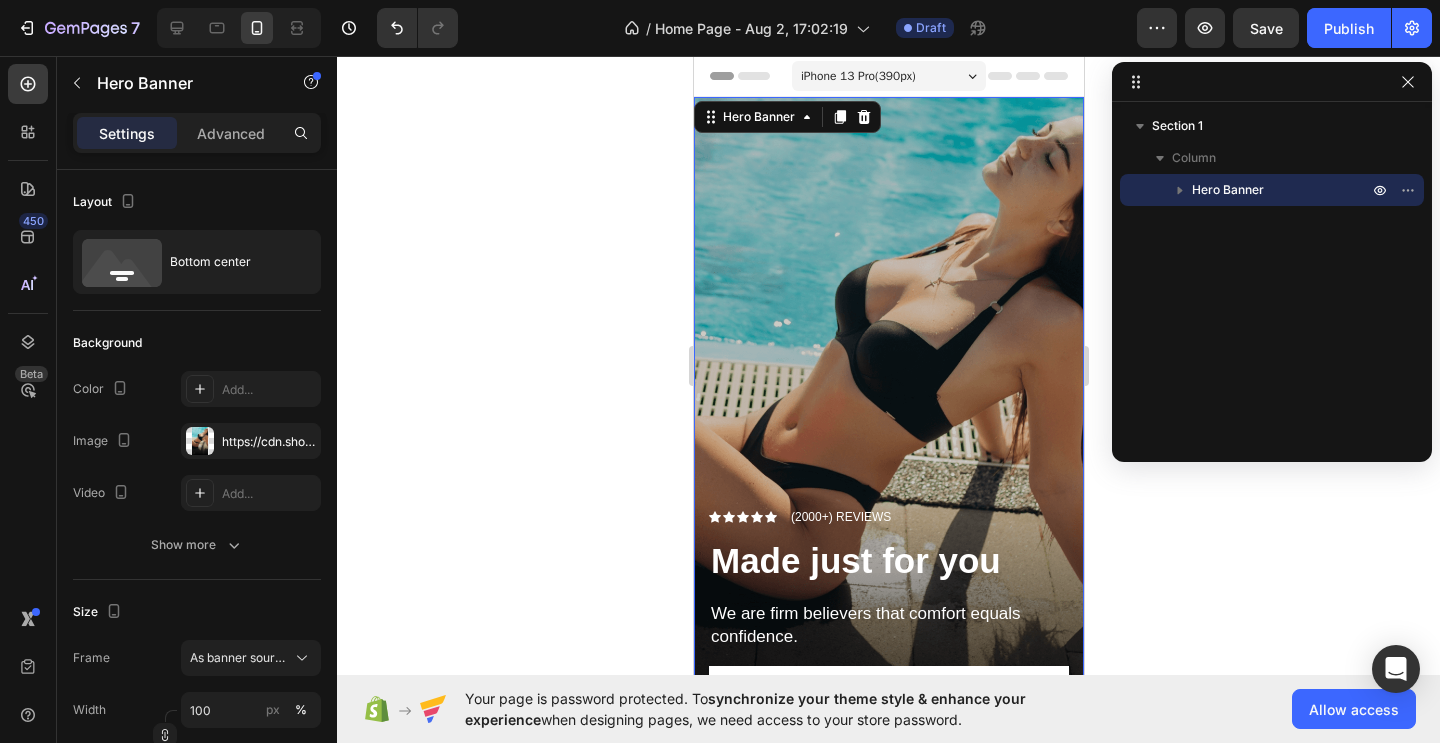 click at bounding box center (888, 444) 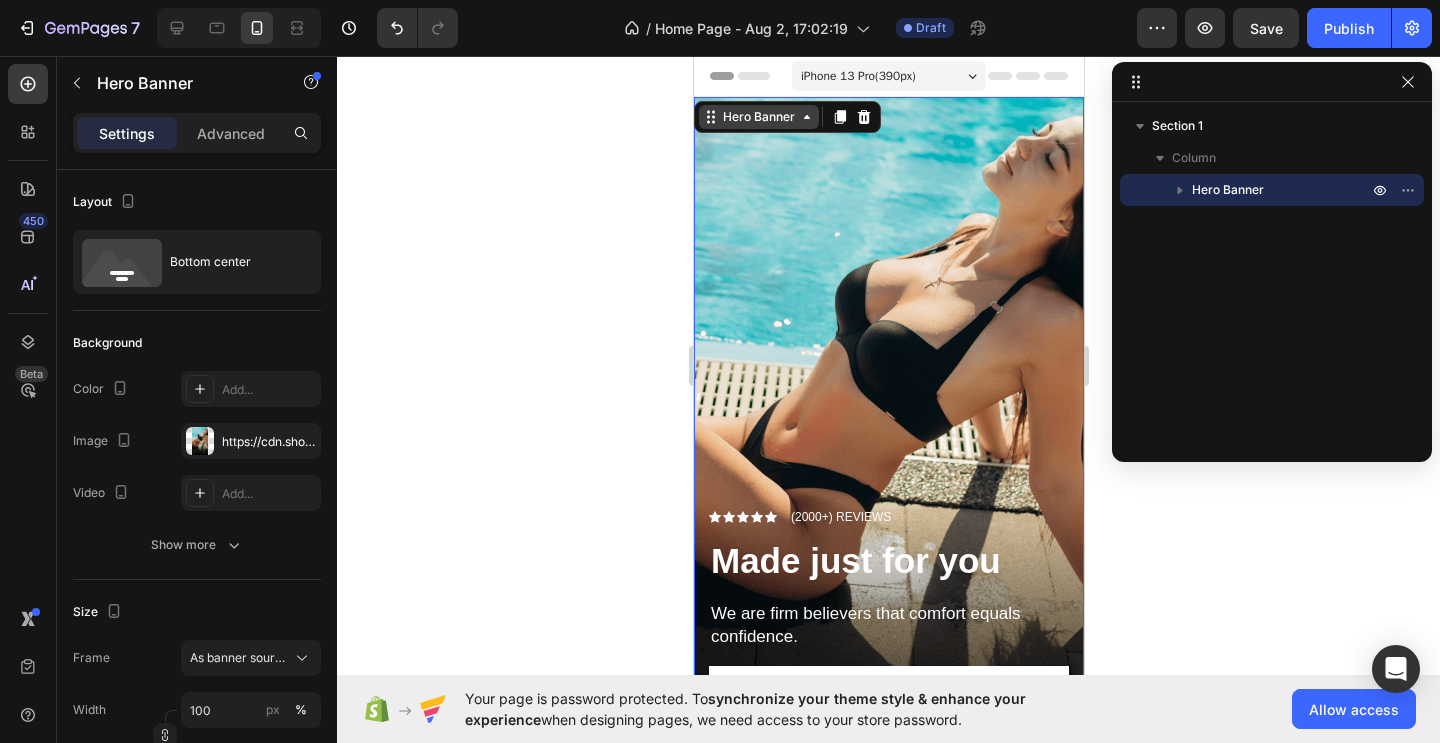 click 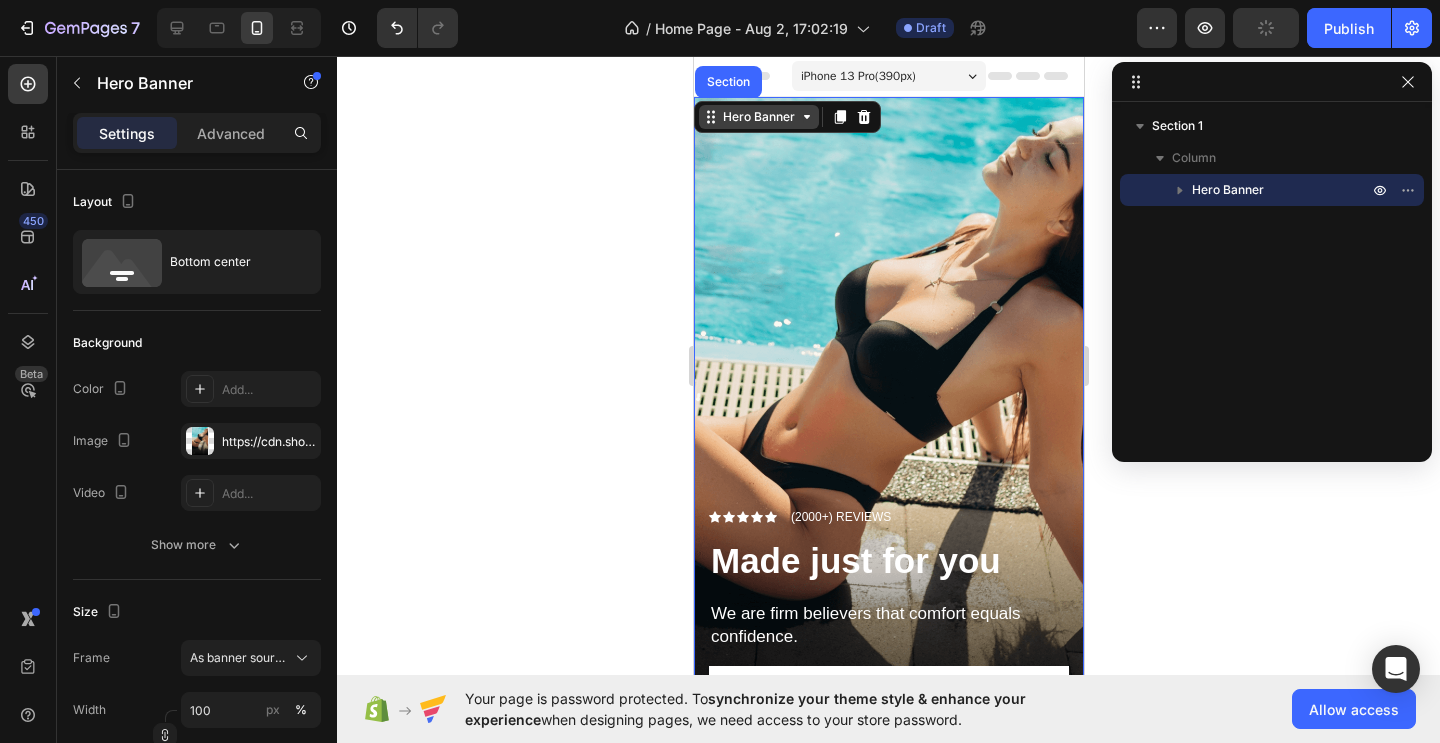 click 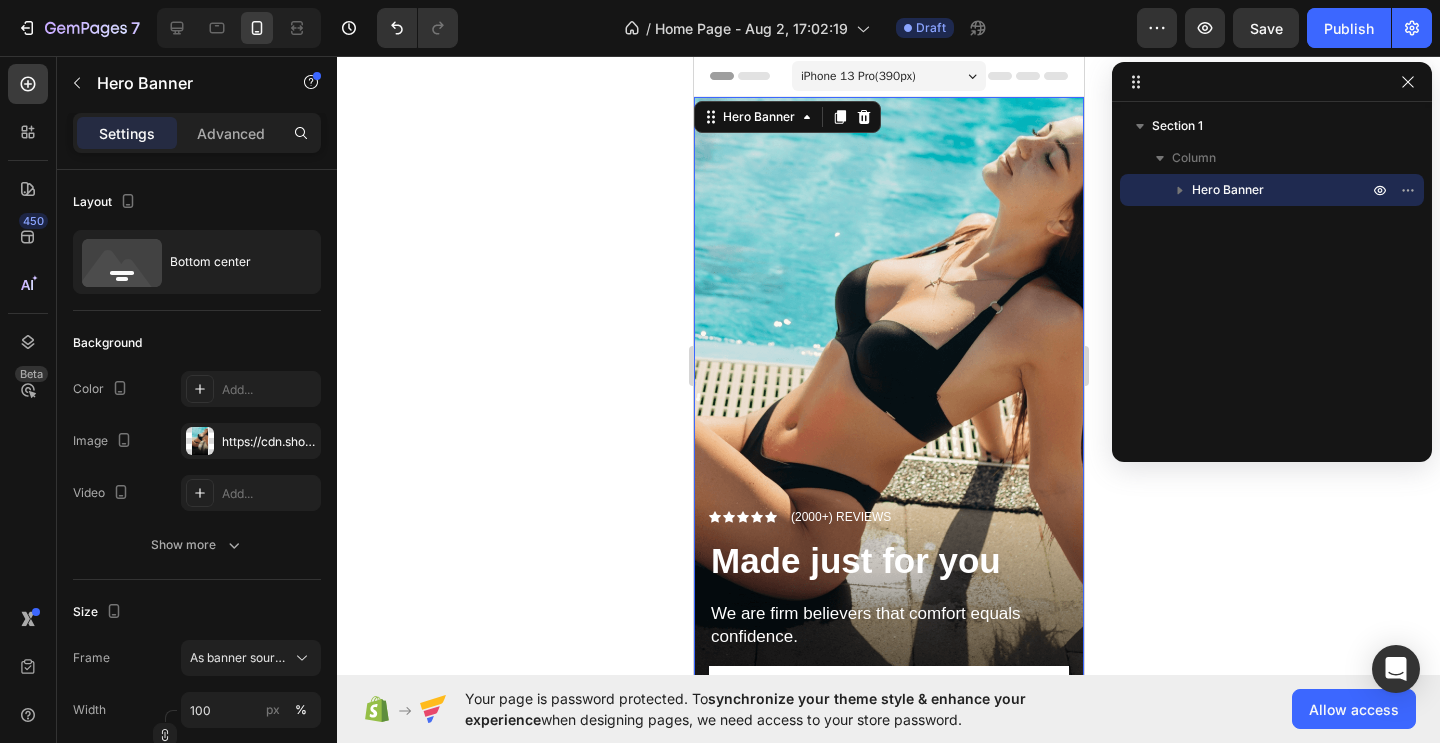 click on "Hero Banner" at bounding box center (1272, 190) 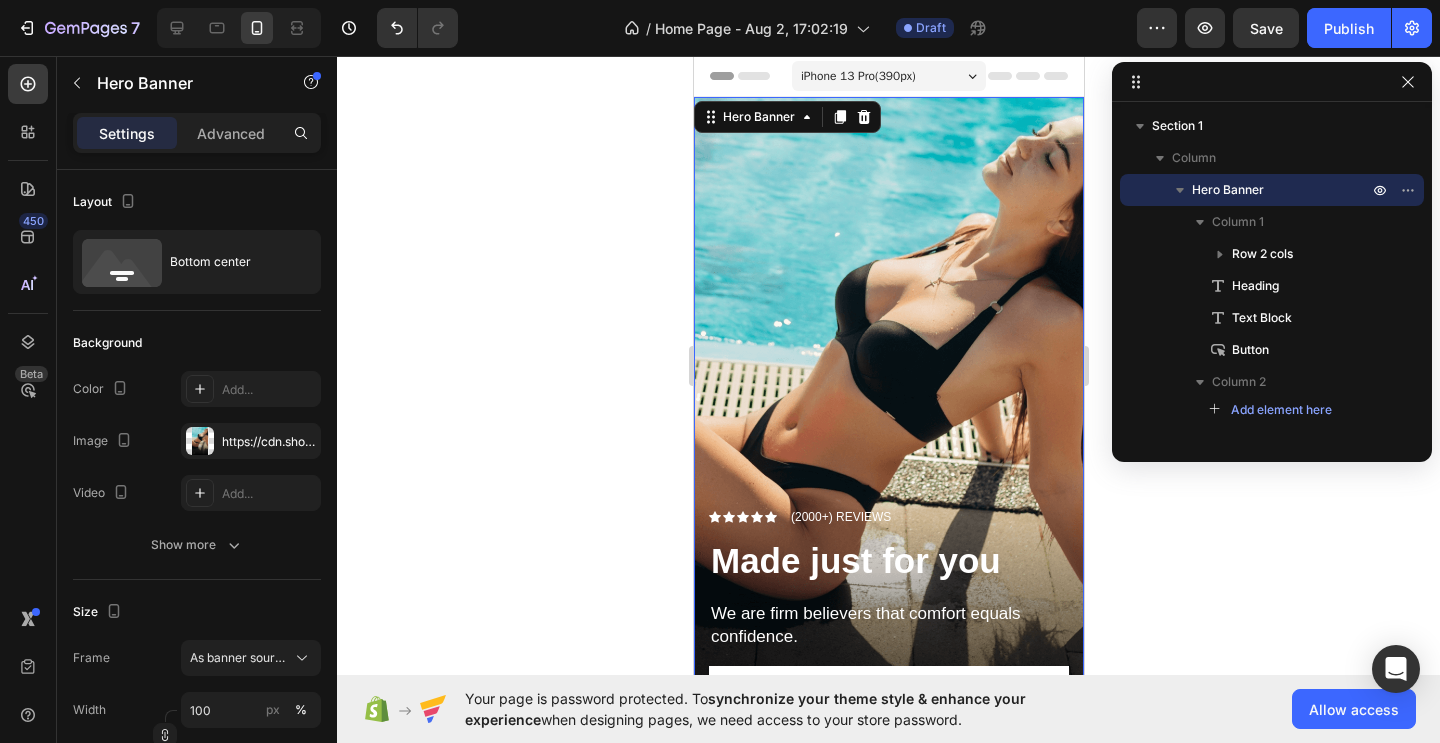 click on "Hero Banner" at bounding box center (1228, 190) 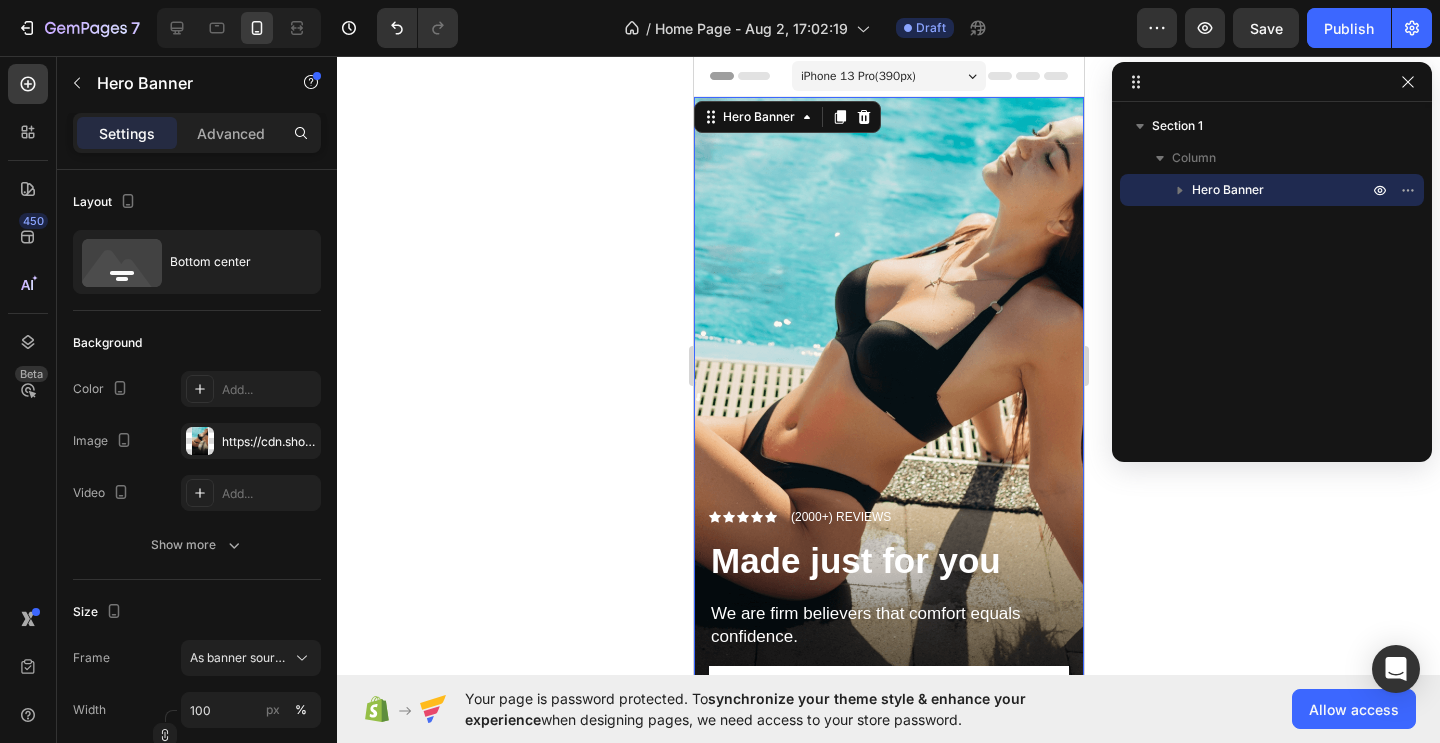 click on "Hero Banner" at bounding box center (1228, 190) 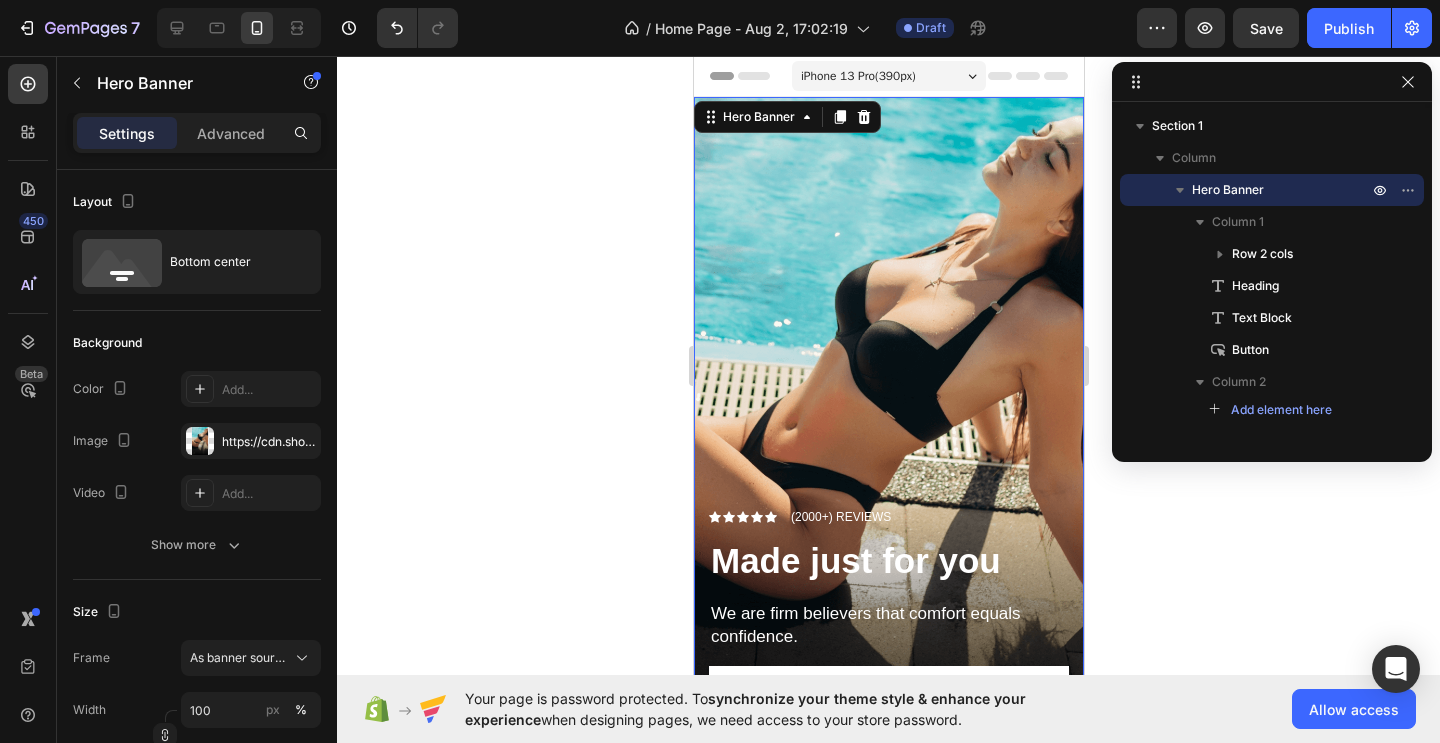 click on "Hero Banner" at bounding box center [1228, 190] 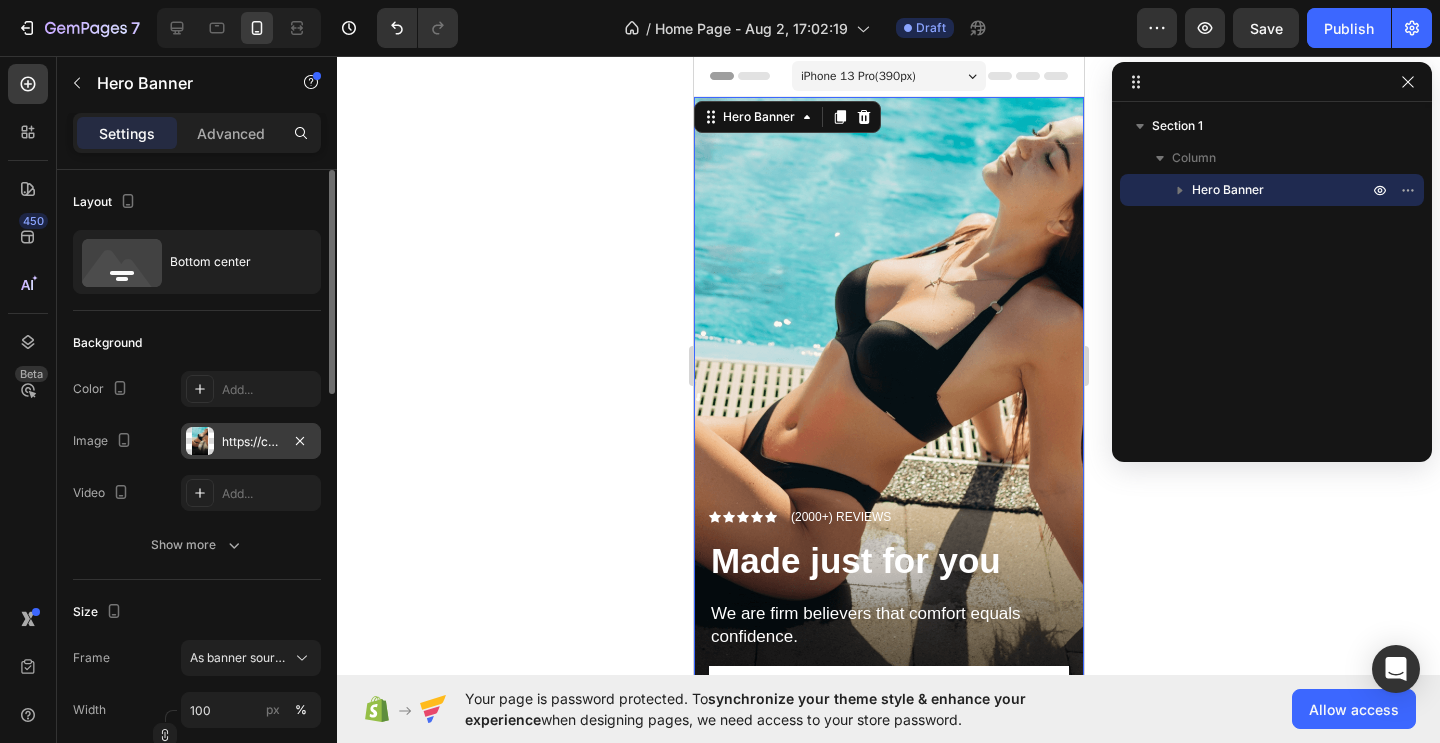 click on "https://cdn.shopify.com/s/files/1/0915/0057/7096/files/gempages_577762848831177669-b0c59690-20fb-4e92-b232-3b5d9734e952.png" at bounding box center [251, 442] 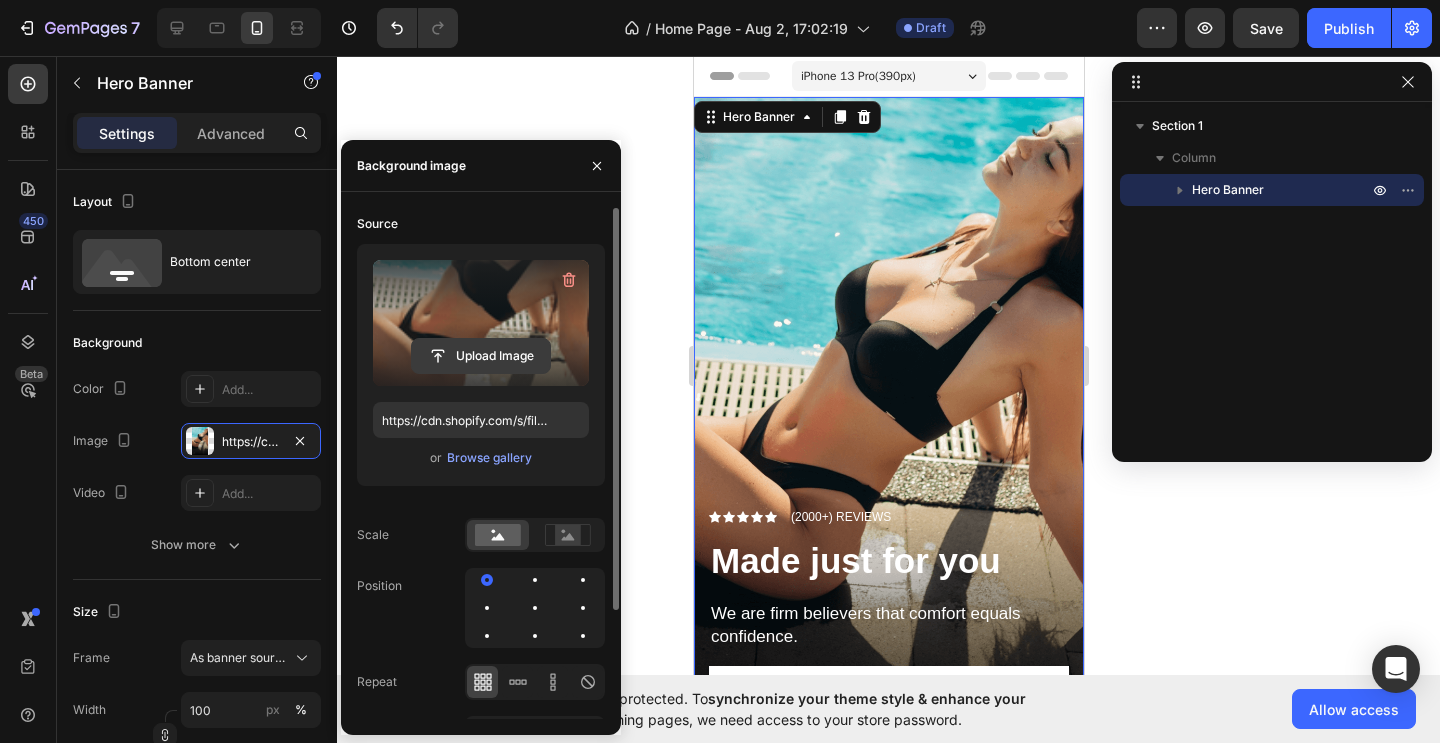 click 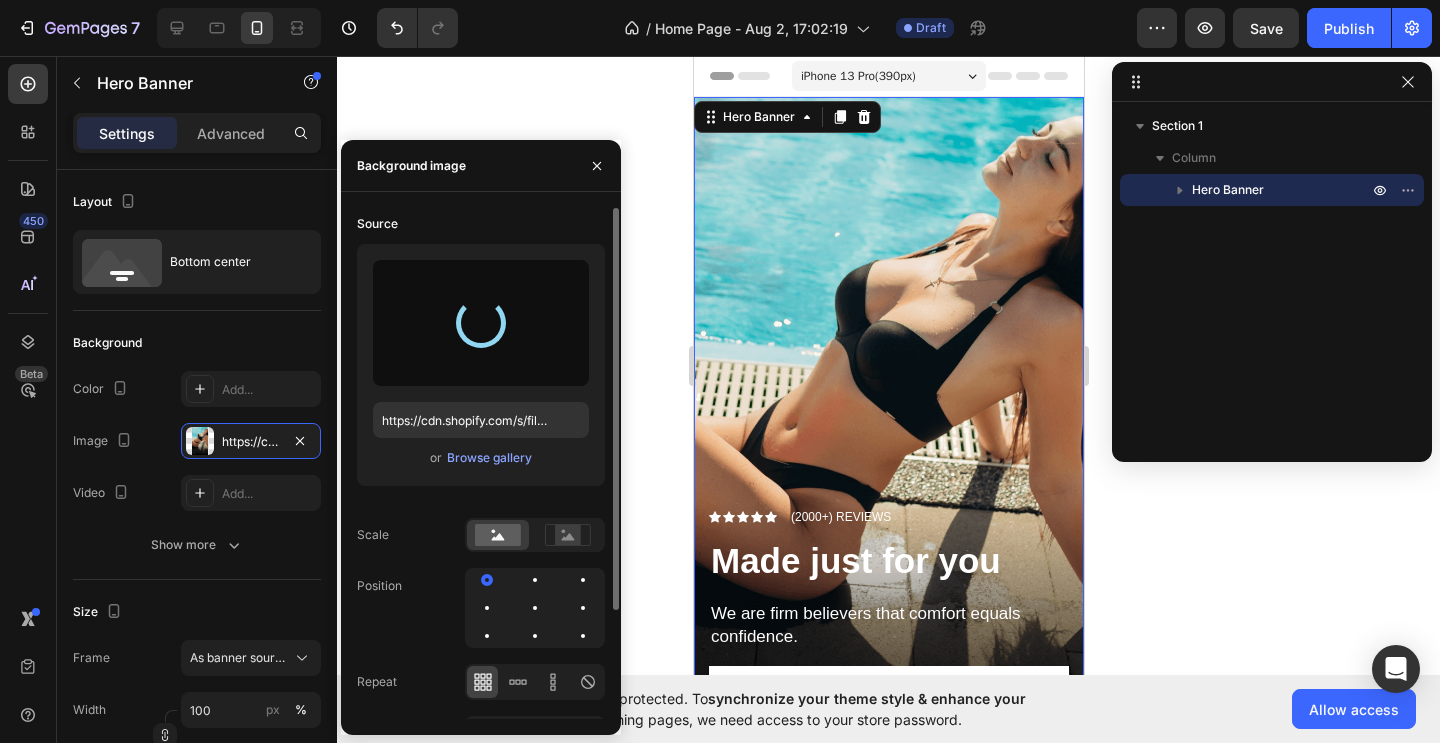 type on "https://cdn.shopify.com/s/files/1/0915/0057/7096/files/gempages_577762848831177669-29fa02b4-561b-426b-a8f9-1edf3f6c14aa.png" 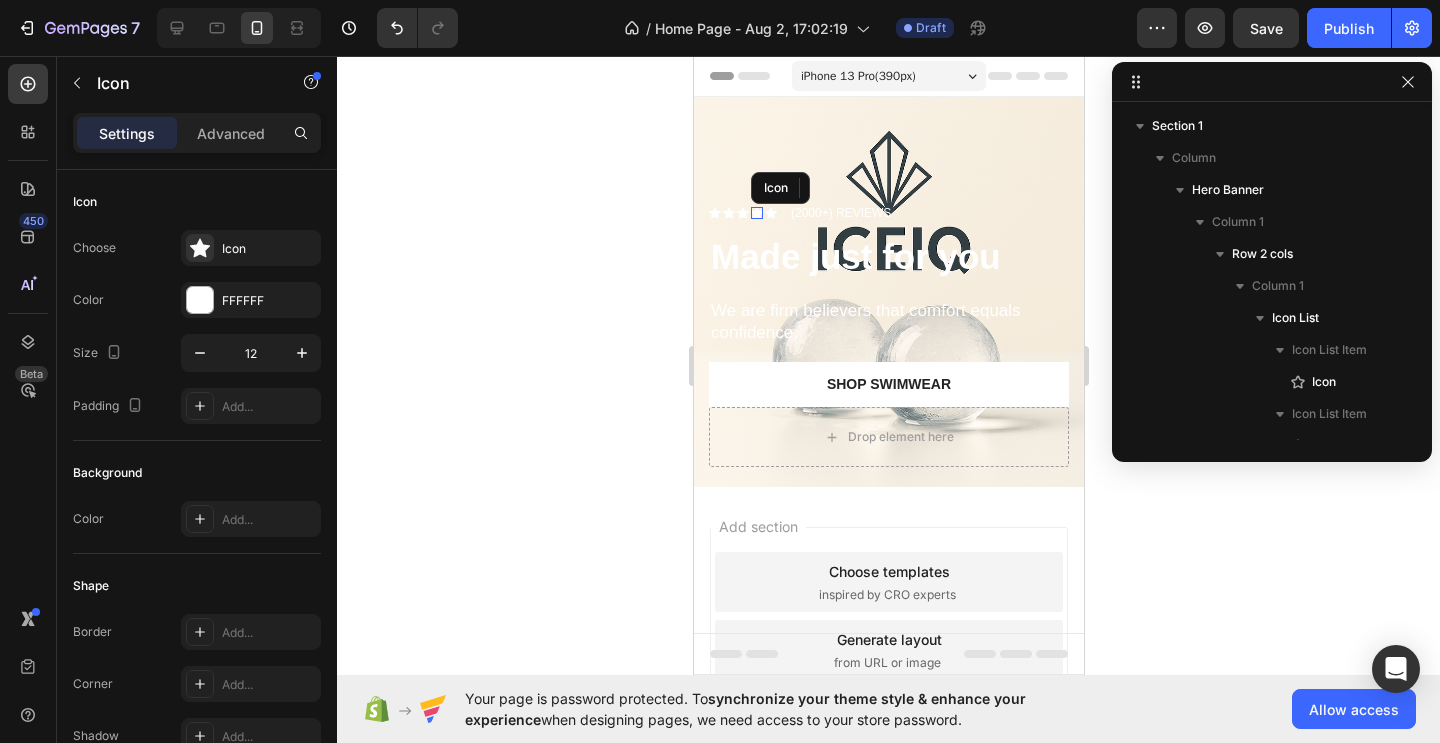 click 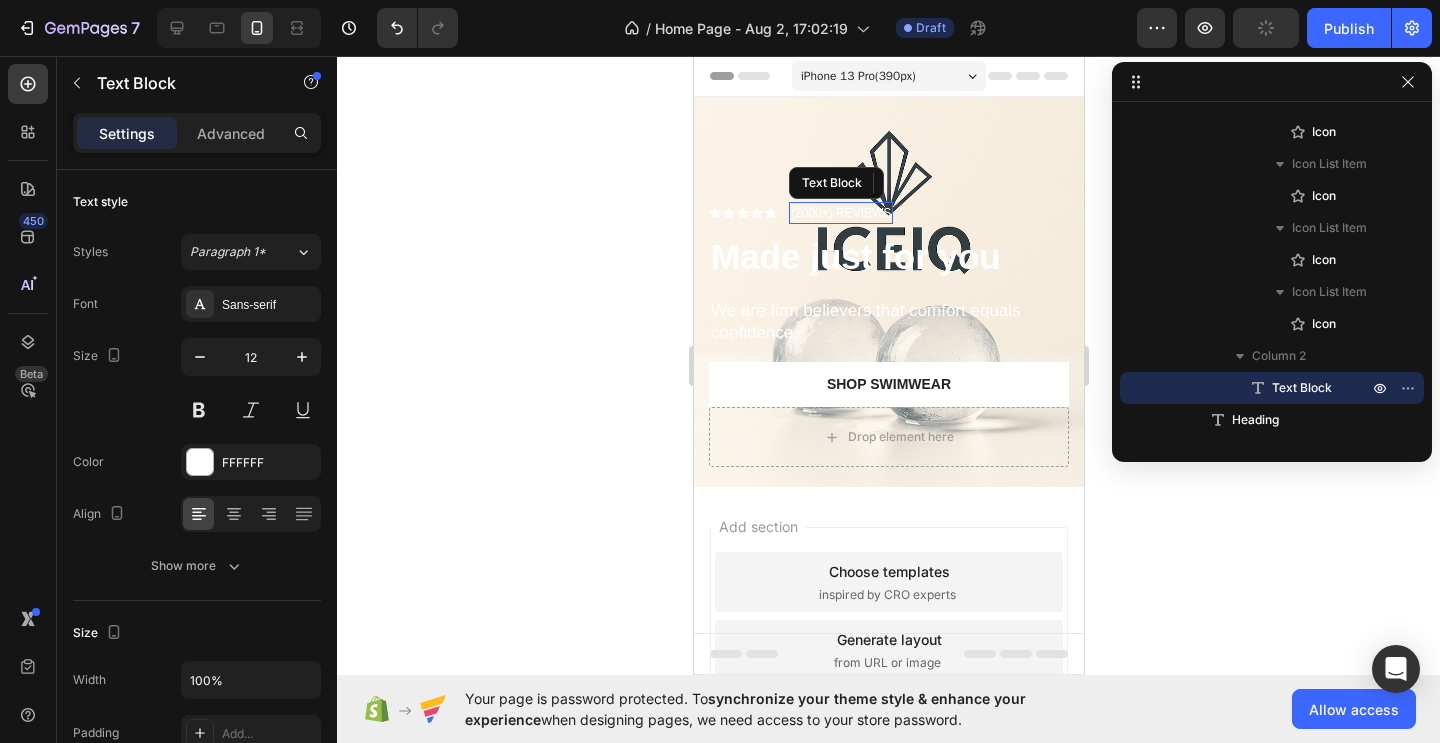 click on "(2000+) REVIEWS" at bounding box center [840, 213] 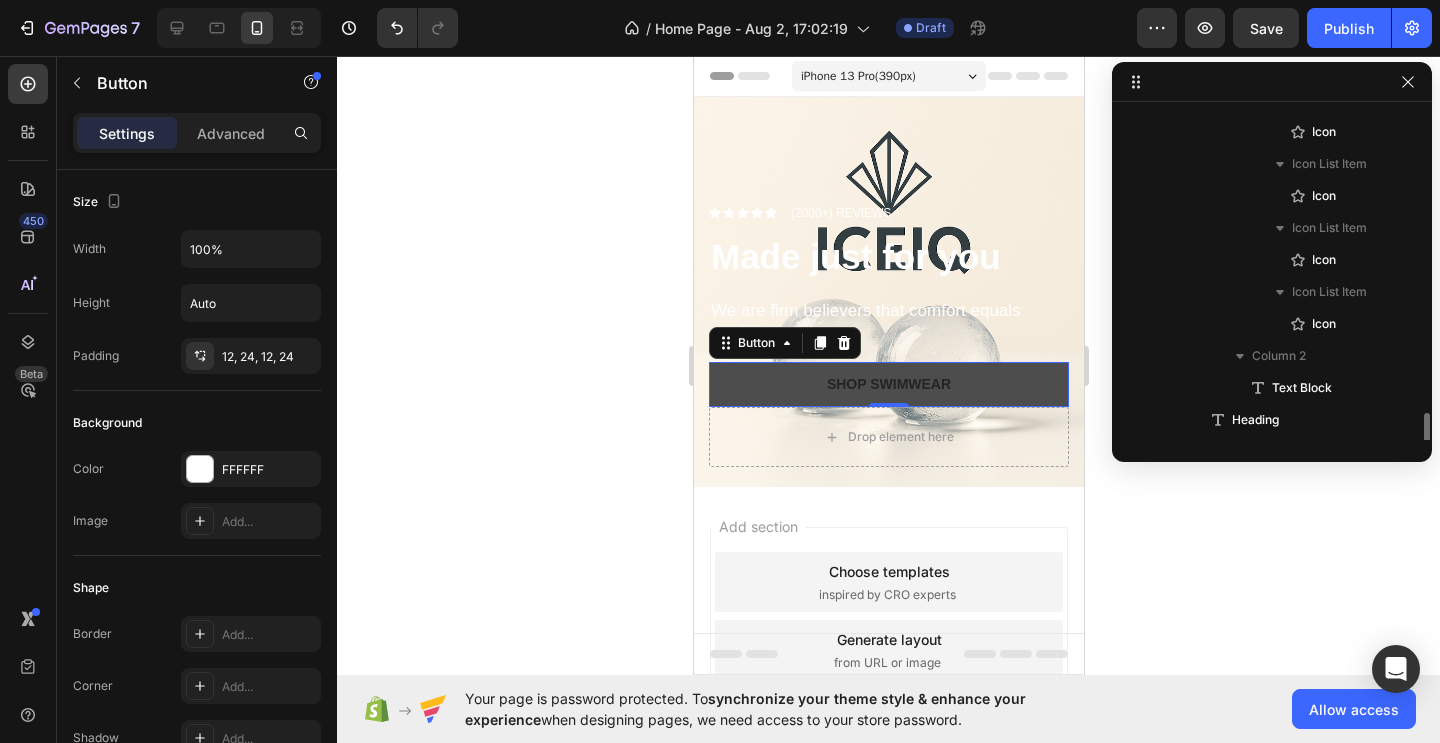 scroll, scrollTop: 430, scrollLeft: 0, axis: vertical 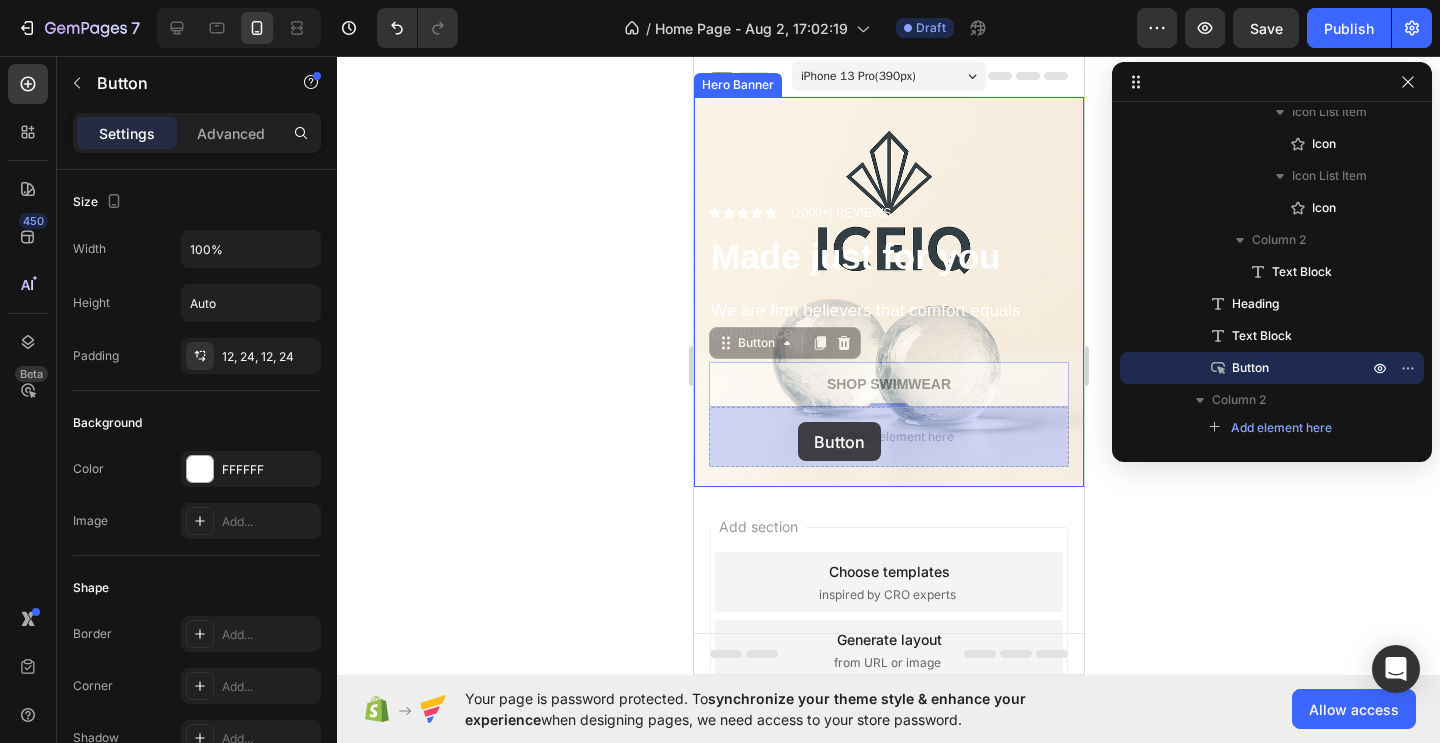 drag, startPoint x: 799, startPoint y: 378, endPoint x: 797, endPoint y: 422, distance: 44.04543 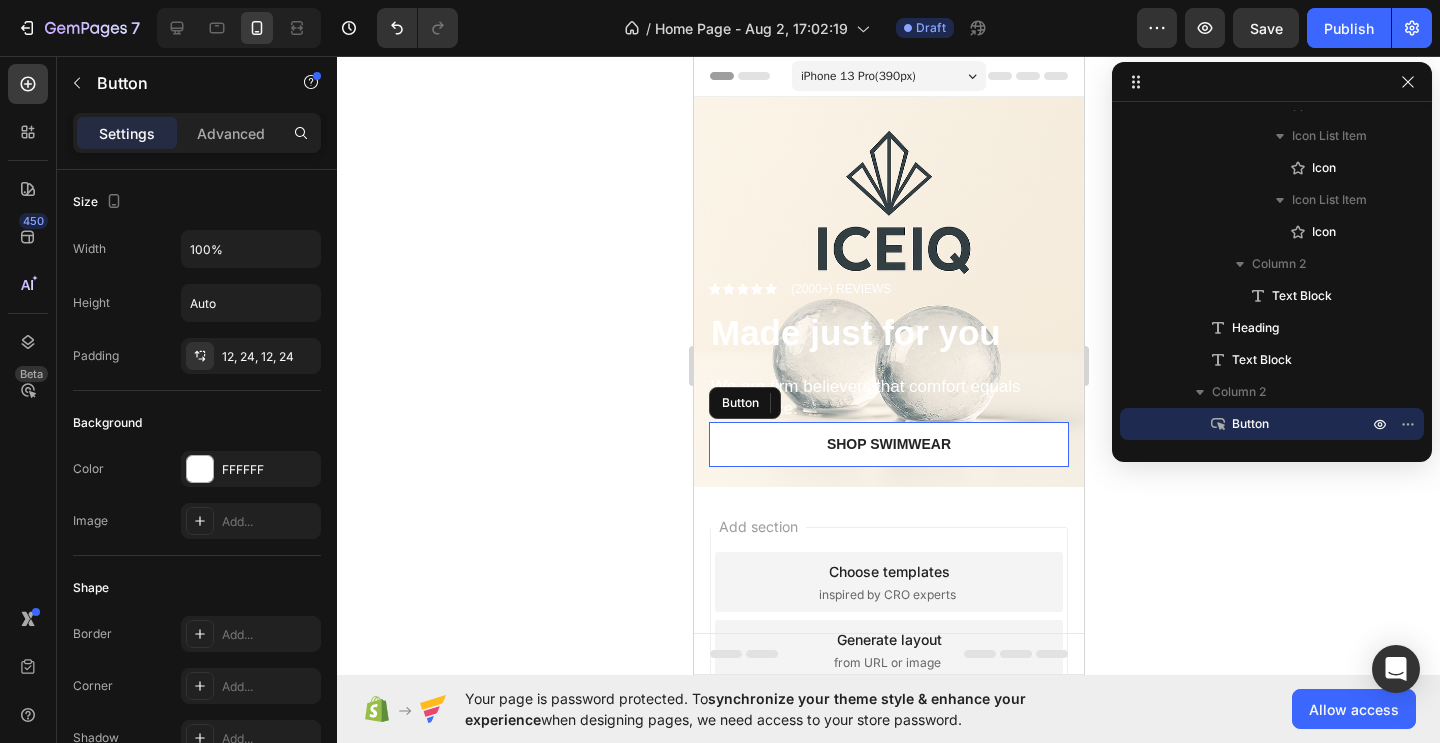 scroll, scrollTop: 406, scrollLeft: 0, axis: vertical 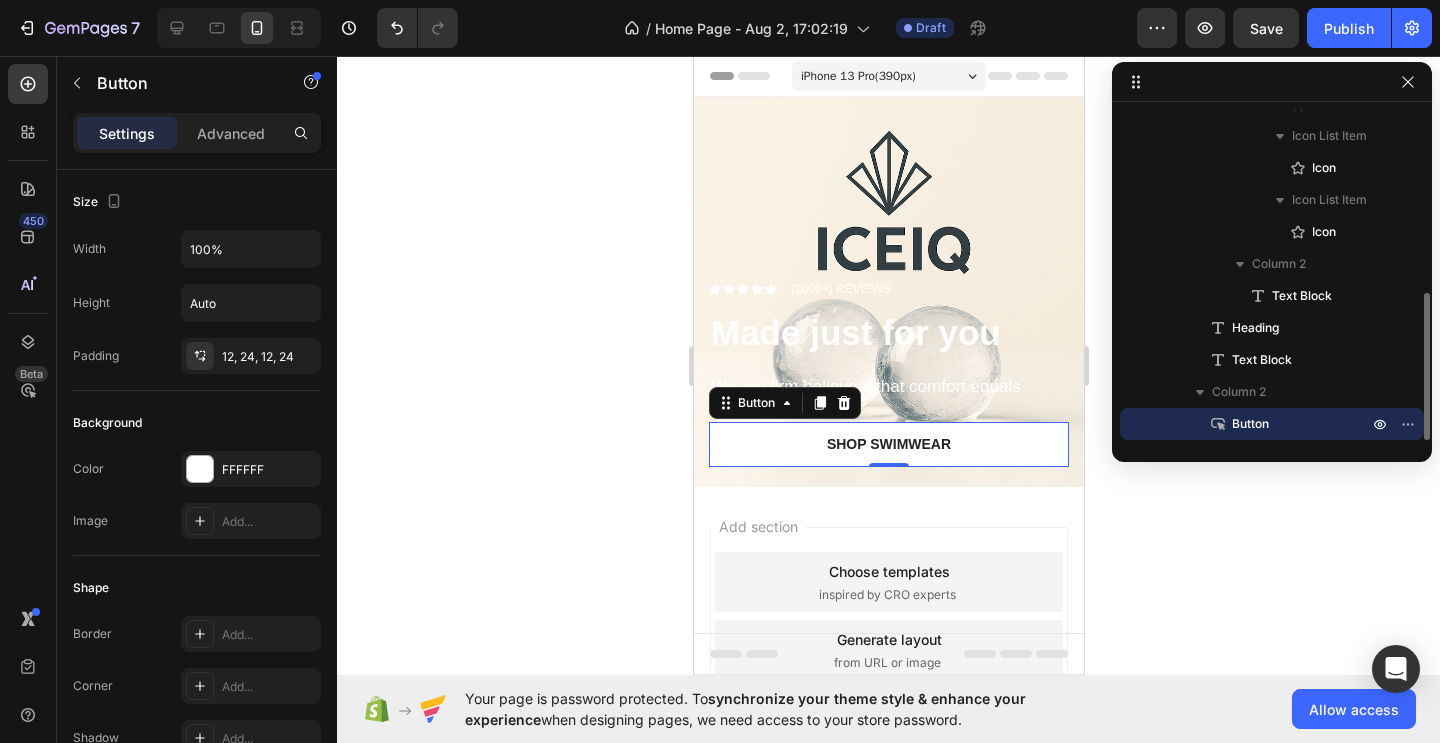 click on "Button" at bounding box center [1278, 424] 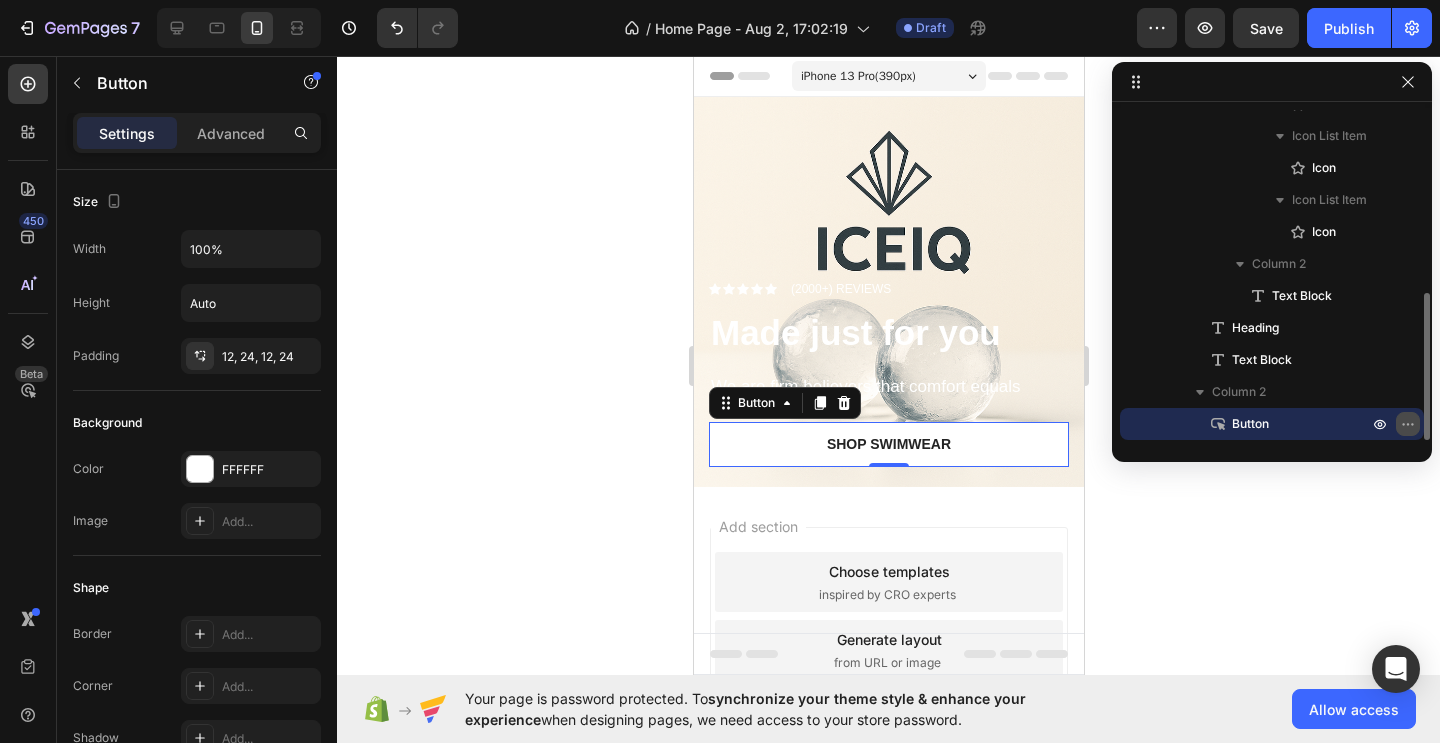 click 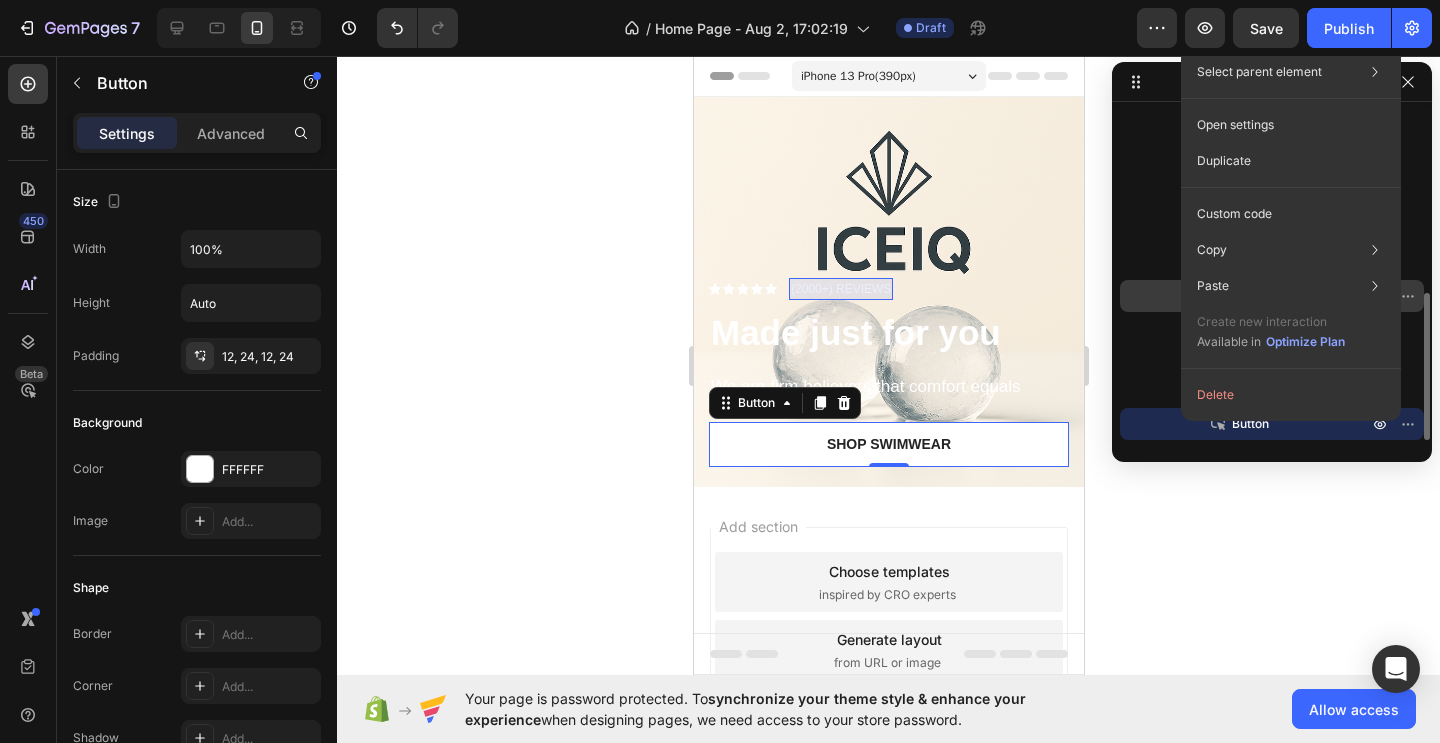 click on "Text Block" at bounding box center [1272, 296] 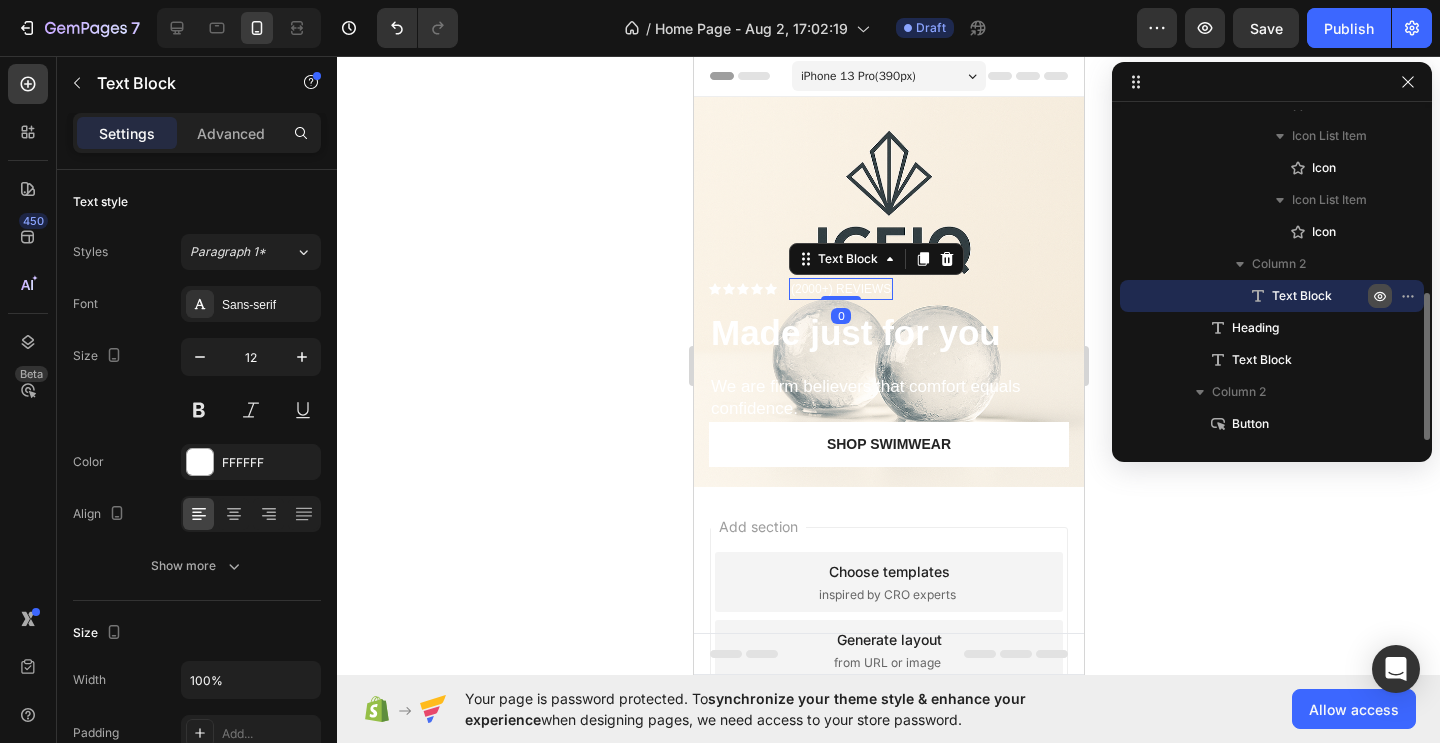 click 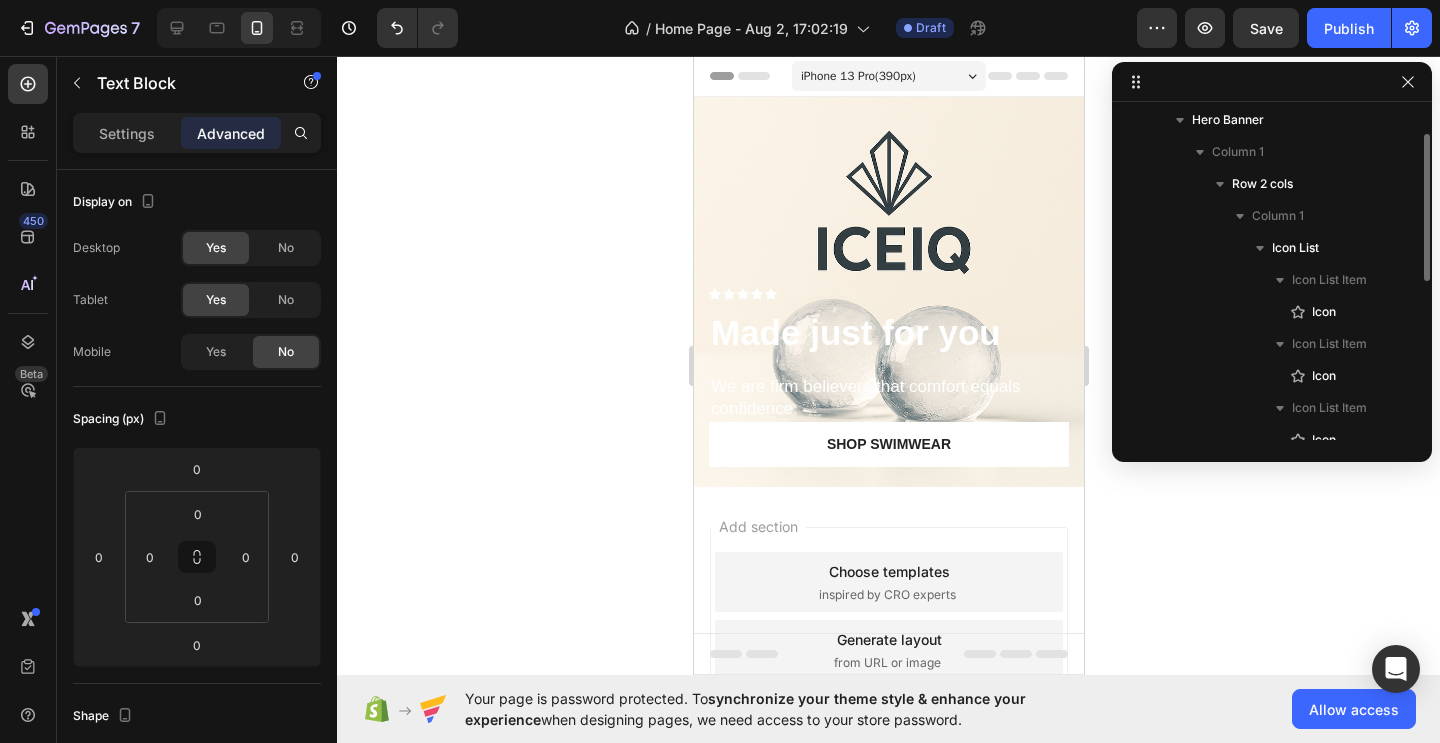 scroll, scrollTop: 65, scrollLeft: 0, axis: vertical 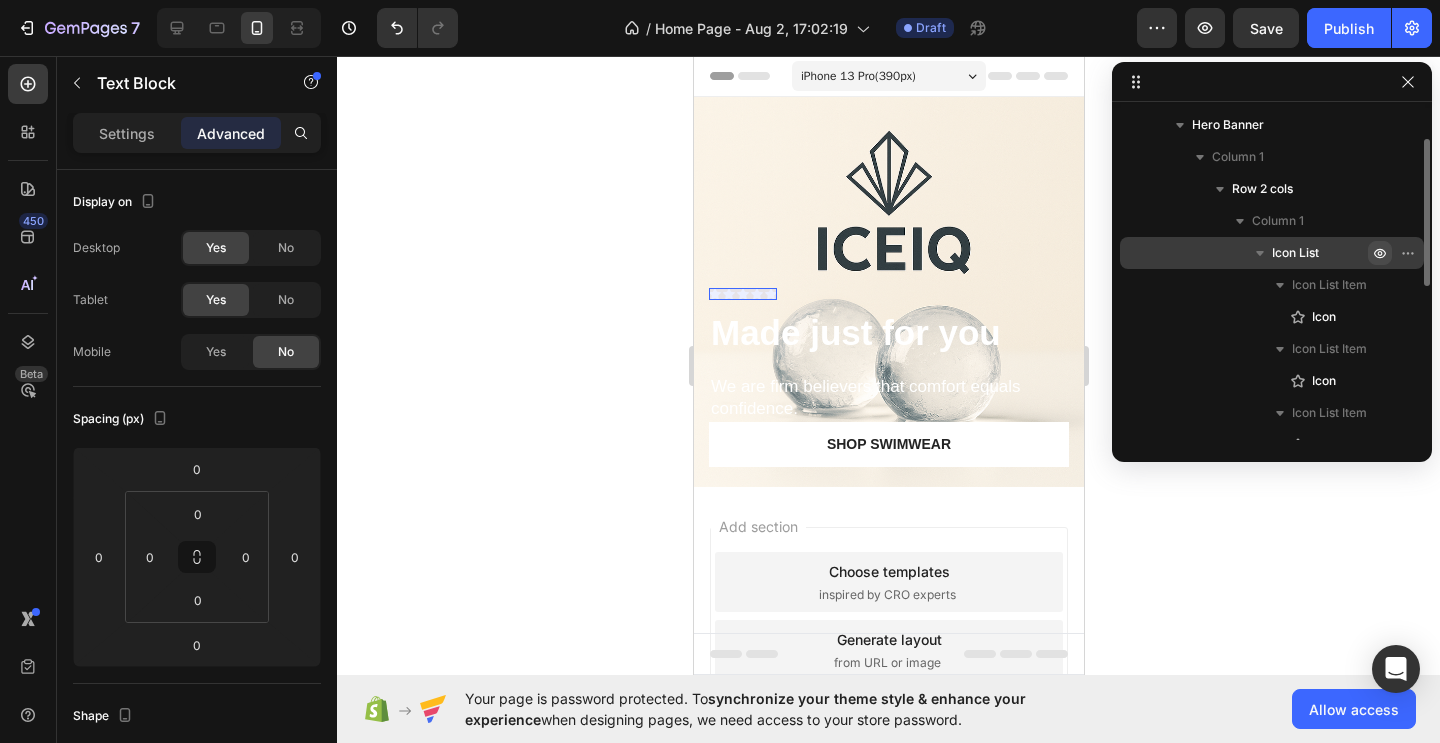 click 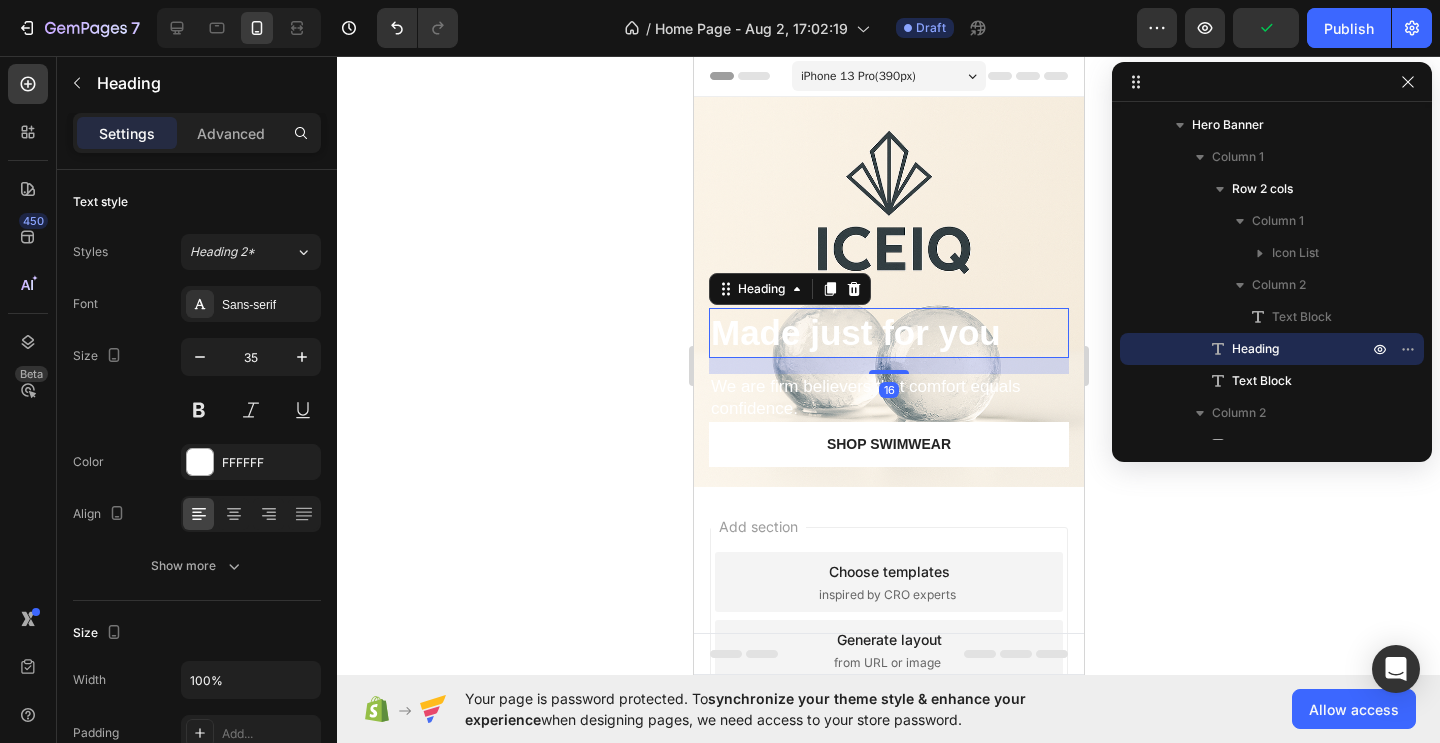 click on "Made just for you" at bounding box center [855, 332] 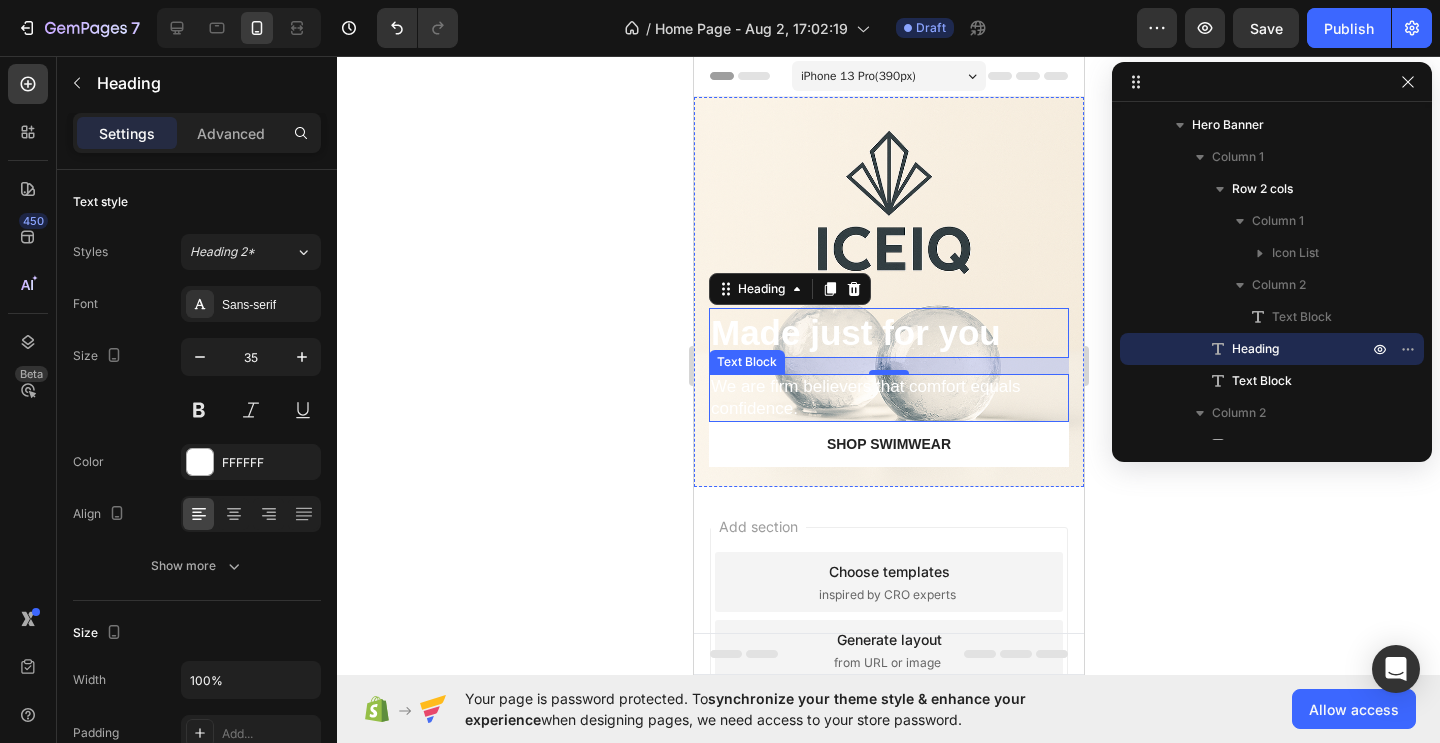 click on "We are firm believers that comfort equals confidence." at bounding box center [888, 398] 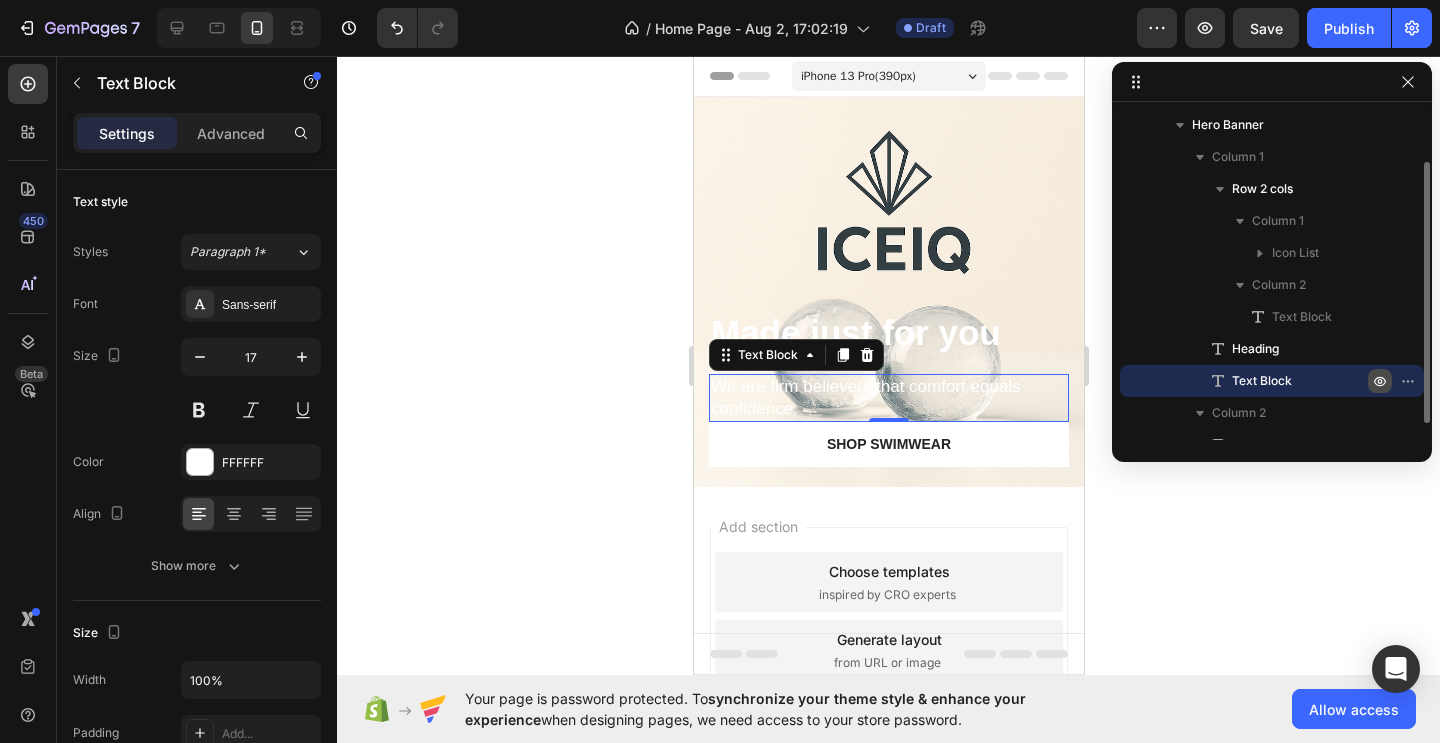 click 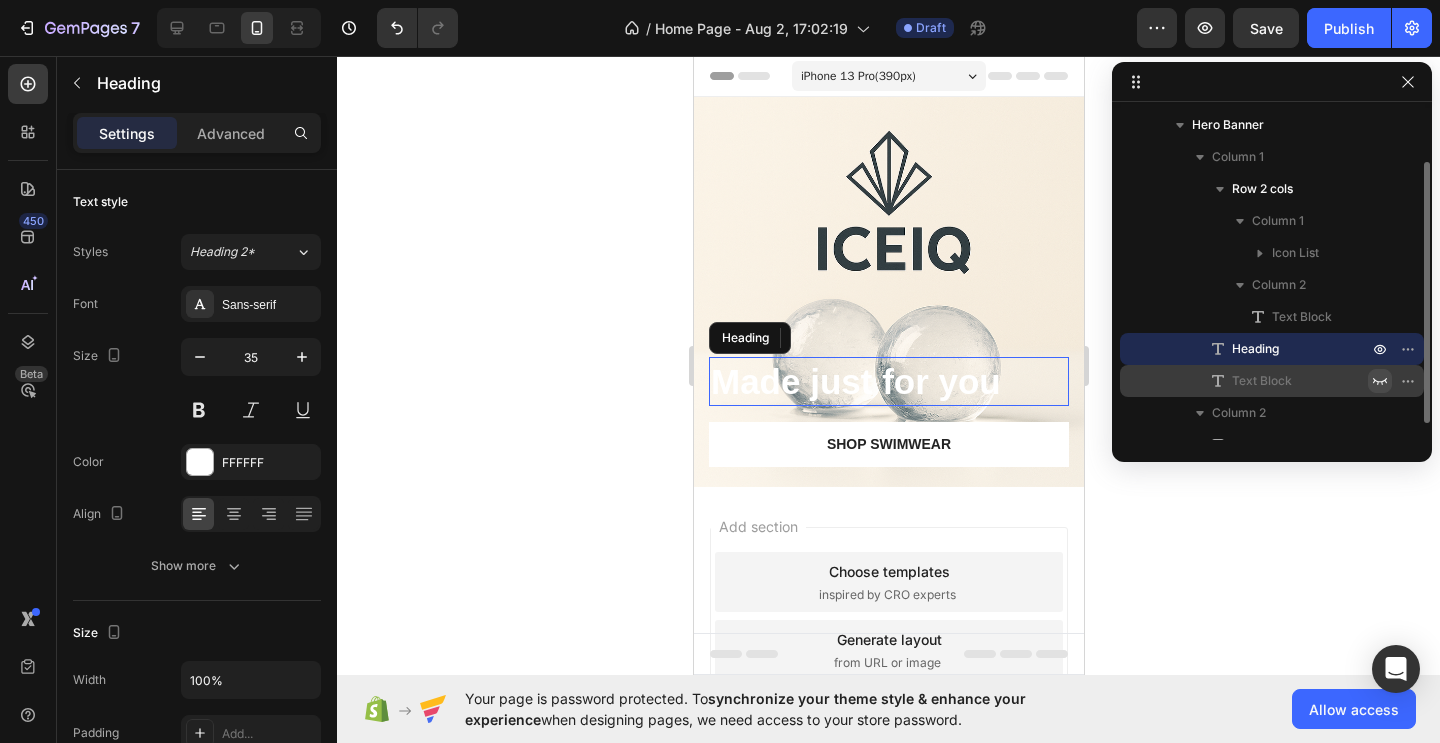 click on "Made just for you" at bounding box center (855, 381) 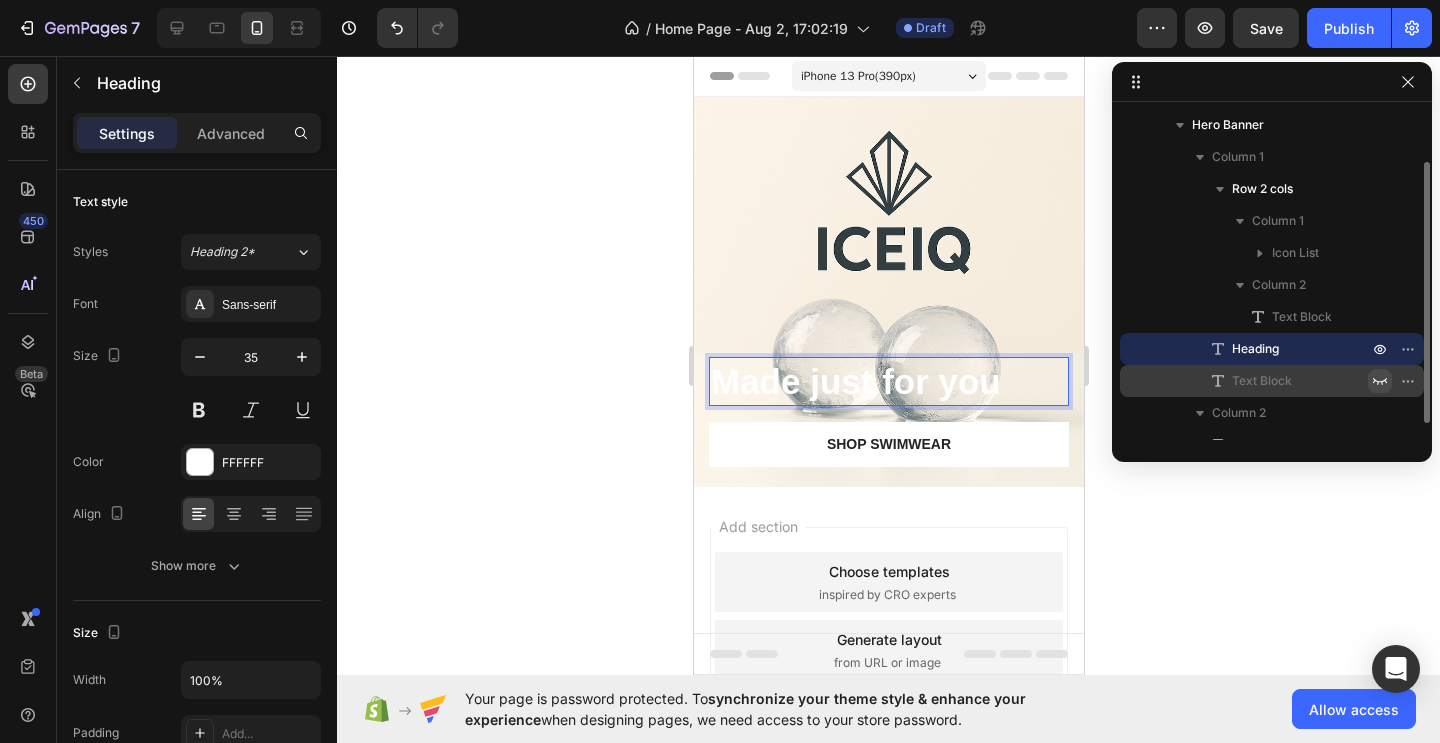 click on "Made just for you" at bounding box center (855, 381) 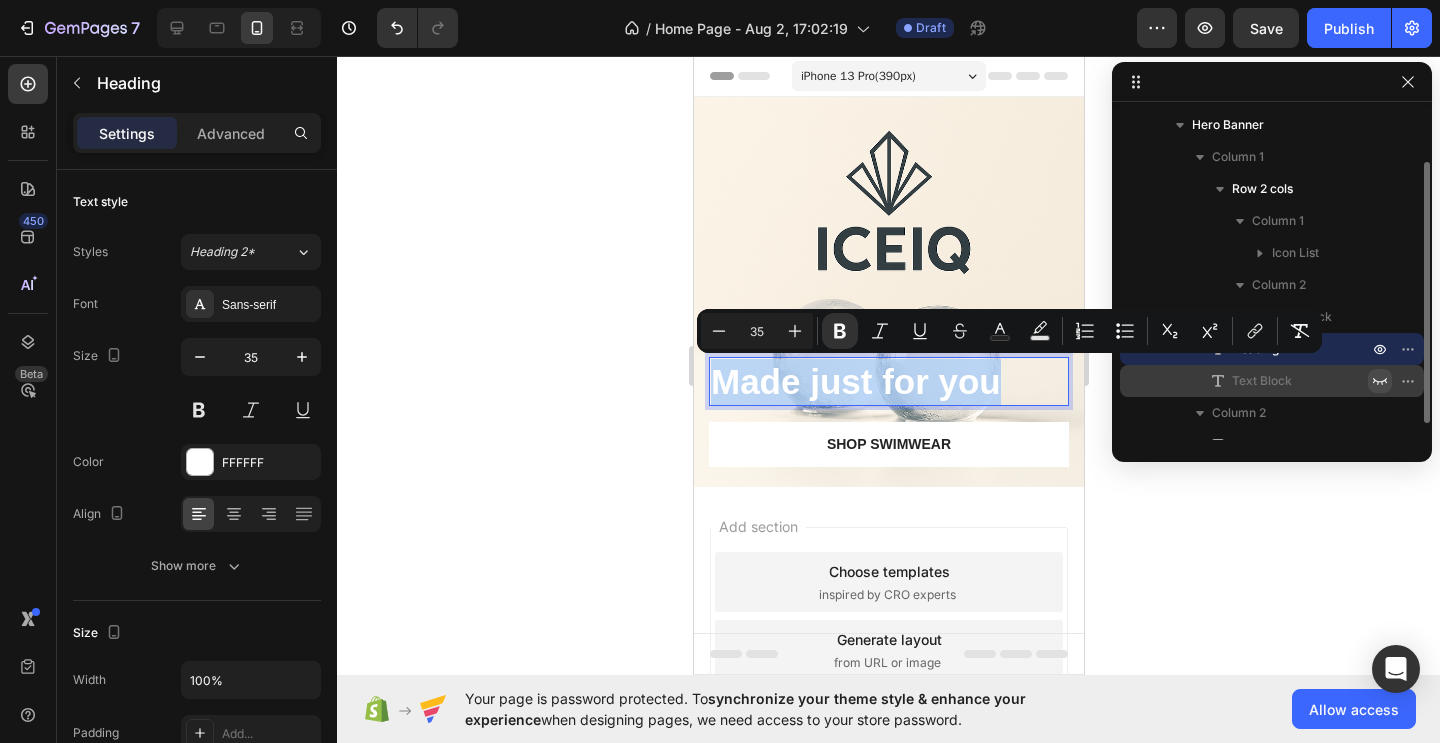 drag, startPoint x: 995, startPoint y: 381, endPoint x: 717, endPoint y: 374, distance: 278.0881 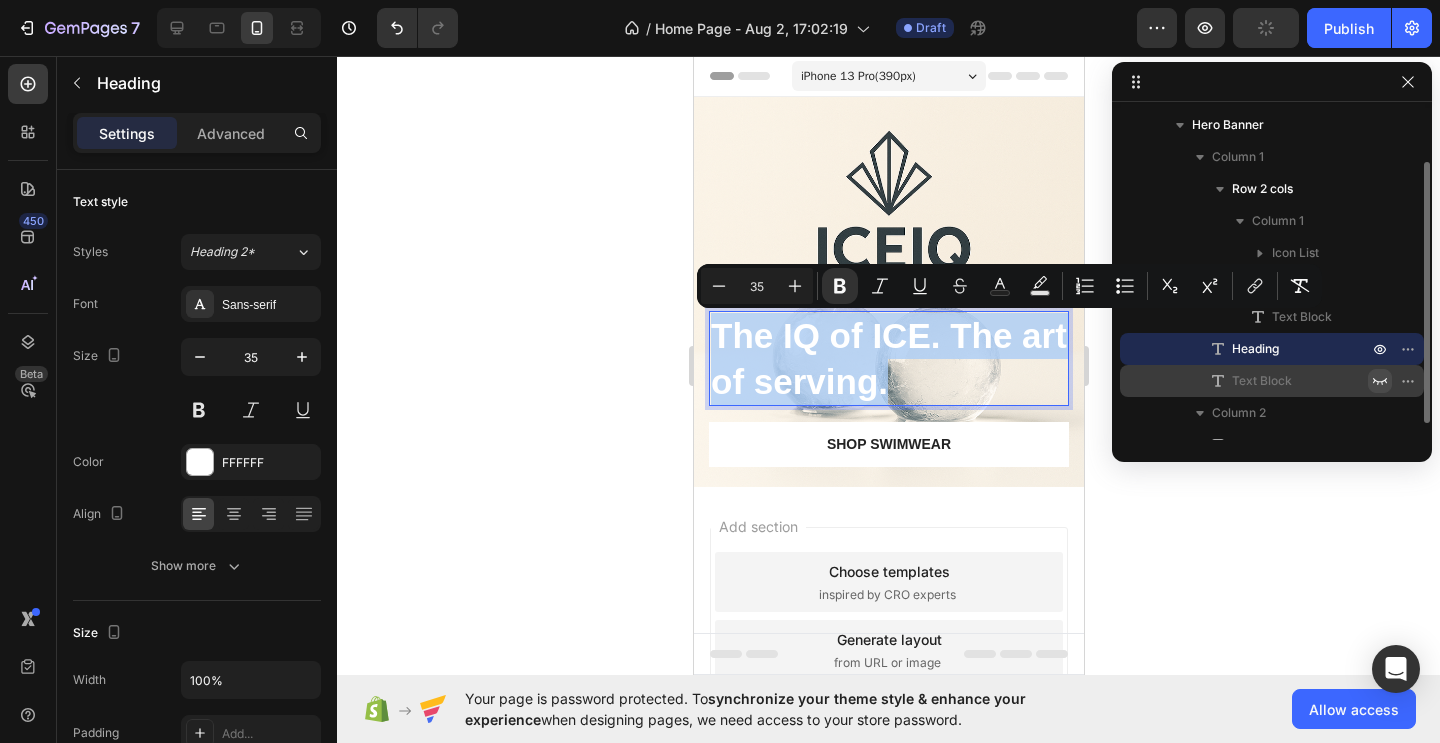 drag, startPoint x: 898, startPoint y: 386, endPoint x: 715, endPoint y: 345, distance: 187.53667 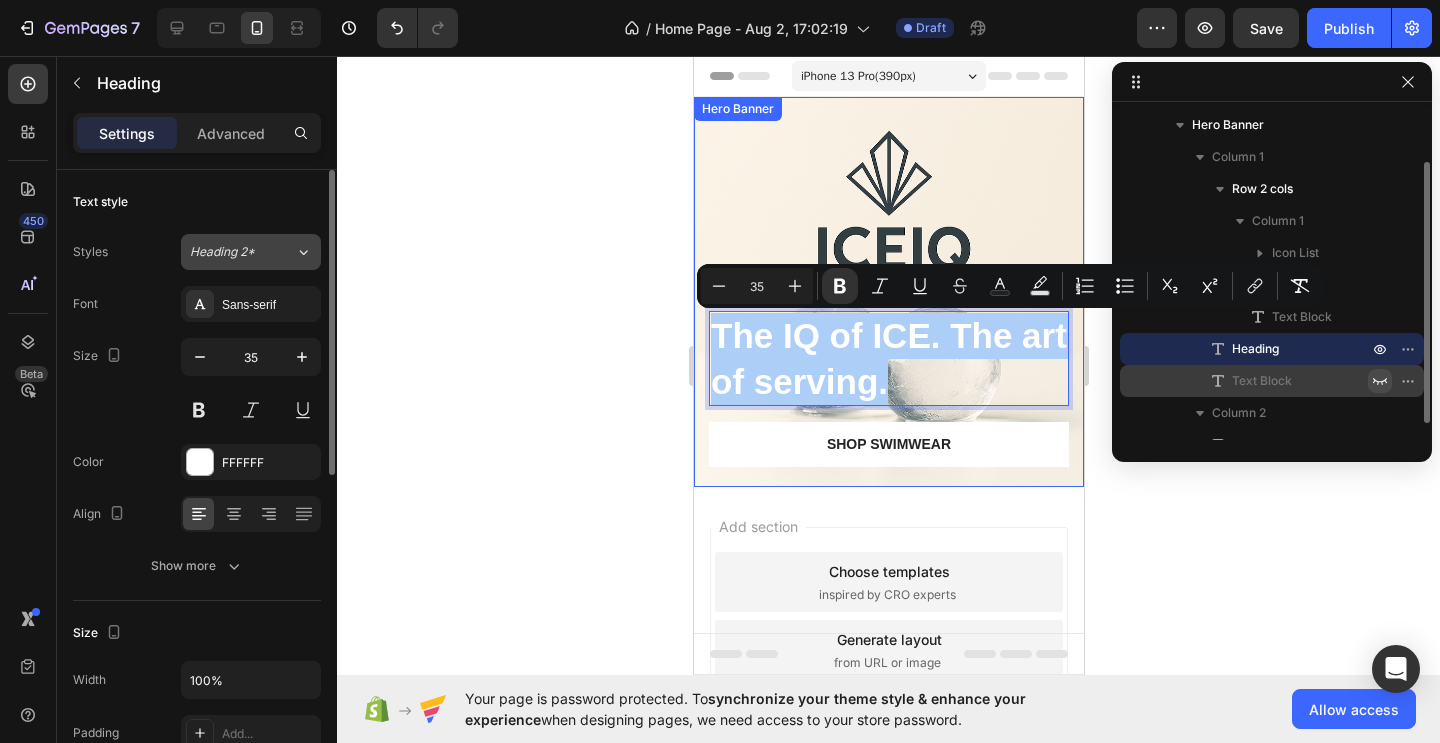 click 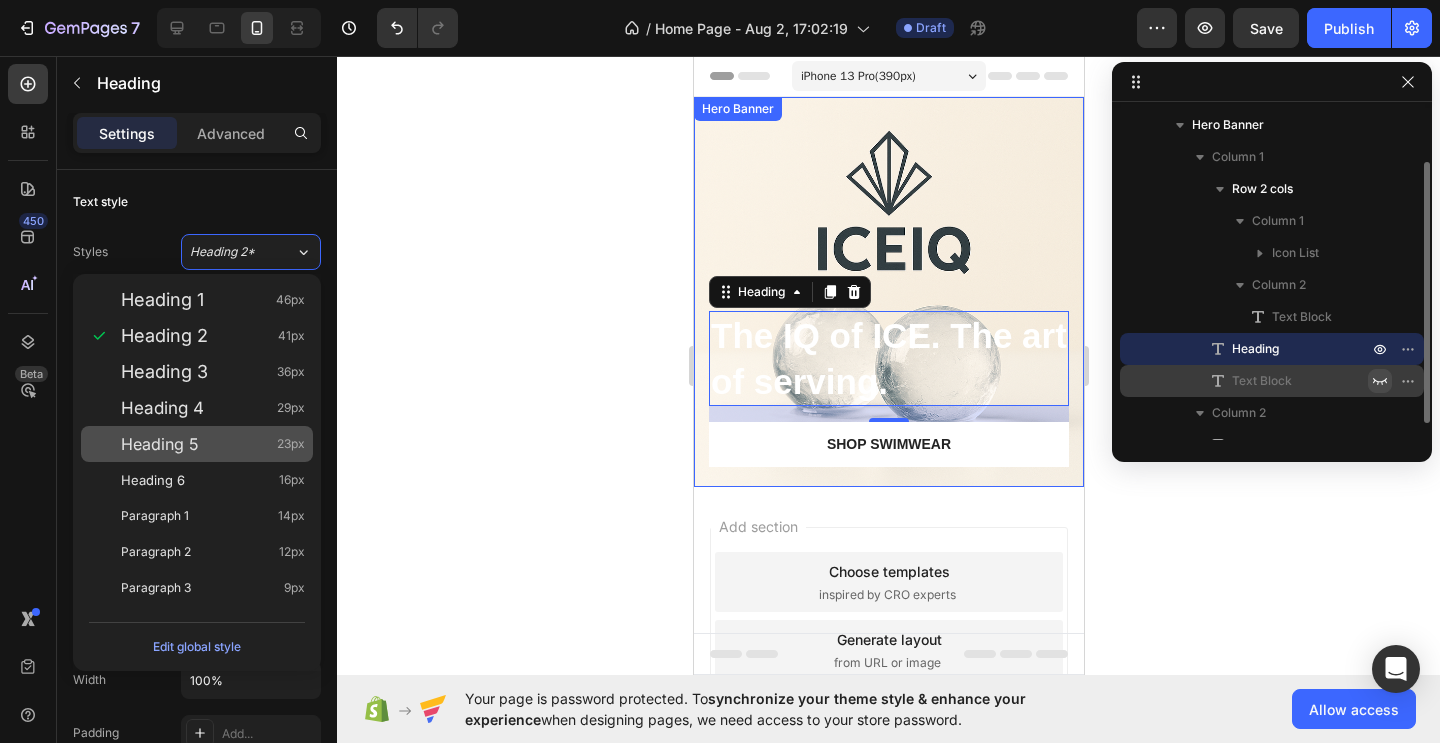 click on "Heading 5 23px" at bounding box center (213, 444) 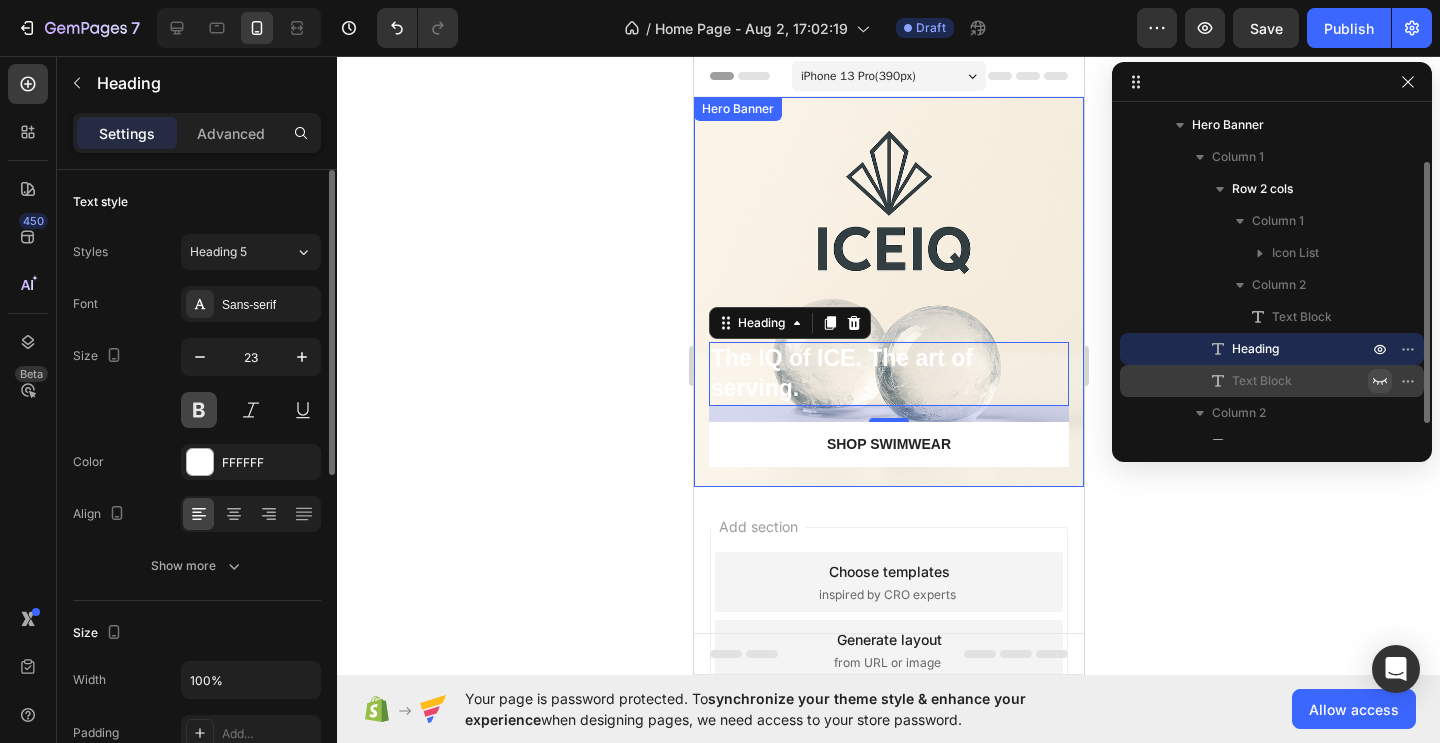 click at bounding box center (199, 410) 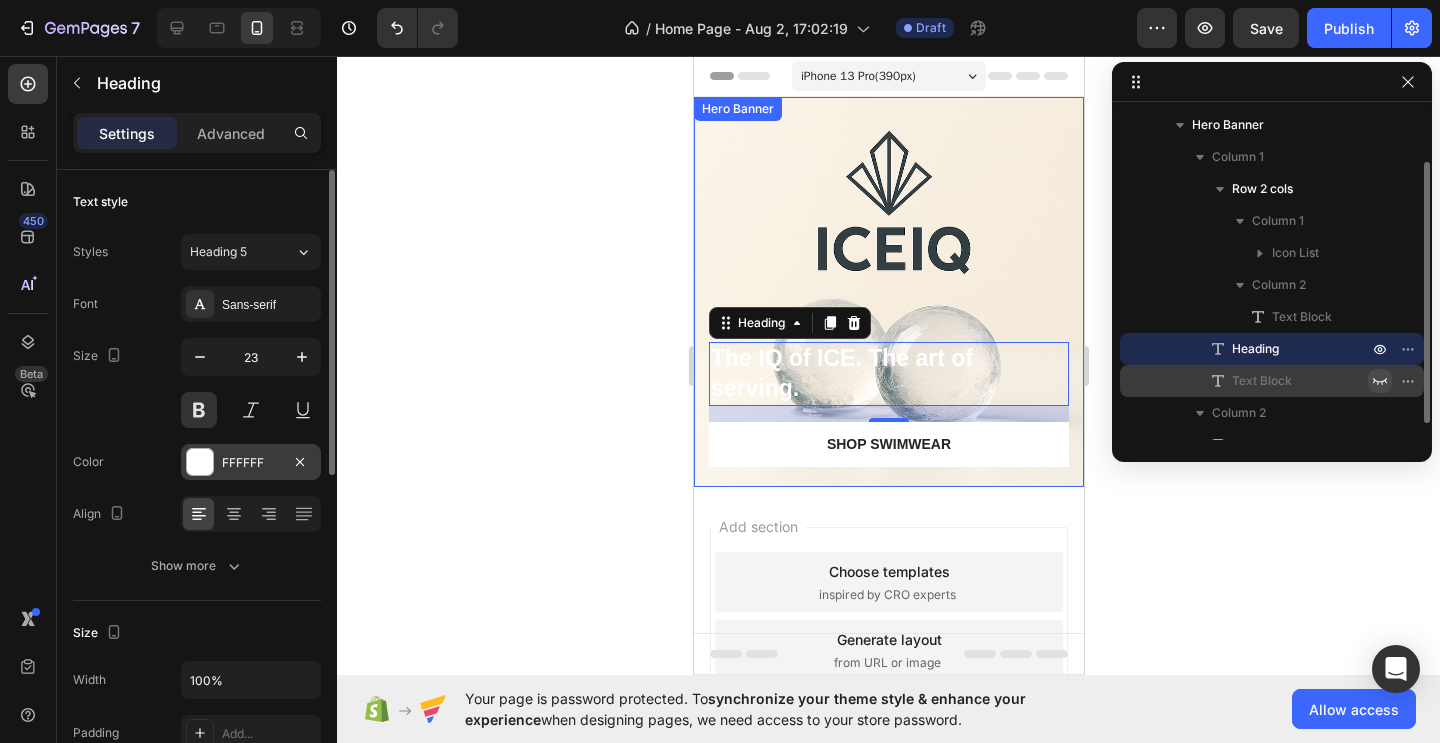click at bounding box center (200, 462) 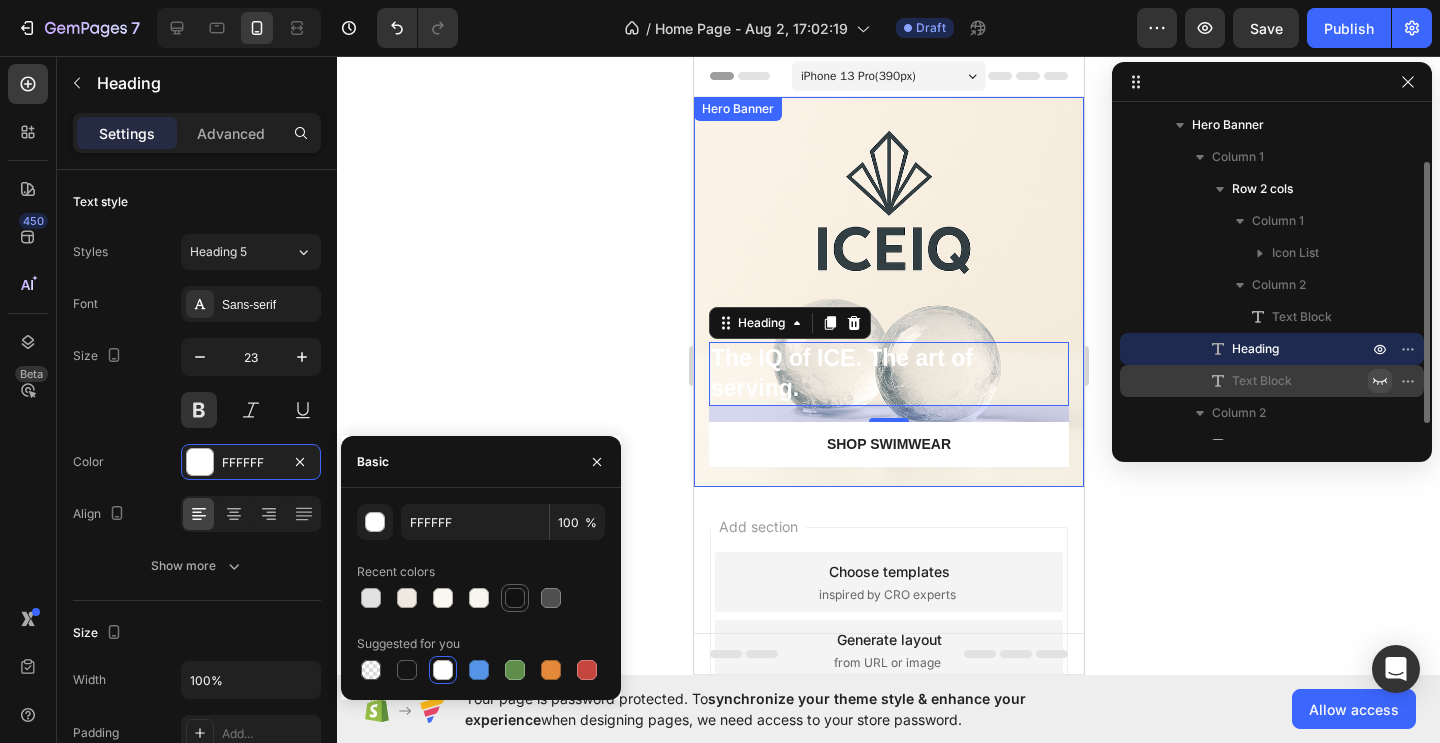 click at bounding box center [515, 598] 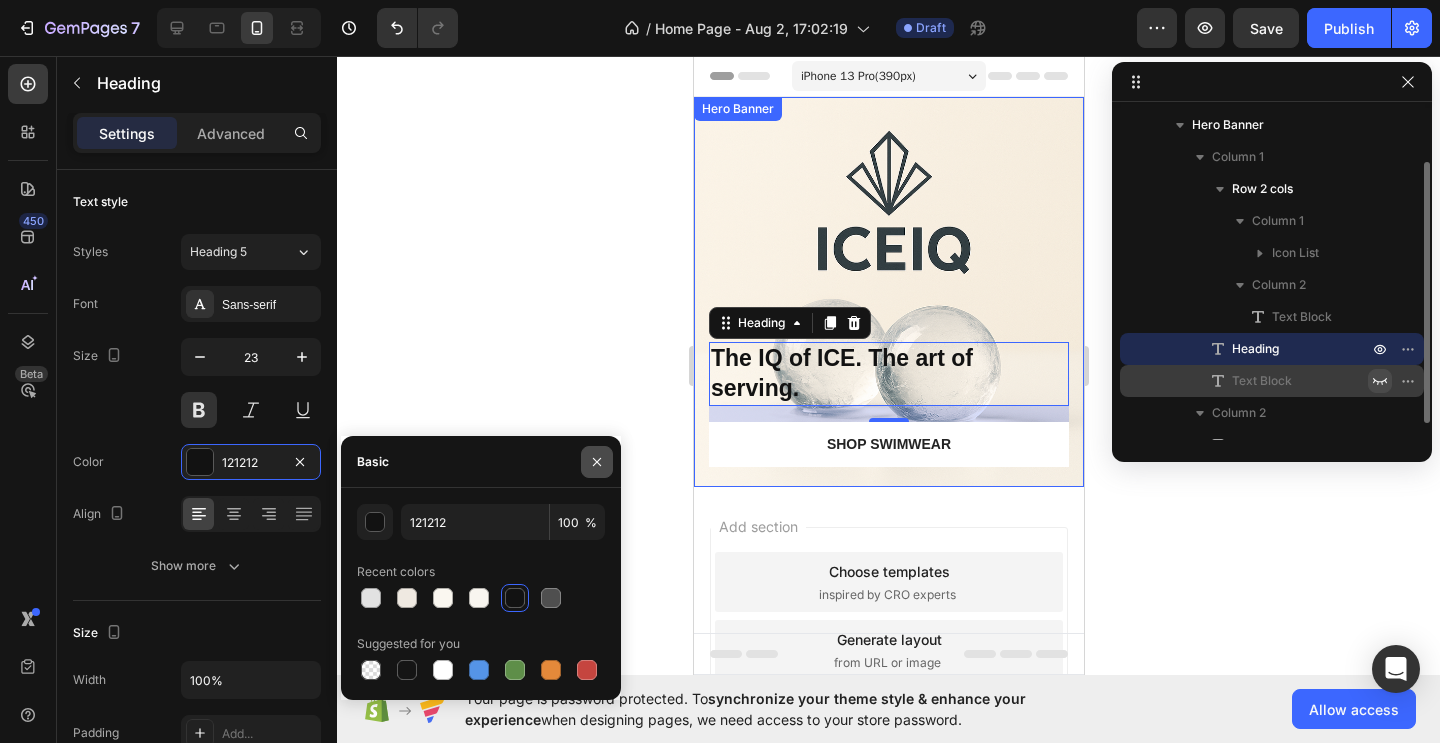 click at bounding box center [597, 462] 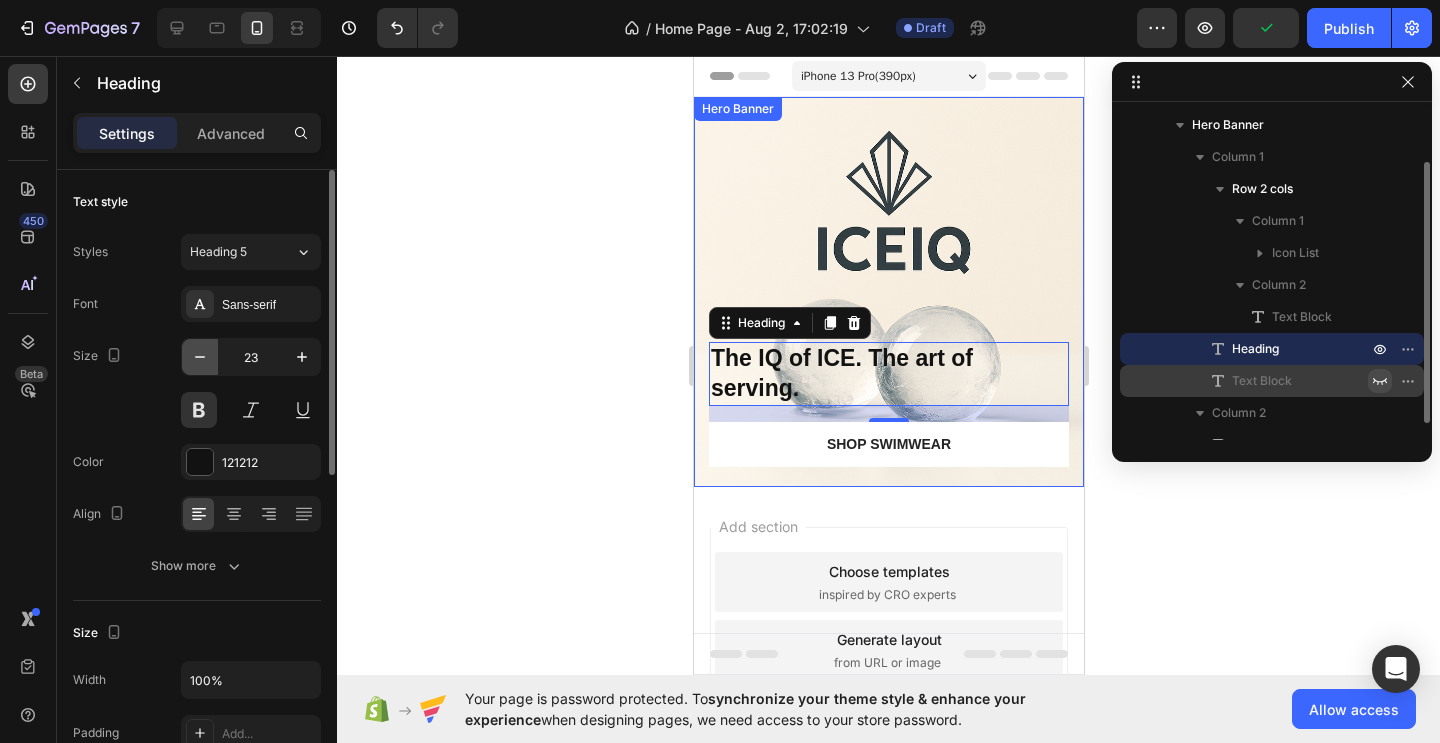 click 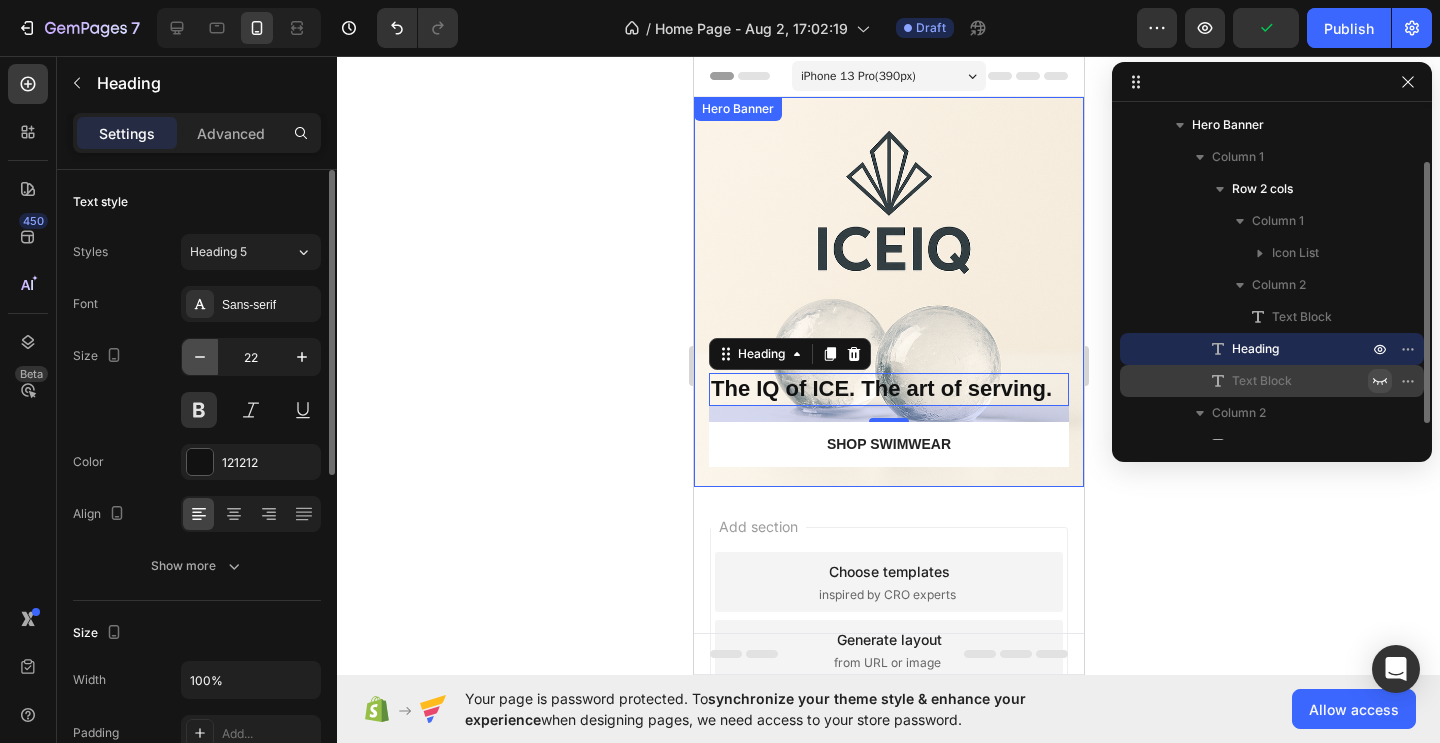 click 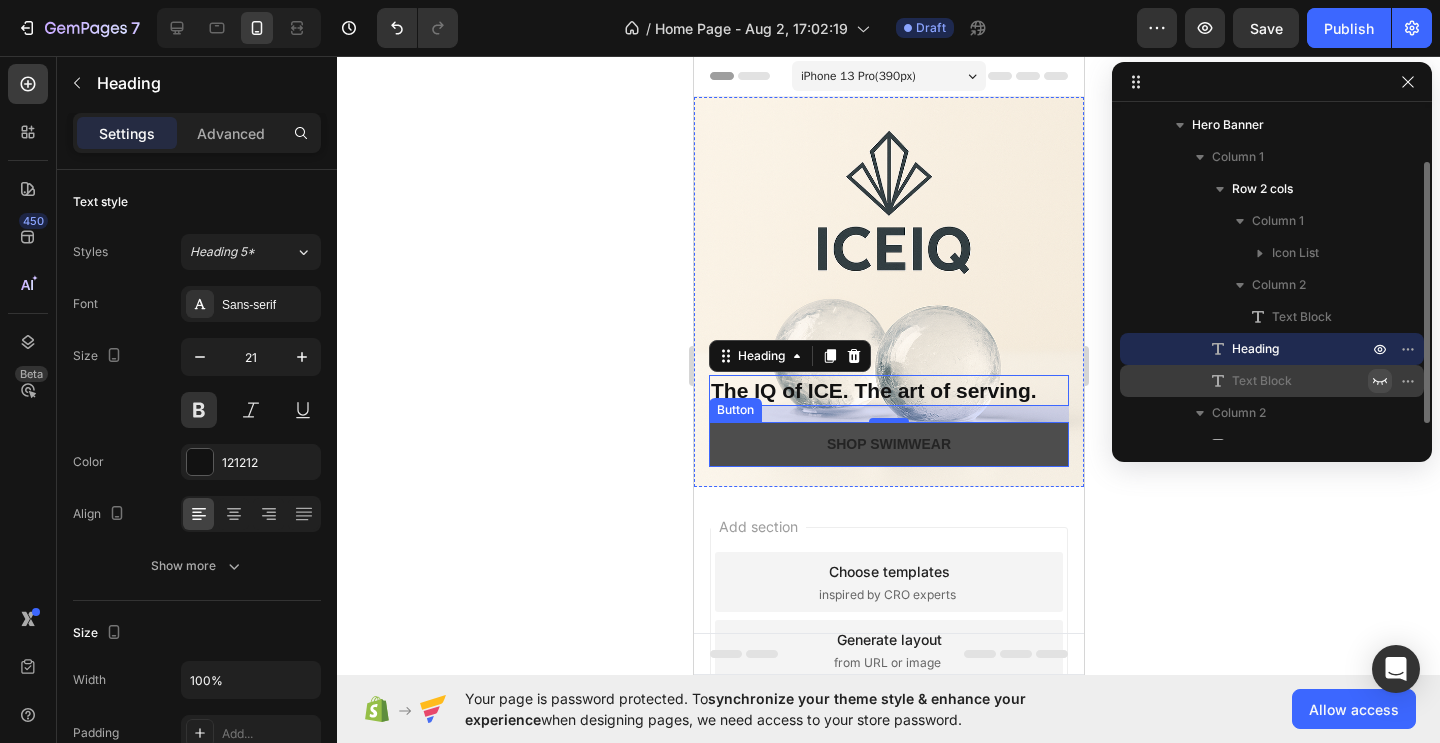 click on "Shop Swimwear" at bounding box center (888, 444) 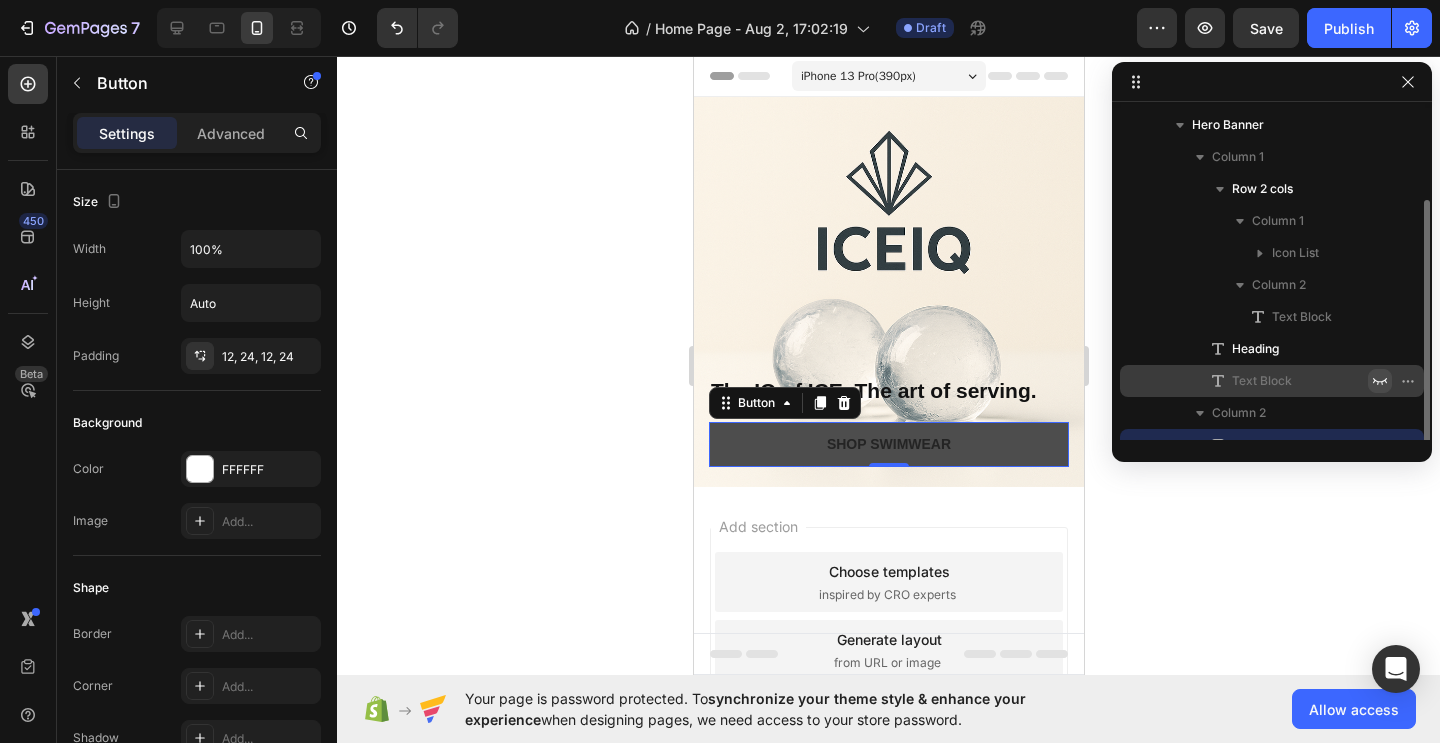 scroll, scrollTop: 86, scrollLeft: 0, axis: vertical 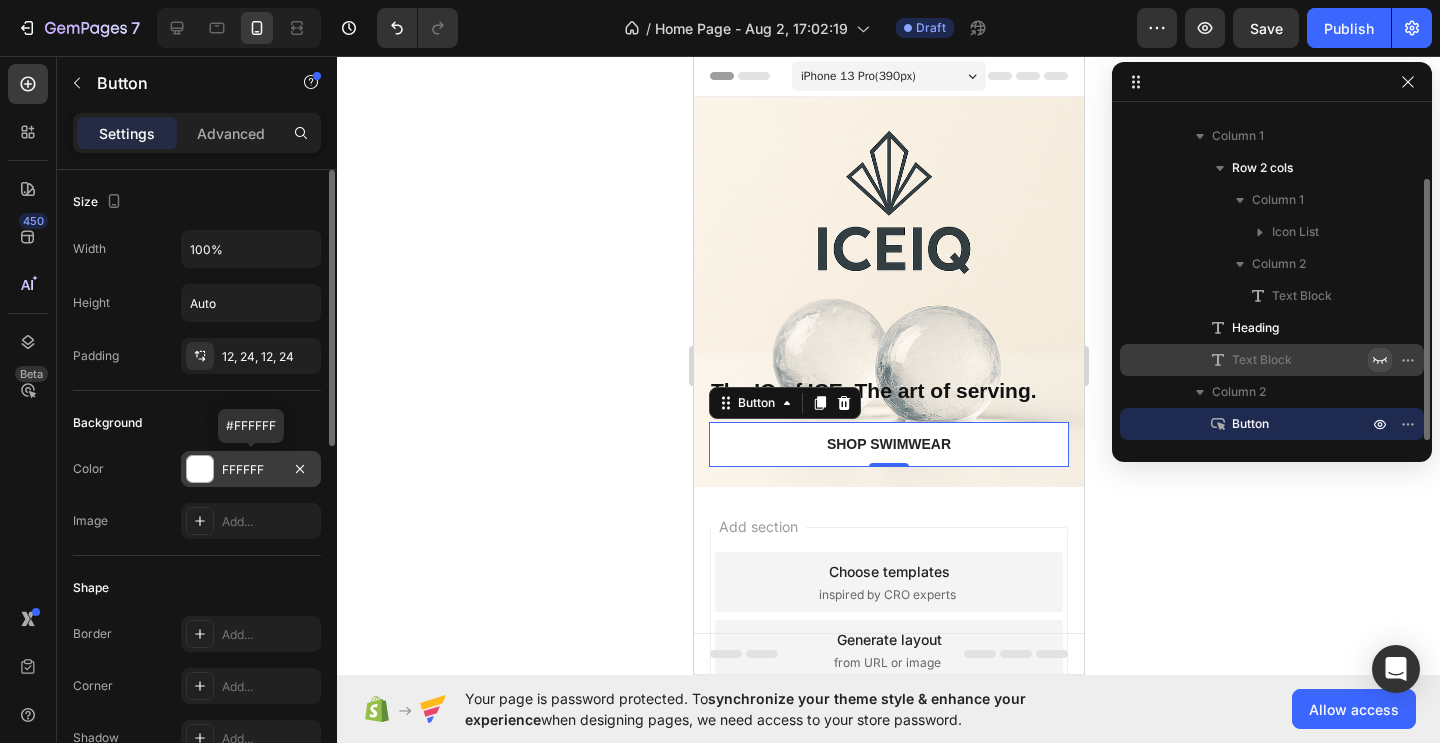 click at bounding box center [200, 469] 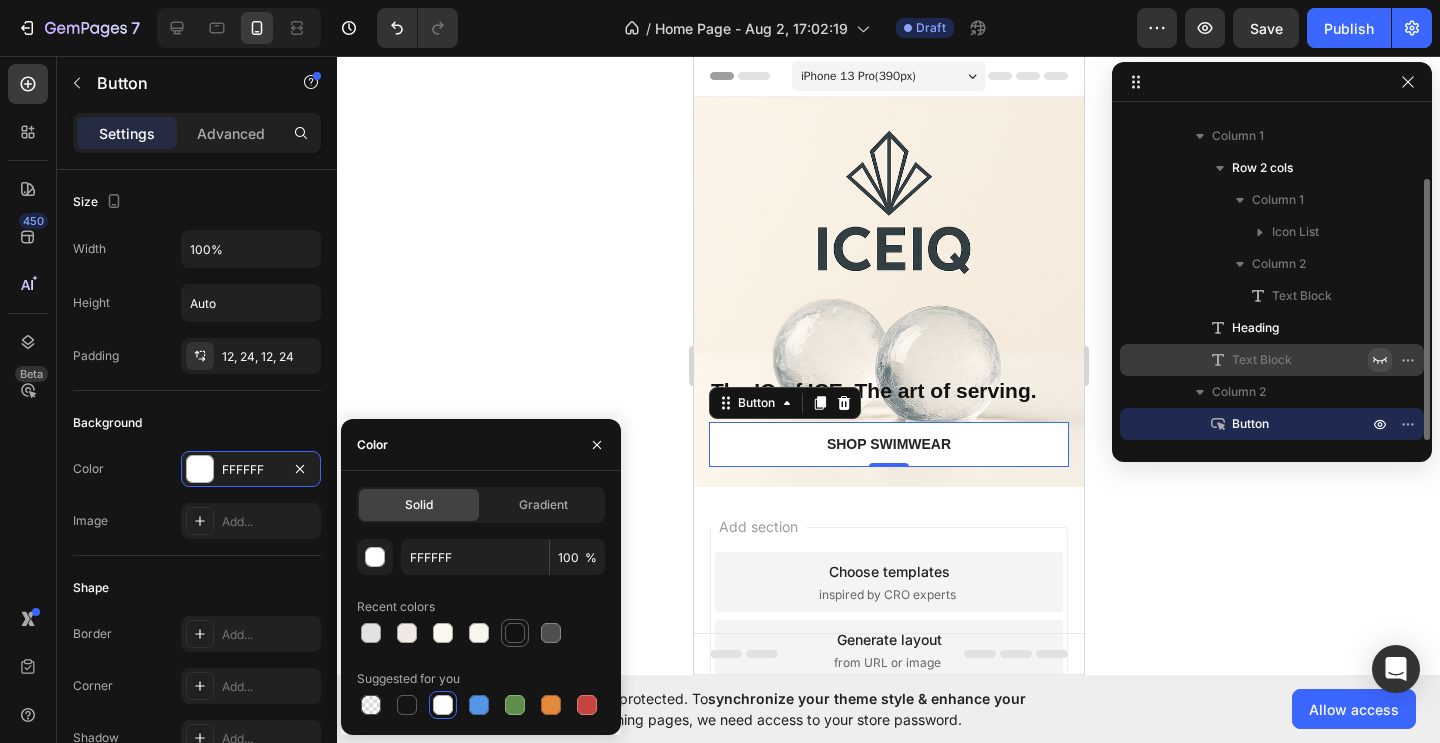 click at bounding box center [515, 633] 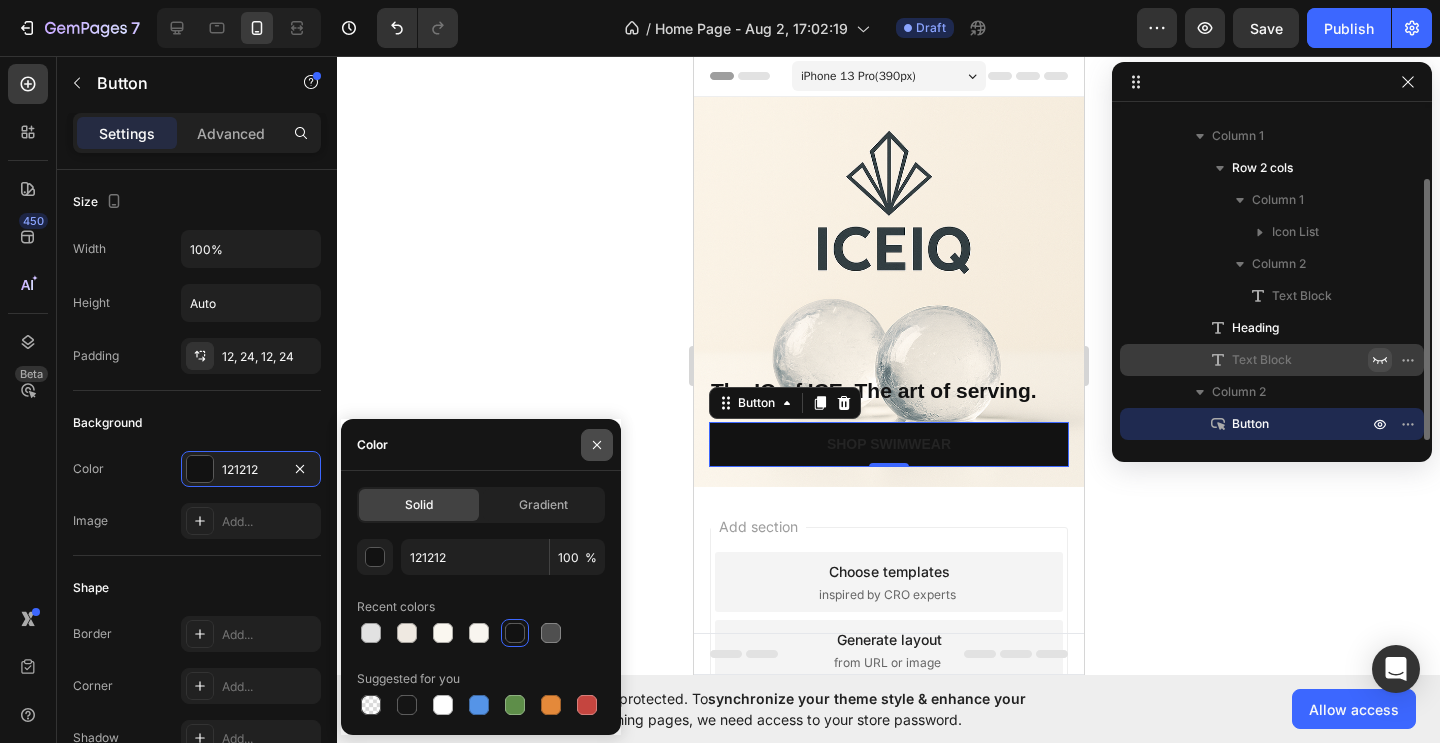 click 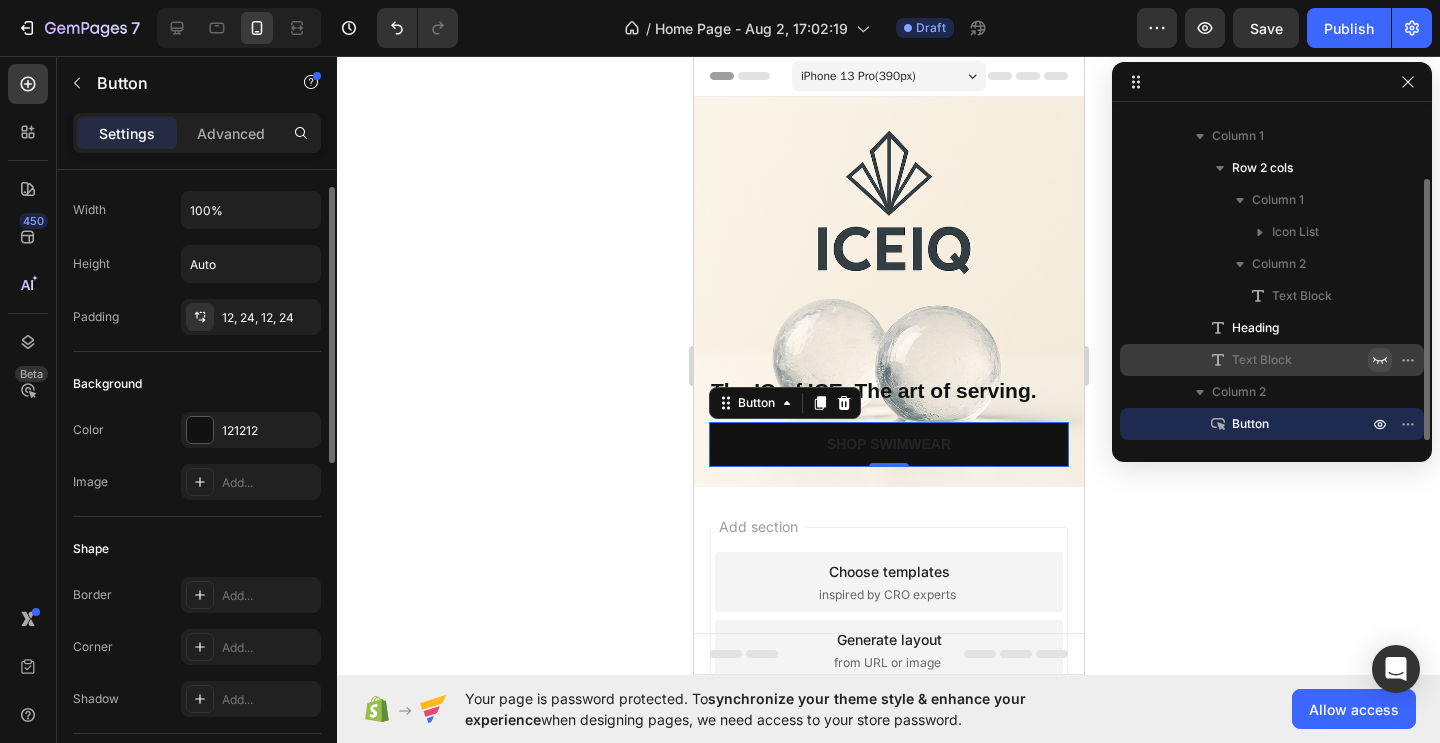 scroll, scrollTop: 0, scrollLeft: 0, axis: both 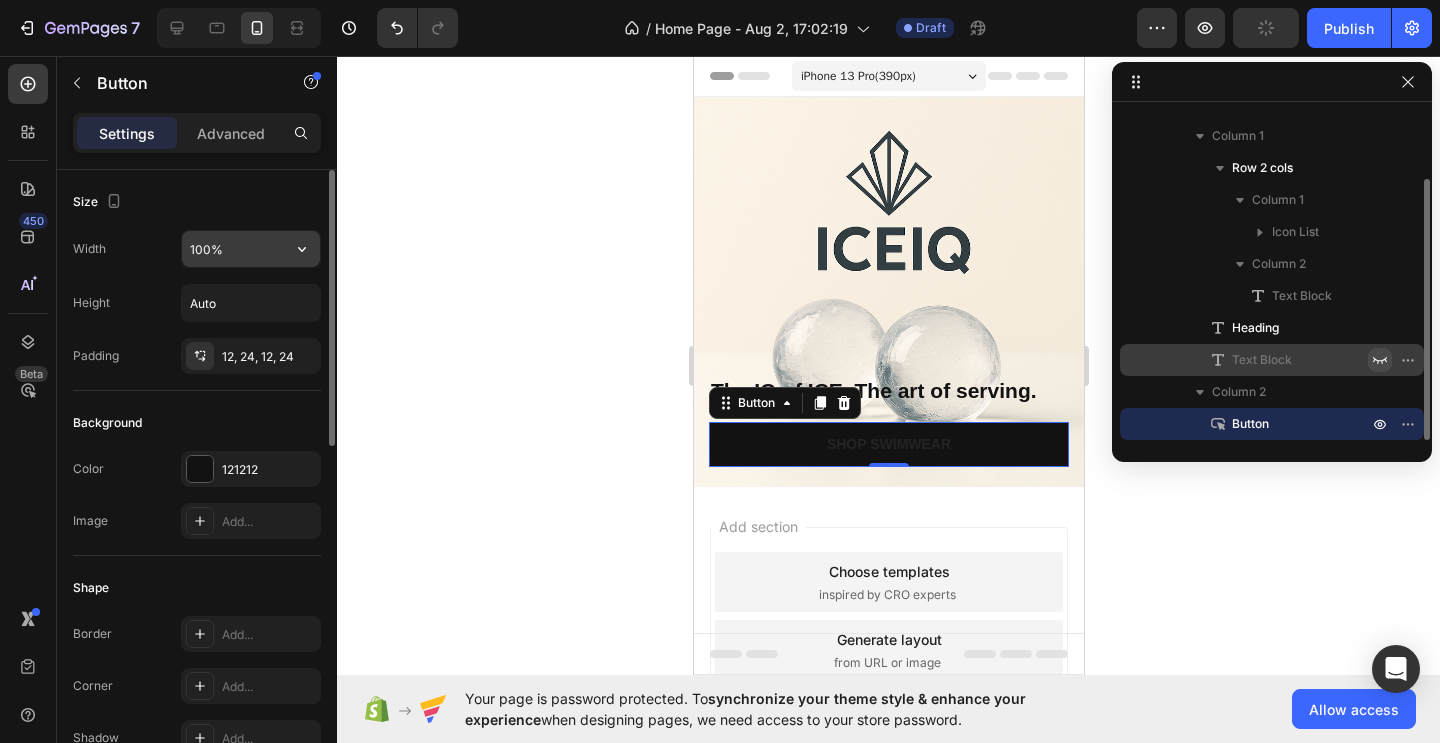 click on "100%" at bounding box center [251, 249] 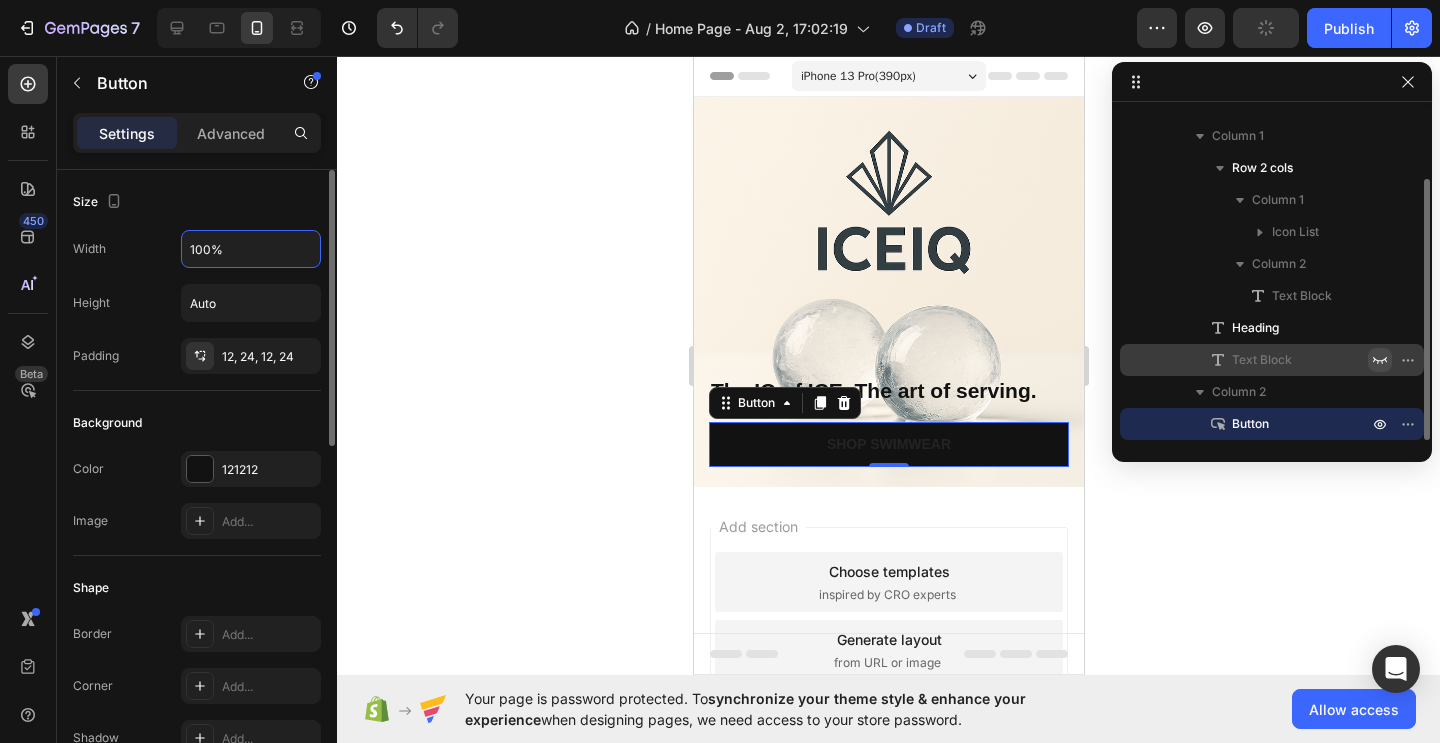 drag, startPoint x: 254, startPoint y: 248, endPoint x: 164, endPoint y: 246, distance: 90.02222 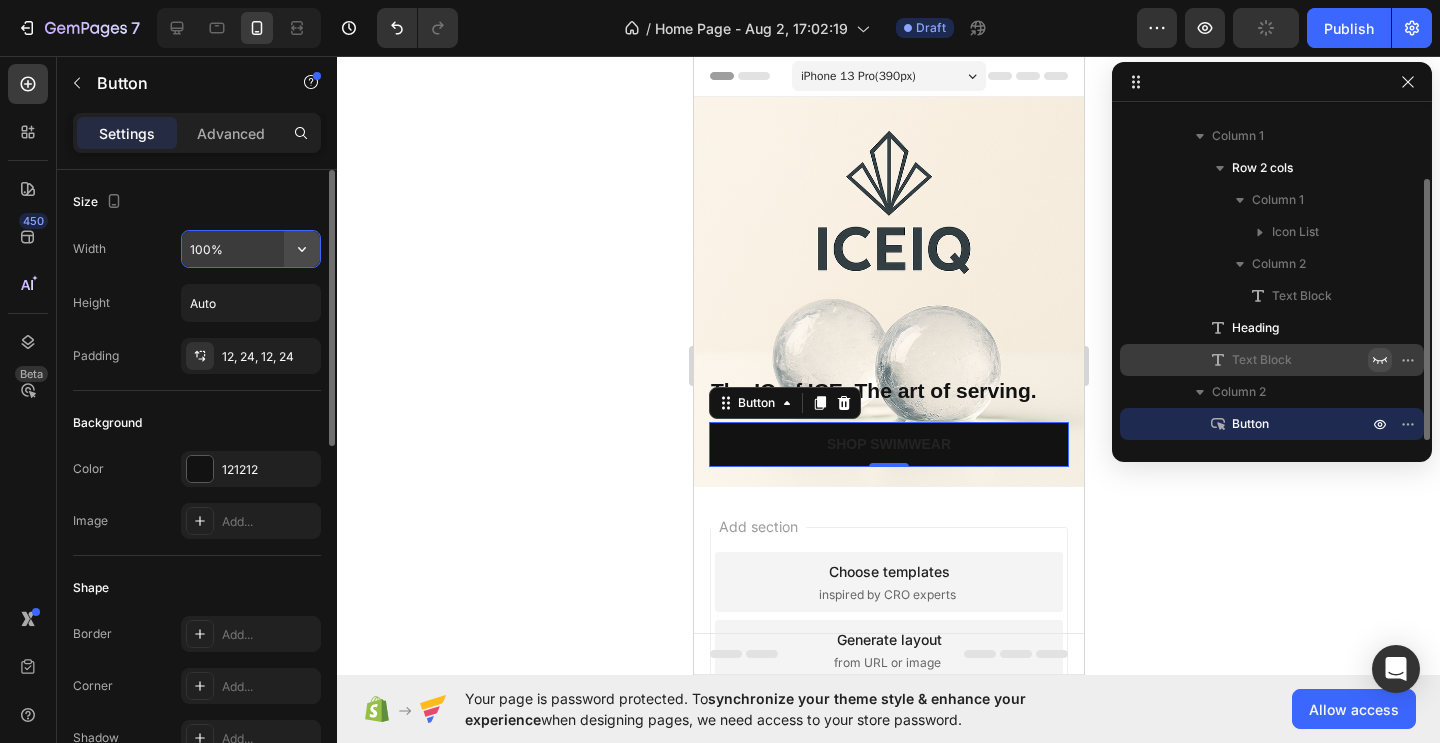 click 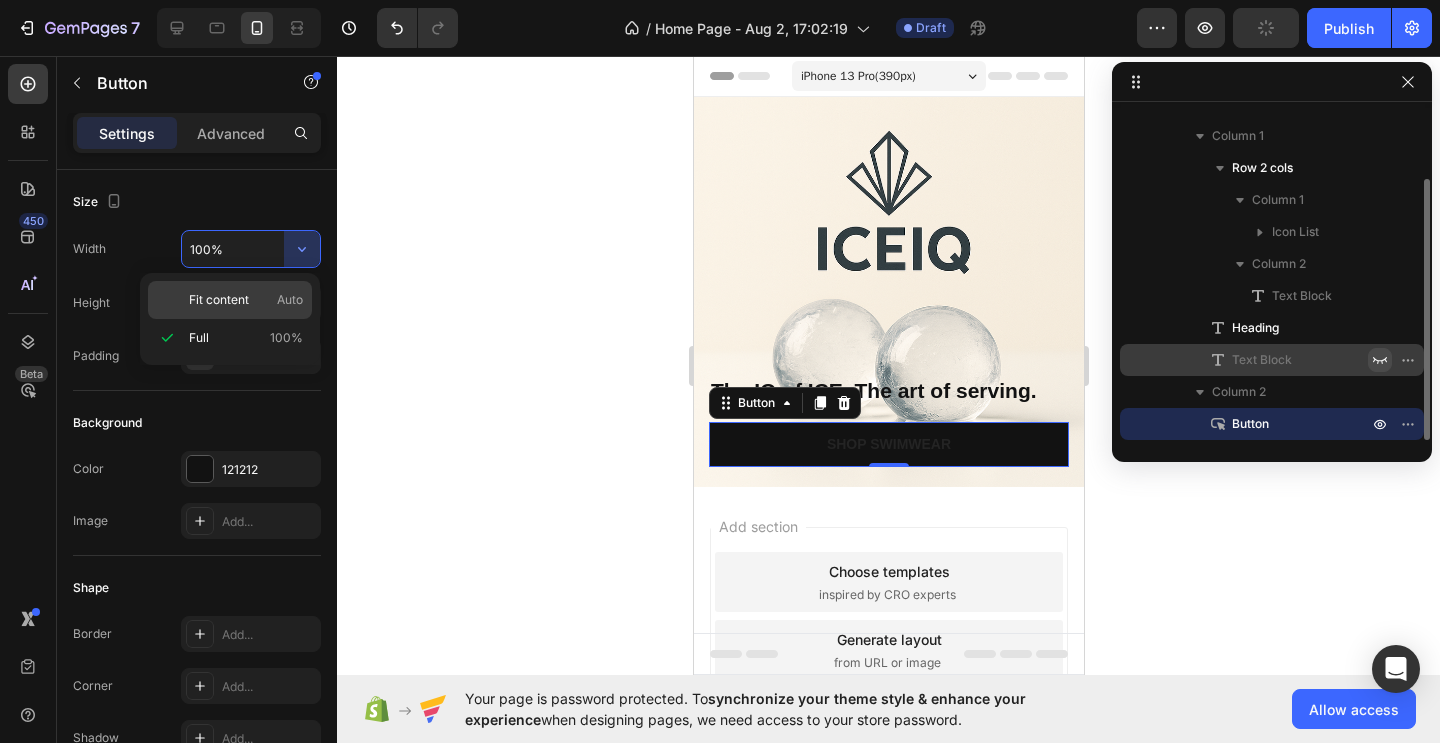 click on "Fit content Auto" at bounding box center (246, 300) 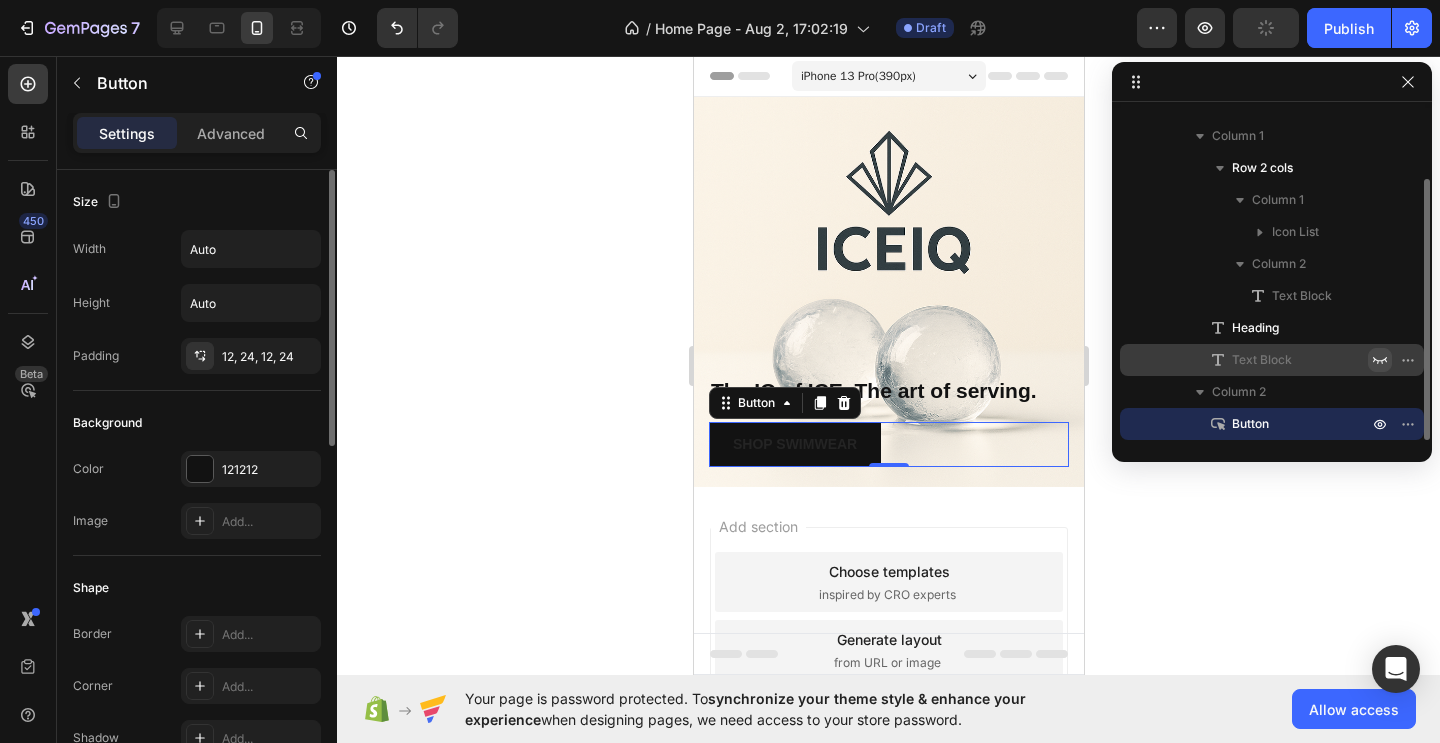 click on "Size" at bounding box center (197, 202) 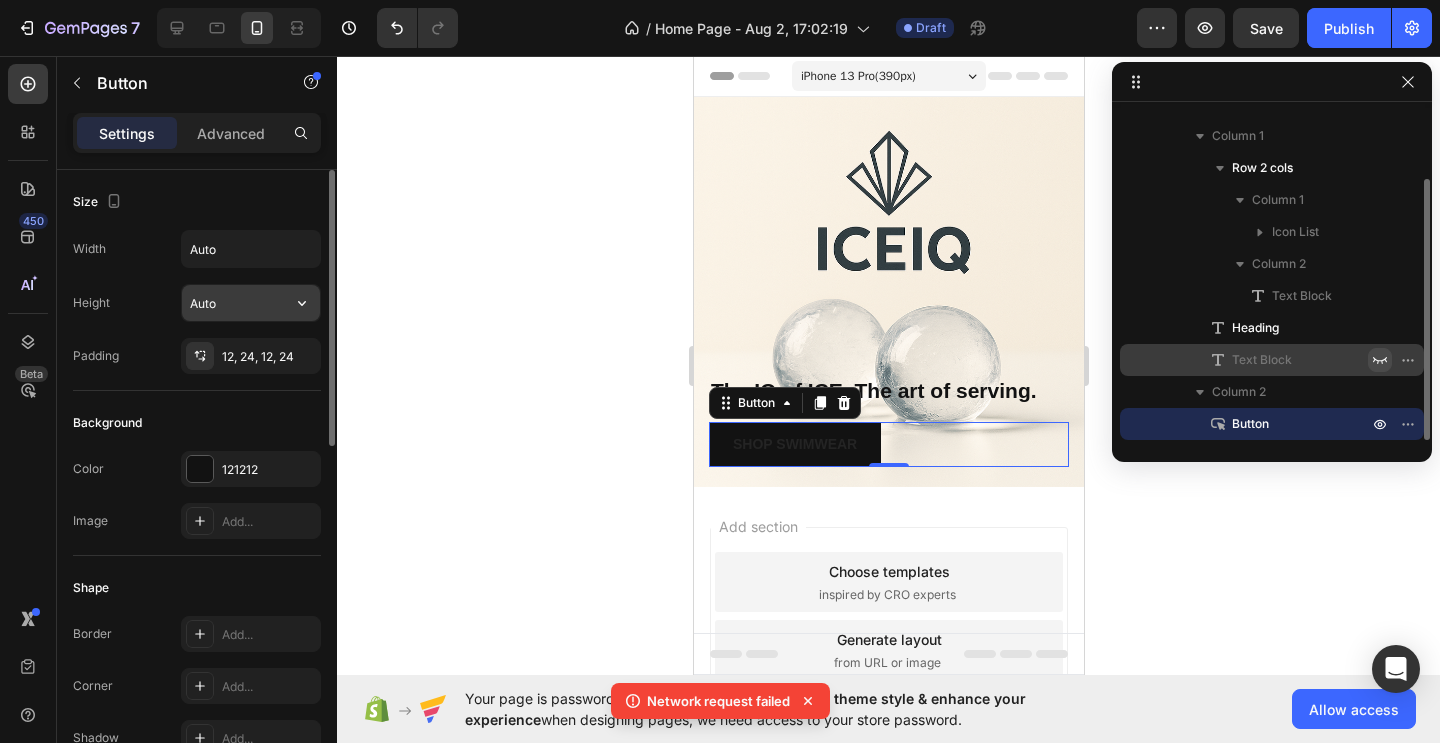 click on "Auto" at bounding box center [251, 303] 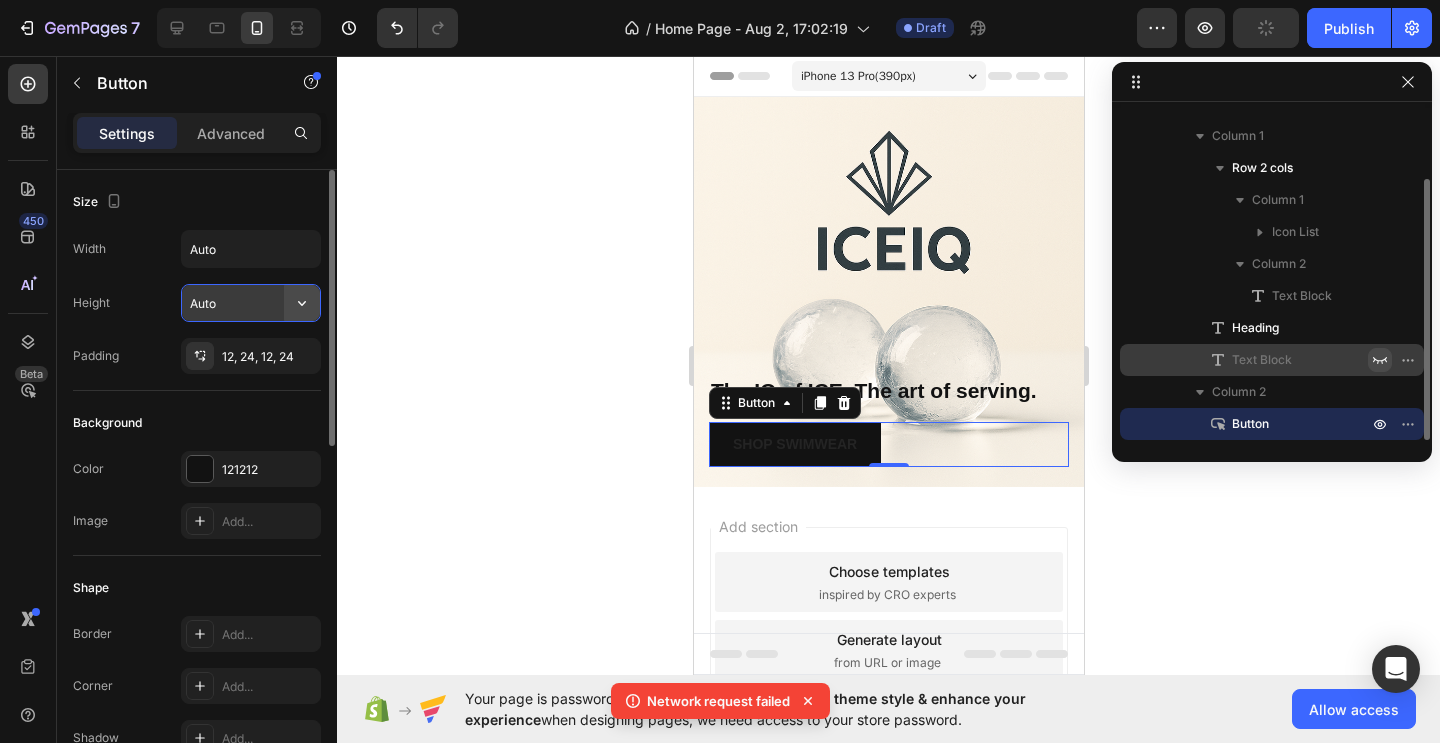 click 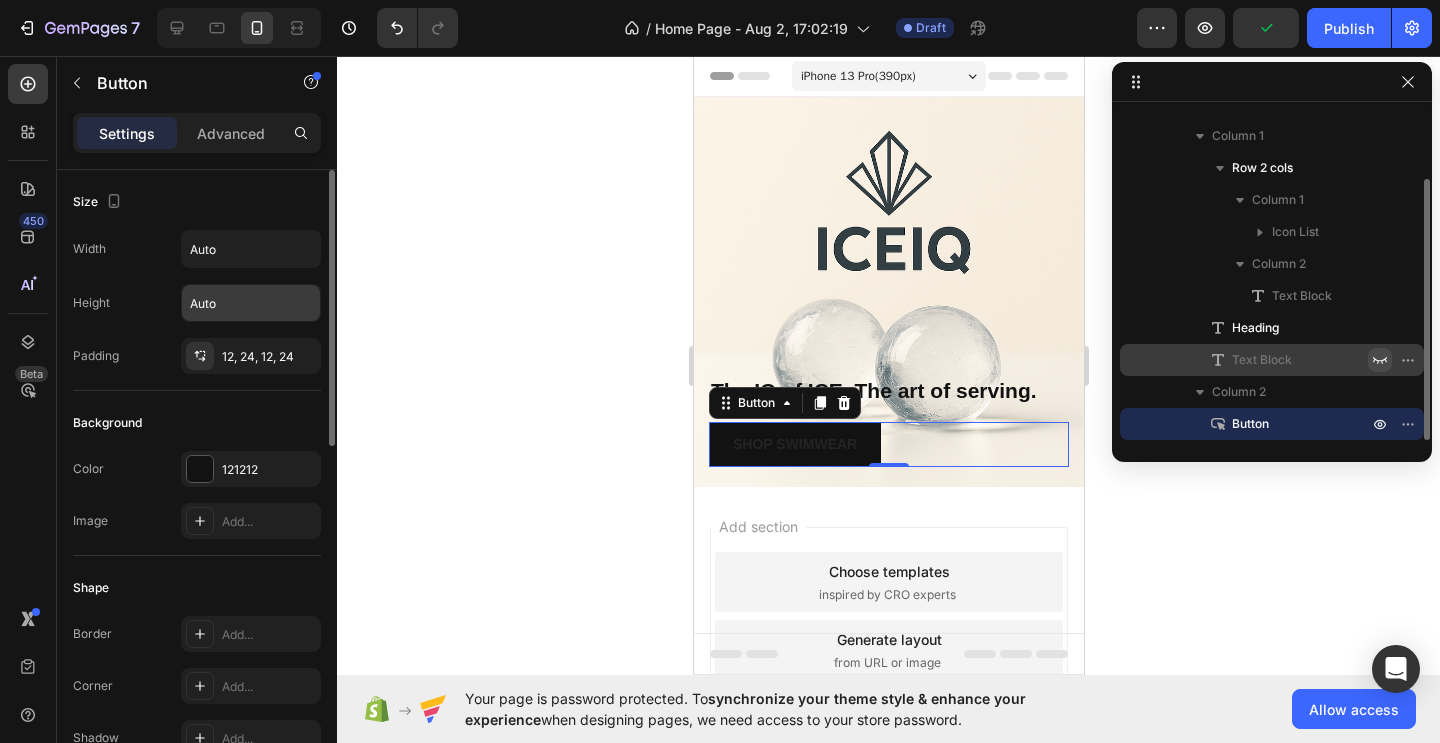 click on "Size" at bounding box center [197, 202] 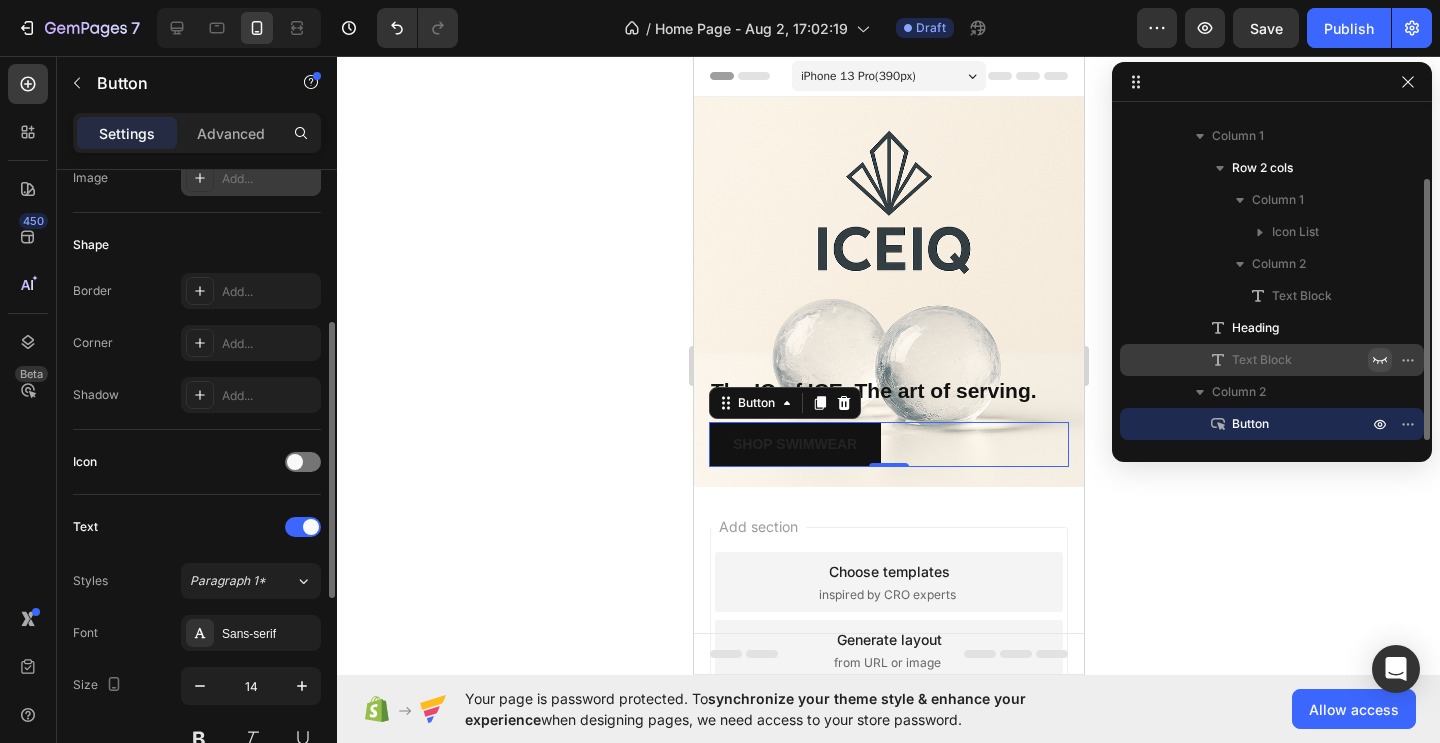 scroll, scrollTop: 344, scrollLeft: 0, axis: vertical 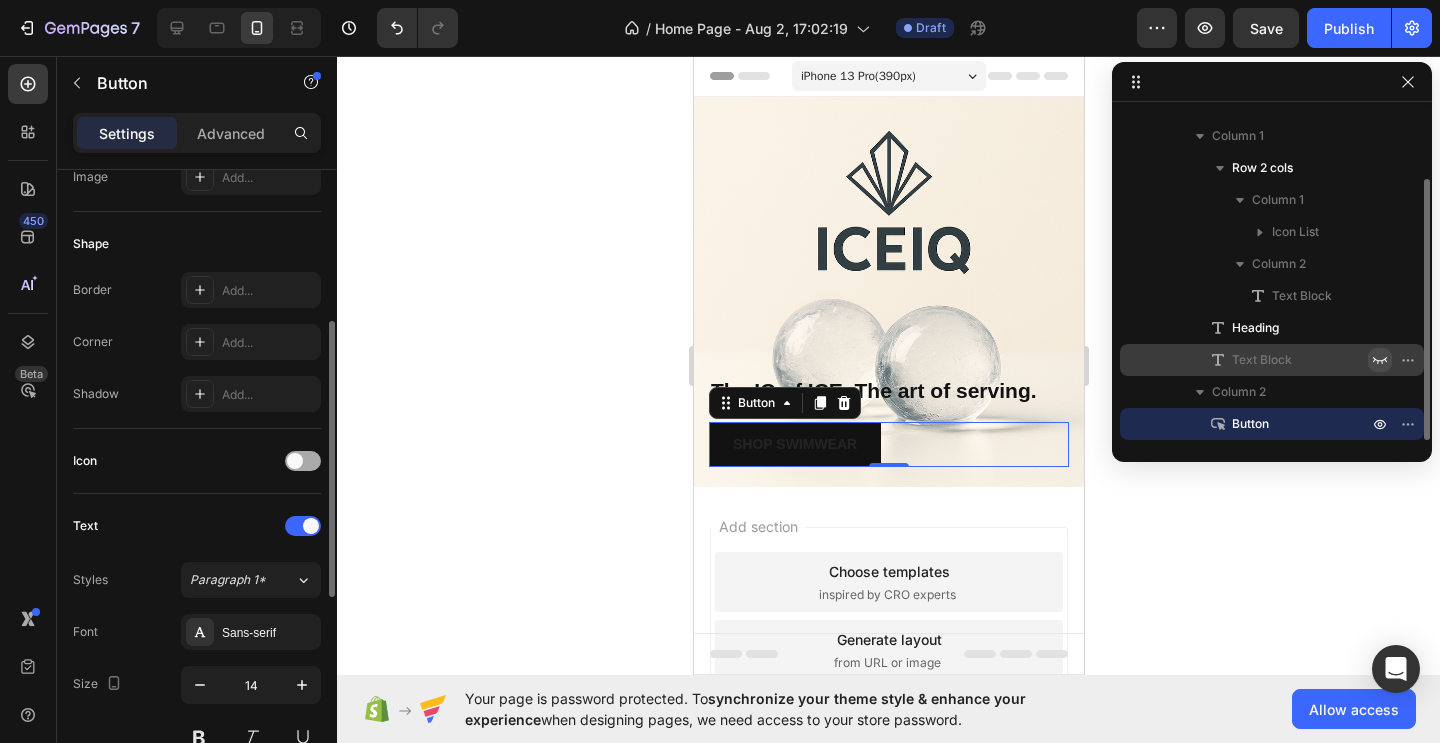 click at bounding box center (303, 461) 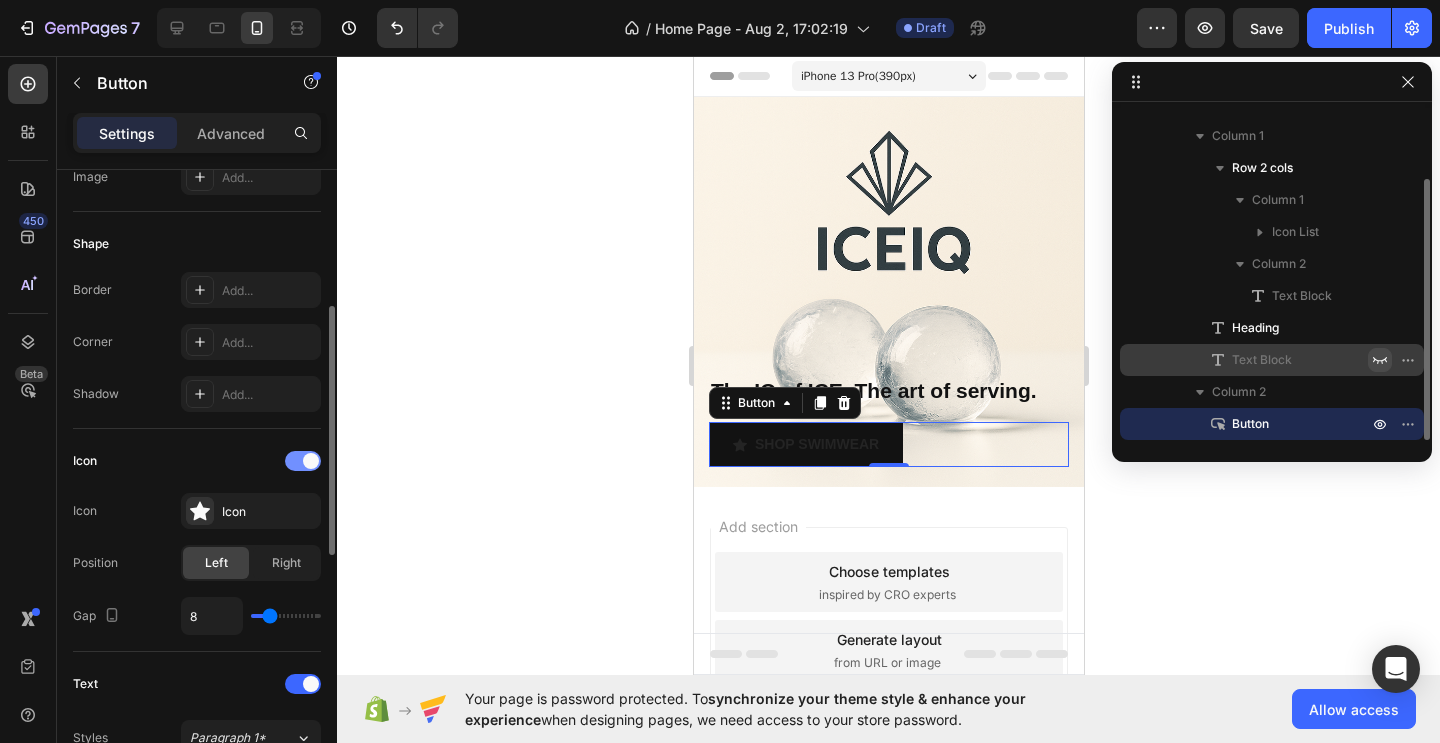 click at bounding box center [303, 461] 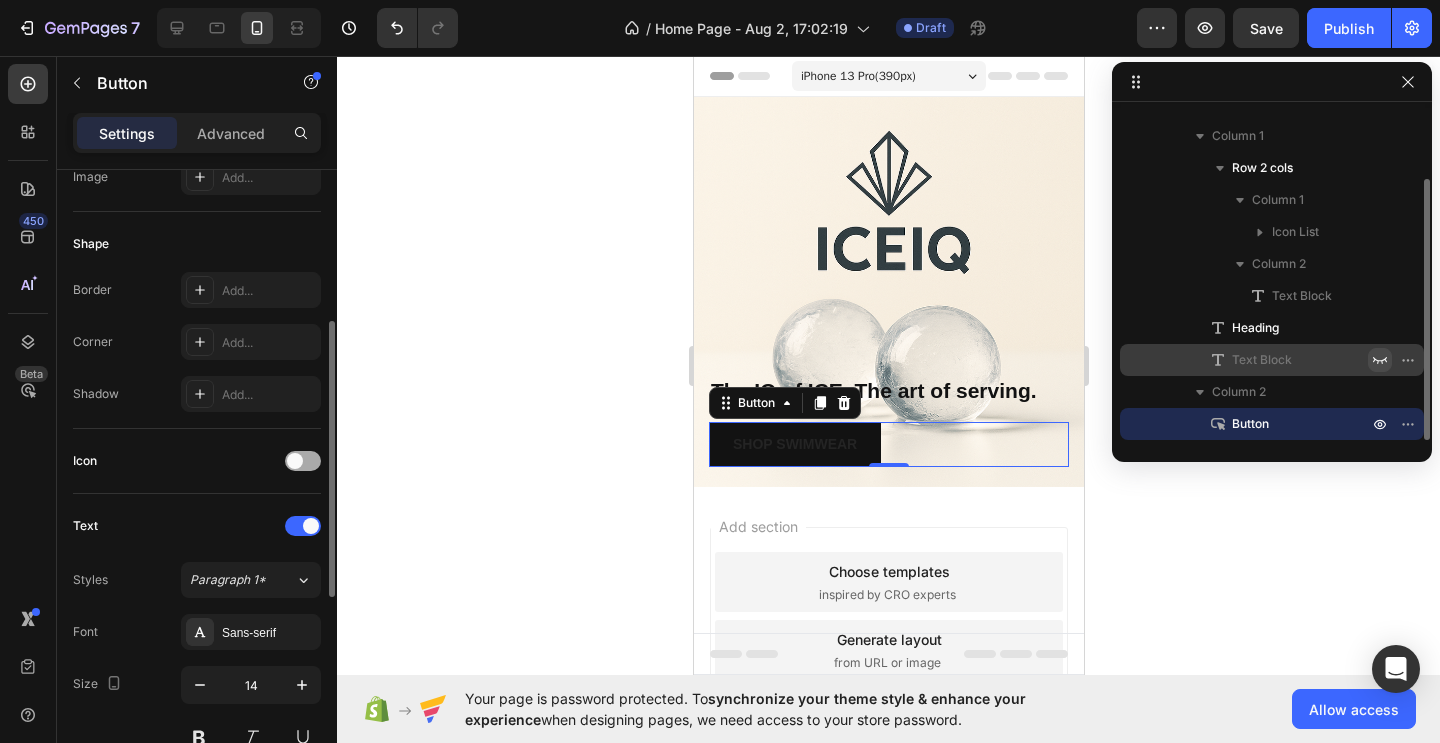 click at bounding box center [303, 461] 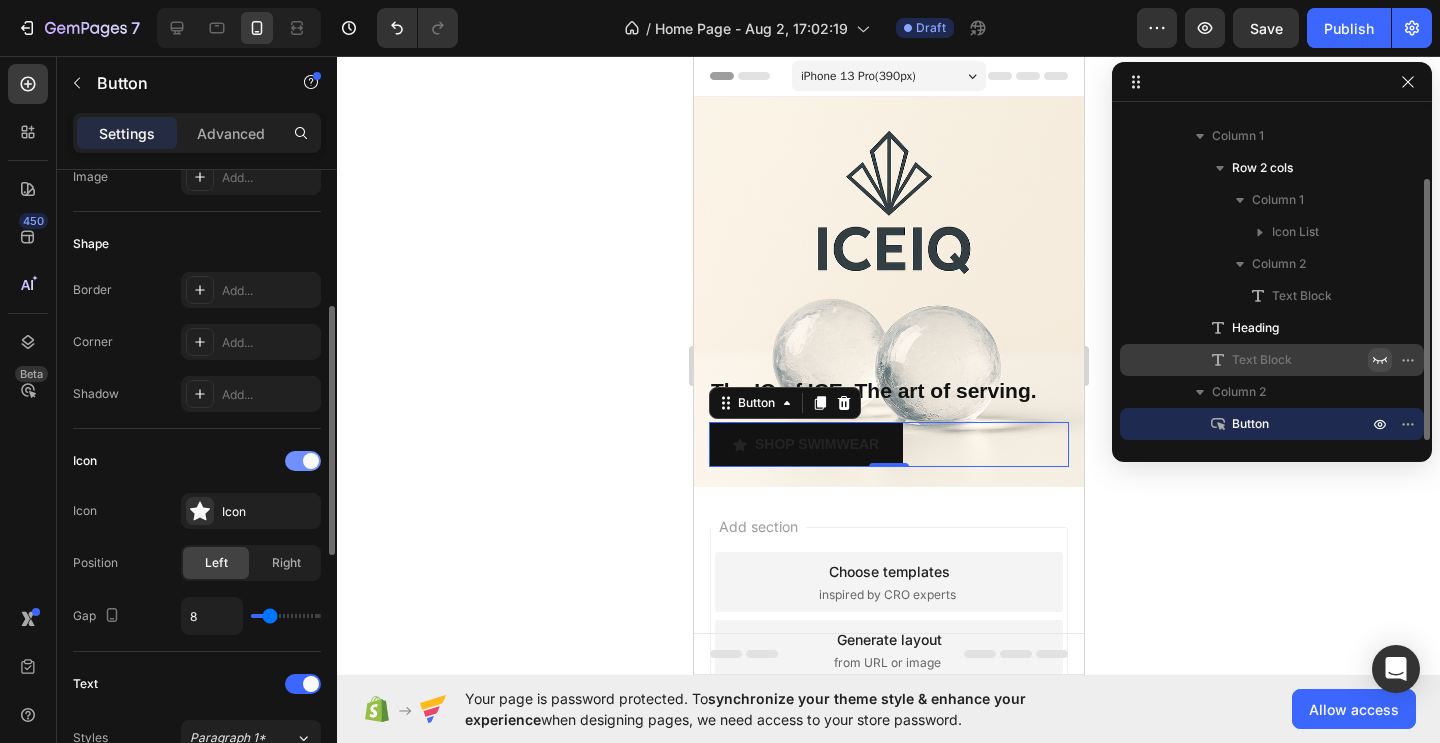 click at bounding box center (303, 461) 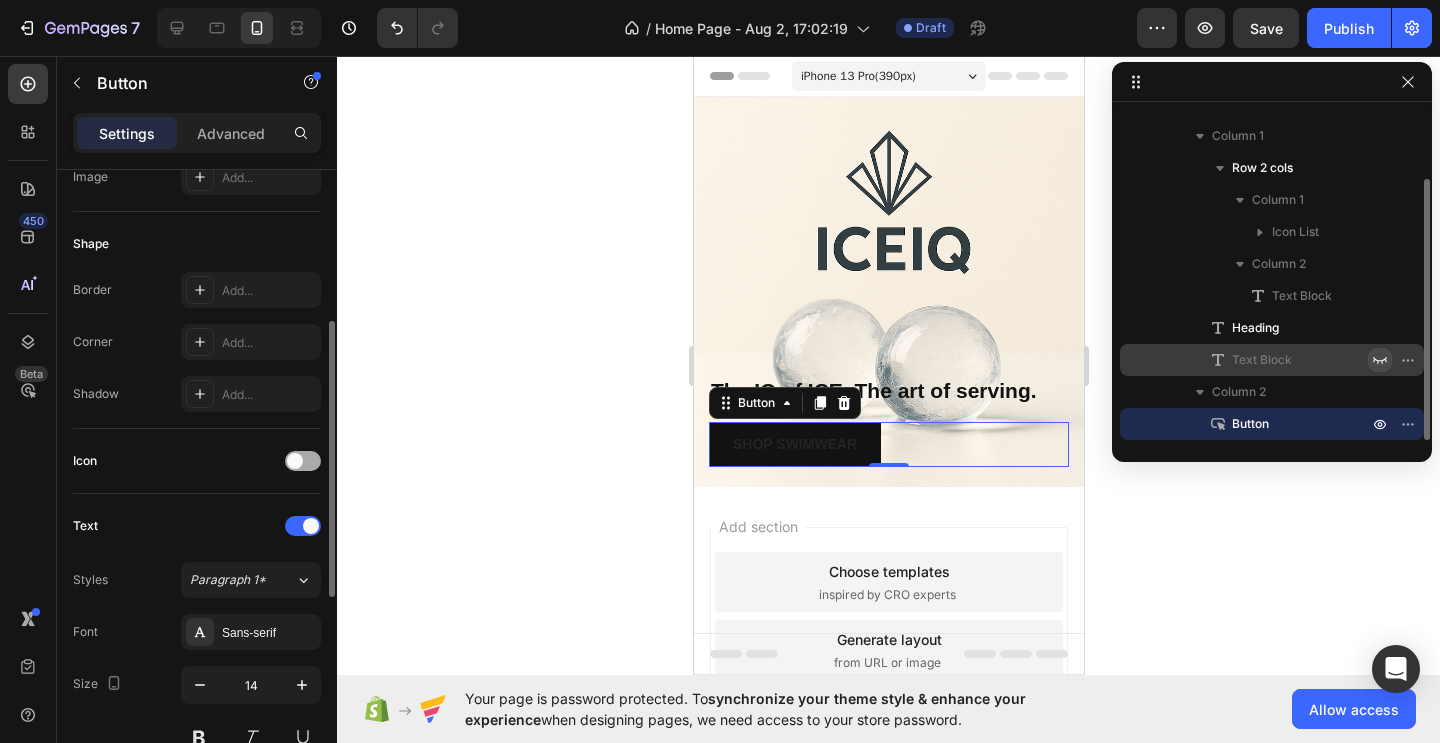 click at bounding box center [303, 461] 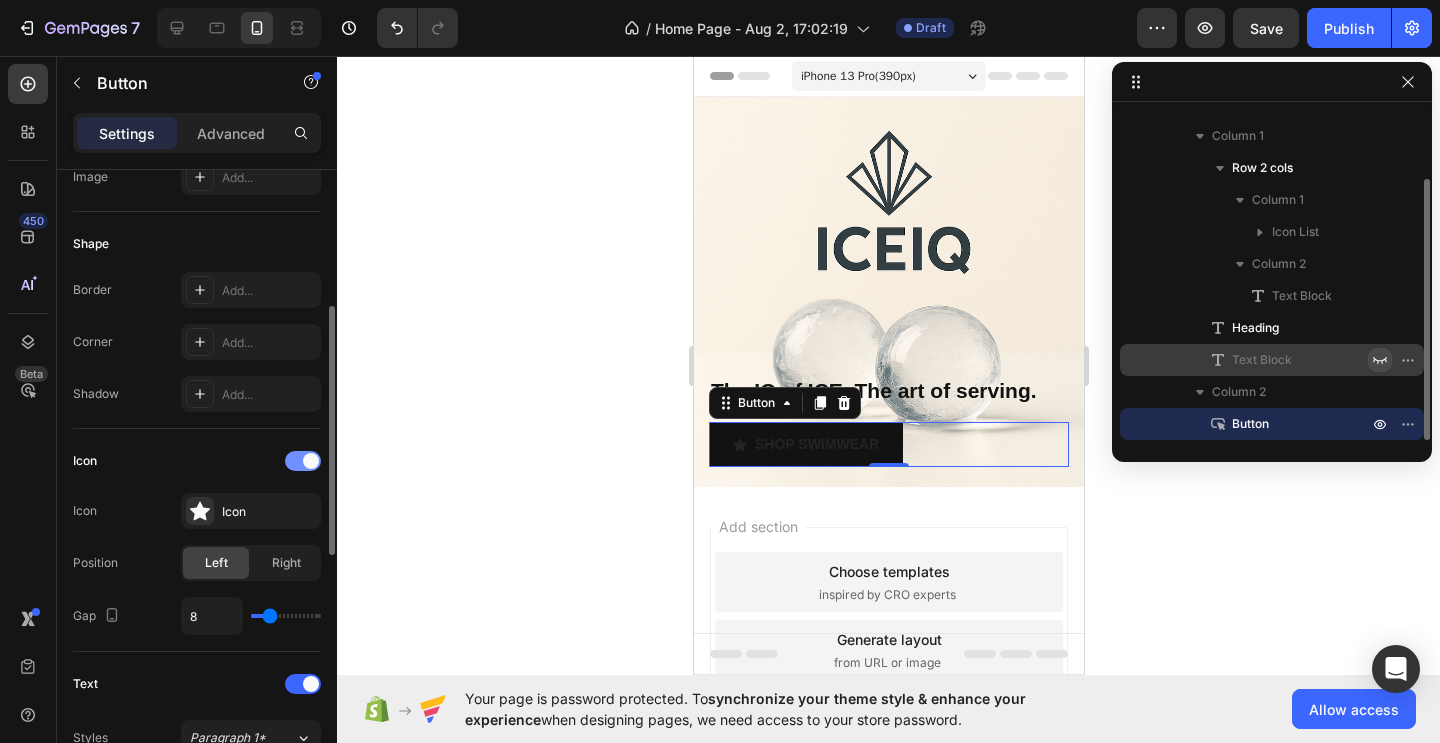 click at bounding box center (303, 461) 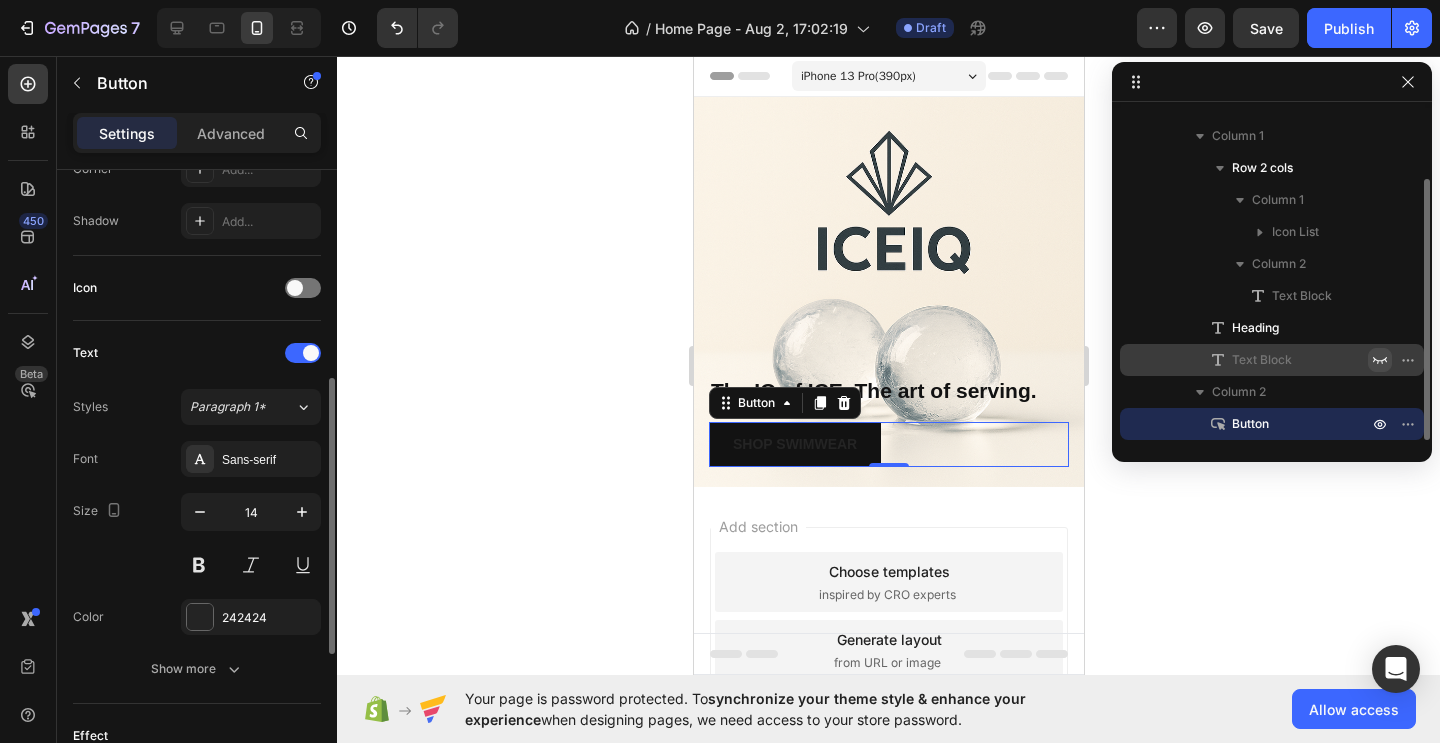 scroll, scrollTop: 519, scrollLeft: 0, axis: vertical 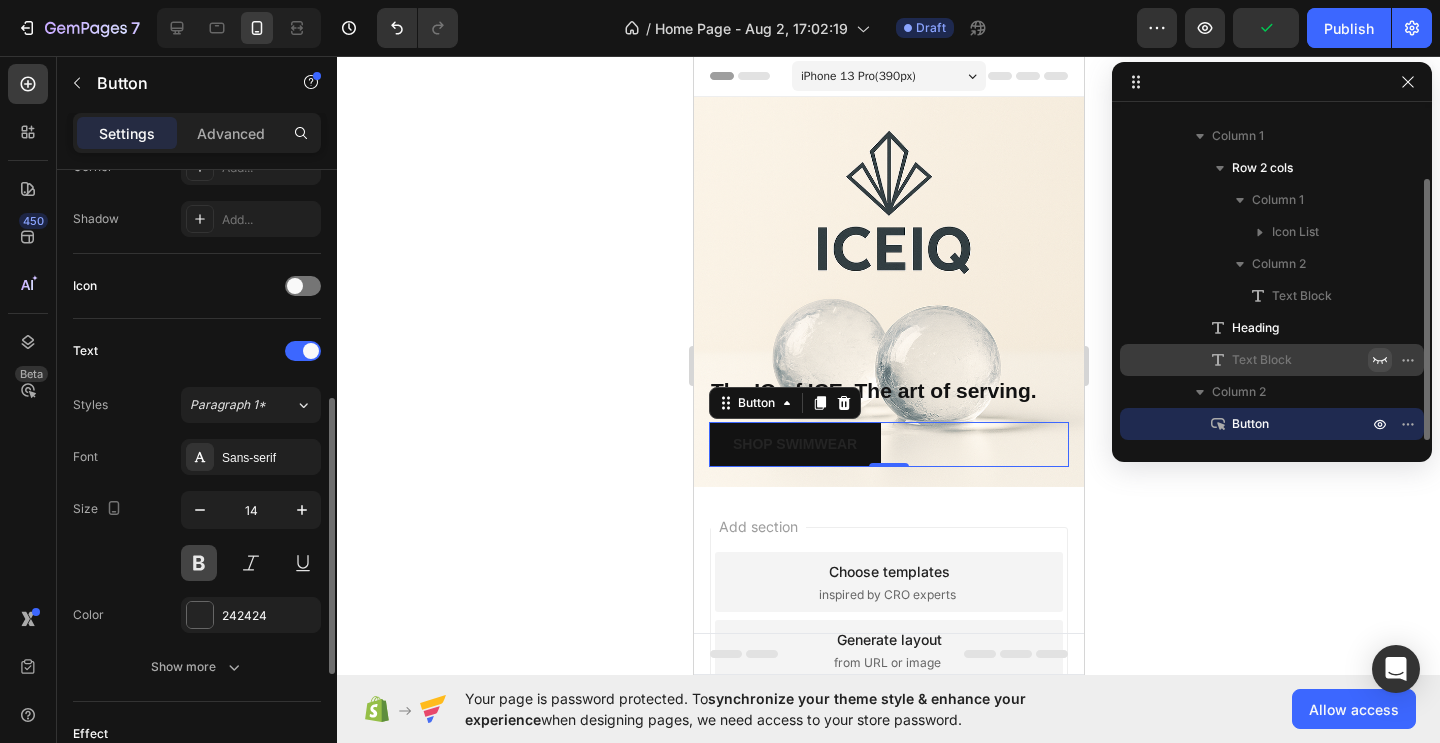 click at bounding box center (199, 563) 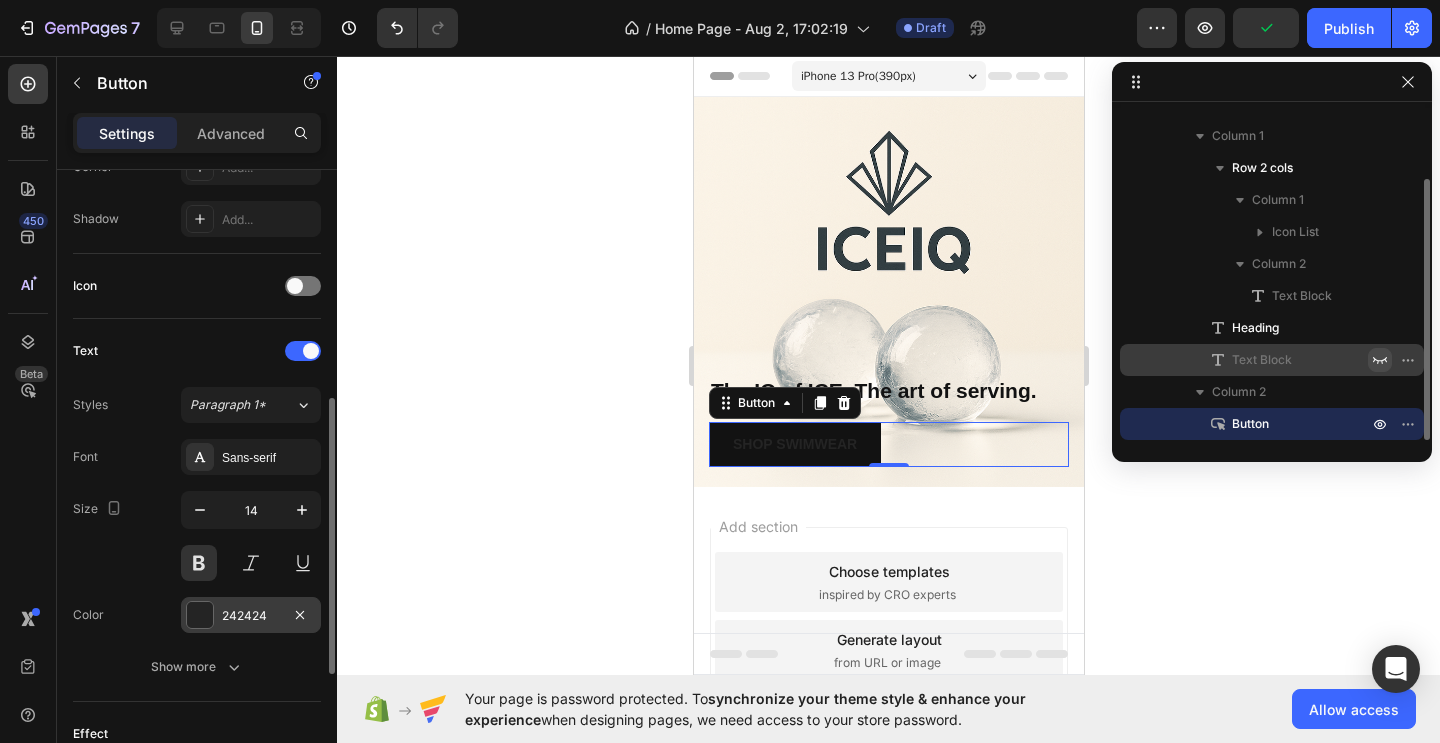 click at bounding box center [200, 615] 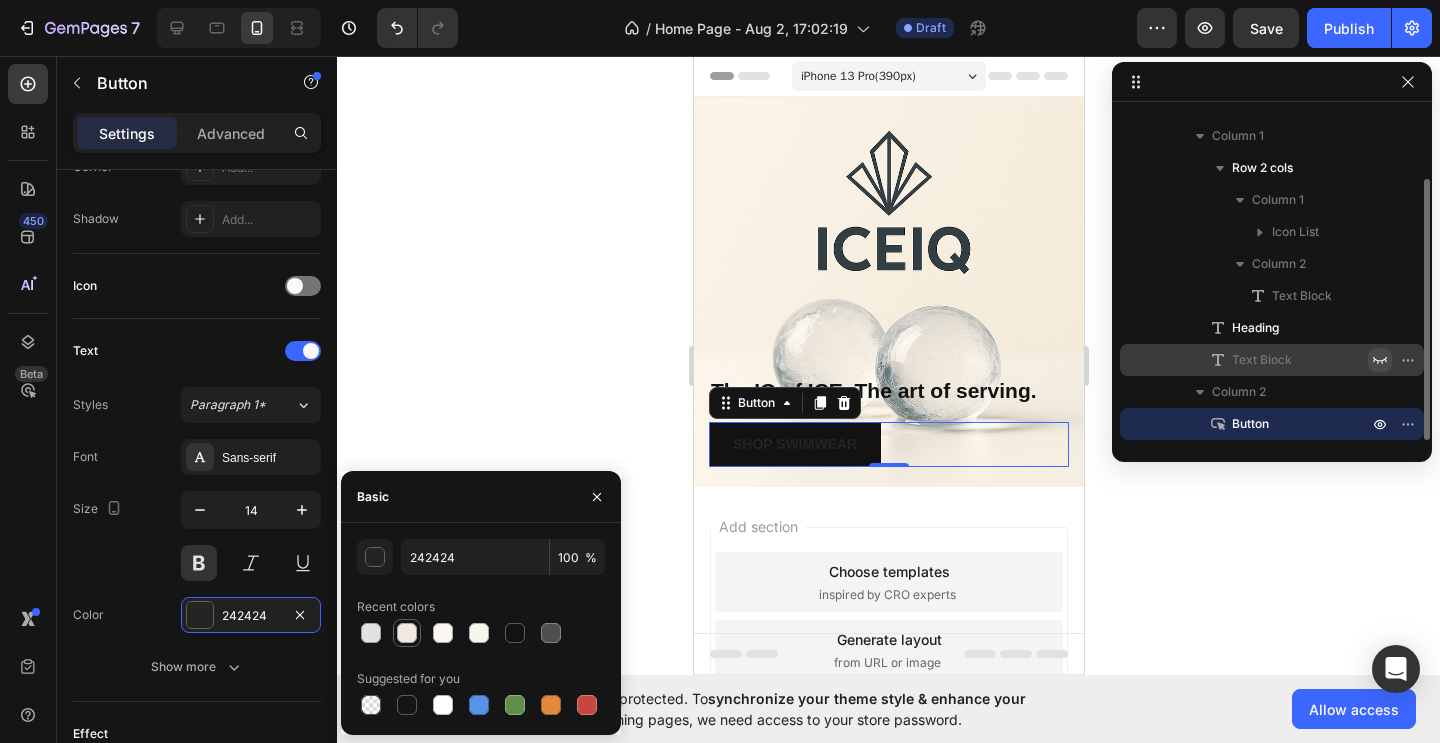 click at bounding box center (407, 633) 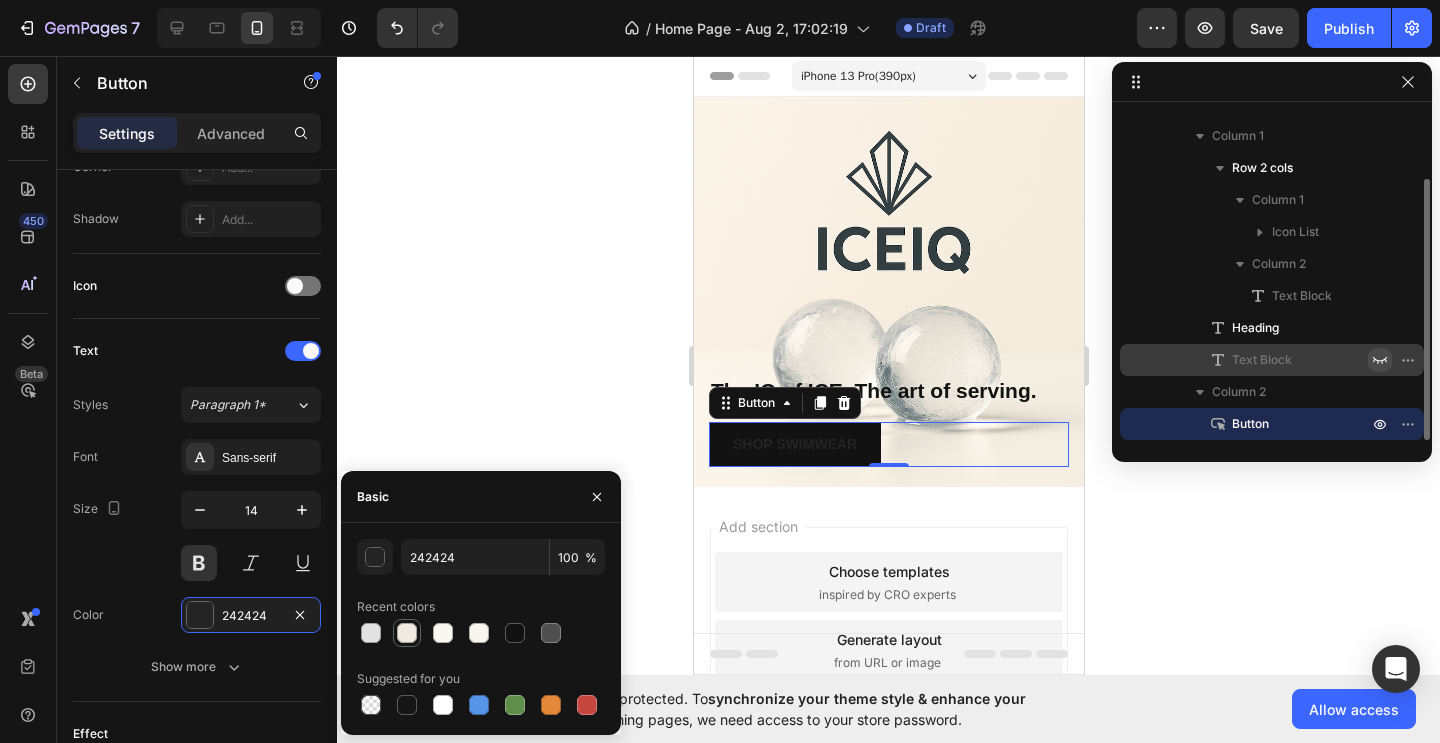 type on "EFE9E1" 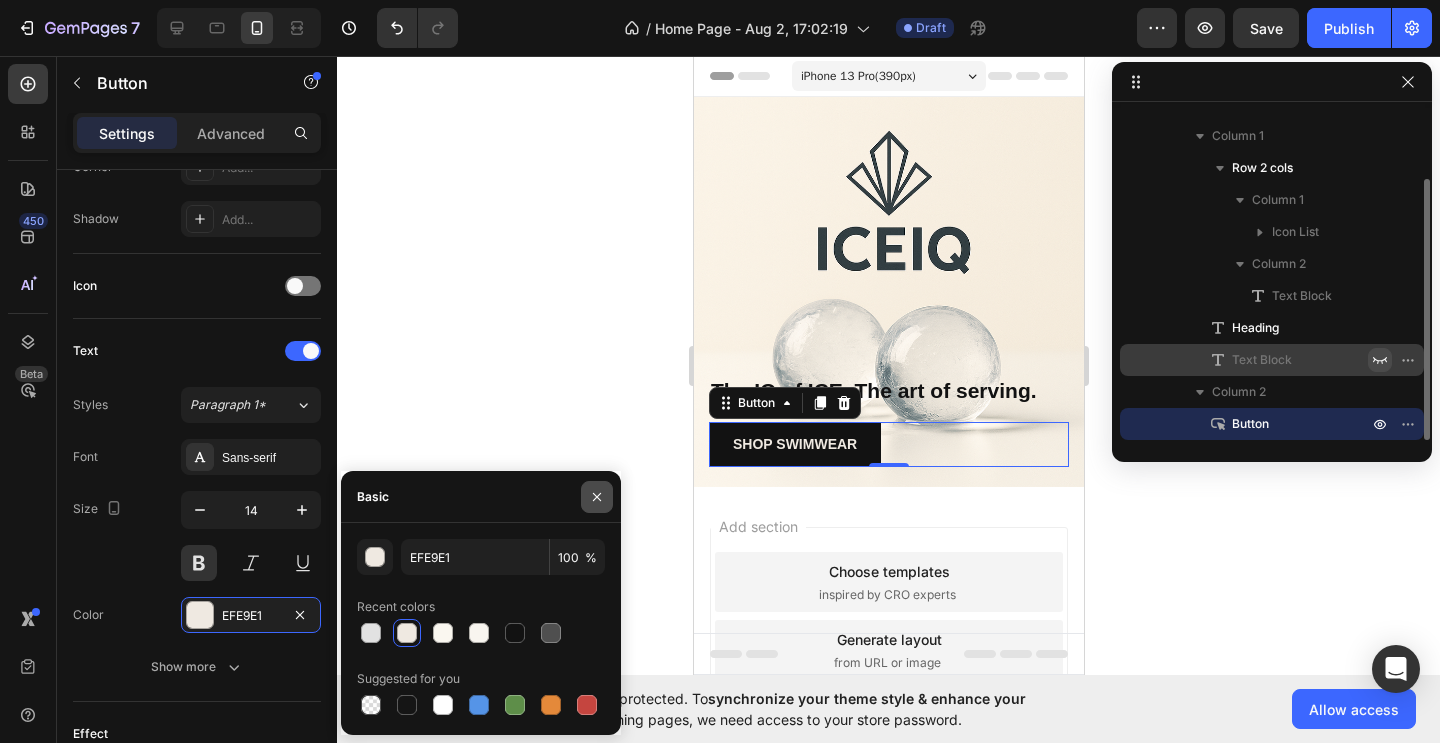 click 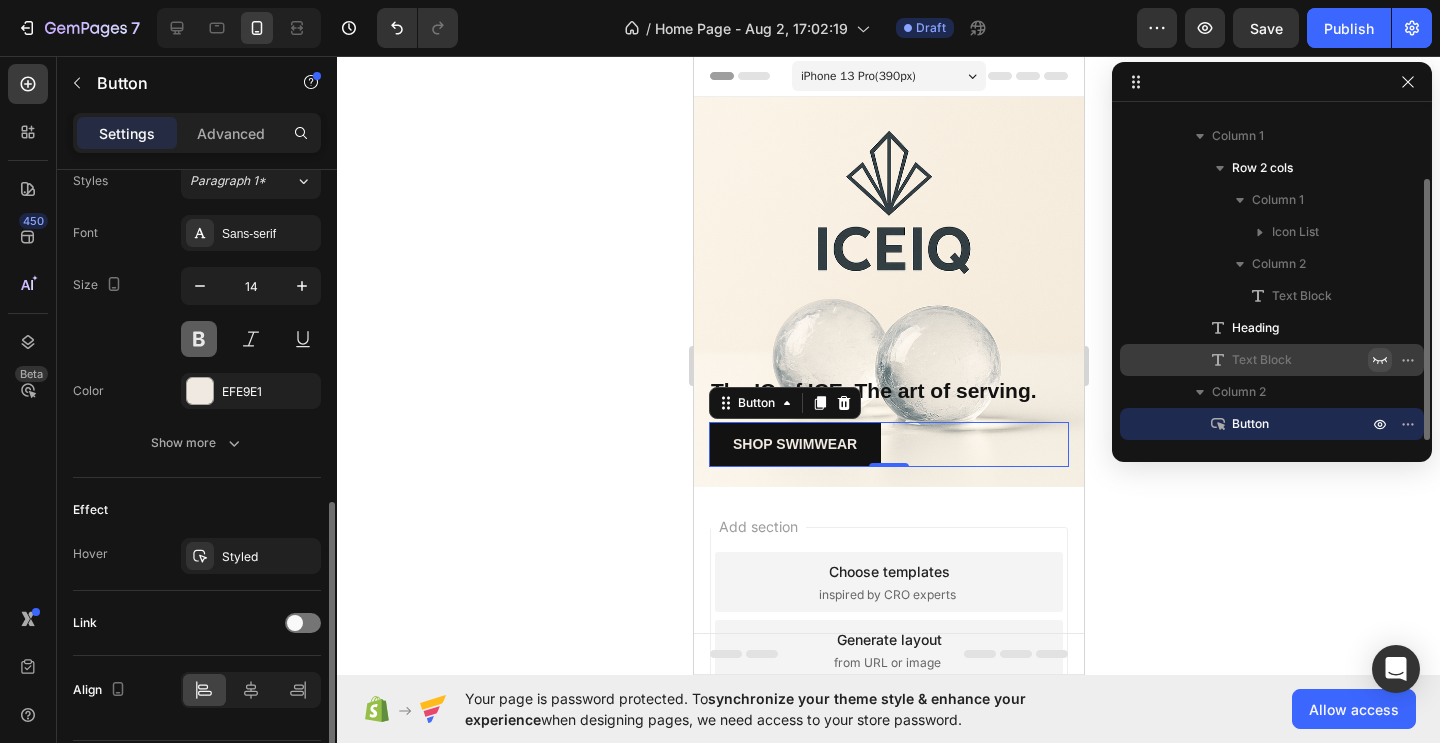 scroll, scrollTop: 748, scrollLeft: 0, axis: vertical 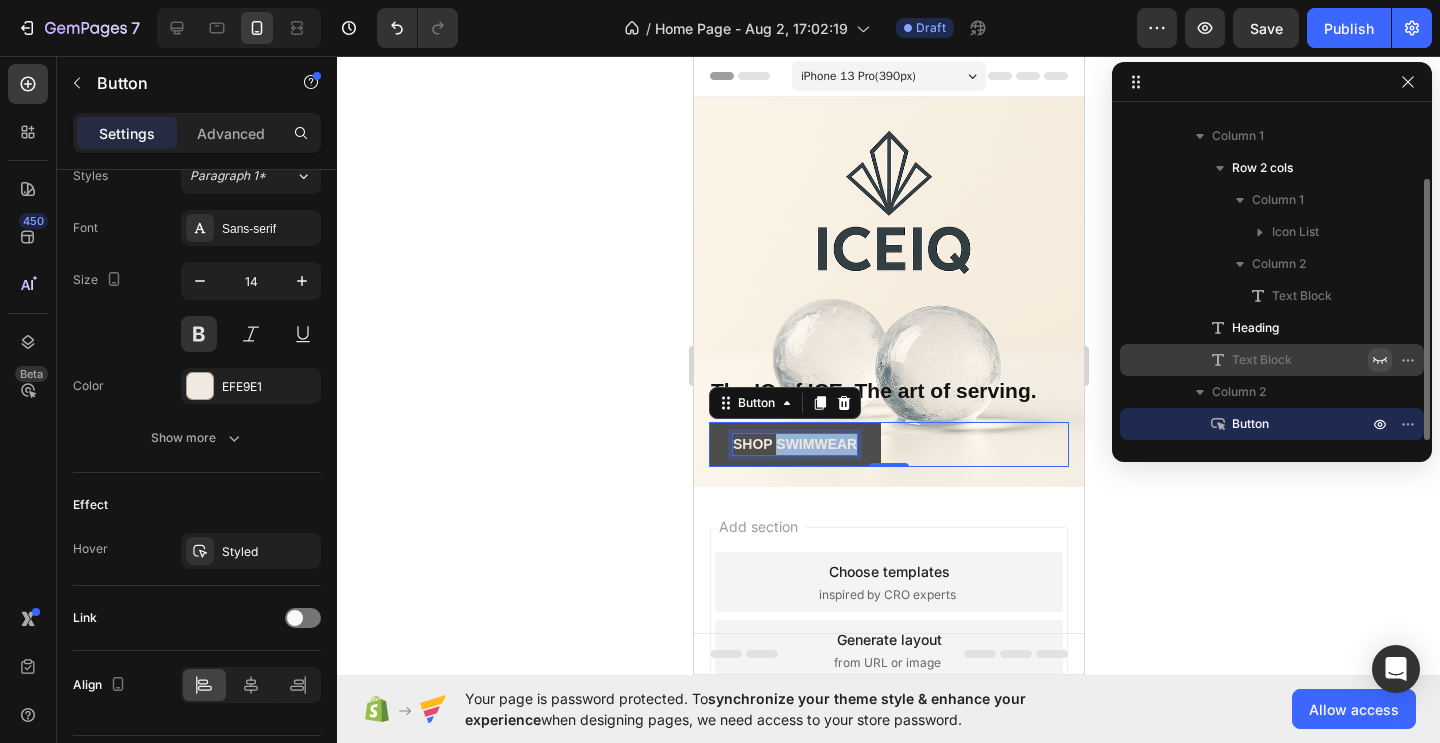 click on "Shop Swimwear" at bounding box center (794, 444) 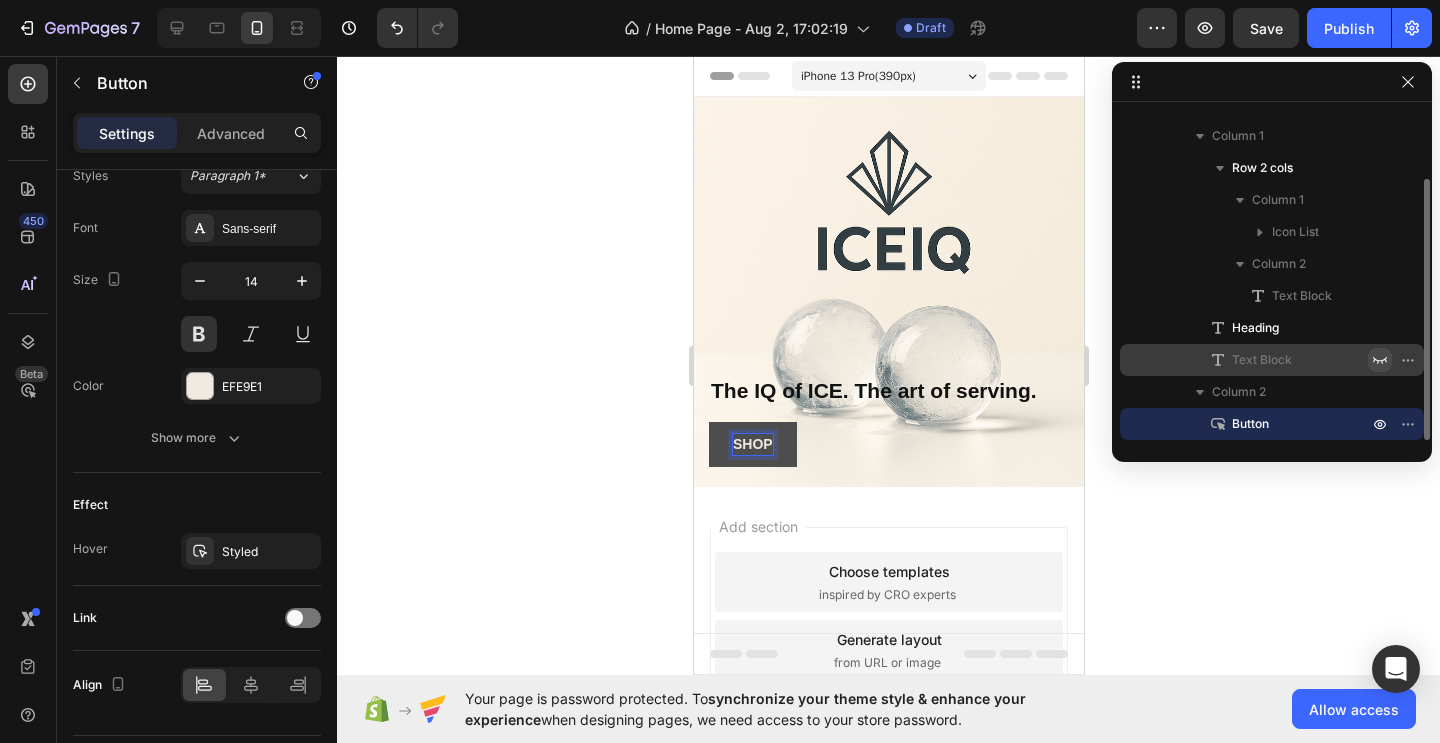 click on "Shop" at bounding box center (752, 444) 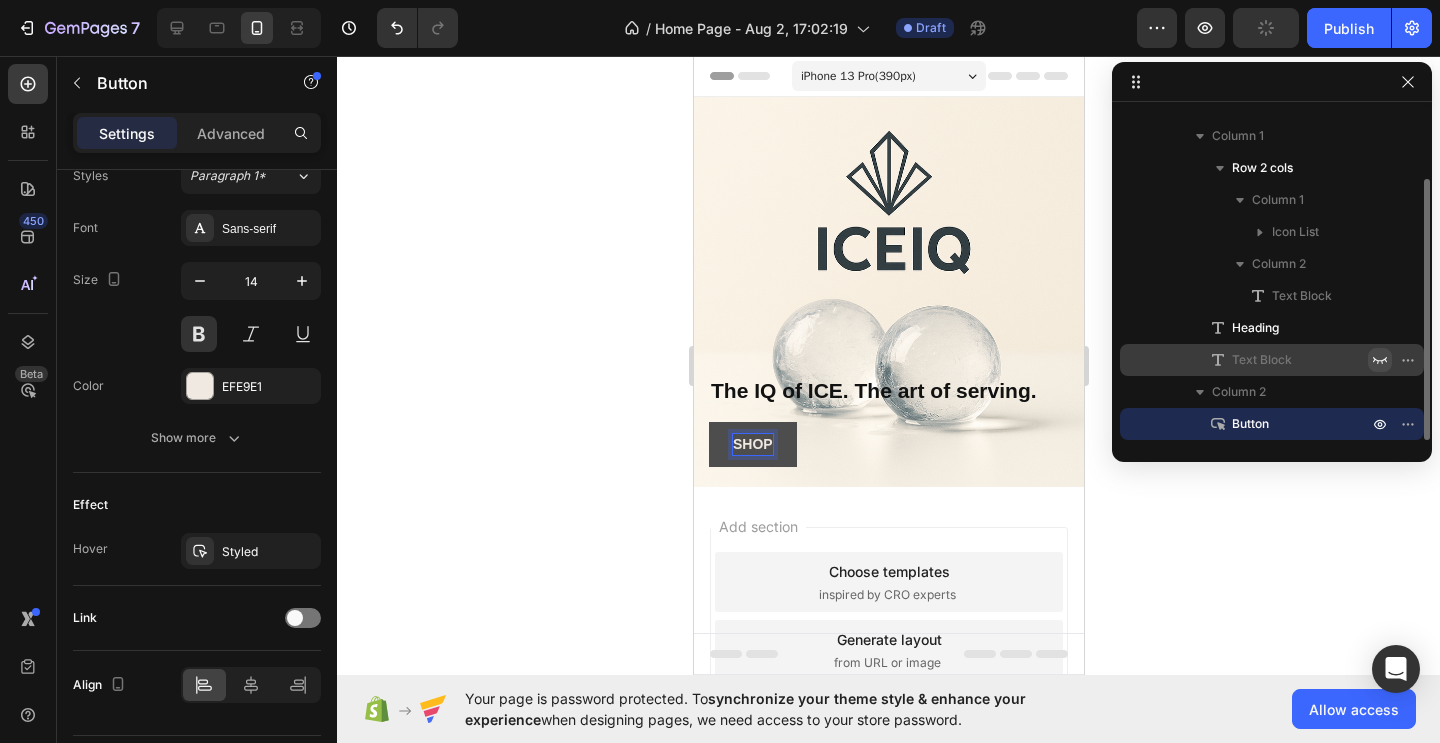 click on "Shop" at bounding box center [752, 444] 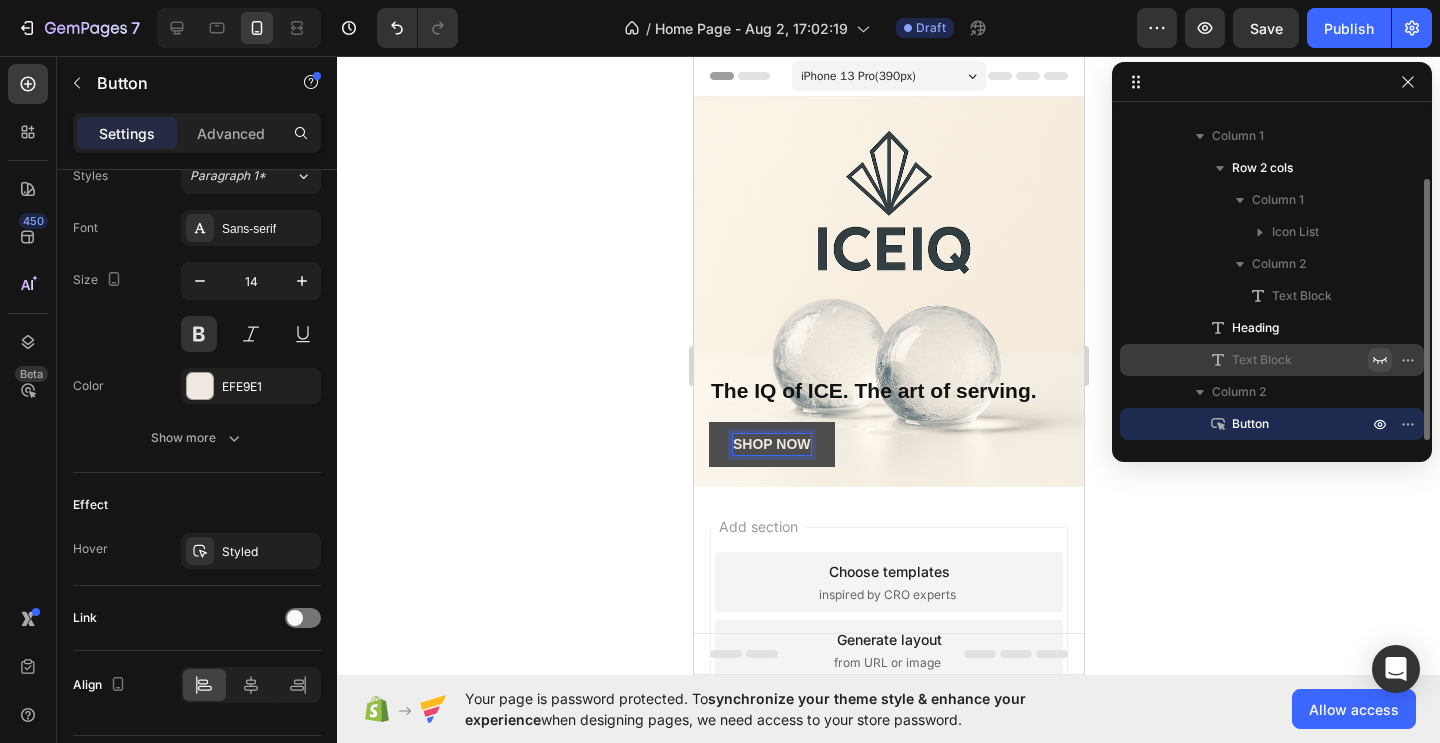 click on "Shop Now" at bounding box center (771, 444) 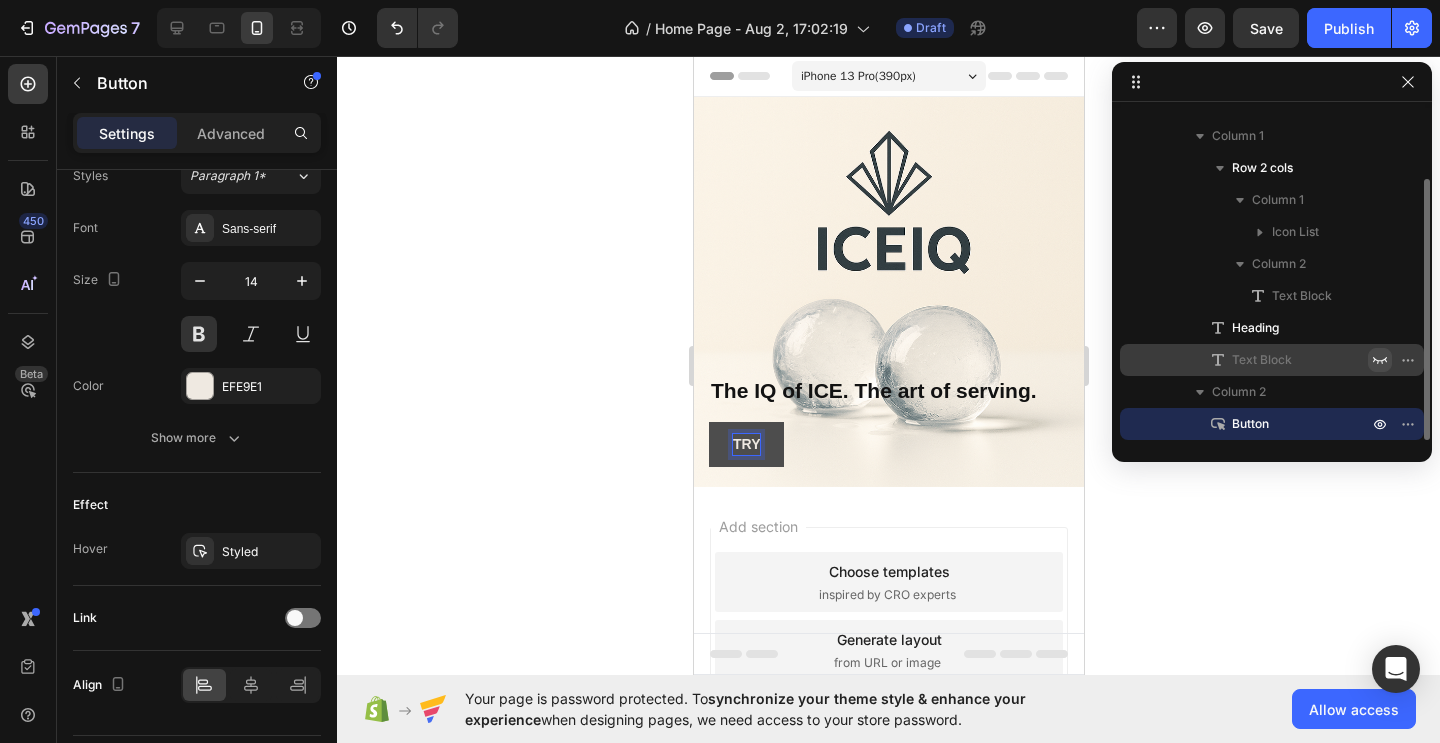 click on "Try" at bounding box center [745, 444] 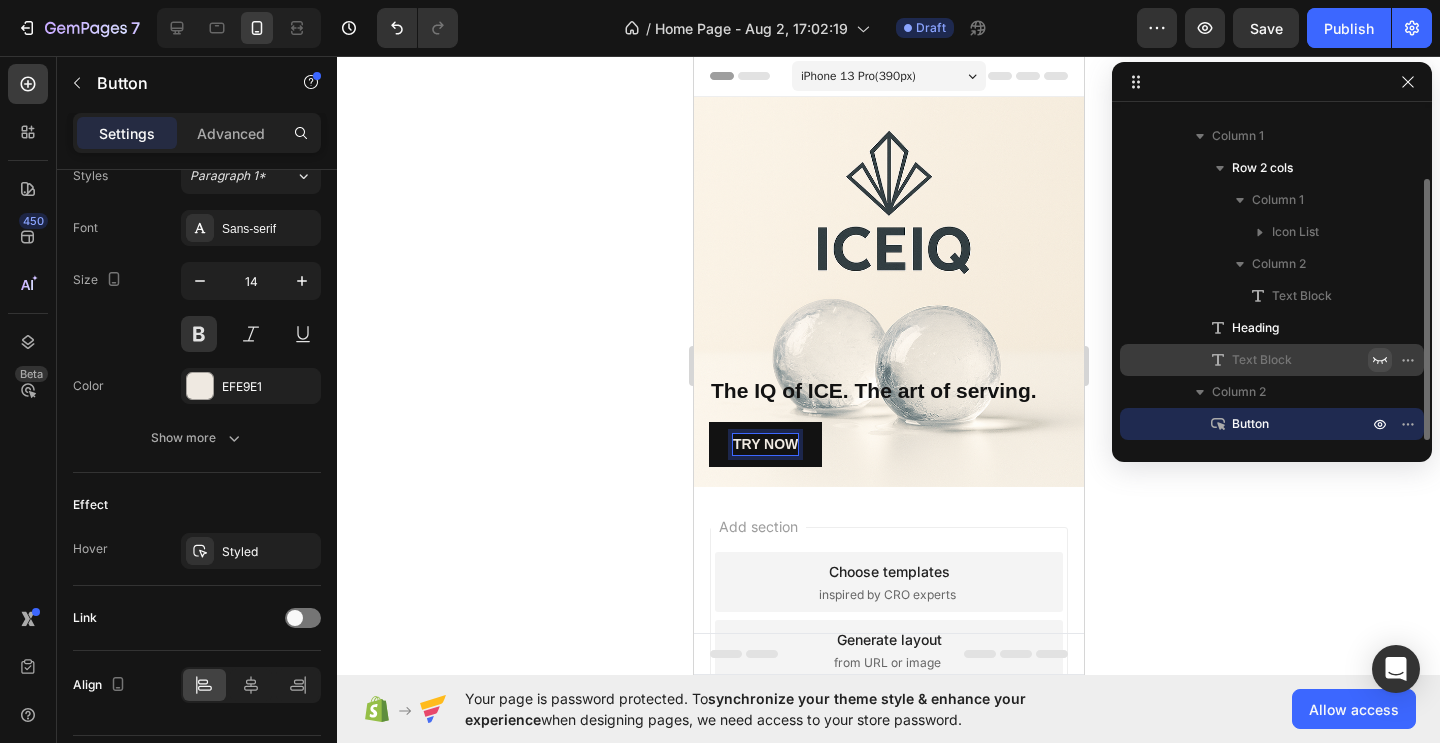 click on "Try NOw Button   0" at bounding box center [888, 444] 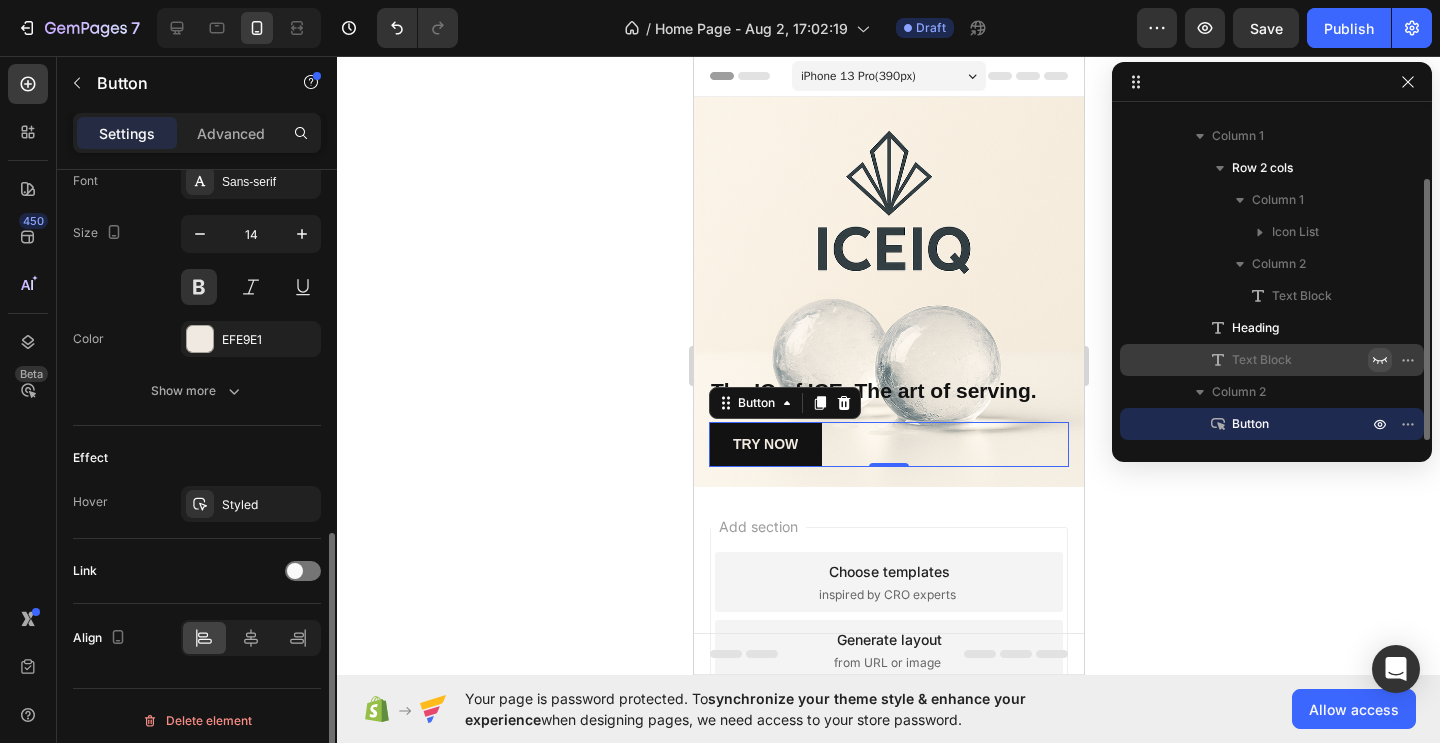 scroll, scrollTop: 804, scrollLeft: 0, axis: vertical 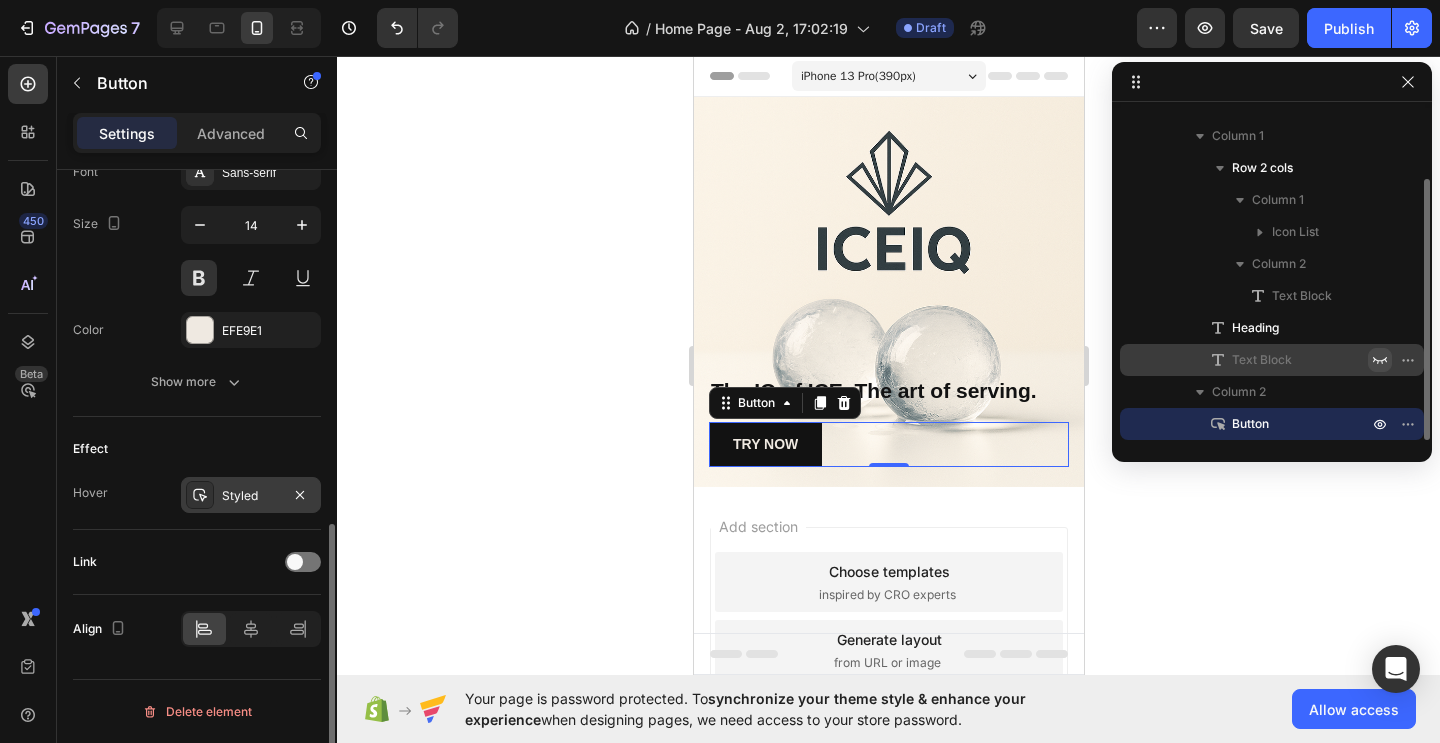click on "Styled" at bounding box center (251, 496) 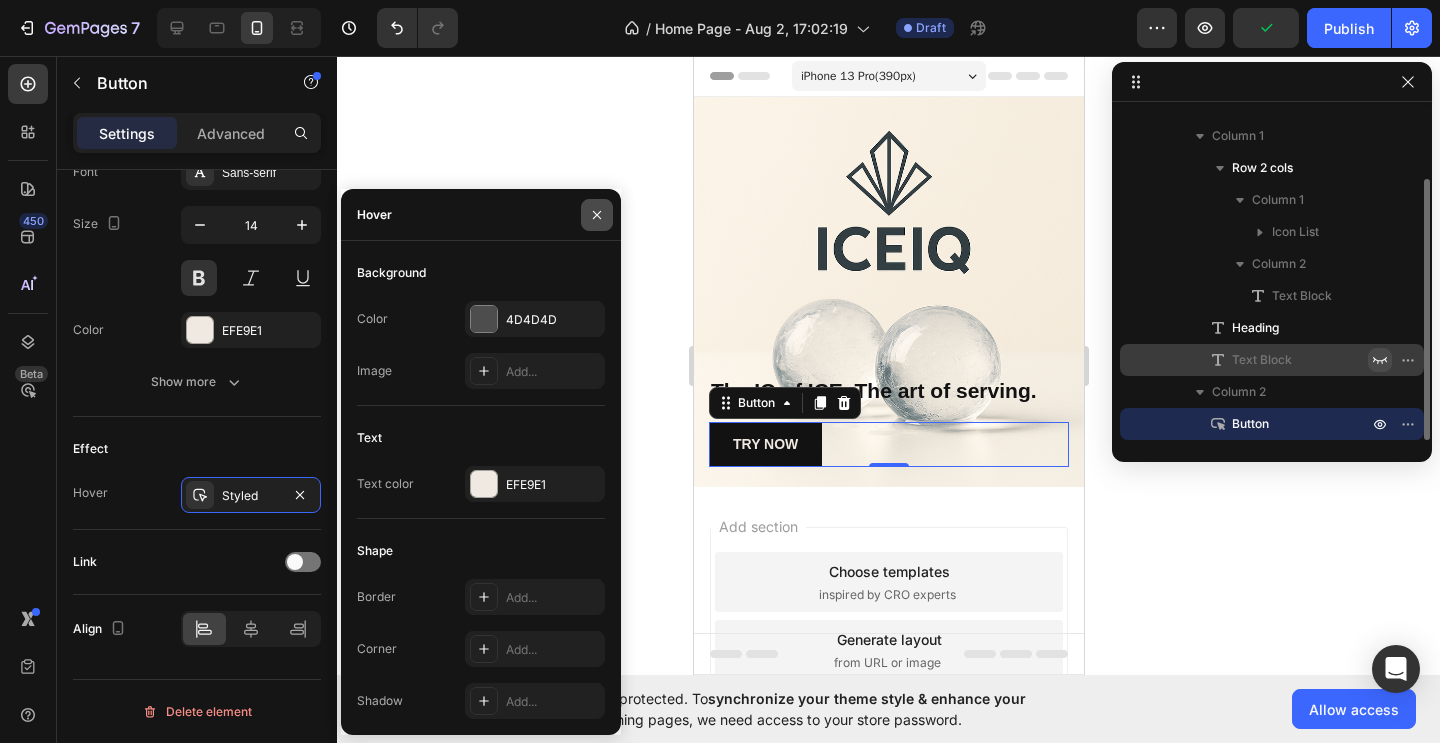 click at bounding box center [597, 215] 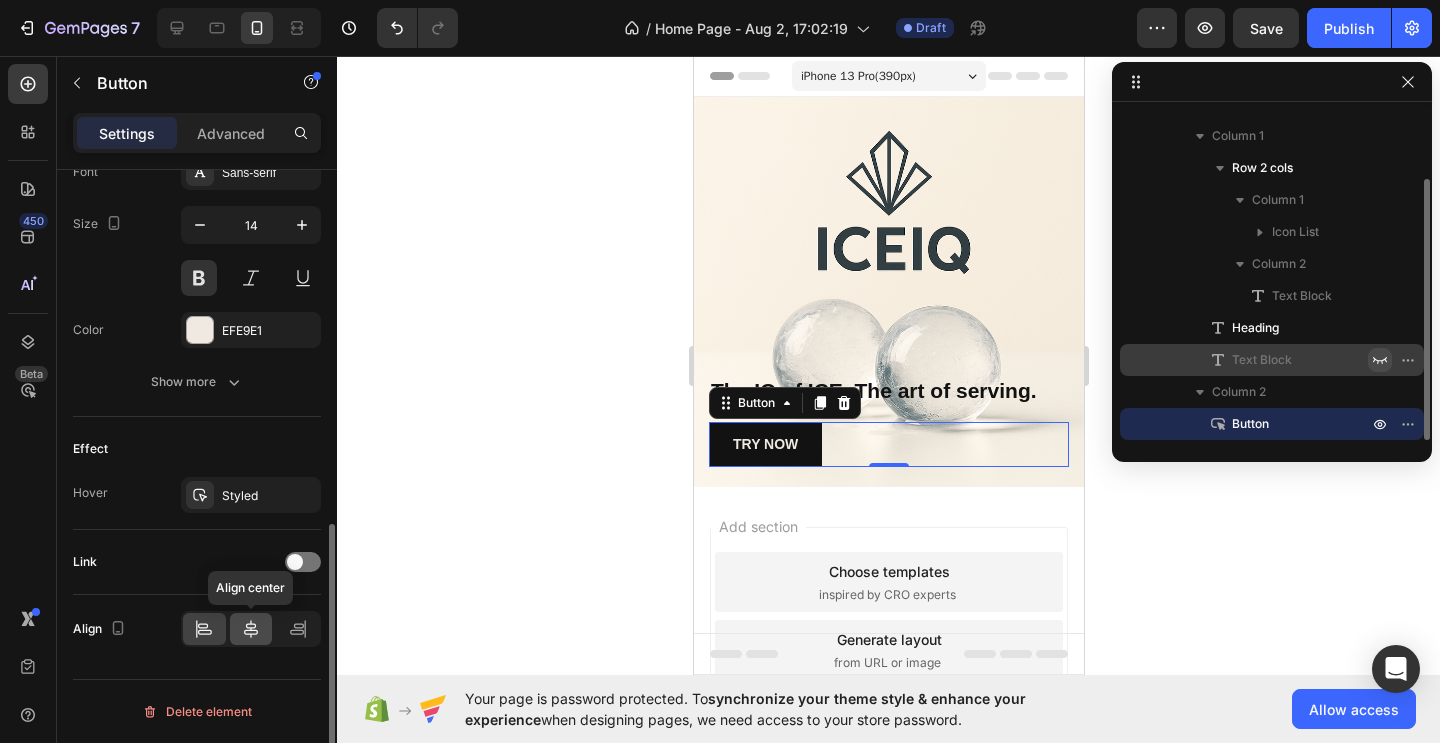 click 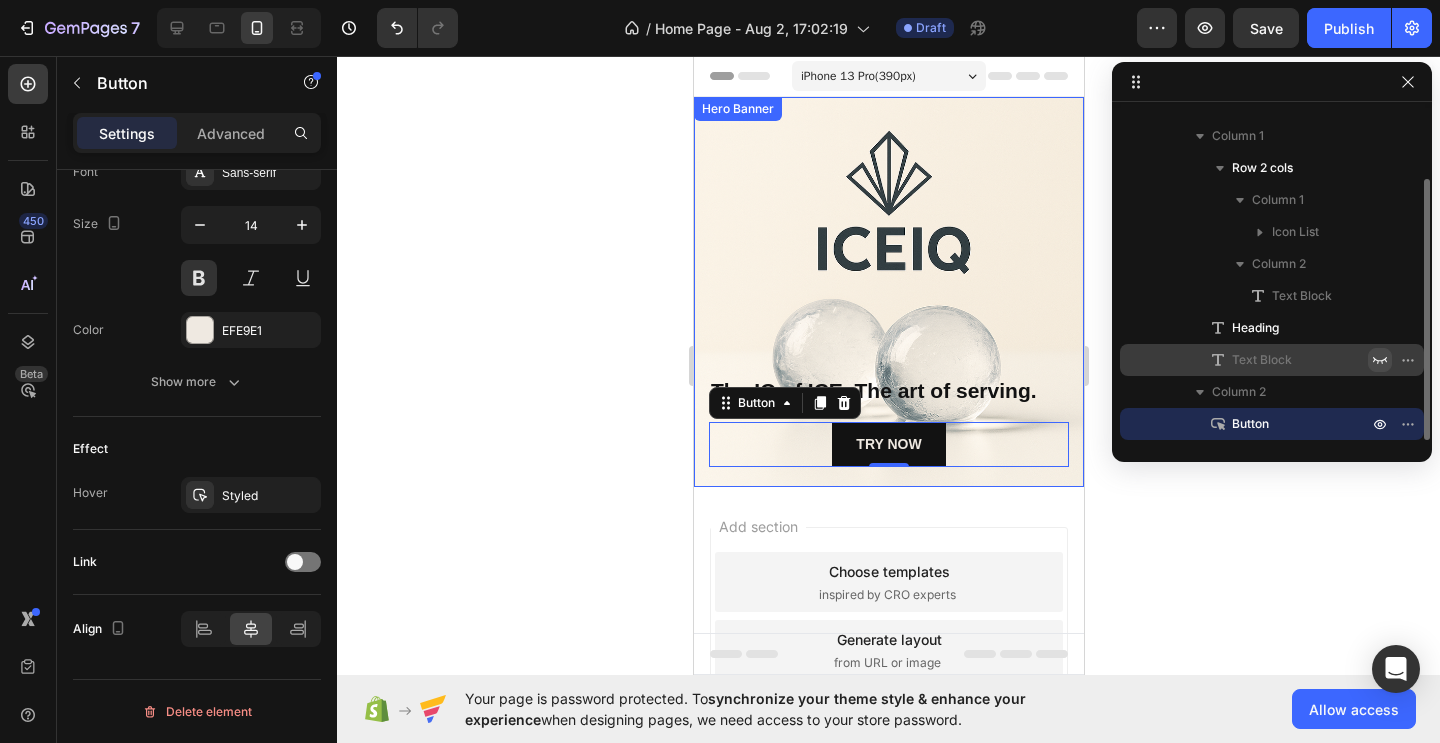 click 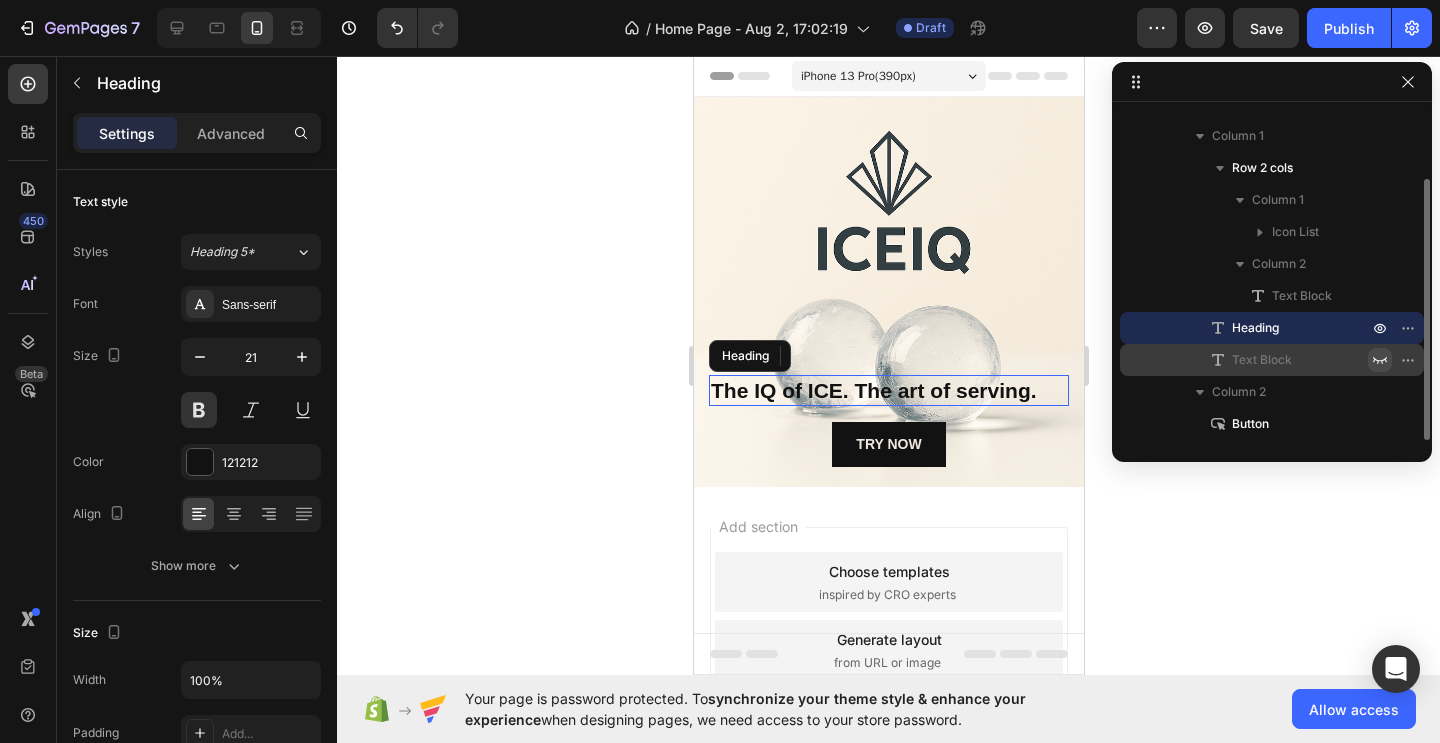 click on "The IQ of ICE. The art of serving." at bounding box center [873, 390] 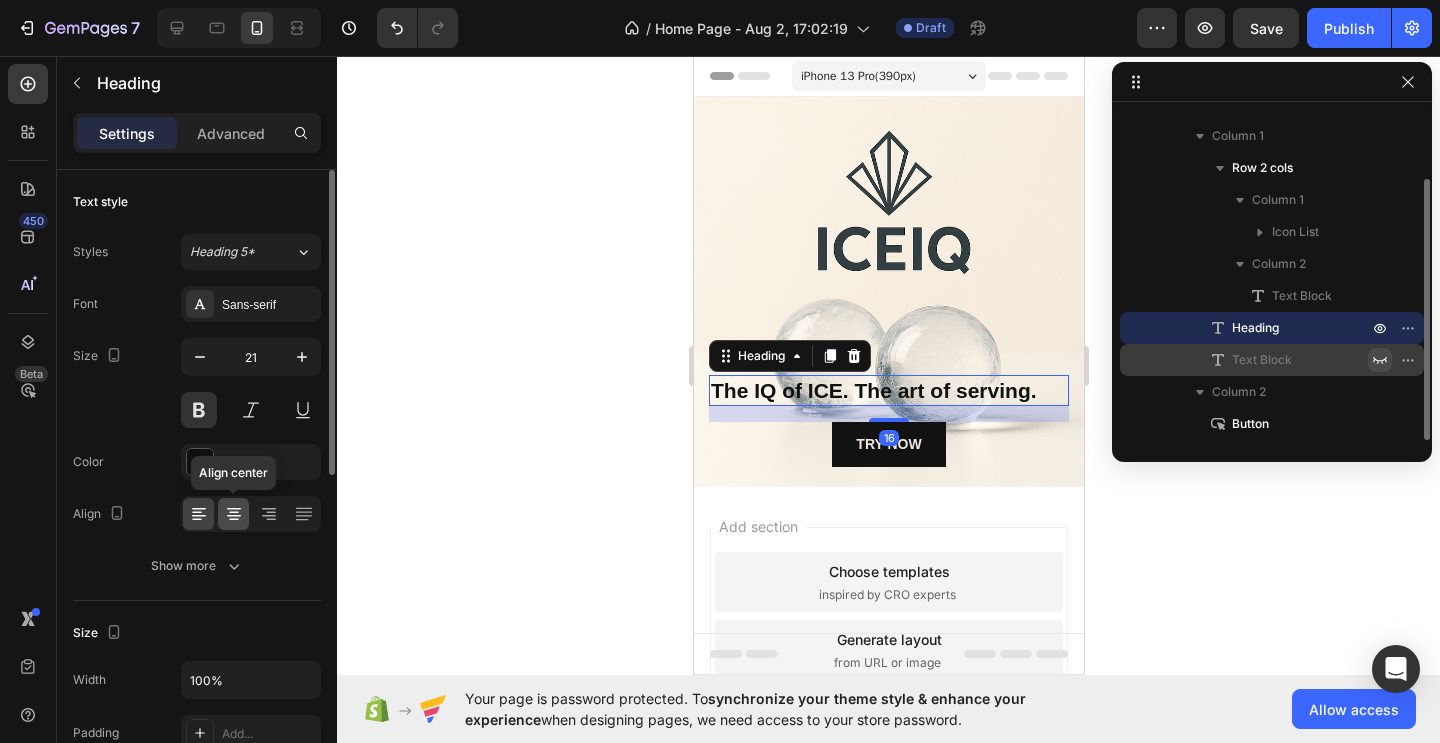 click 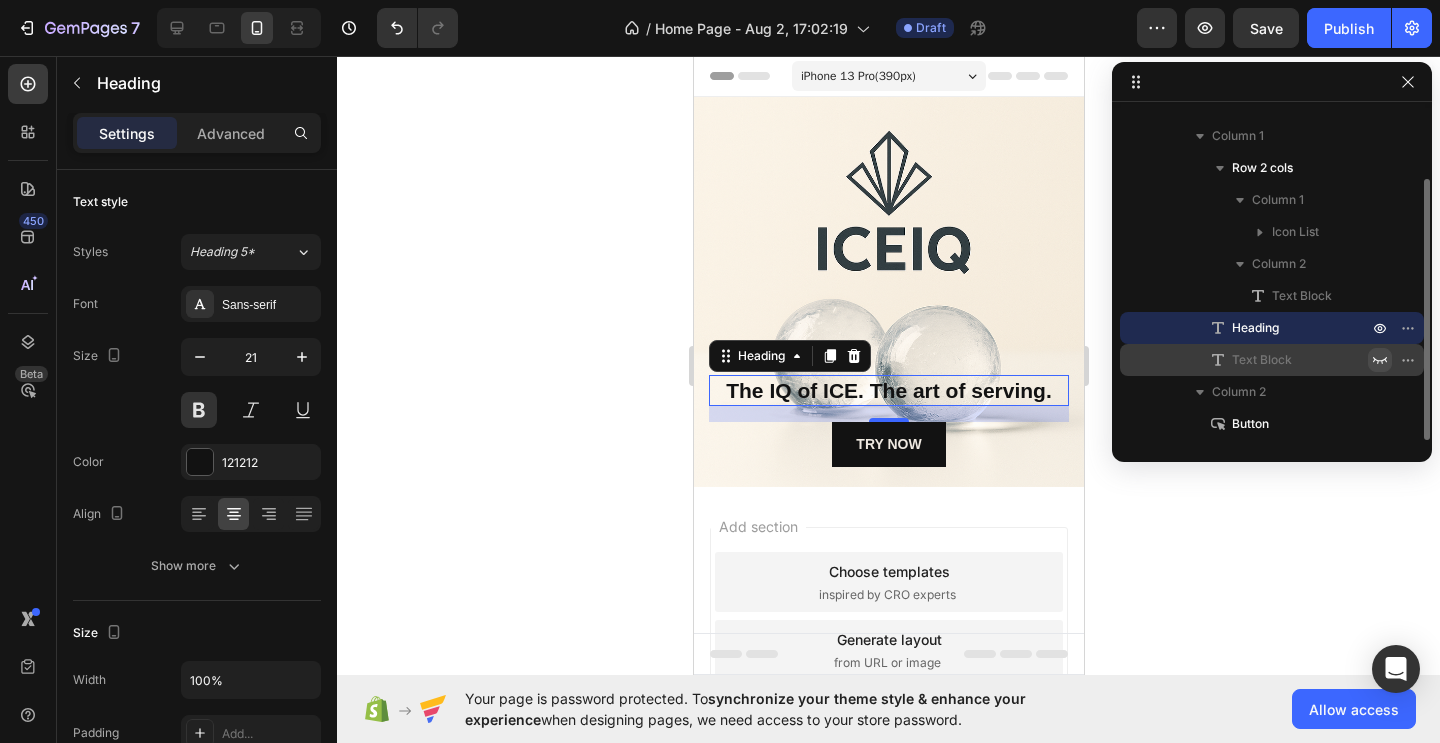 click 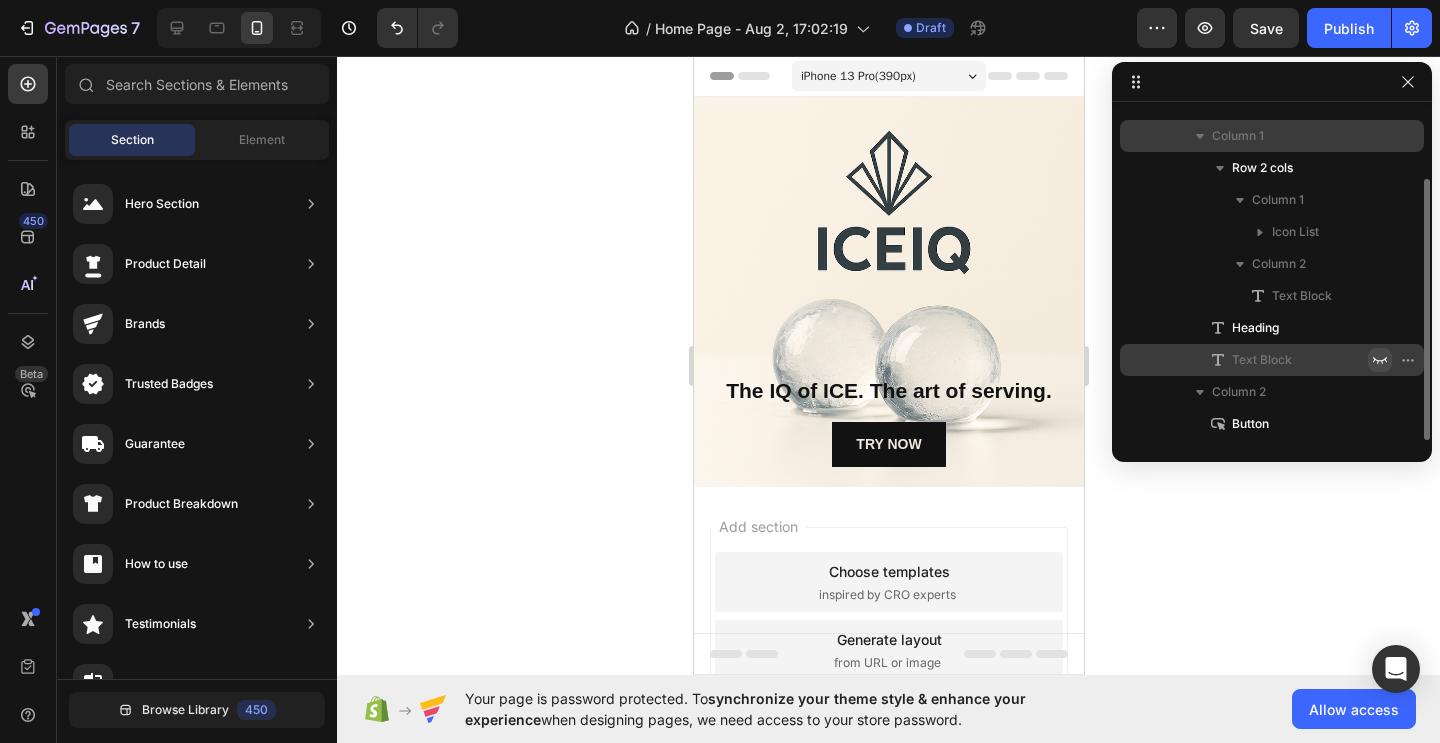 scroll, scrollTop: 0, scrollLeft: 0, axis: both 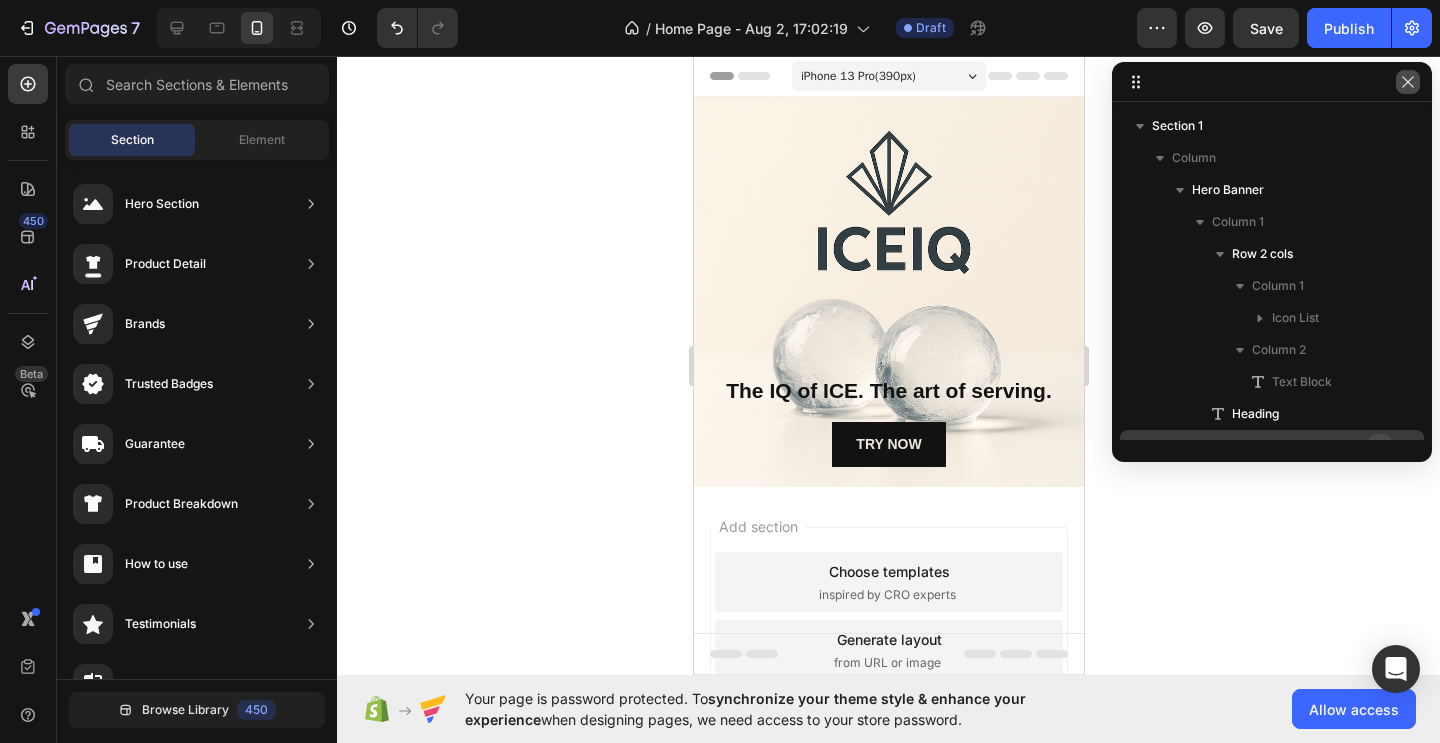 click 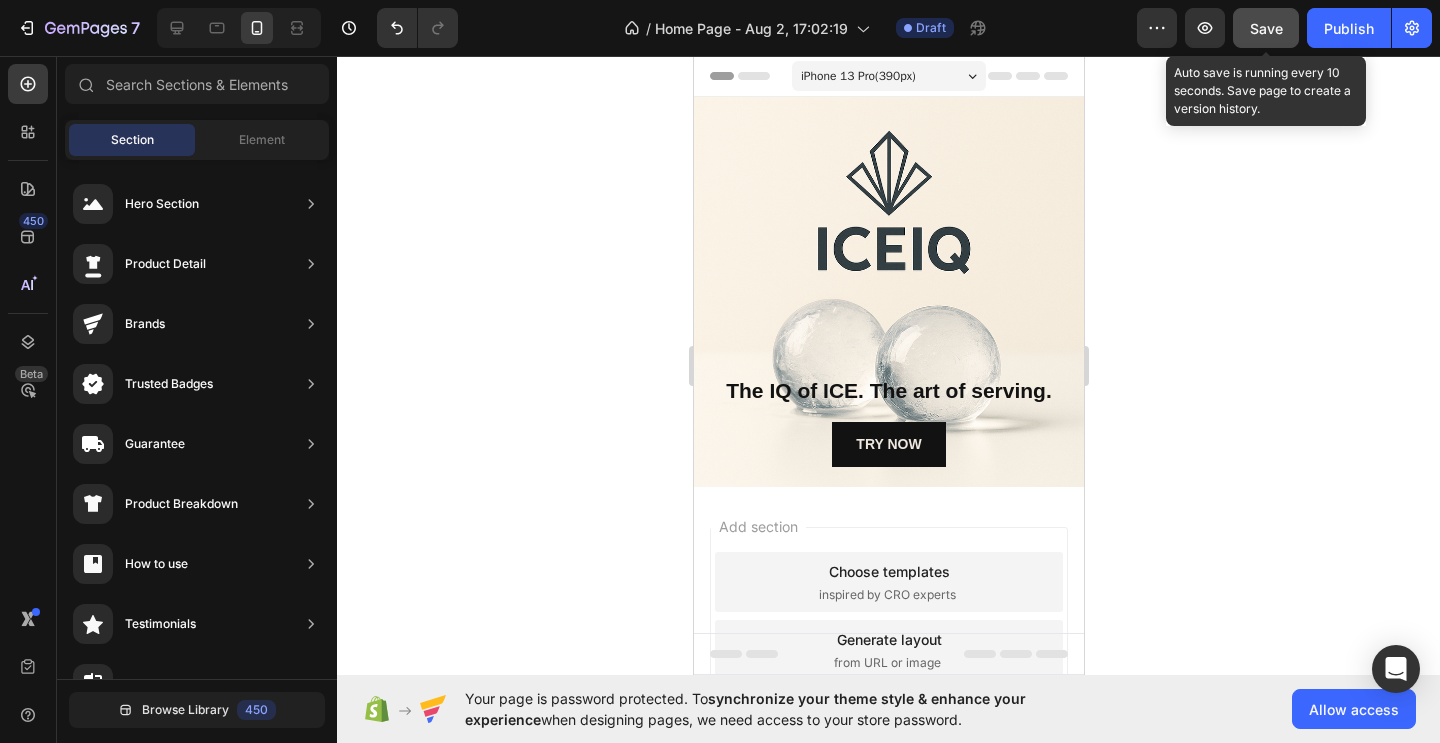 click on "Save" at bounding box center (1266, 28) 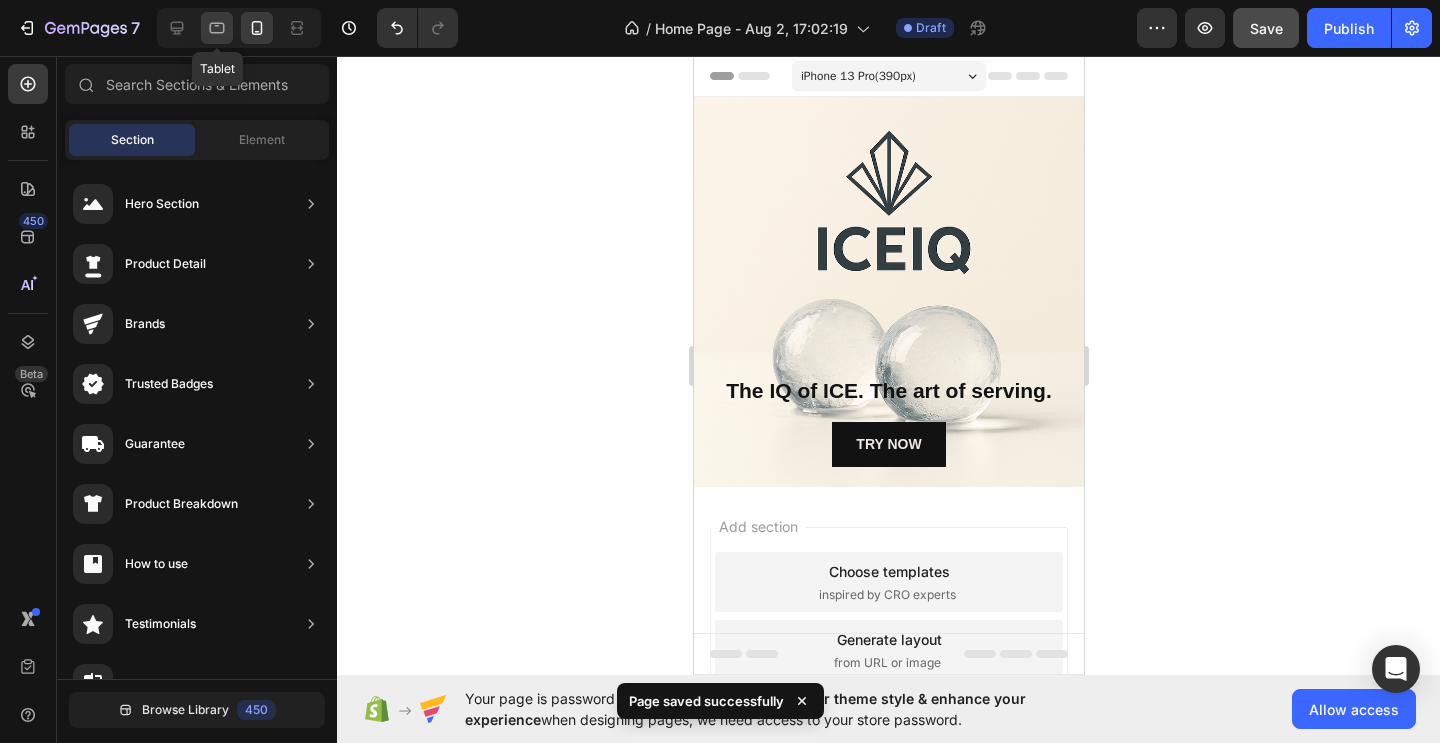 click 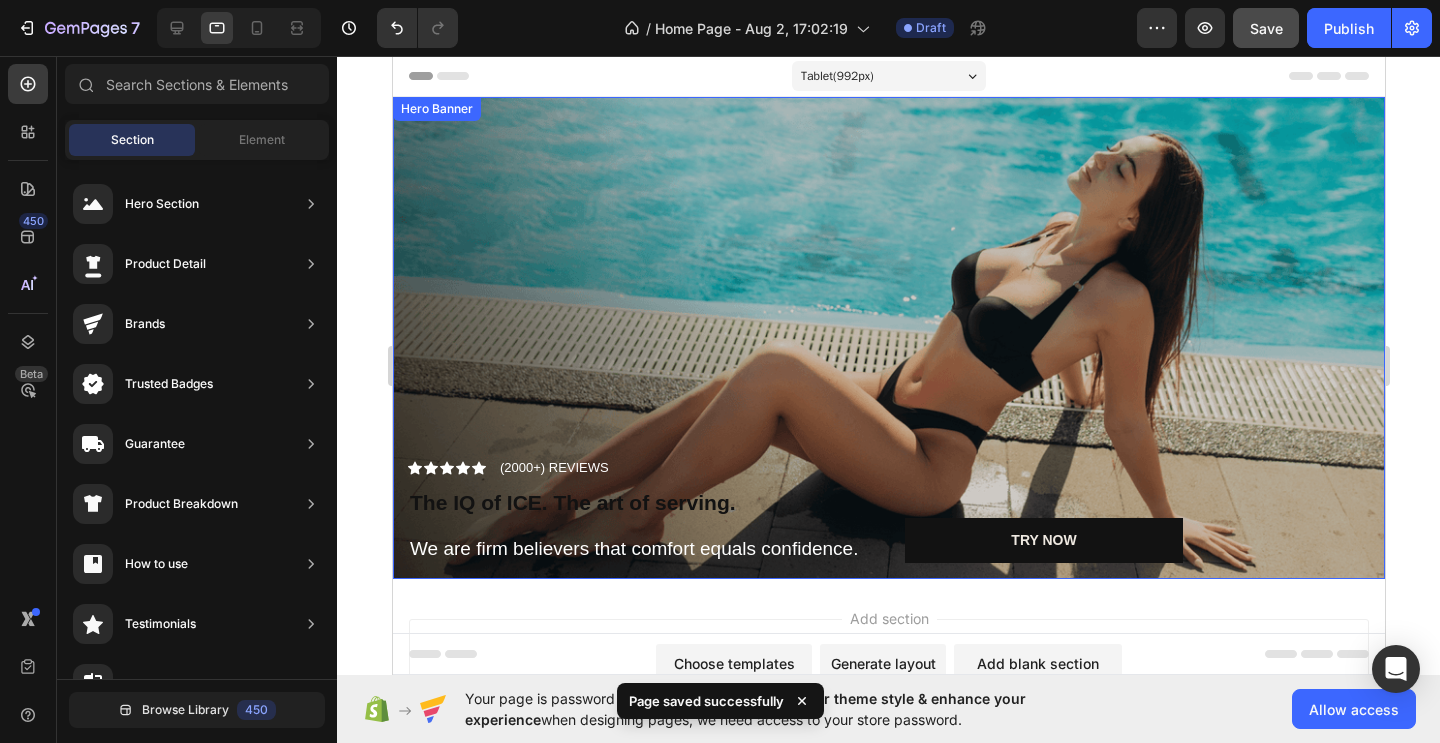 scroll, scrollTop: 0, scrollLeft: 0, axis: both 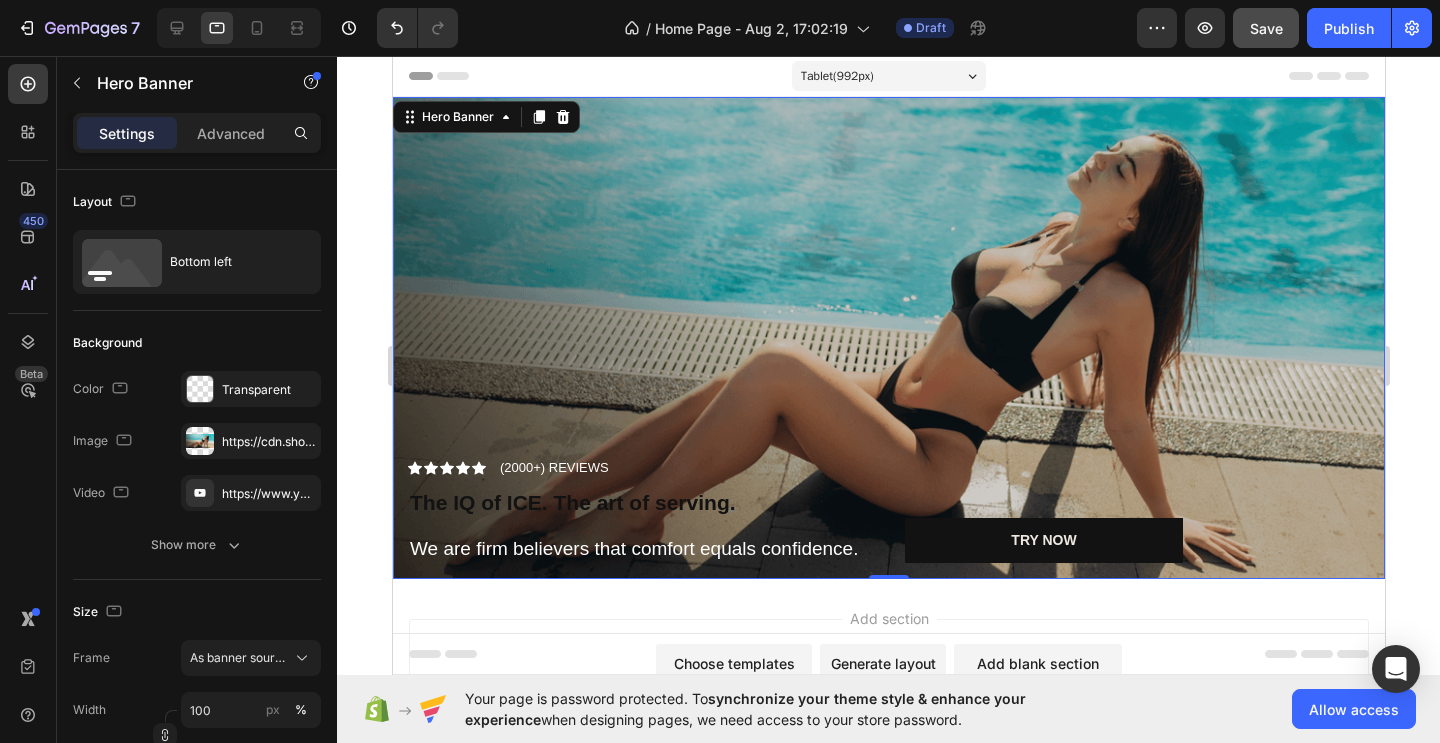 click at bounding box center (888, 338) 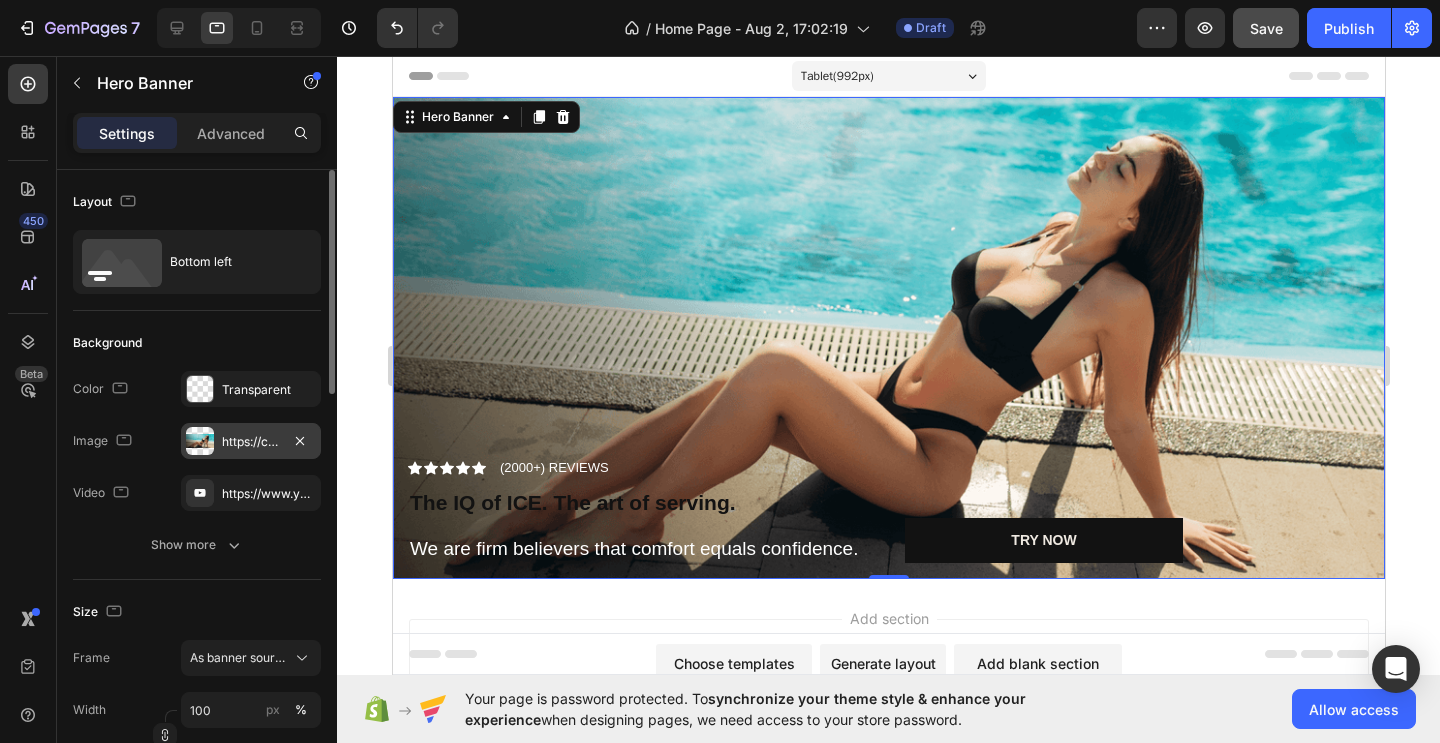click on "https://cdn.shopify.com/s/files/1/0915/0057/7096/files/gempages_577762848831177669-ca67551c-f43f-462e-8578-c05d13ac9a32.png" at bounding box center [251, 441] 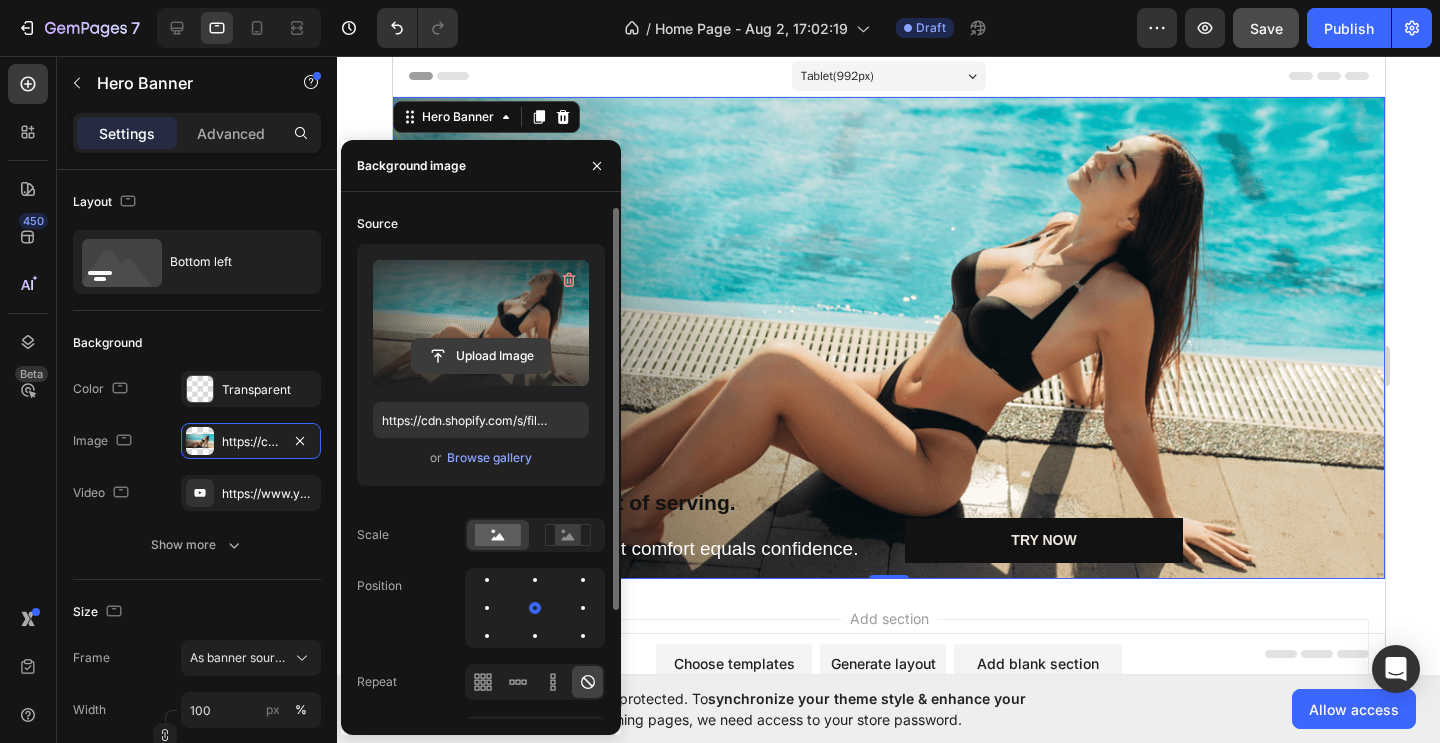 click 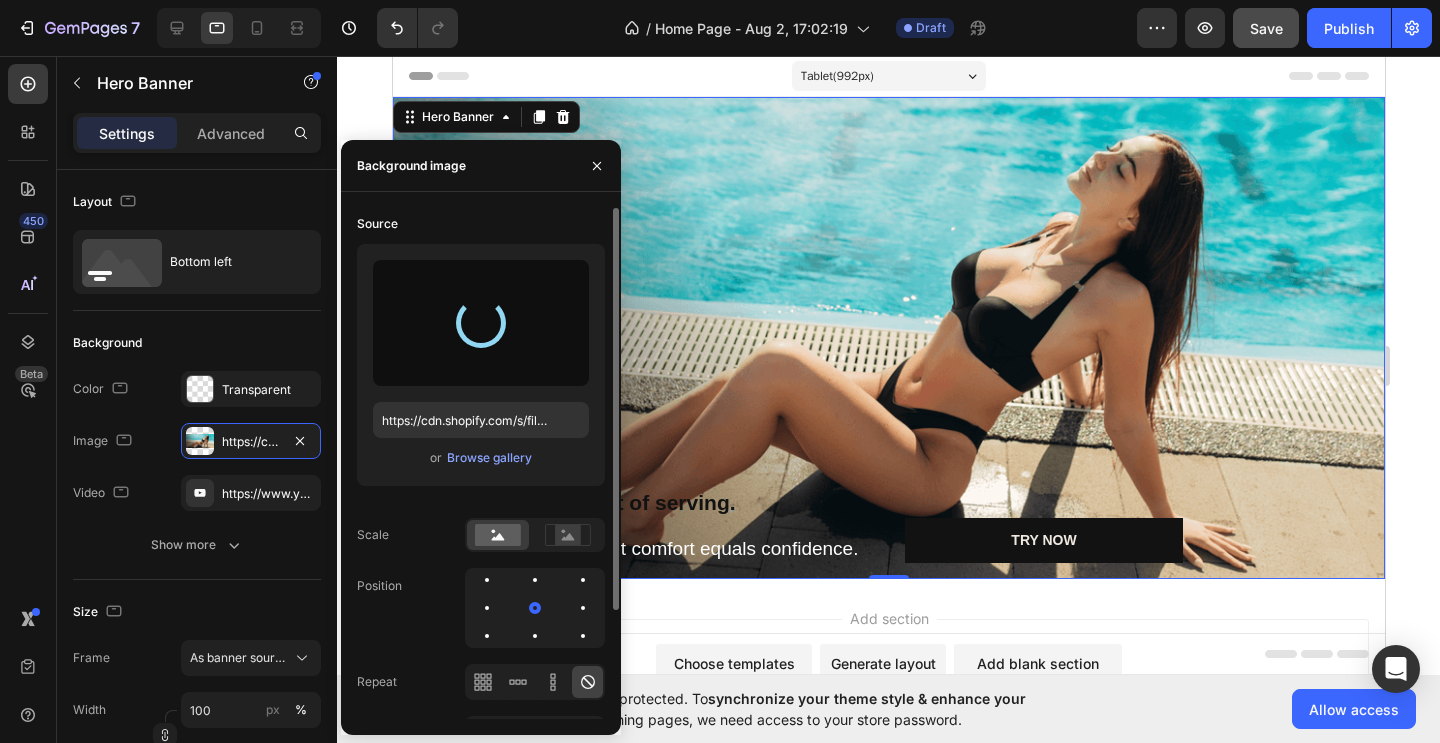 type on "https://cdn.shopify.com/s/files/1/0915/0057/7096/files/gempages_577762848831177669-29fa02b4-561b-426b-a8f9-1edf3f6c14aa.png" 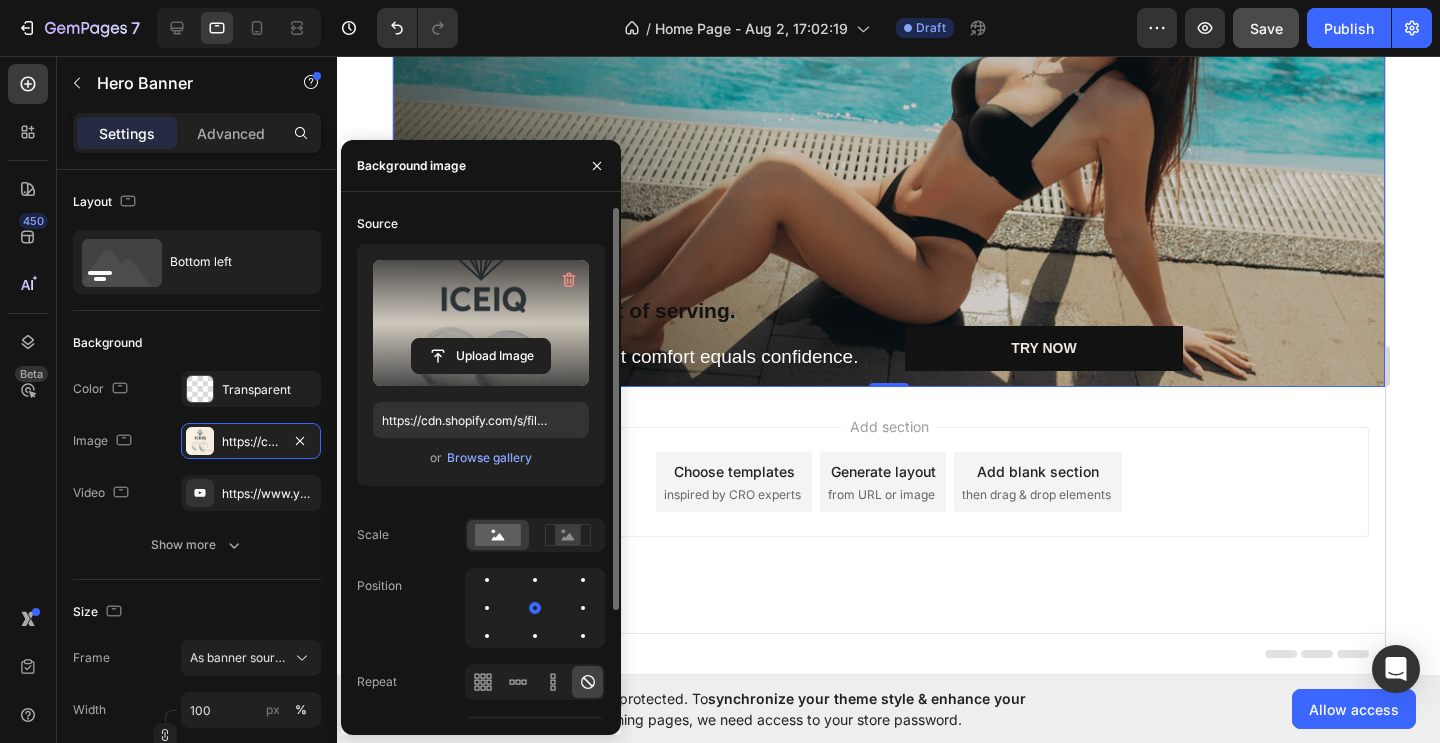 scroll, scrollTop: 564, scrollLeft: 0, axis: vertical 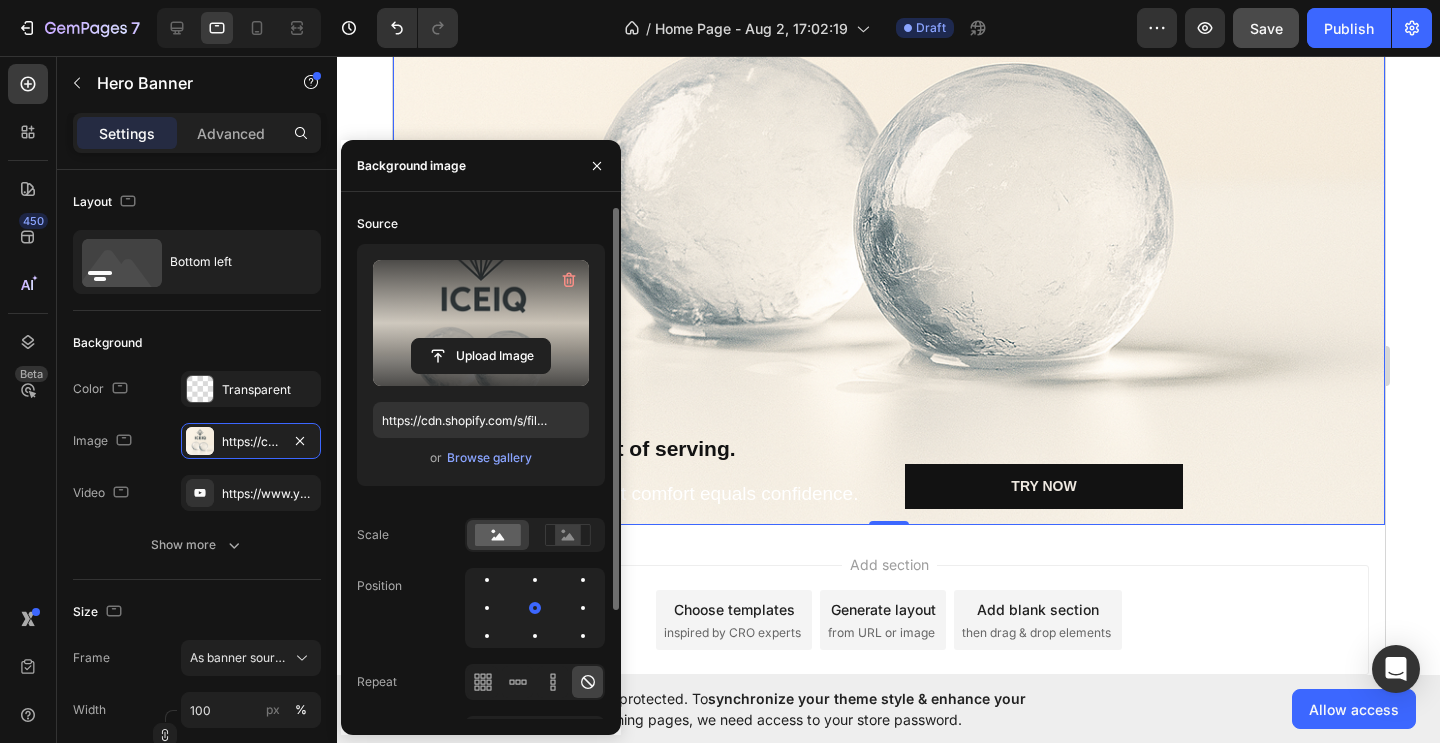 click 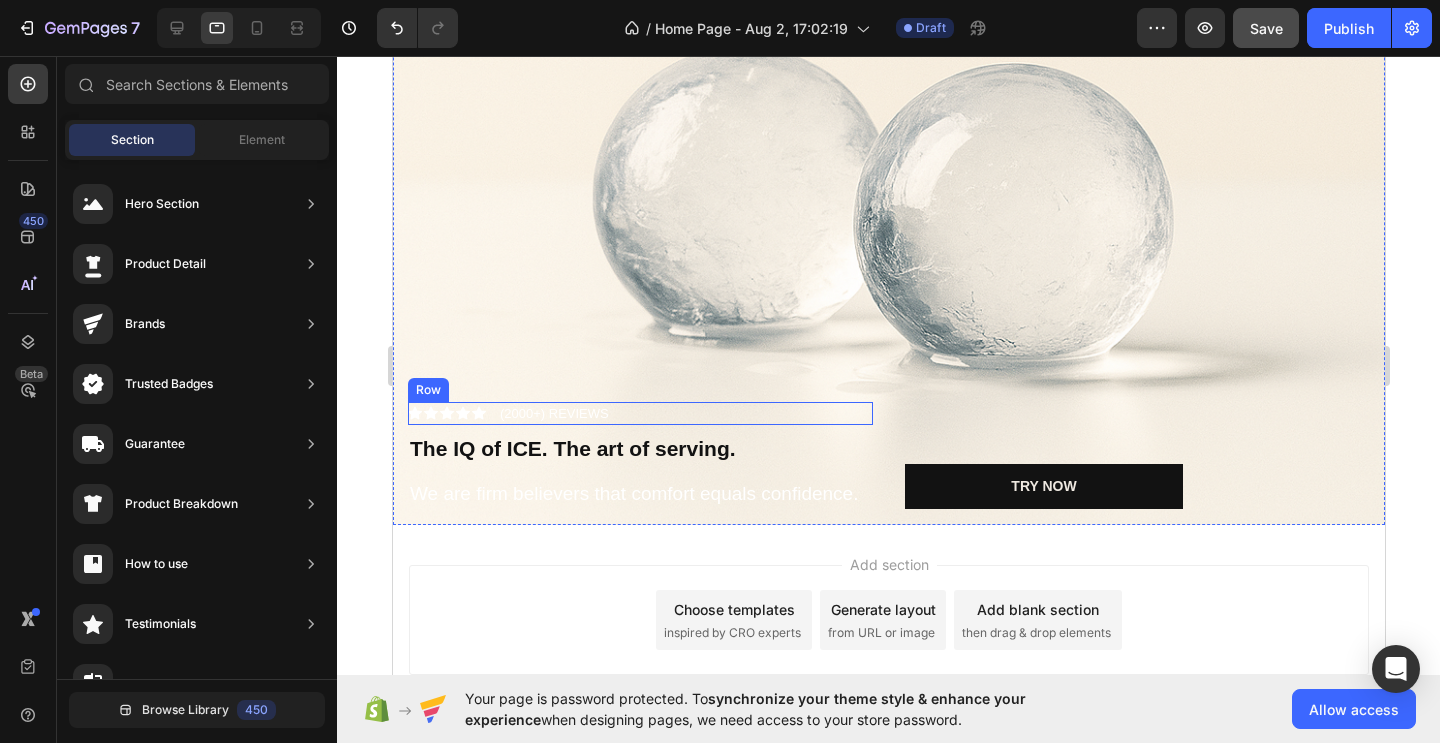click on "Icon Icon Icon Icon Icon Icon List (2000+) REVIEWS Text Block Row" at bounding box center (639, 414) 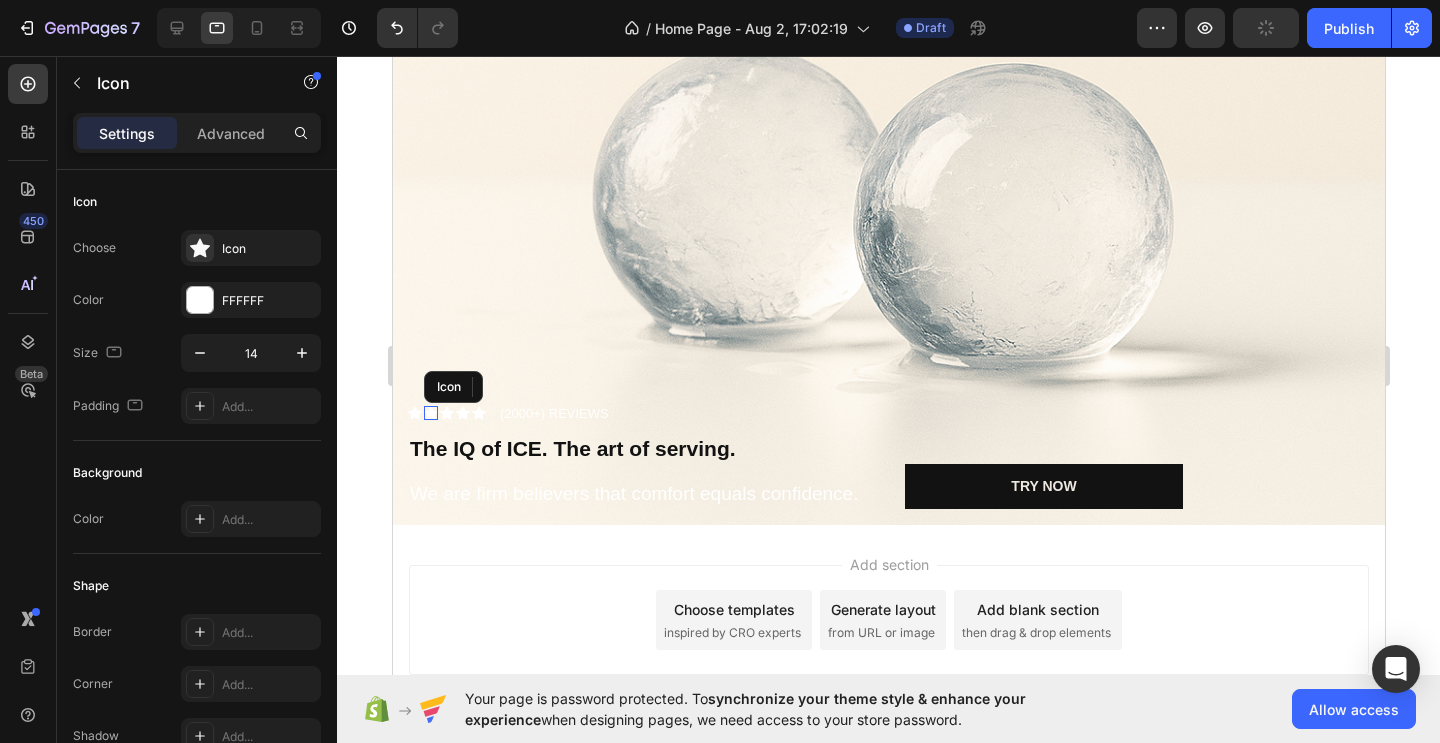 click on "Icon" at bounding box center (430, 413) 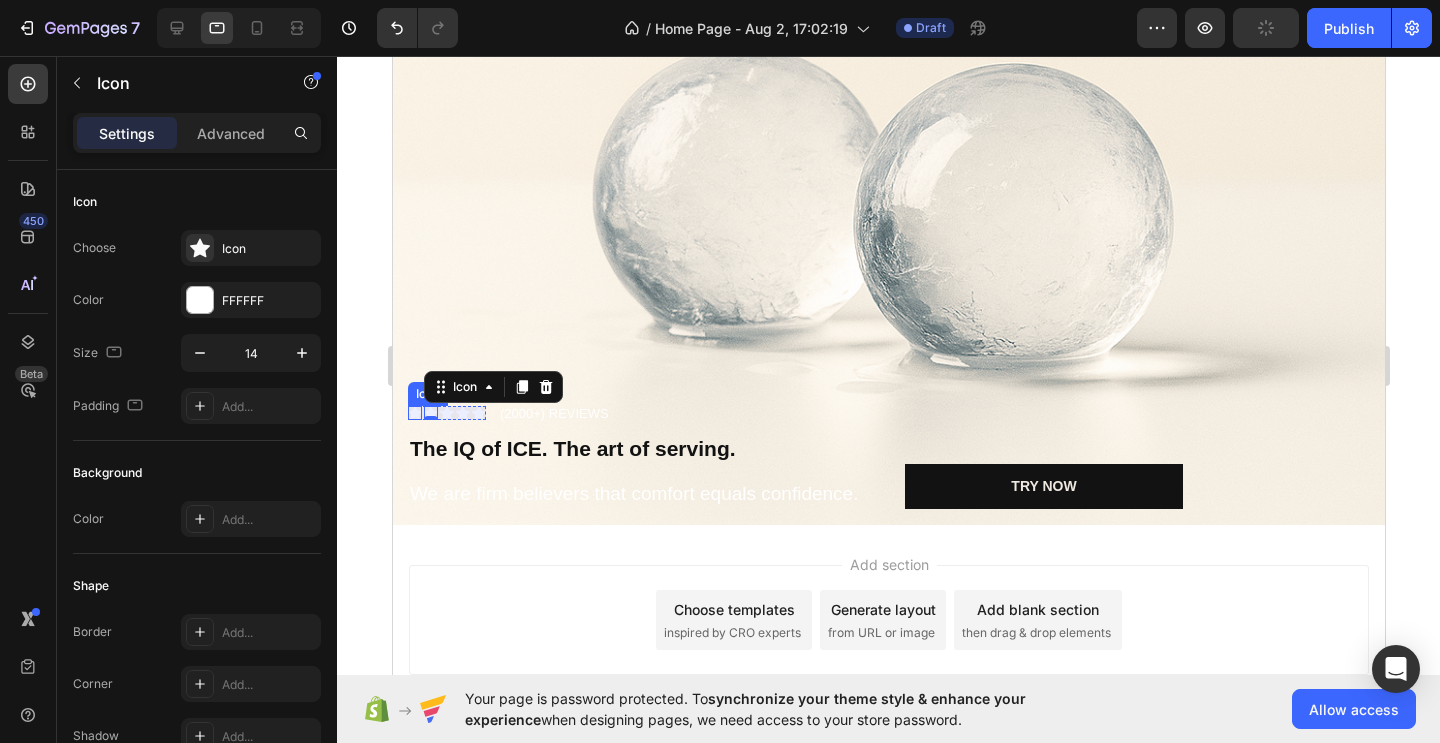click on "Icon" at bounding box center [414, 413] 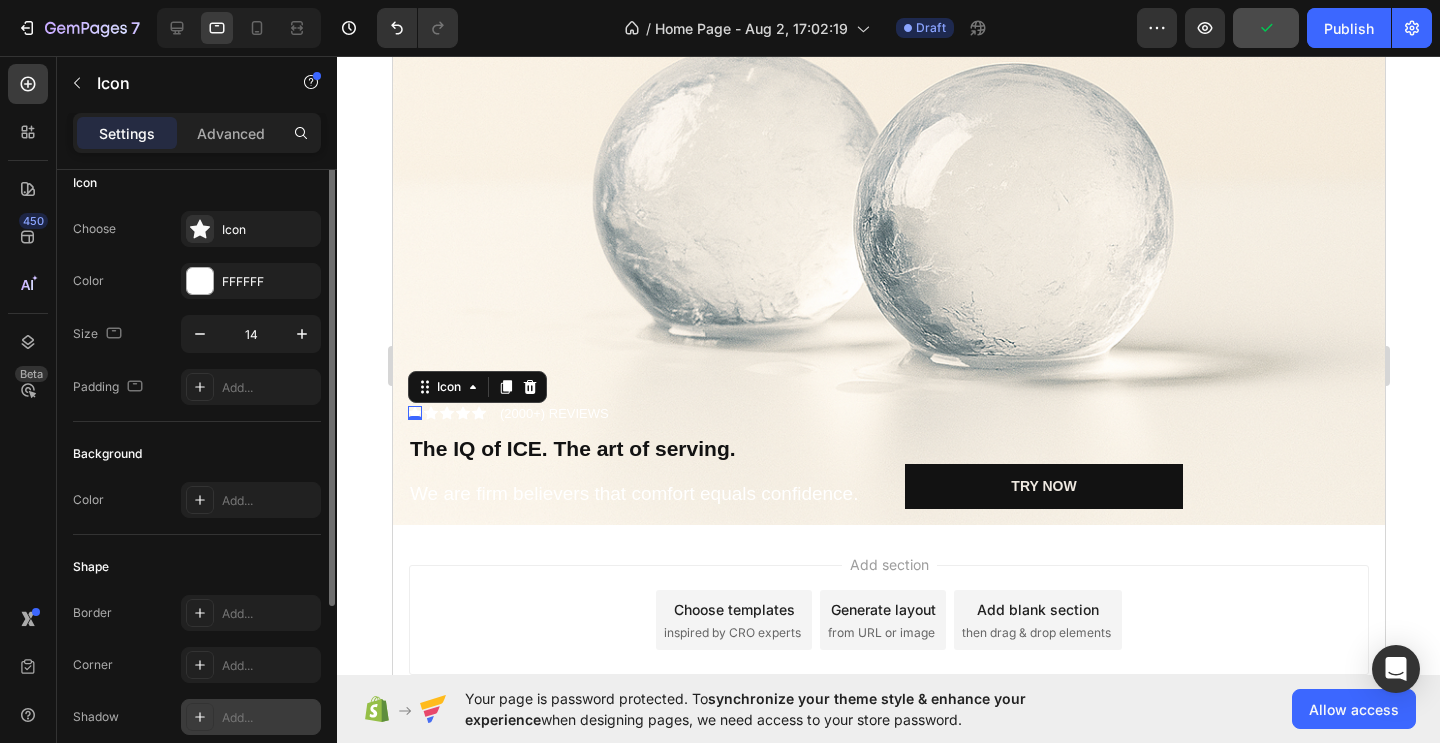scroll, scrollTop: 0, scrollLeft: 0, axis: both 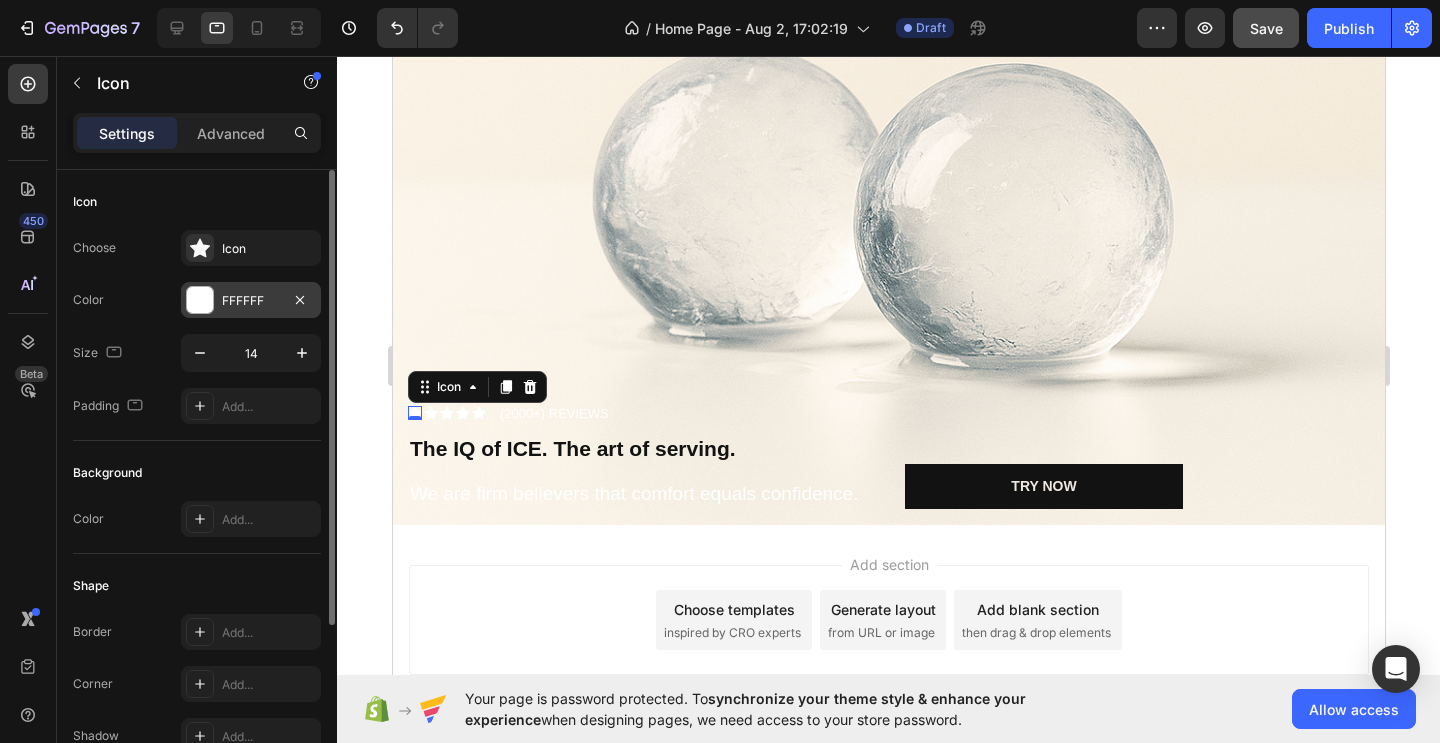 click on "FFFFFF" at bounding box center [251, 301] 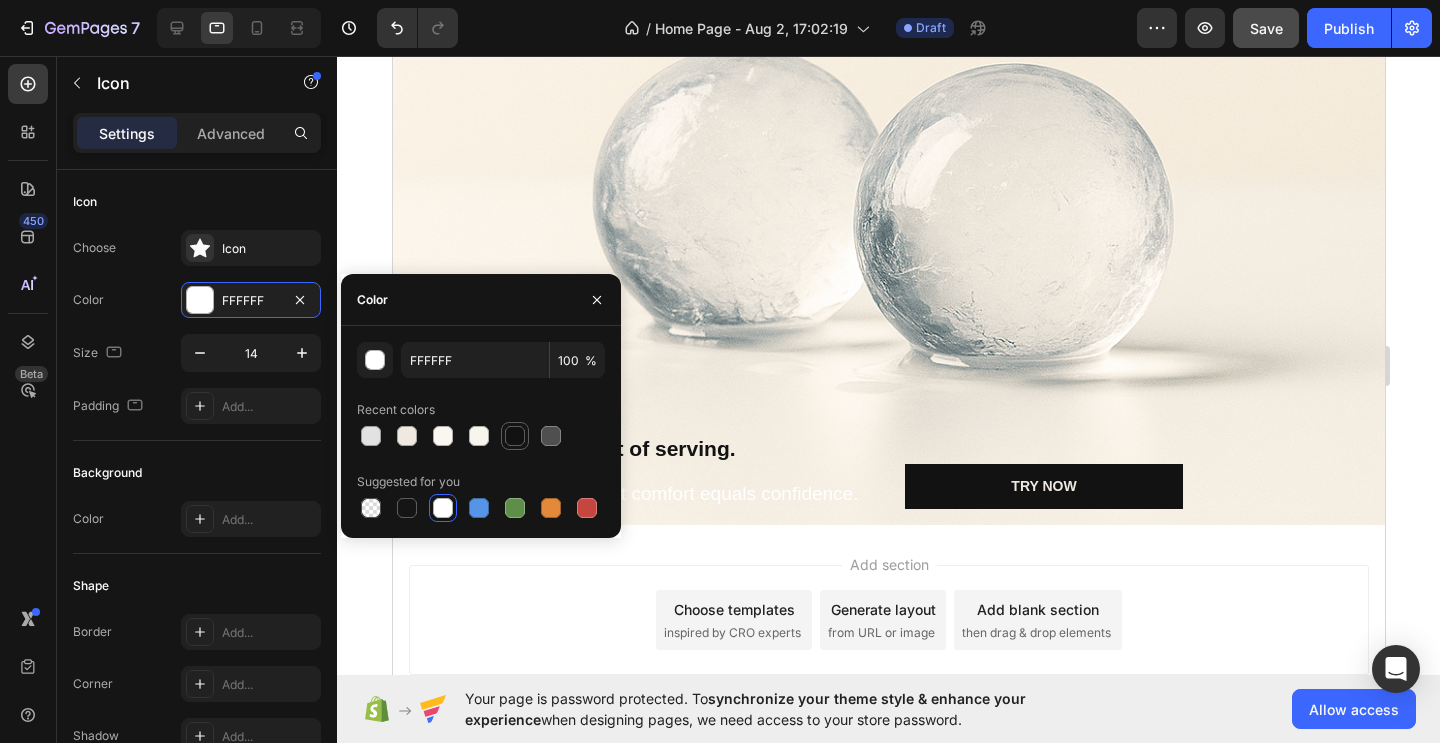 click at bounding box center (515, 436) 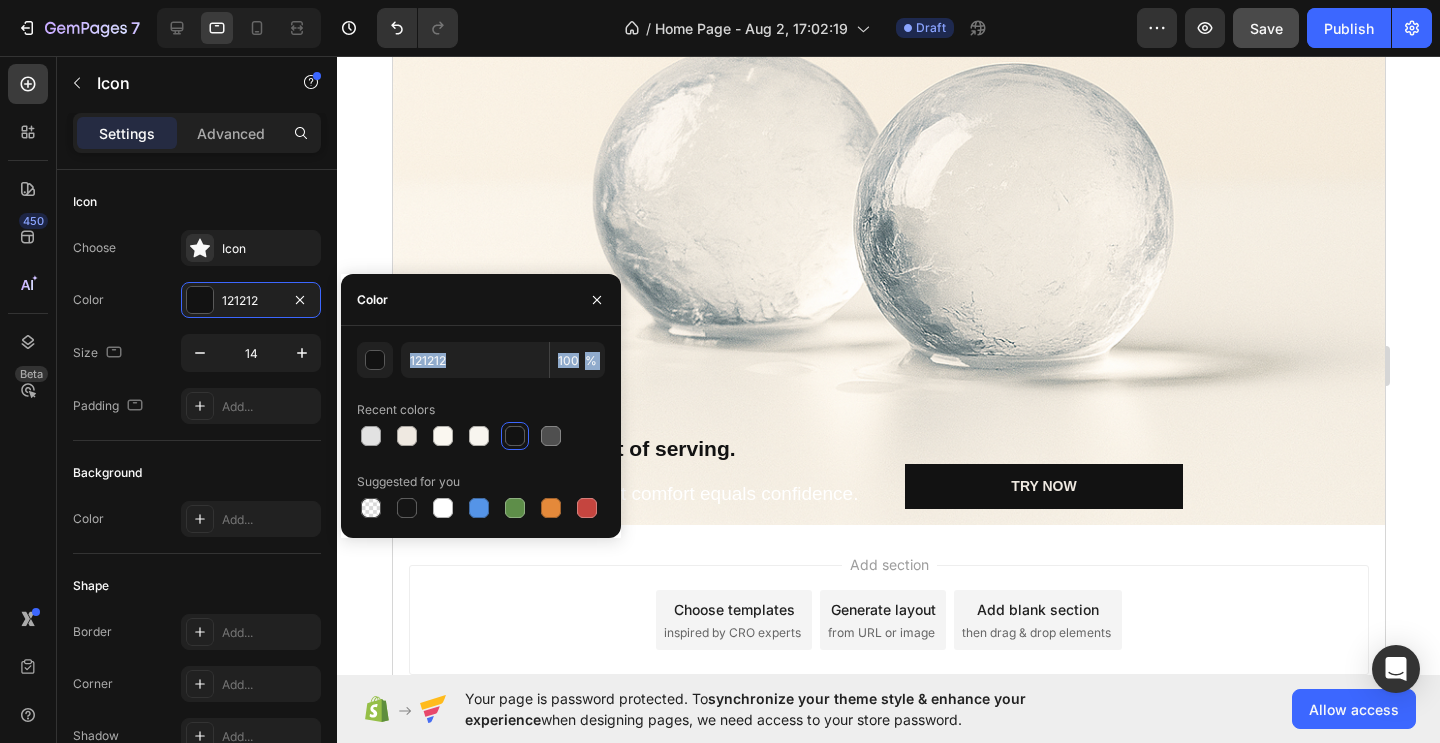 drag, startPoint x: 525, startPoint y: 286, endPoint x: 522, endPoint y: 398, distance: 112.04017 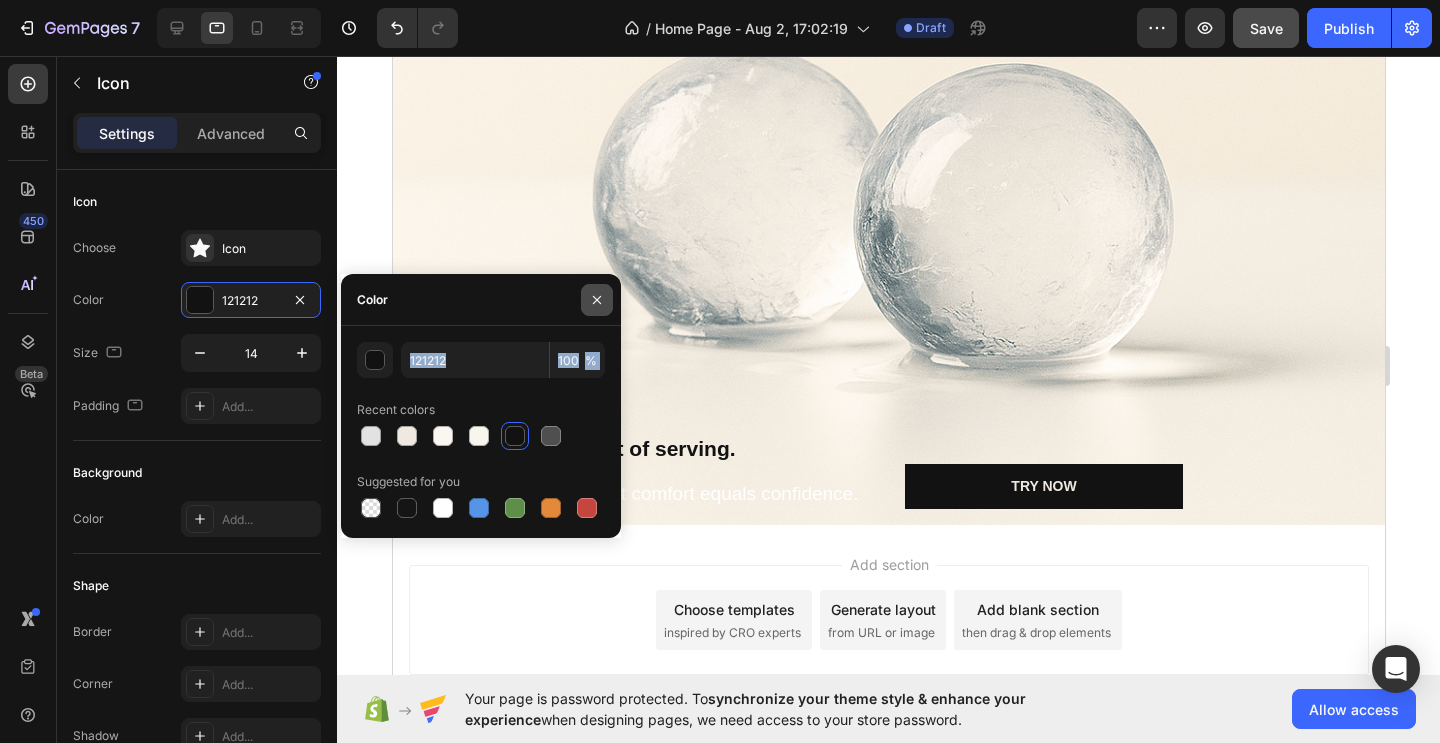 click 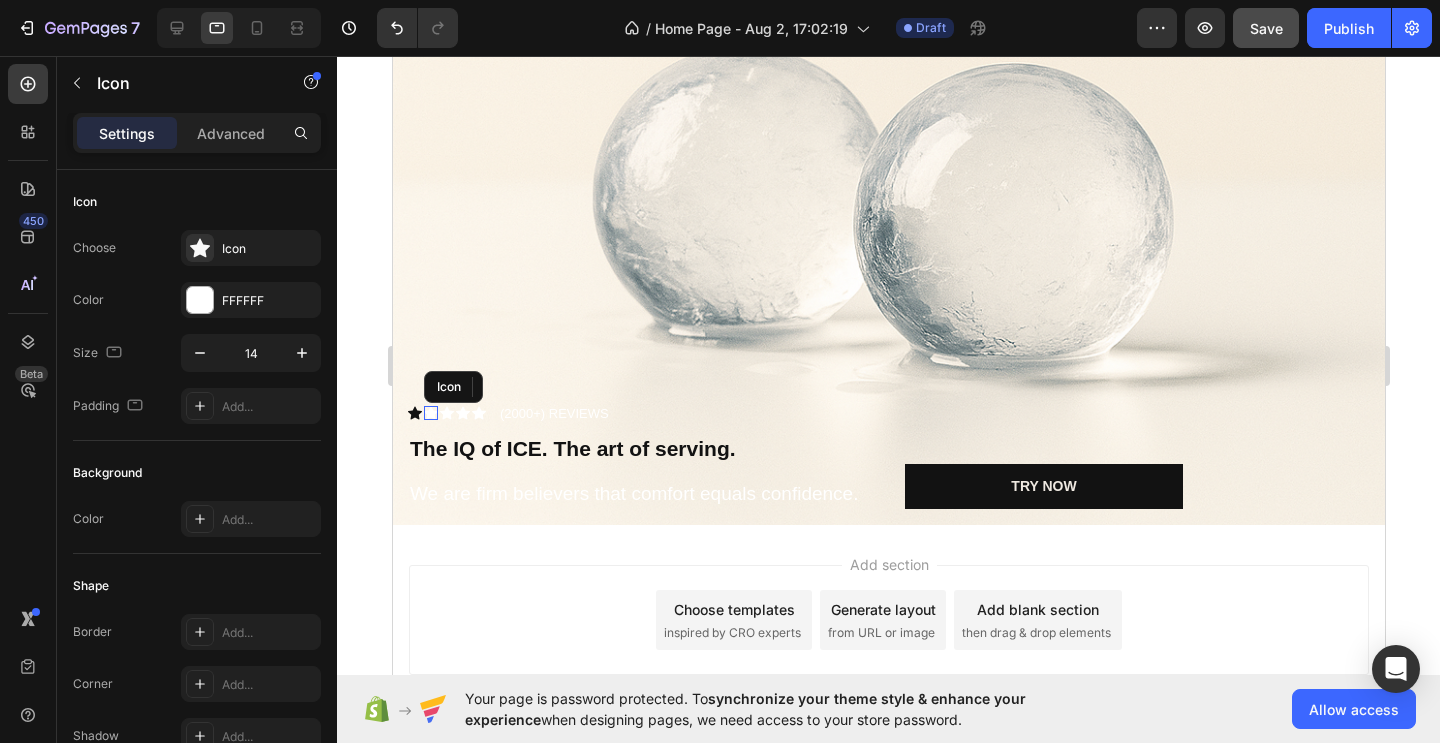 click on "Icon" at bounding box center [430, 413] 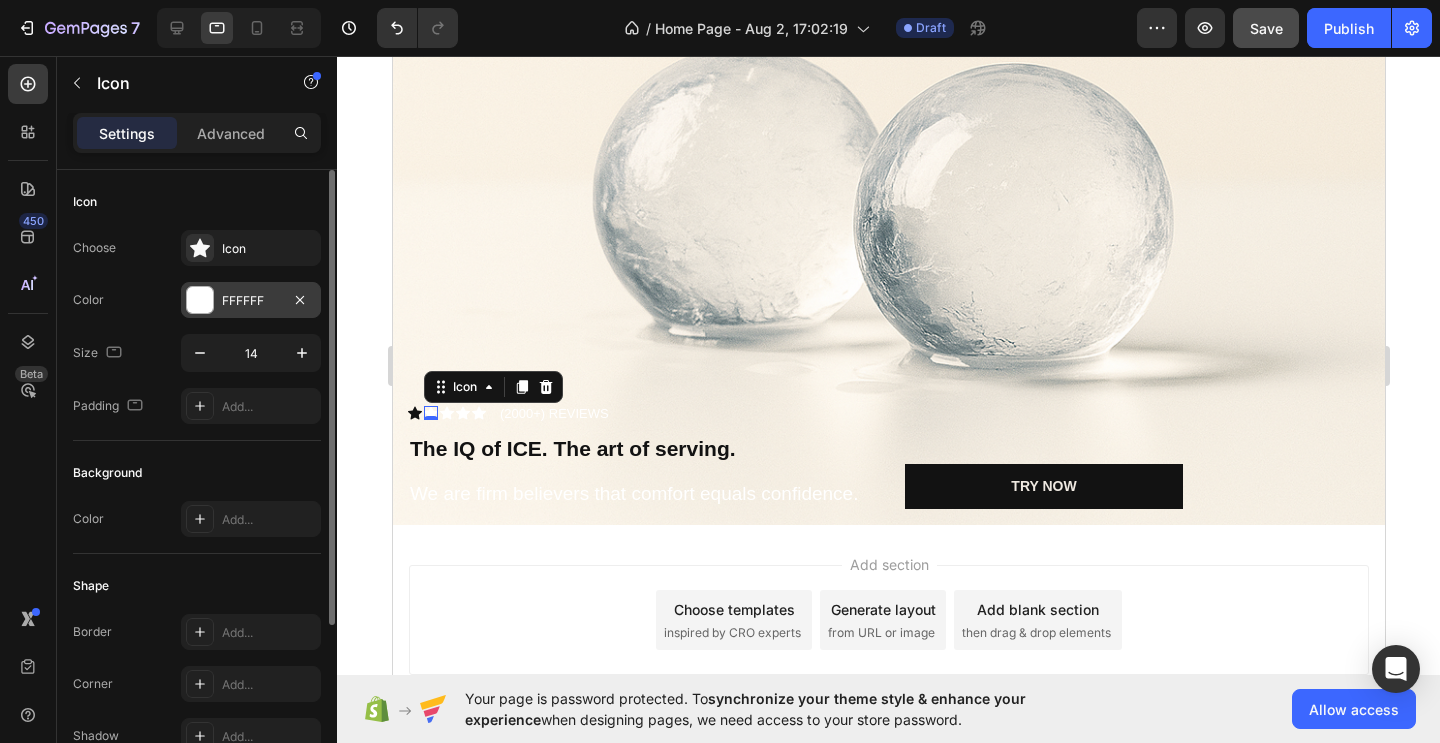 click at bounding box center (200, 300) 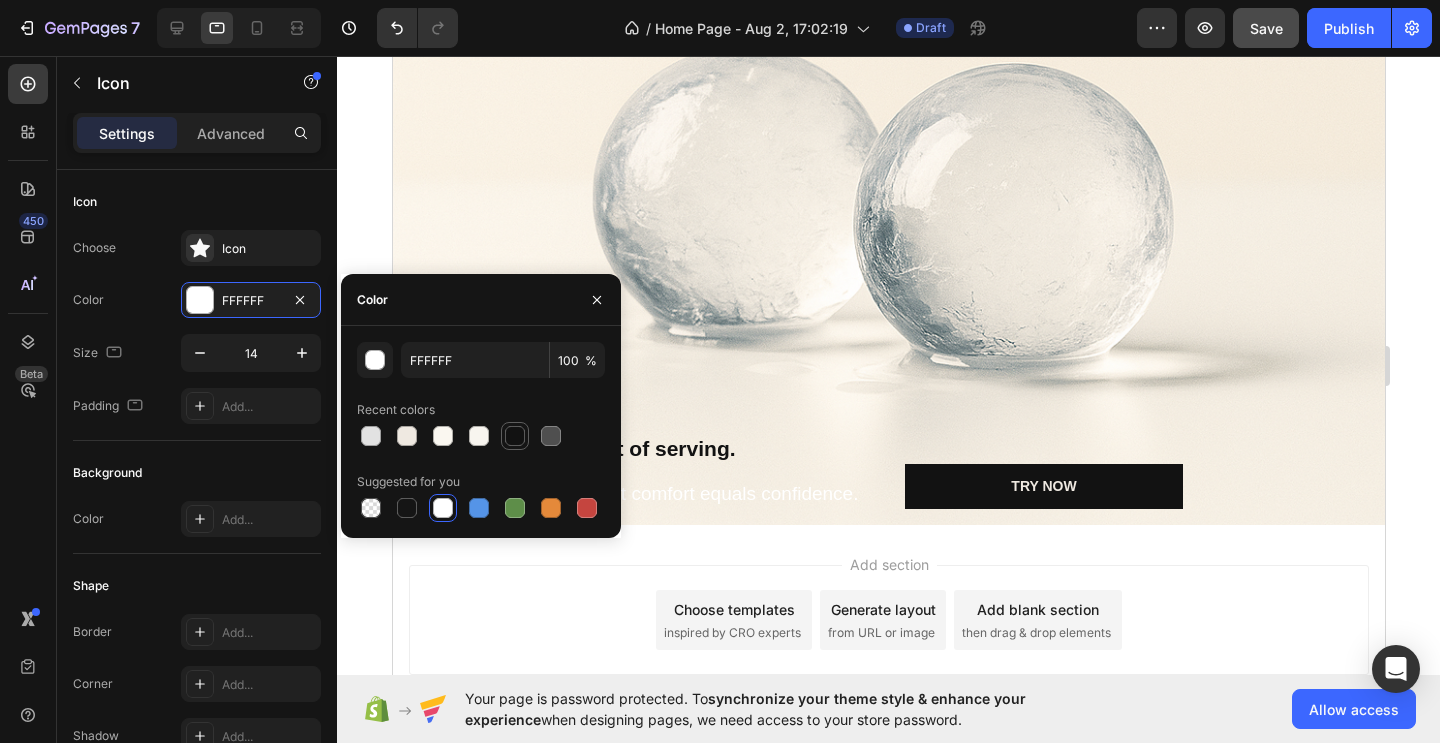 click at bounding box center [515, 436] 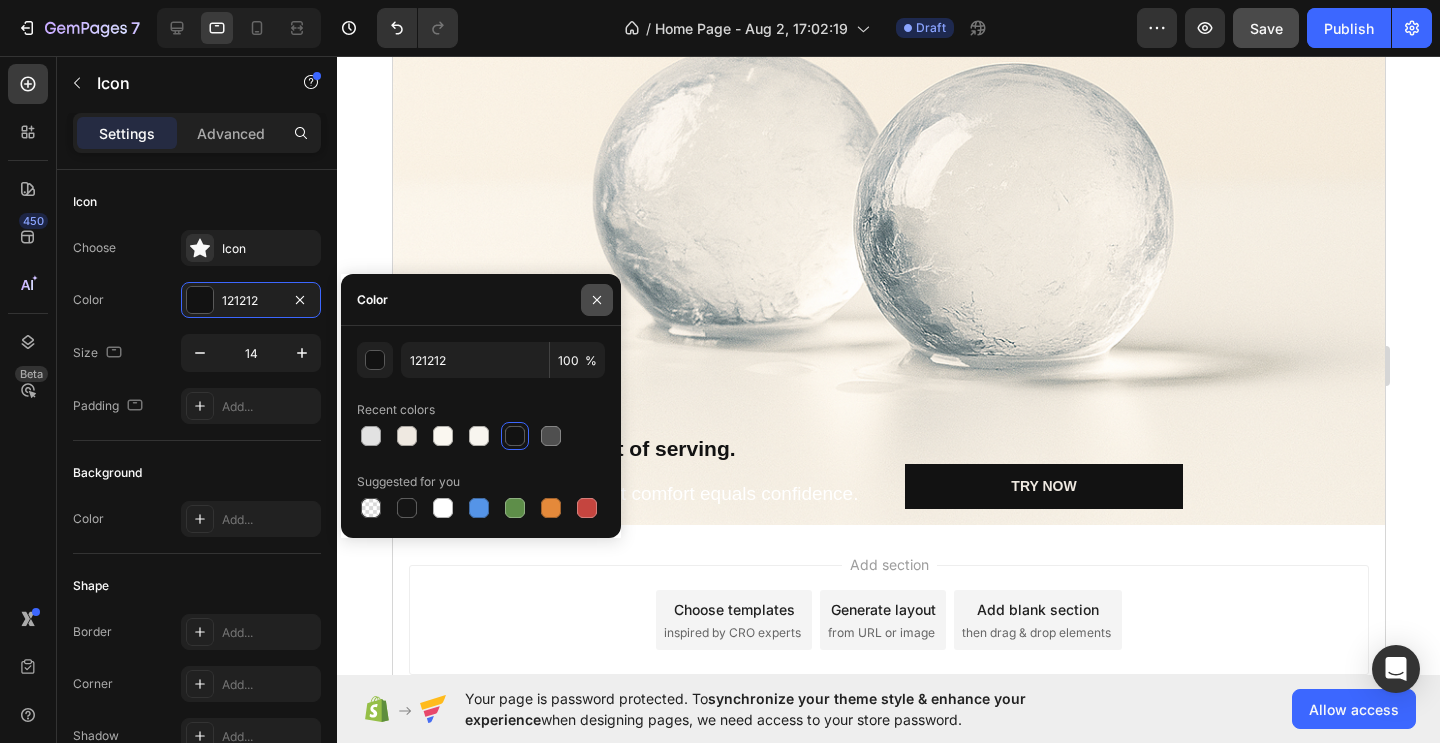 click 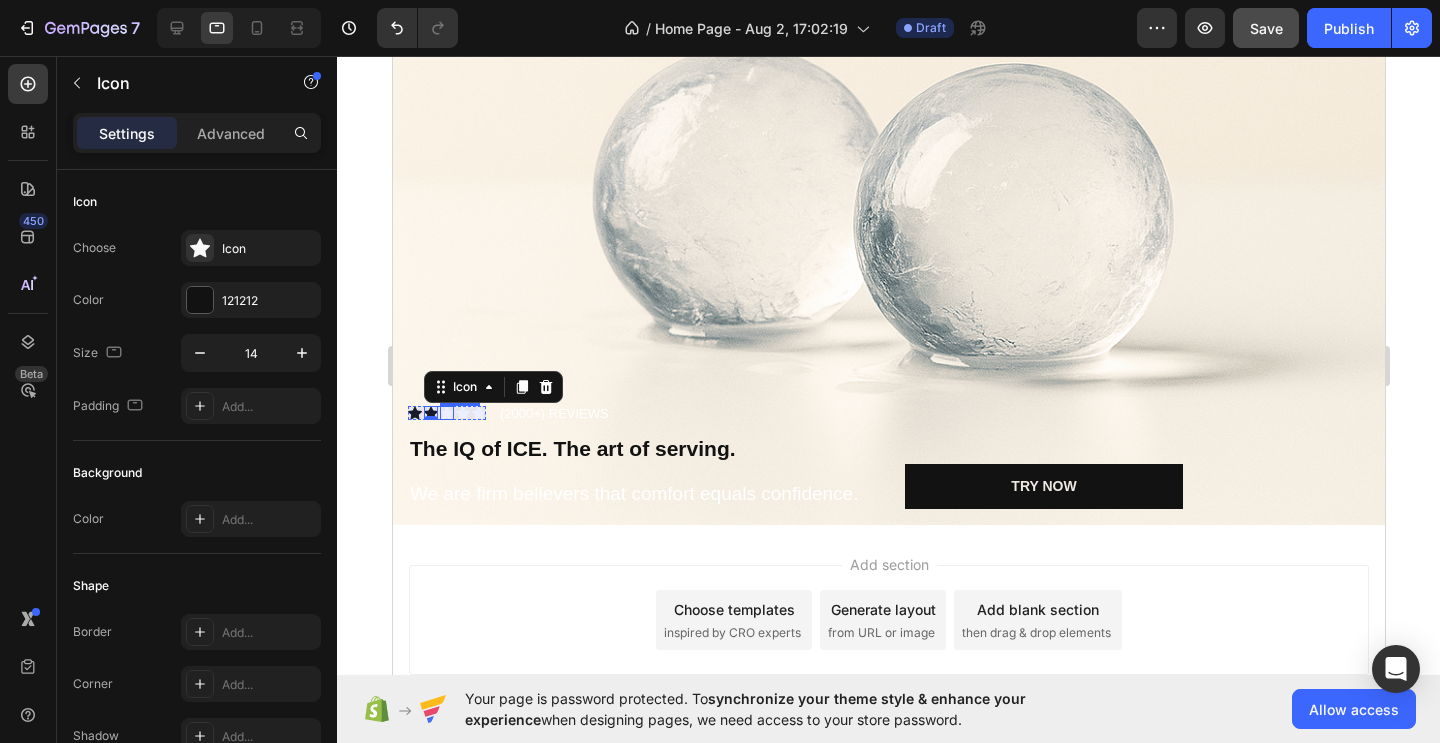 click on "Icon" at bounding box center [446, 413] 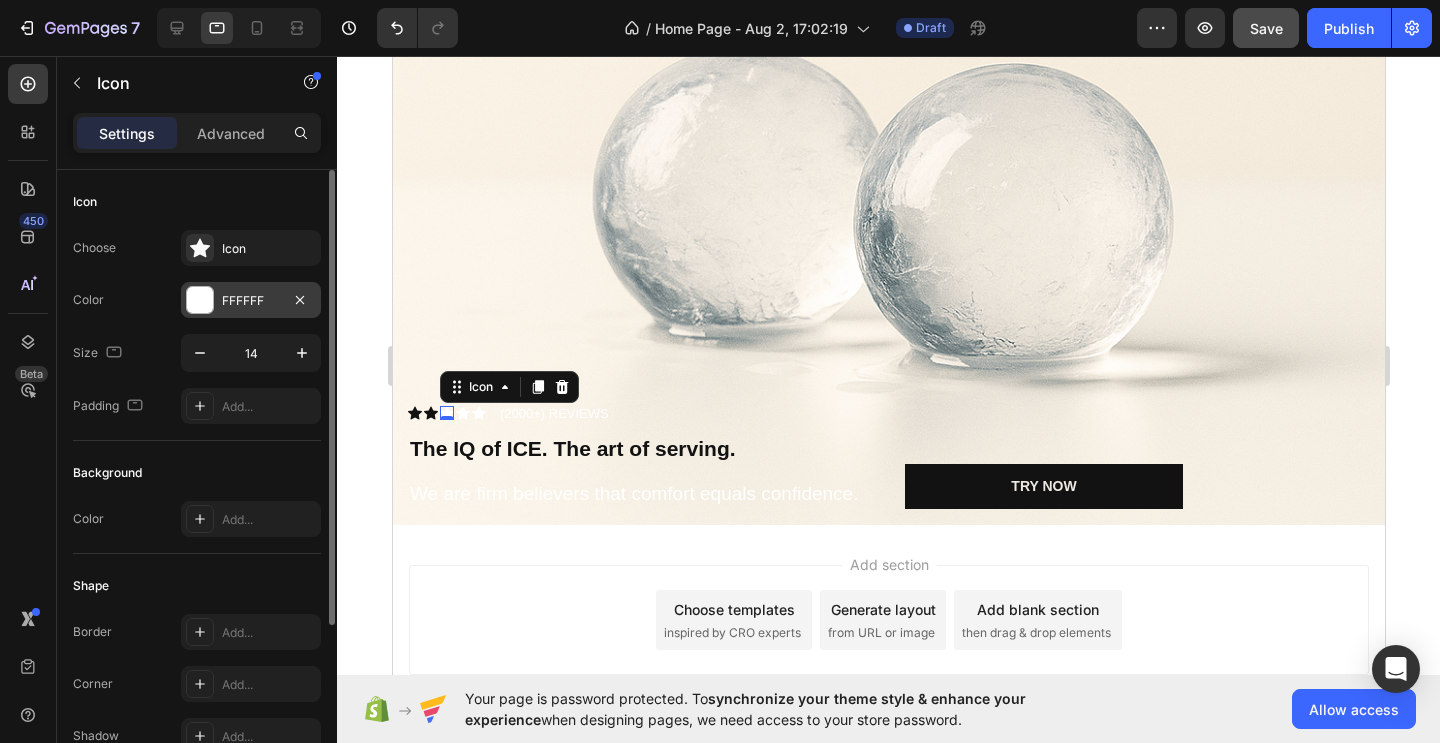 click at bounding box center [200, 300] 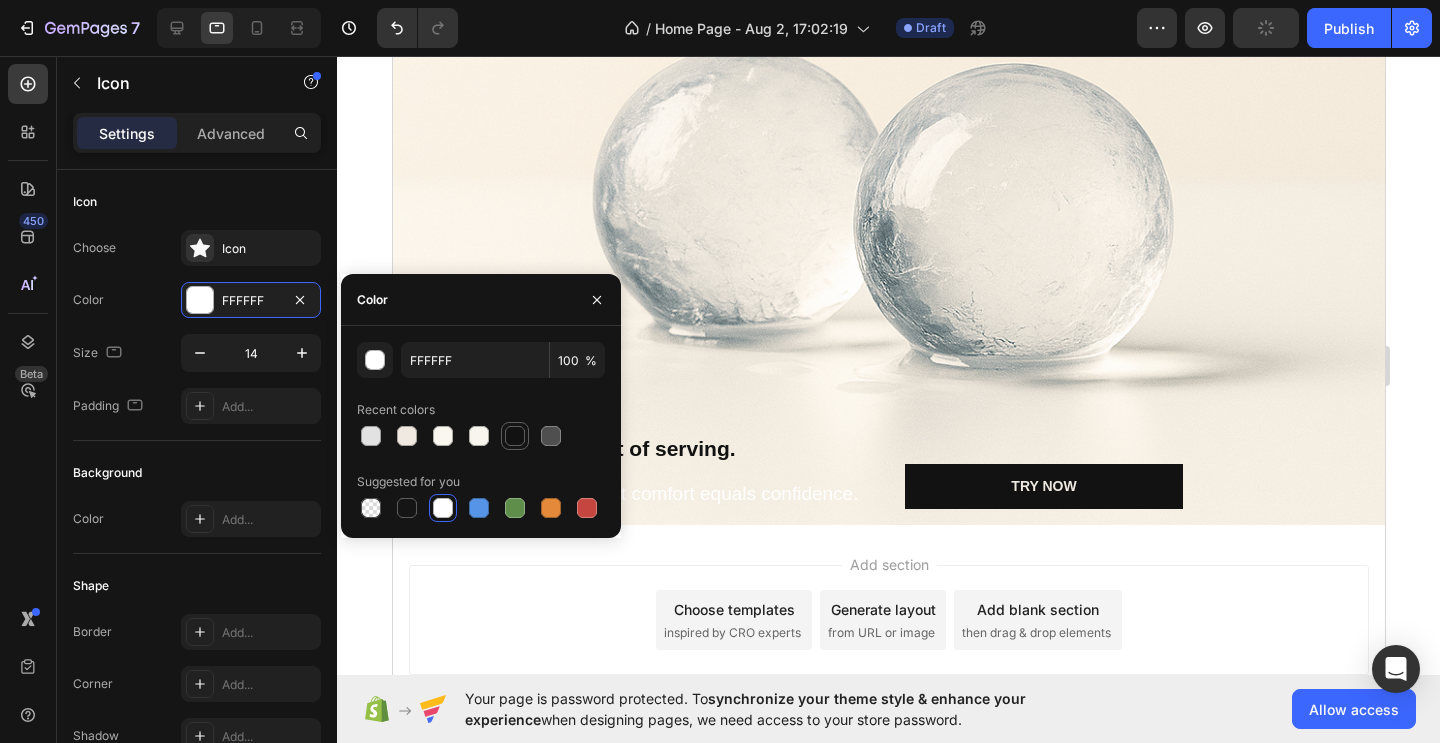 click at bounding box center (515, 436) 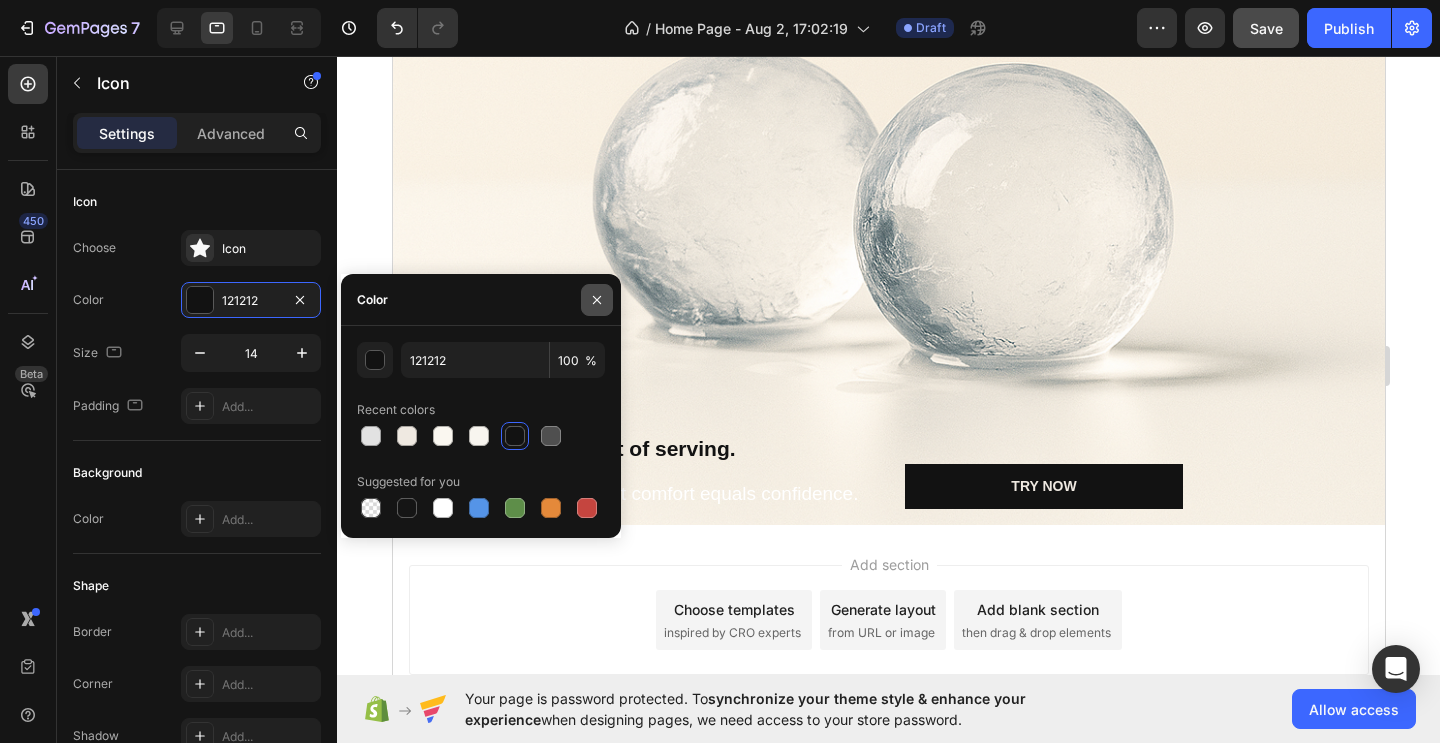 click 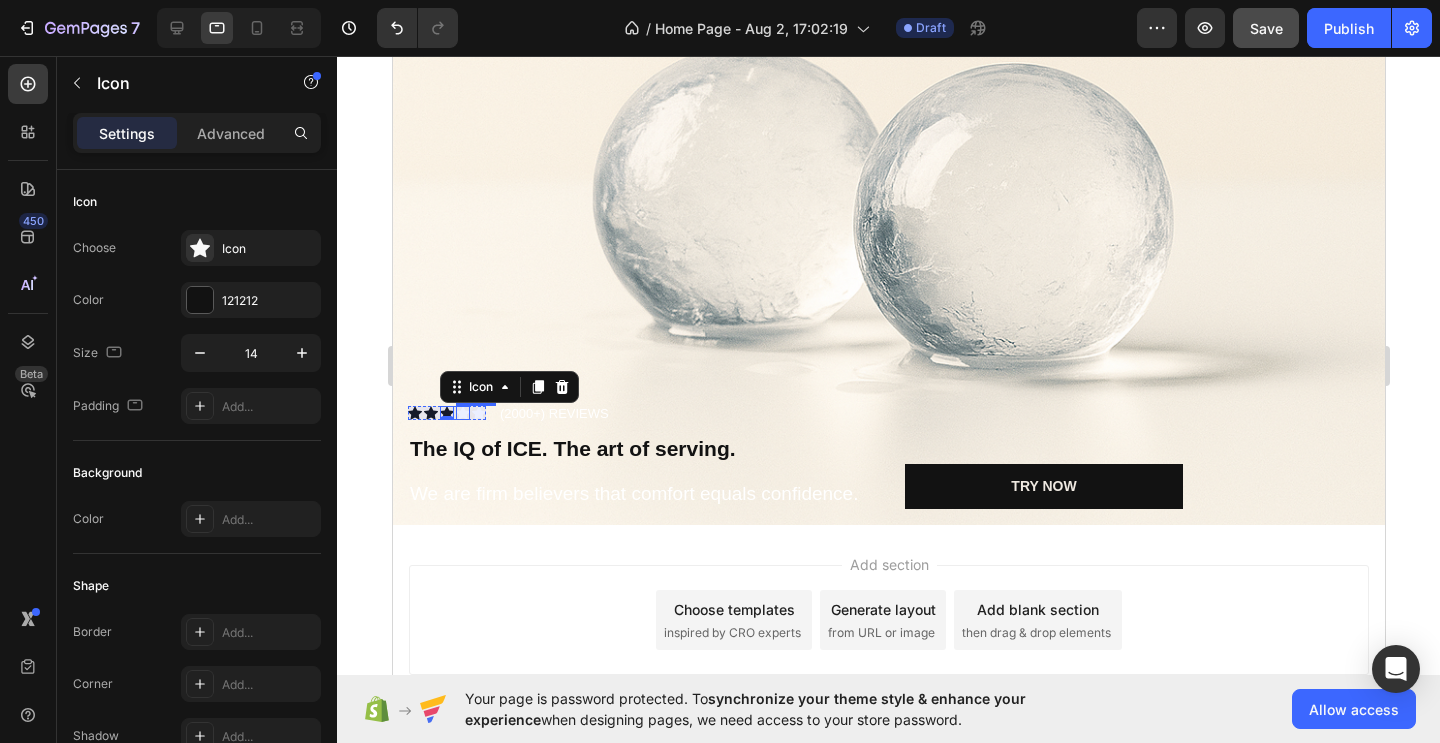 click on "Icon" at bounding box center [462, 413] 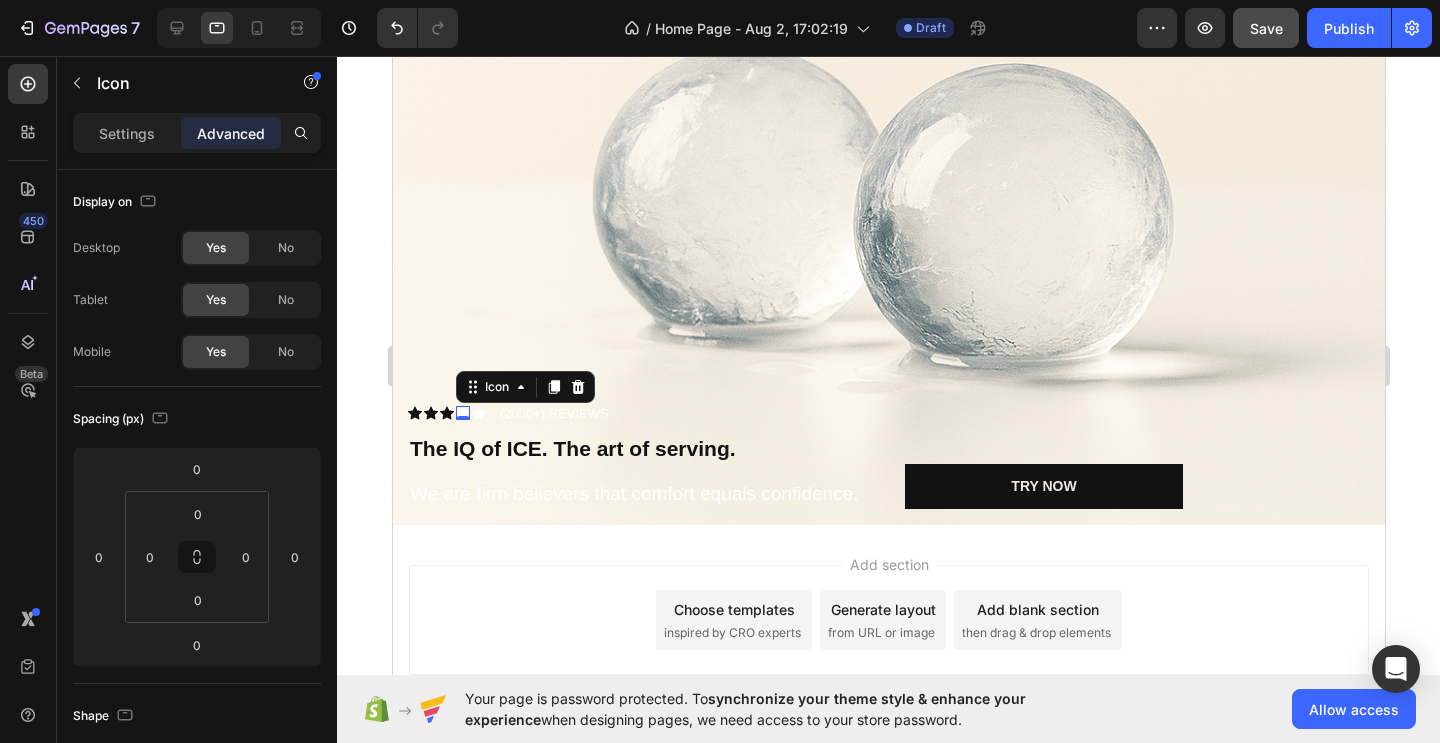 click 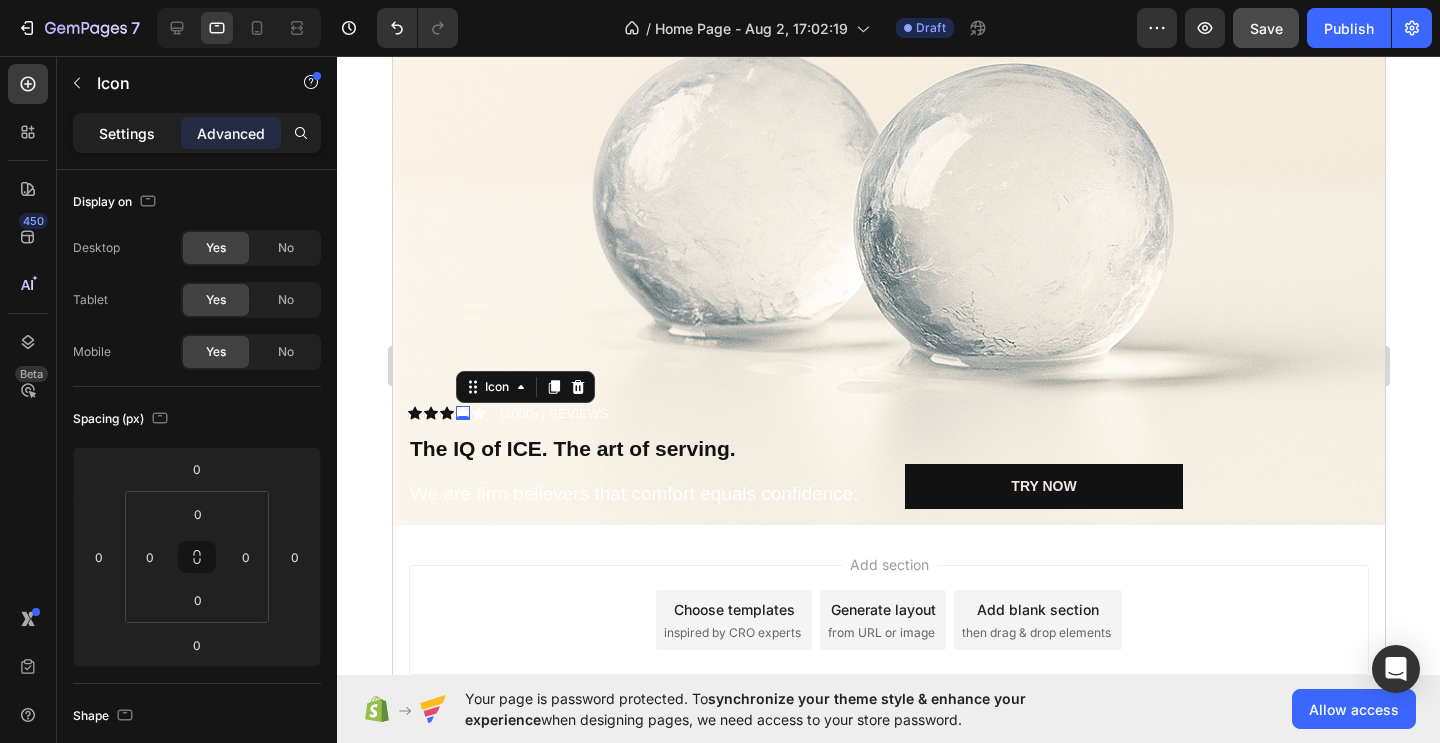 click on "Settings" at bounding box center (127, 133) 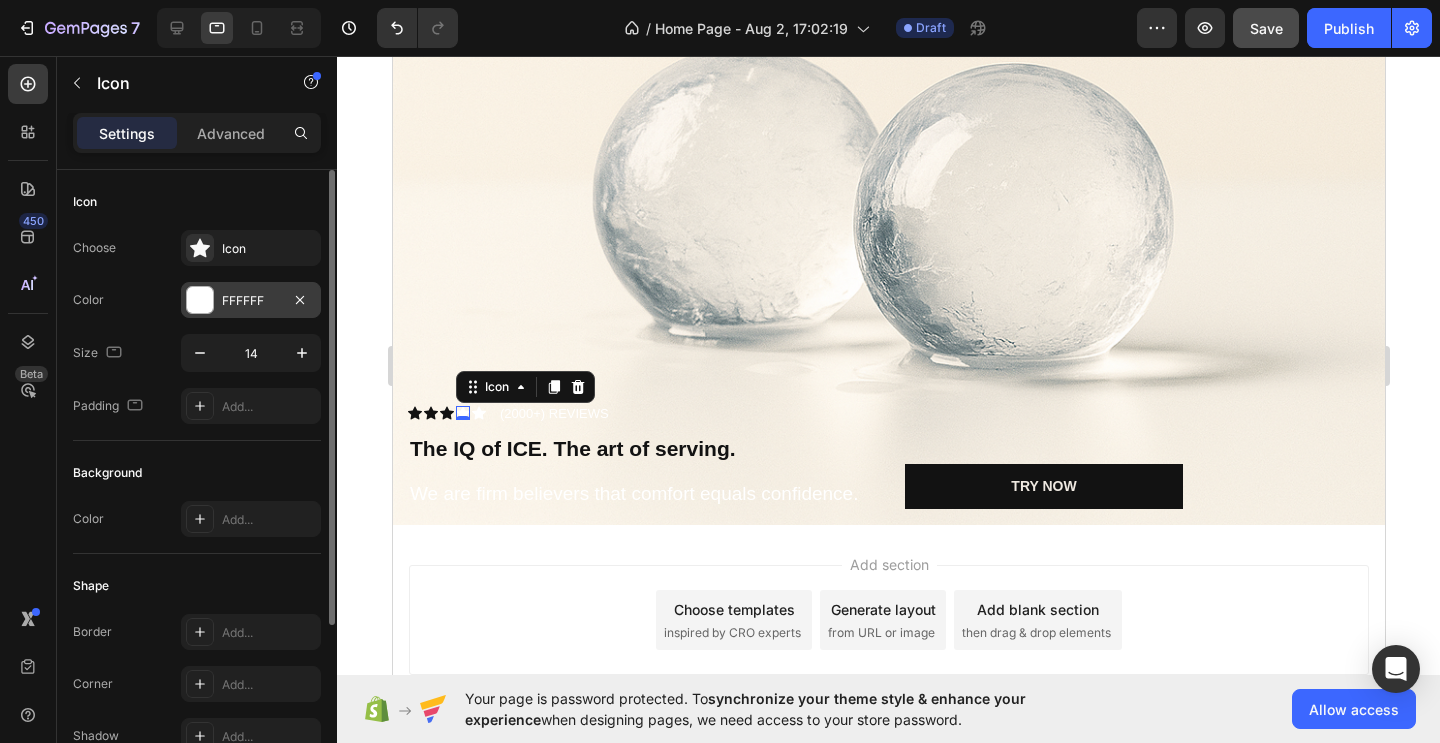 click on "FFFFFF" at bounding box center [251, 301] 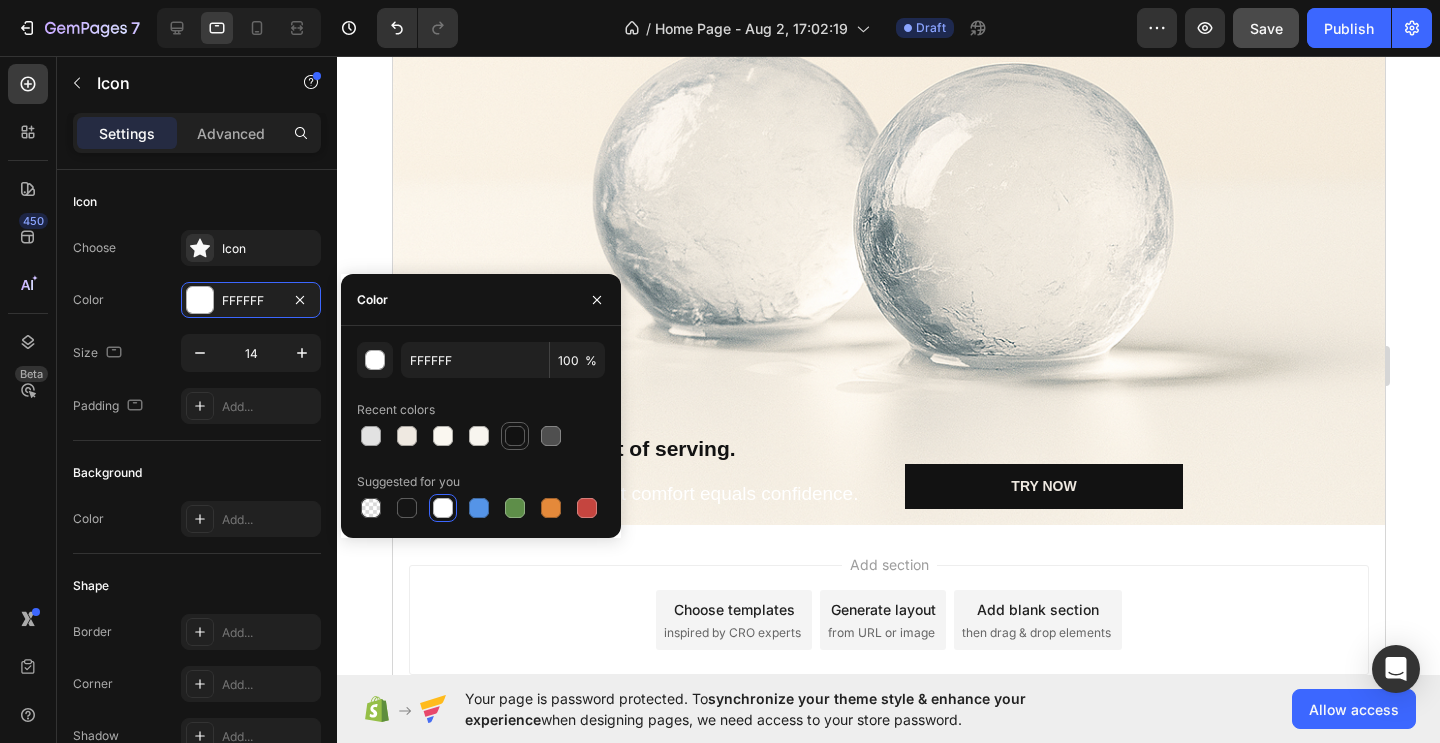 click at bounding box center [515, 436] 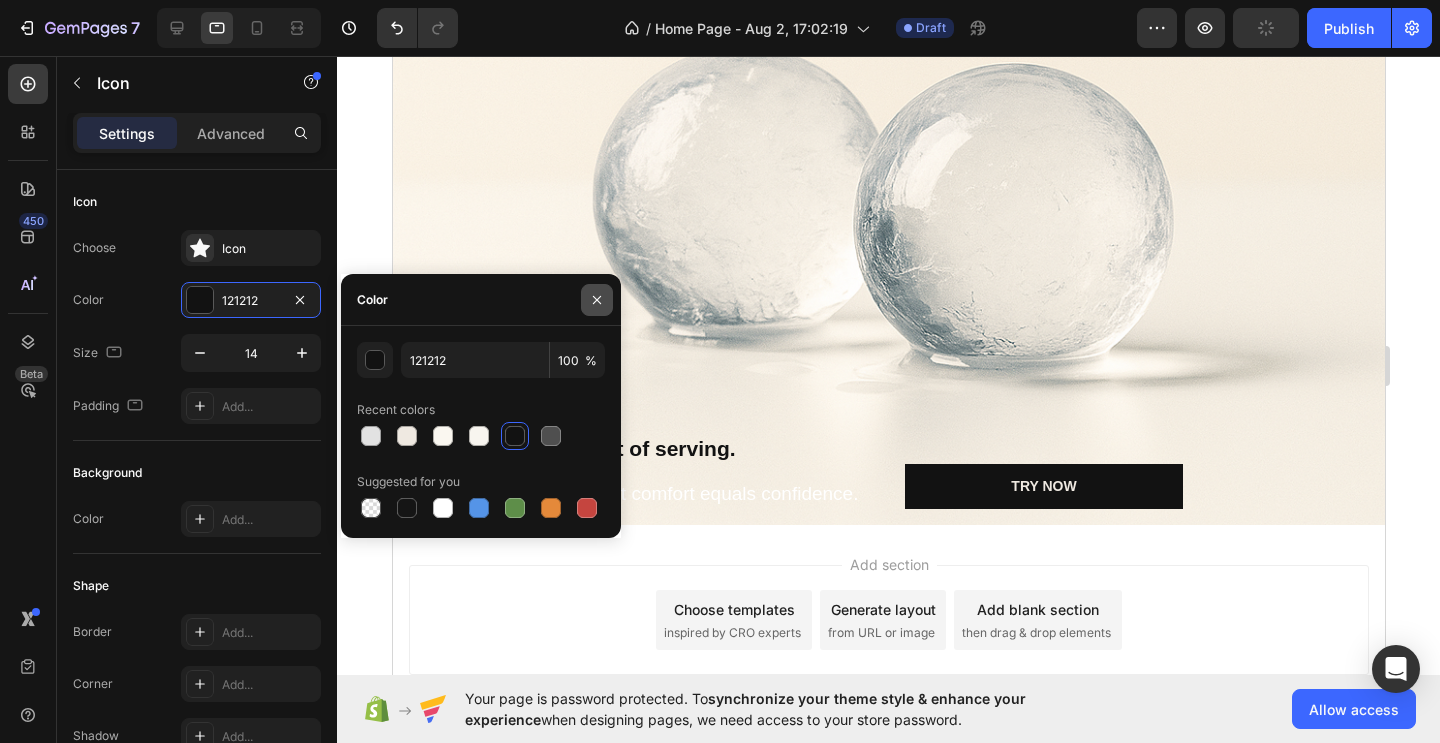 click 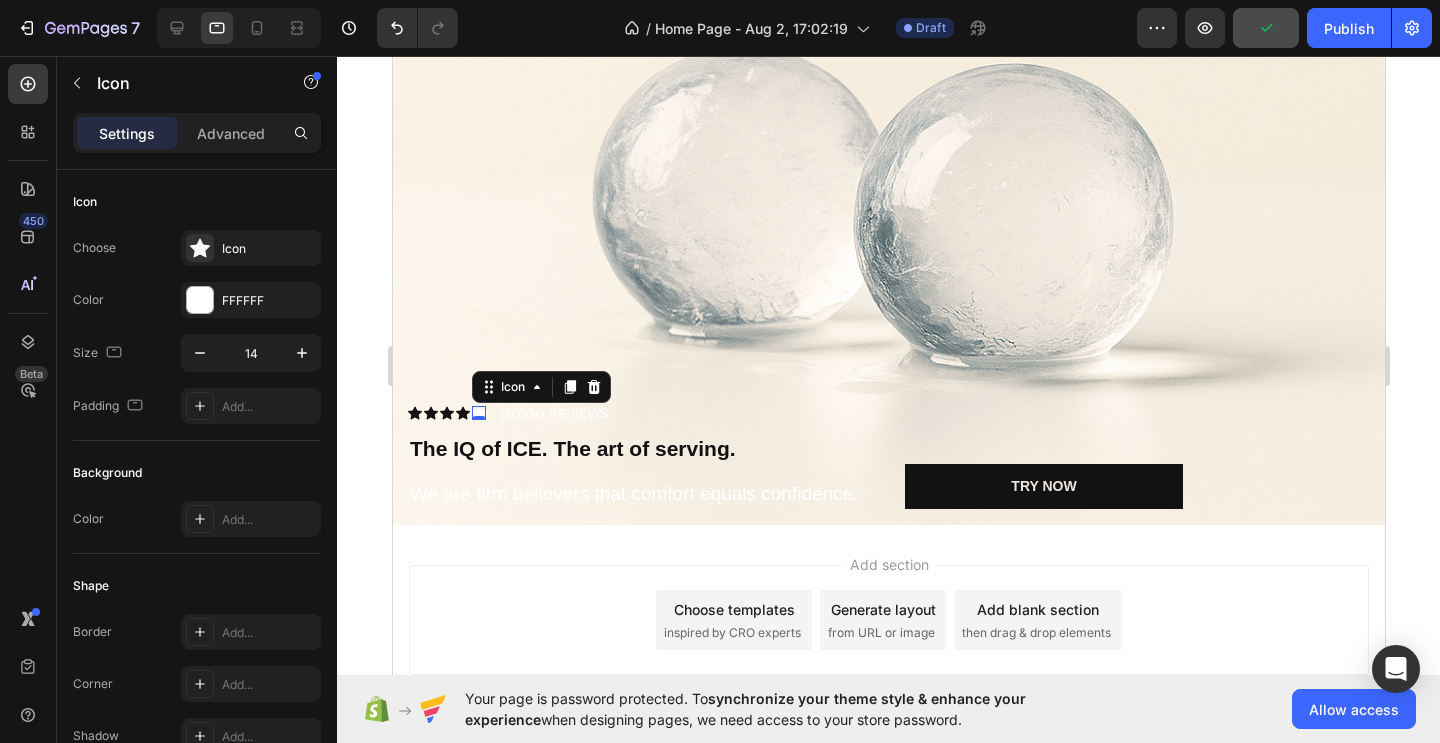 click 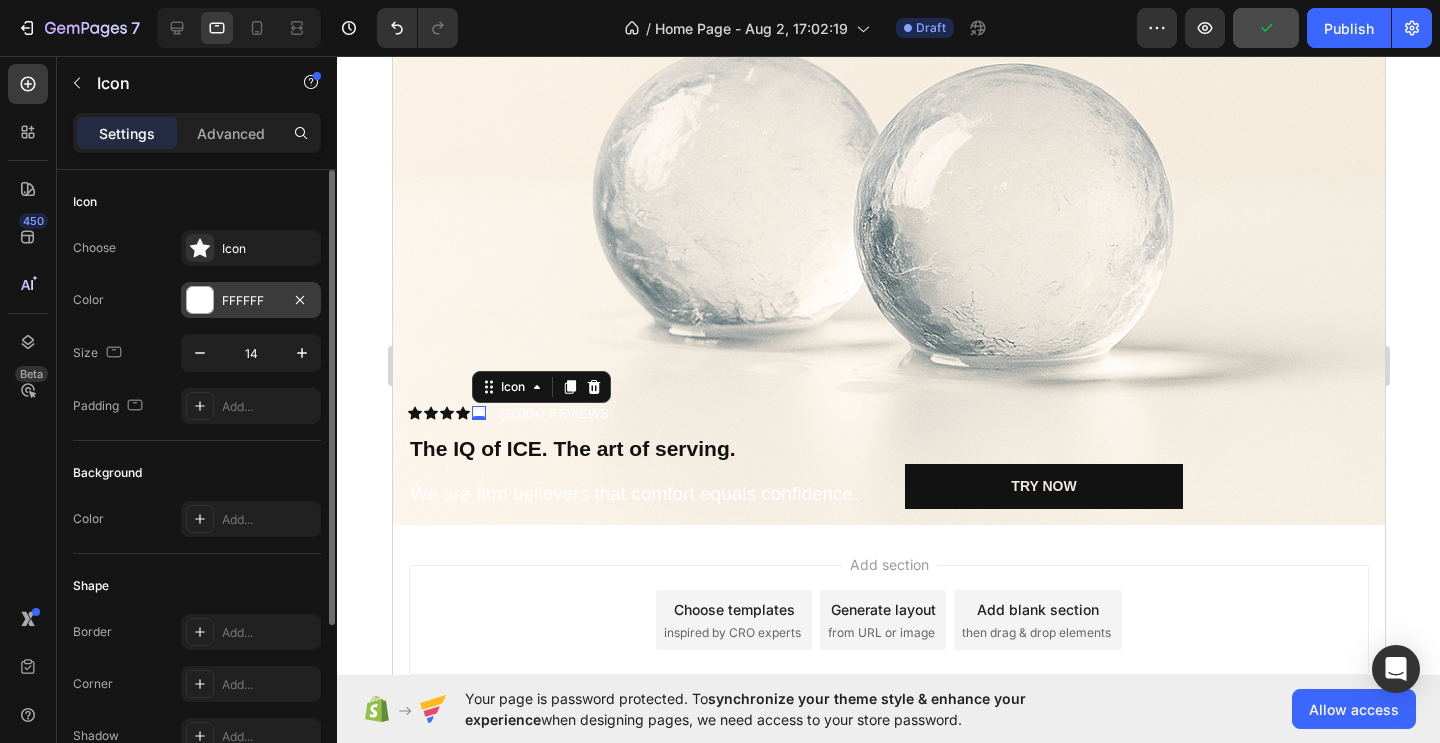click on "FFFFFF" at bounding box center [251, 301] 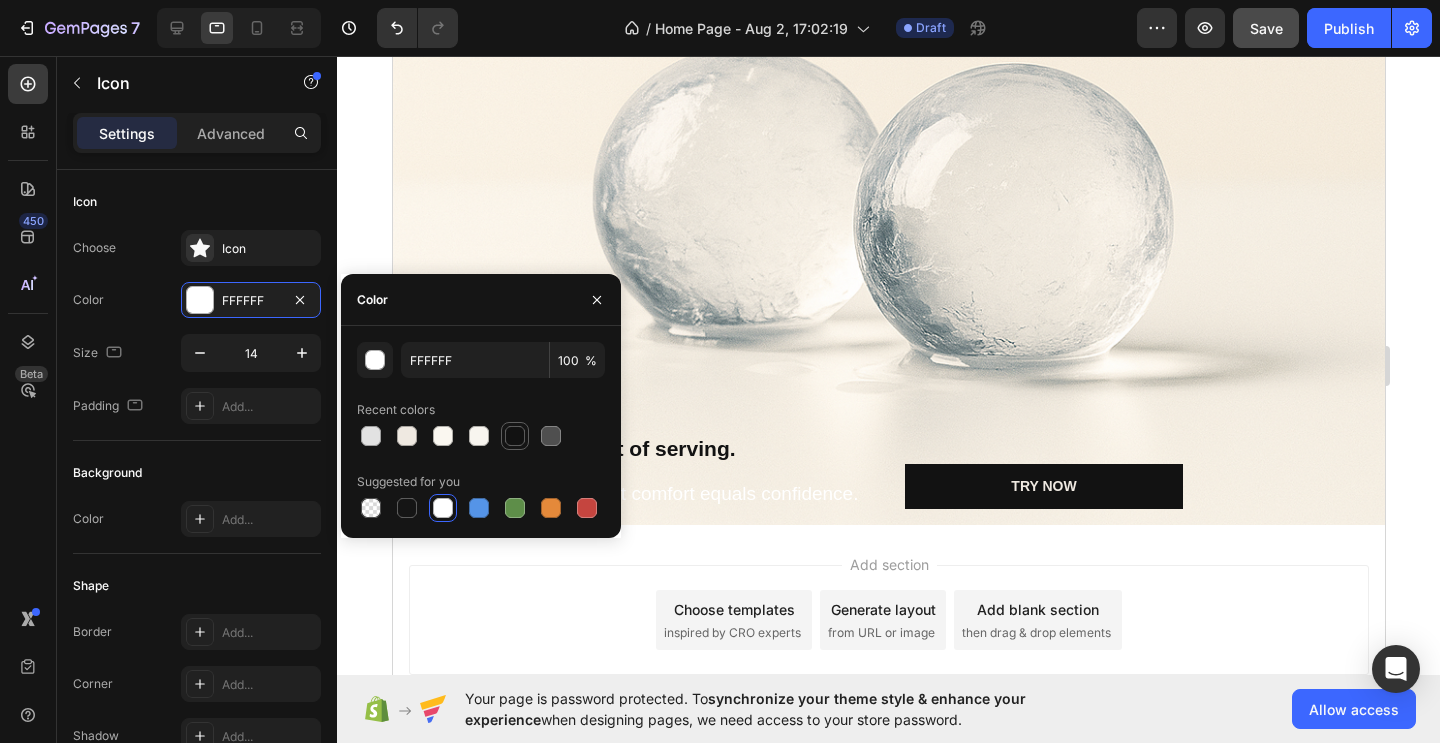 click at bounding box center [515, 436] 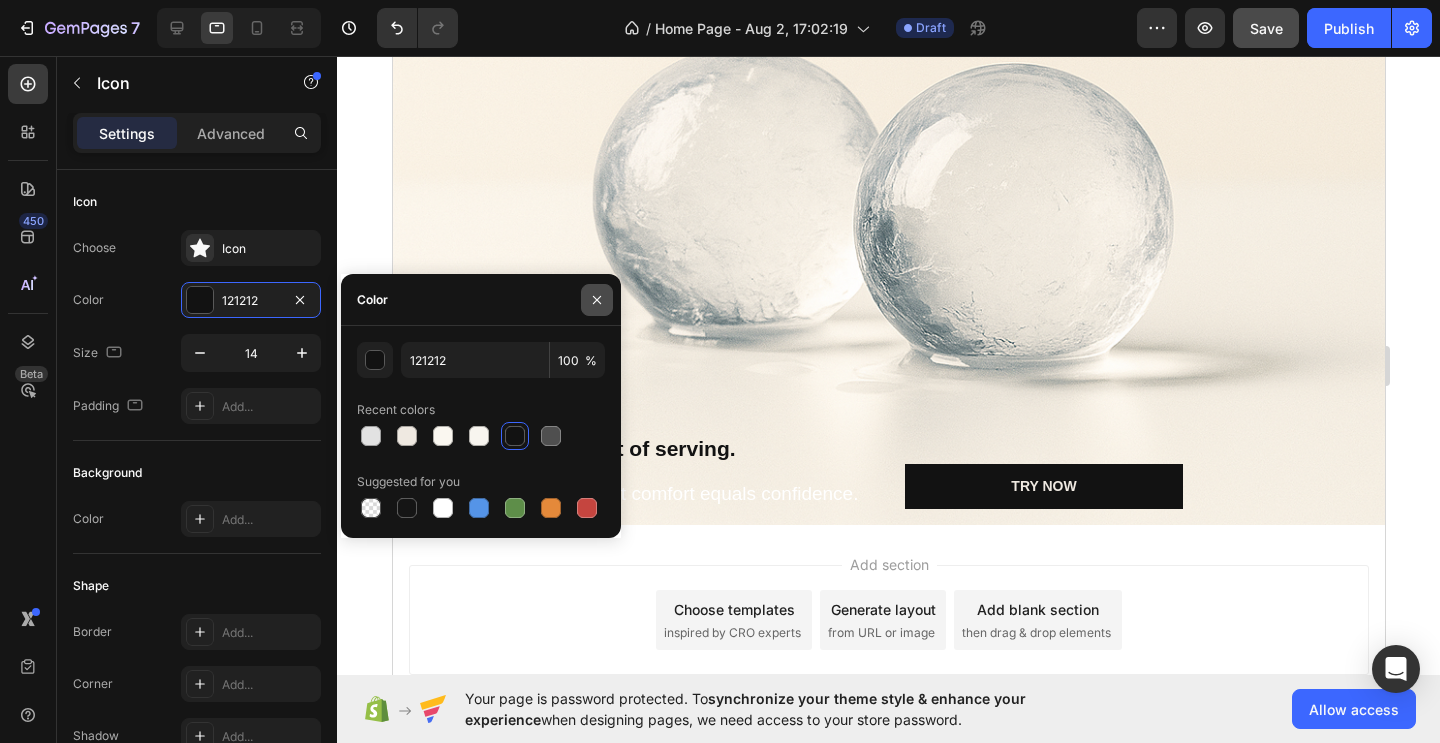 click 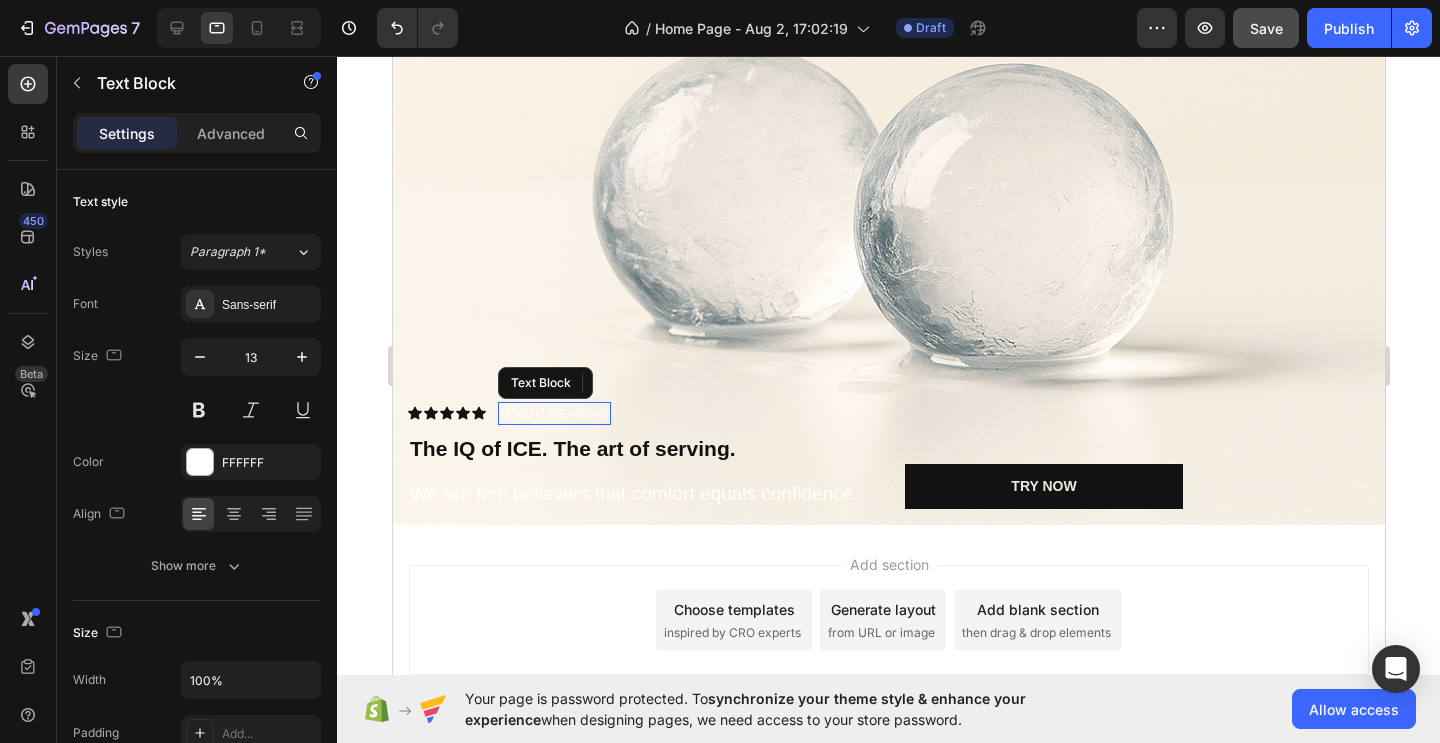 click on "(2000+) REVIEWS" at bounding box center (553, 414) 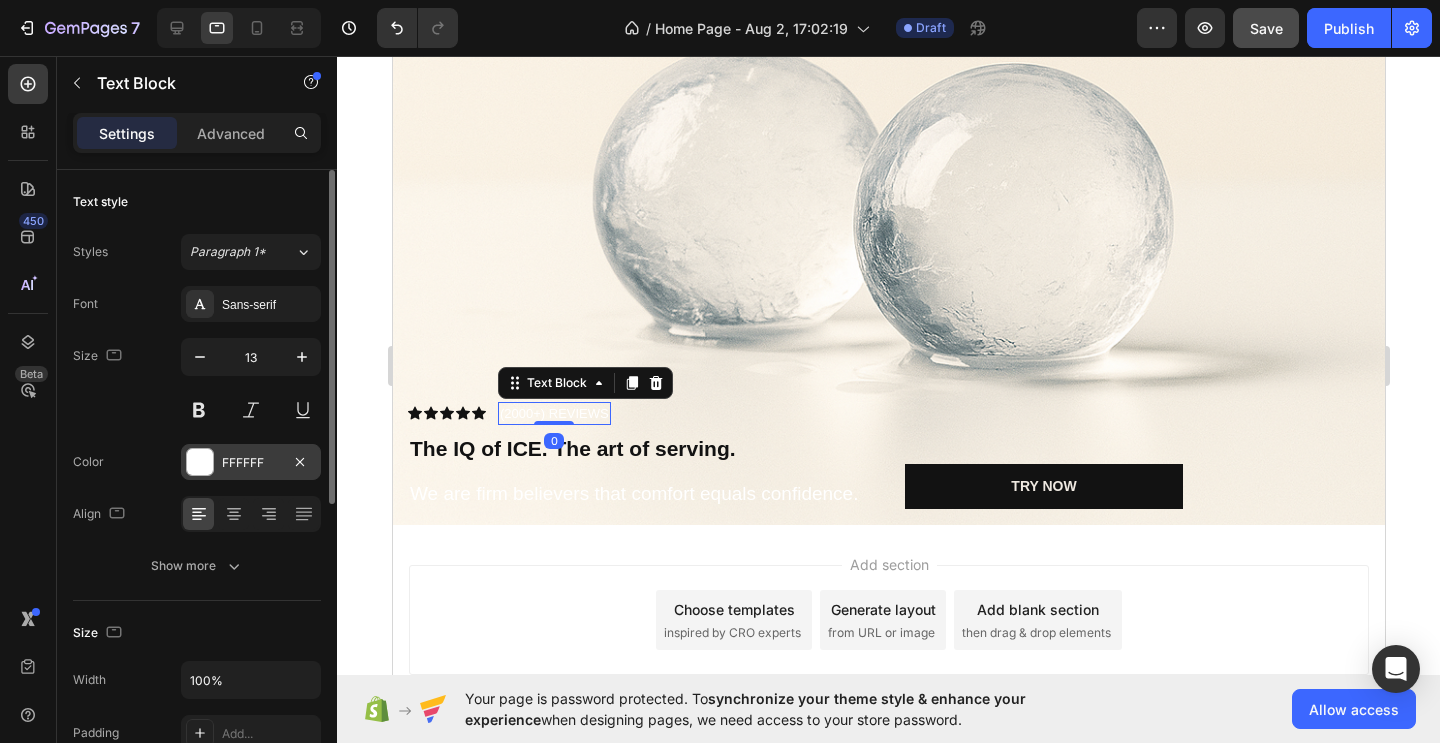 click at bounding box center (200, 462) 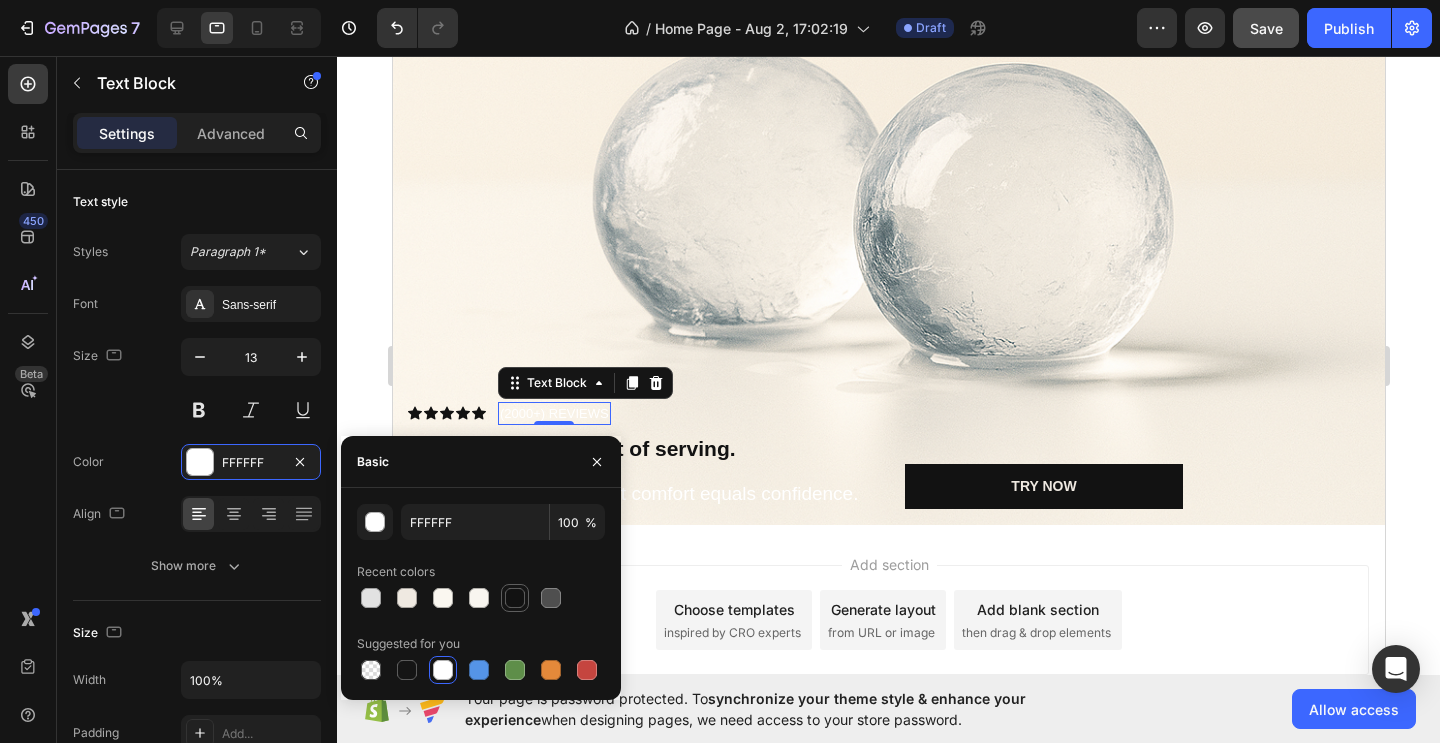 click at bounding box center [515, 598] 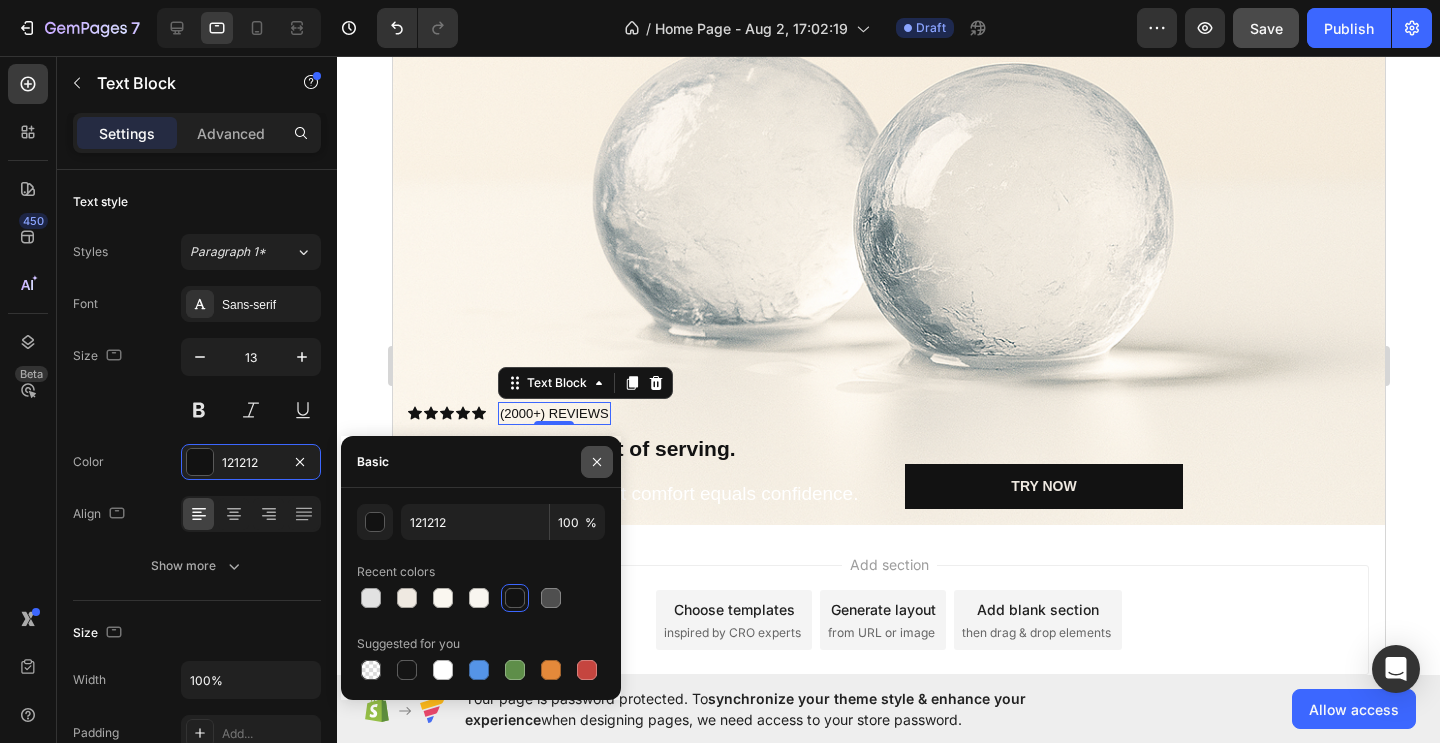 click 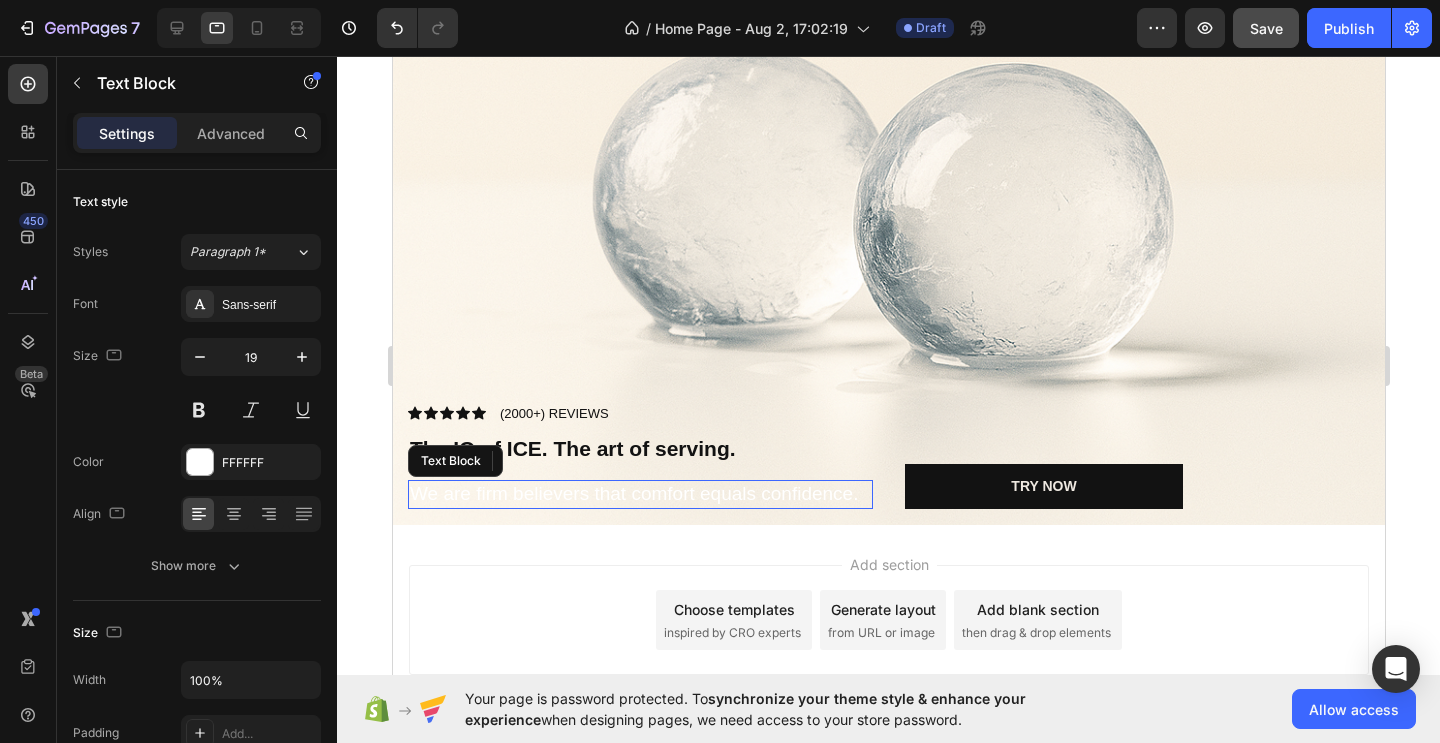 click on "We are firm believers that comfort equals confidence." at bounding box center (639, 494) 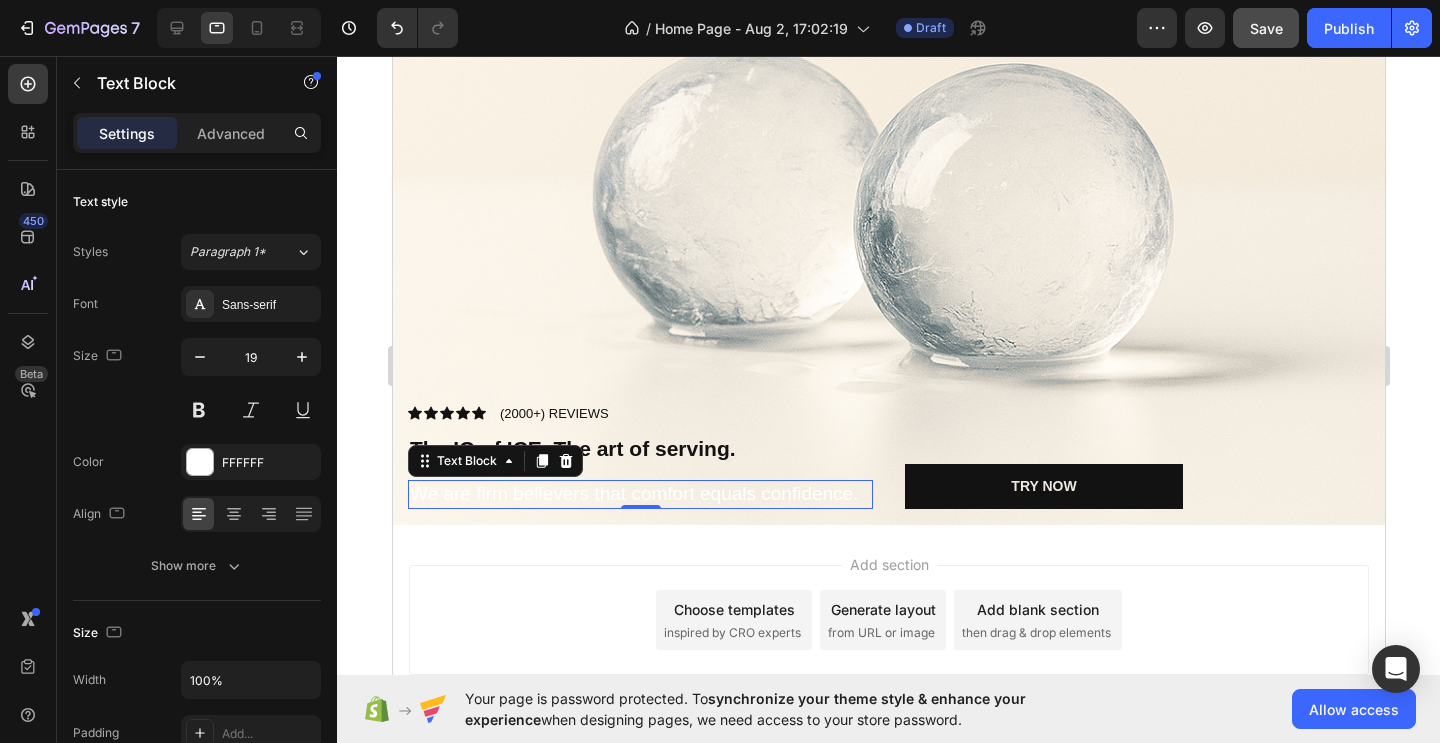 click on "We are firm believers that comfort equals confidence." at bounding box center (639, 494) 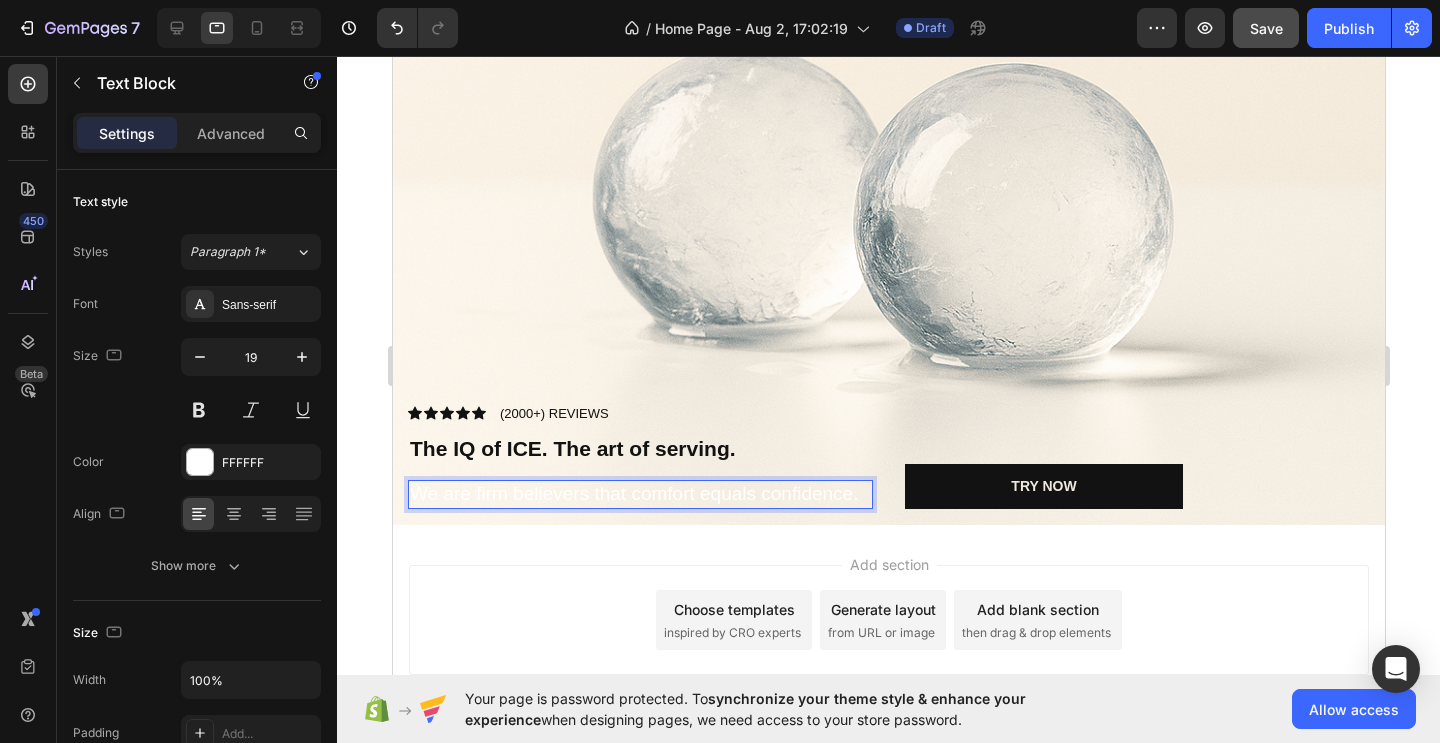 click on "We are firm believers that comfort equals confidence." at bounding box center [639, 494] 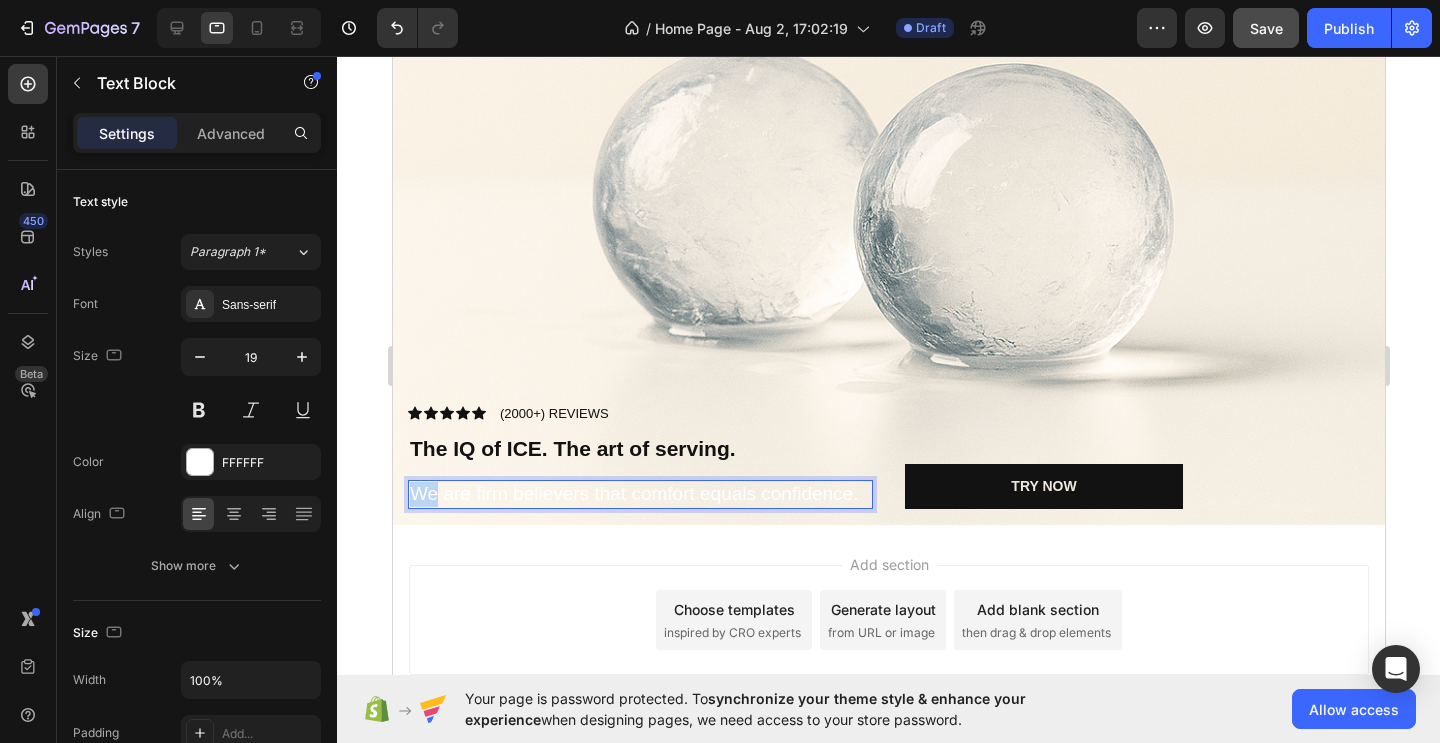 click on "We are firm believers that comfort equals confidence." at bounding box center (639, 494) 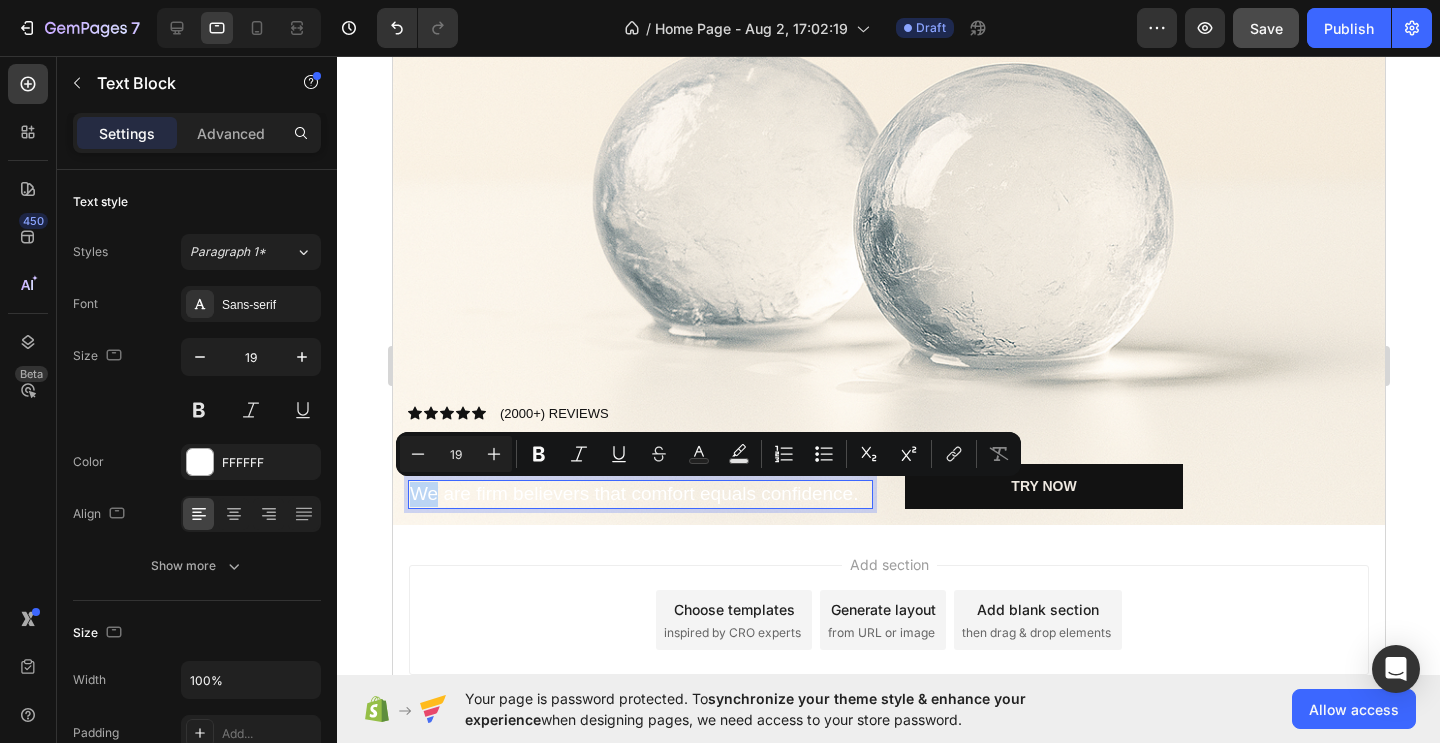 click on "We are firm believers that comfort equals confidence." at bounding box center (639, 494) 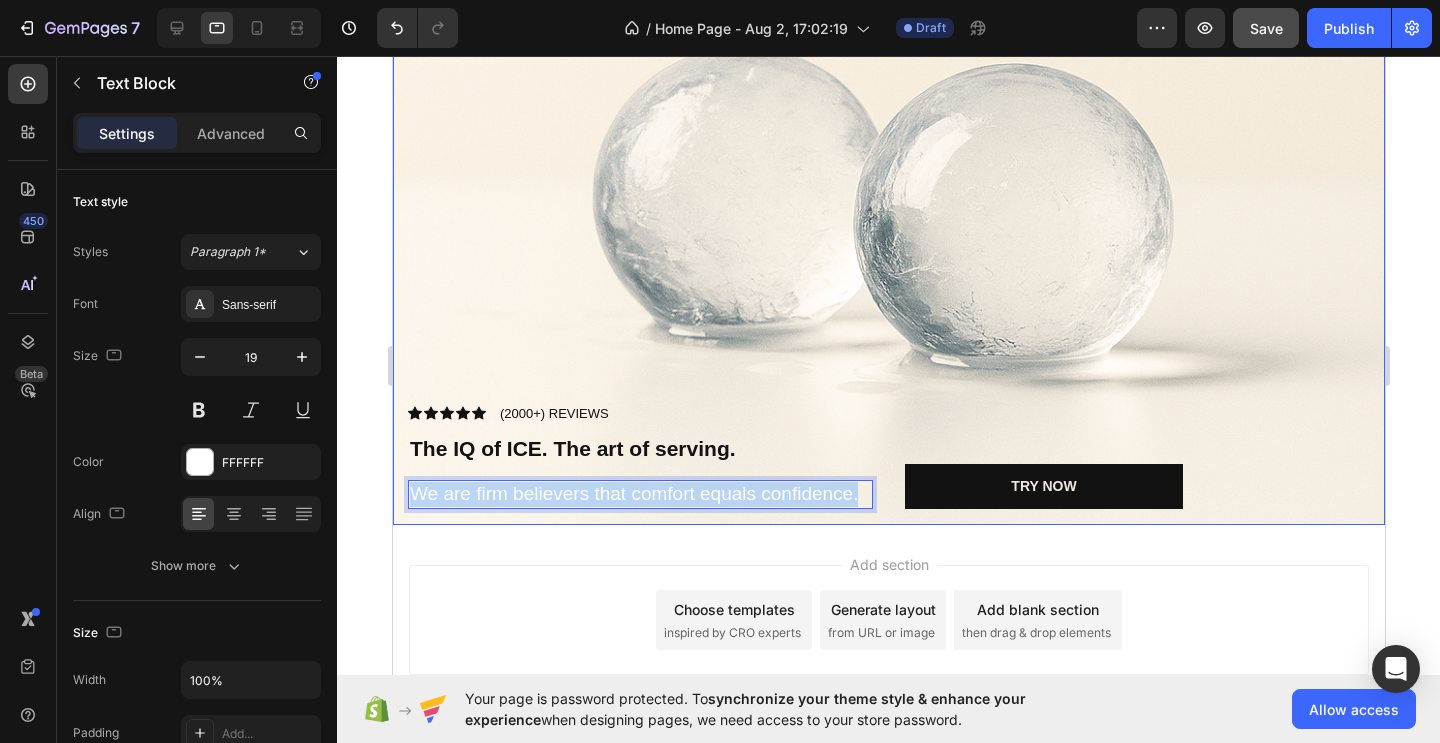 drag, startPoint x: 413, startPoint y: 491, endPoint x: 890, endPoint y: 499, distance: 477.06708 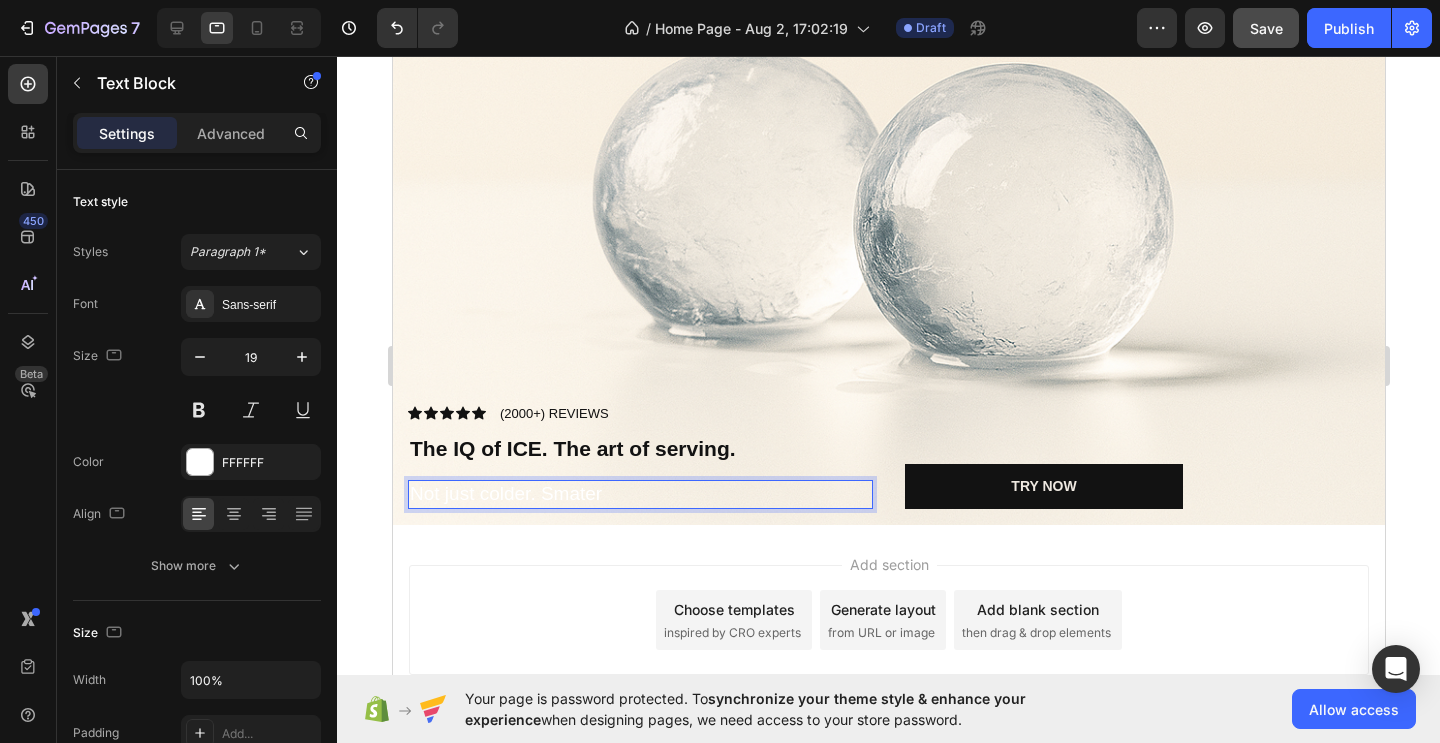 click on "Not just colder. Smater" at bounding box center [639, 494] 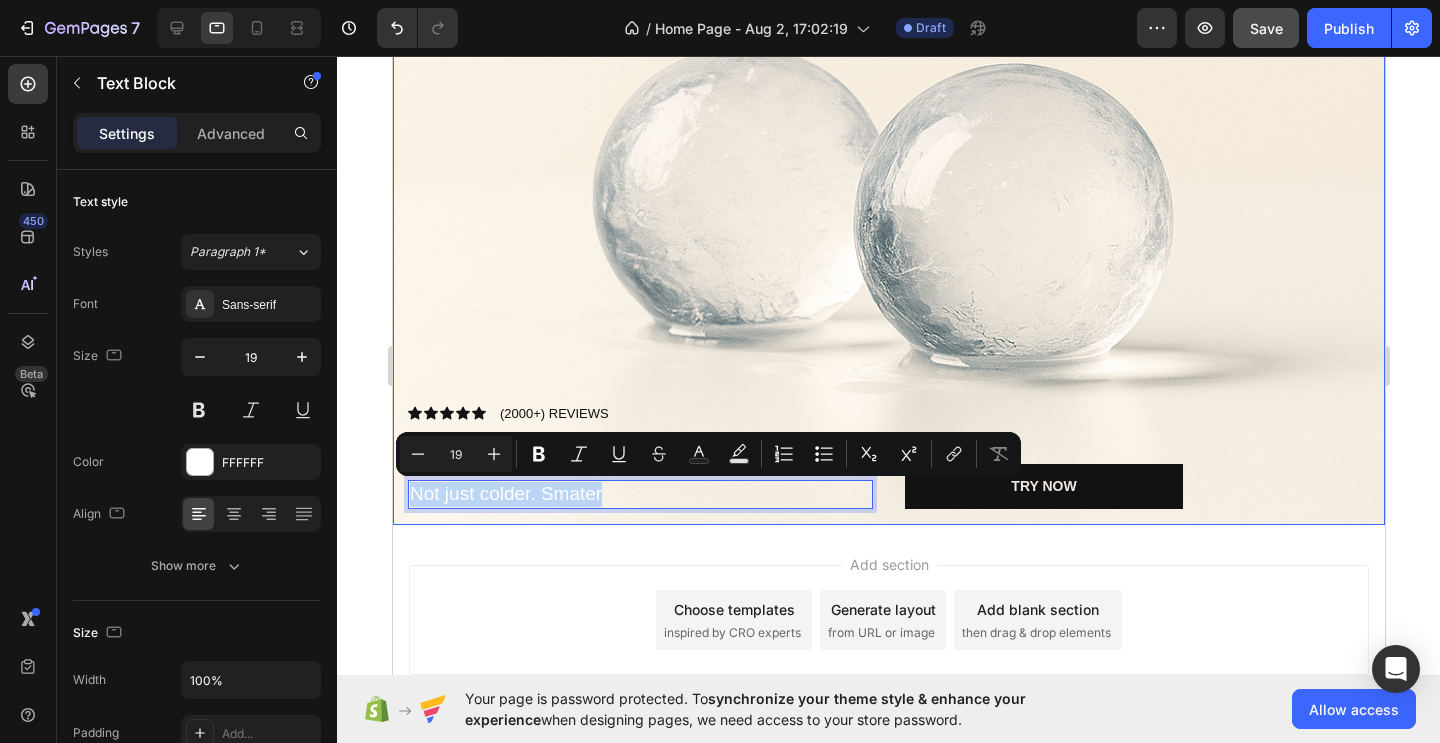 drag, startPoint x: 602, startPoint y: 495, endPoint x: 425, endPoint y: 478, distance: 177.81451 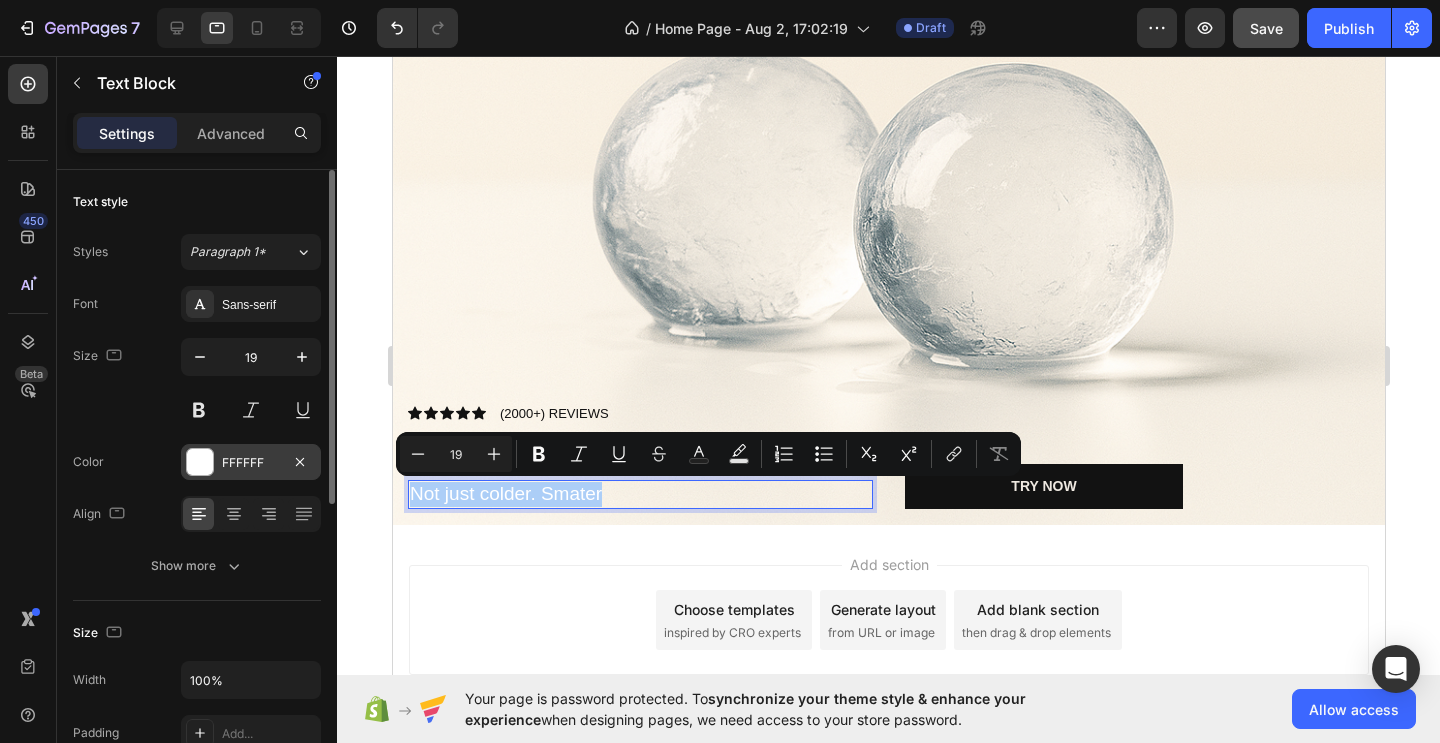 click on "FFFFFF" at bounding box center (251, 463) 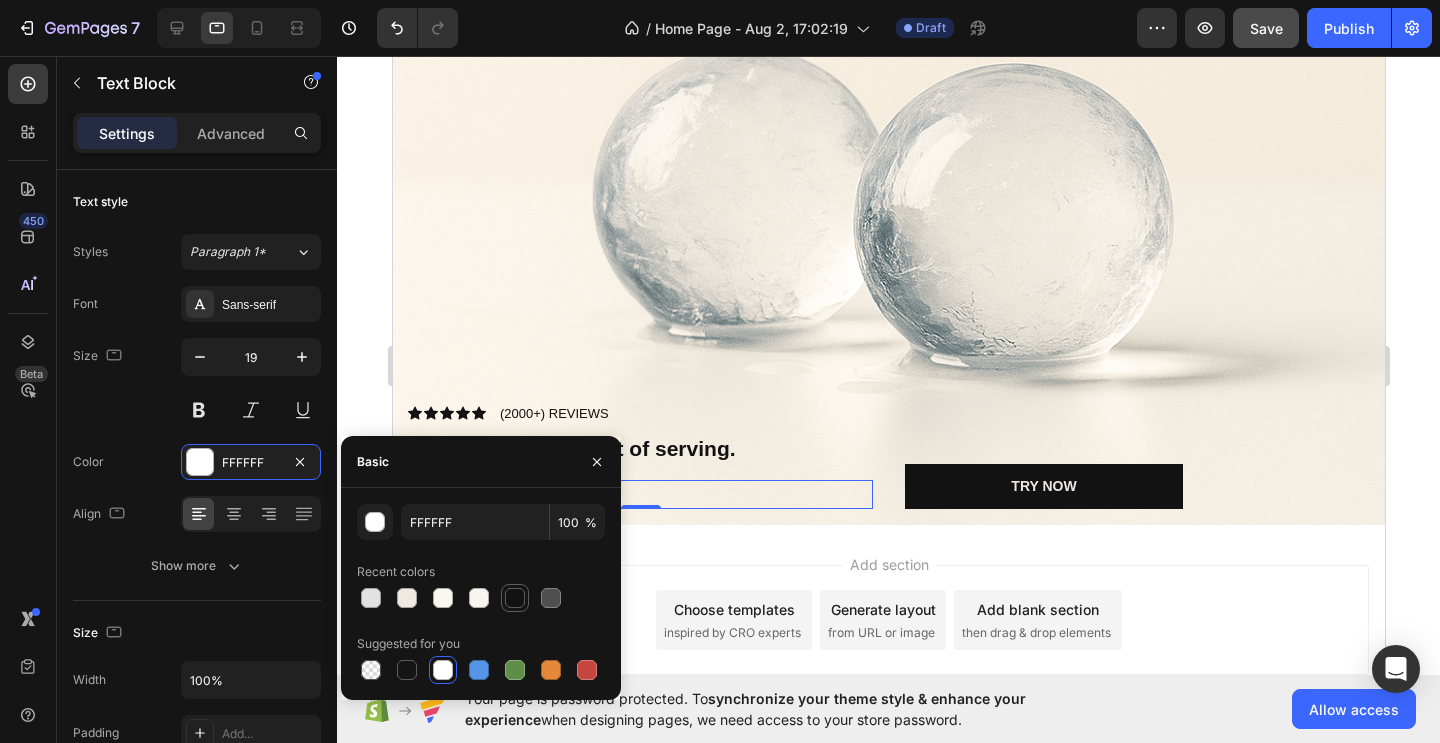 click at bounding box center (515, 598) 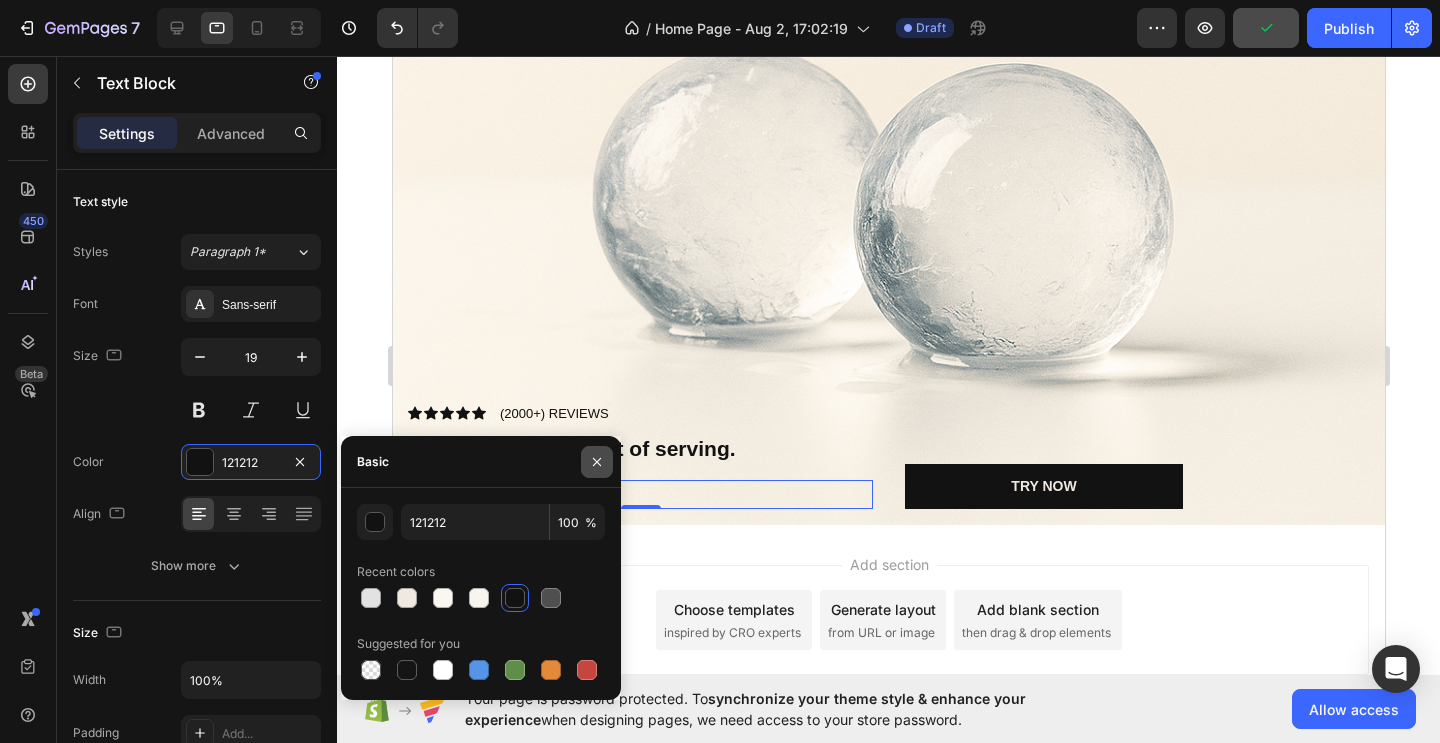 click 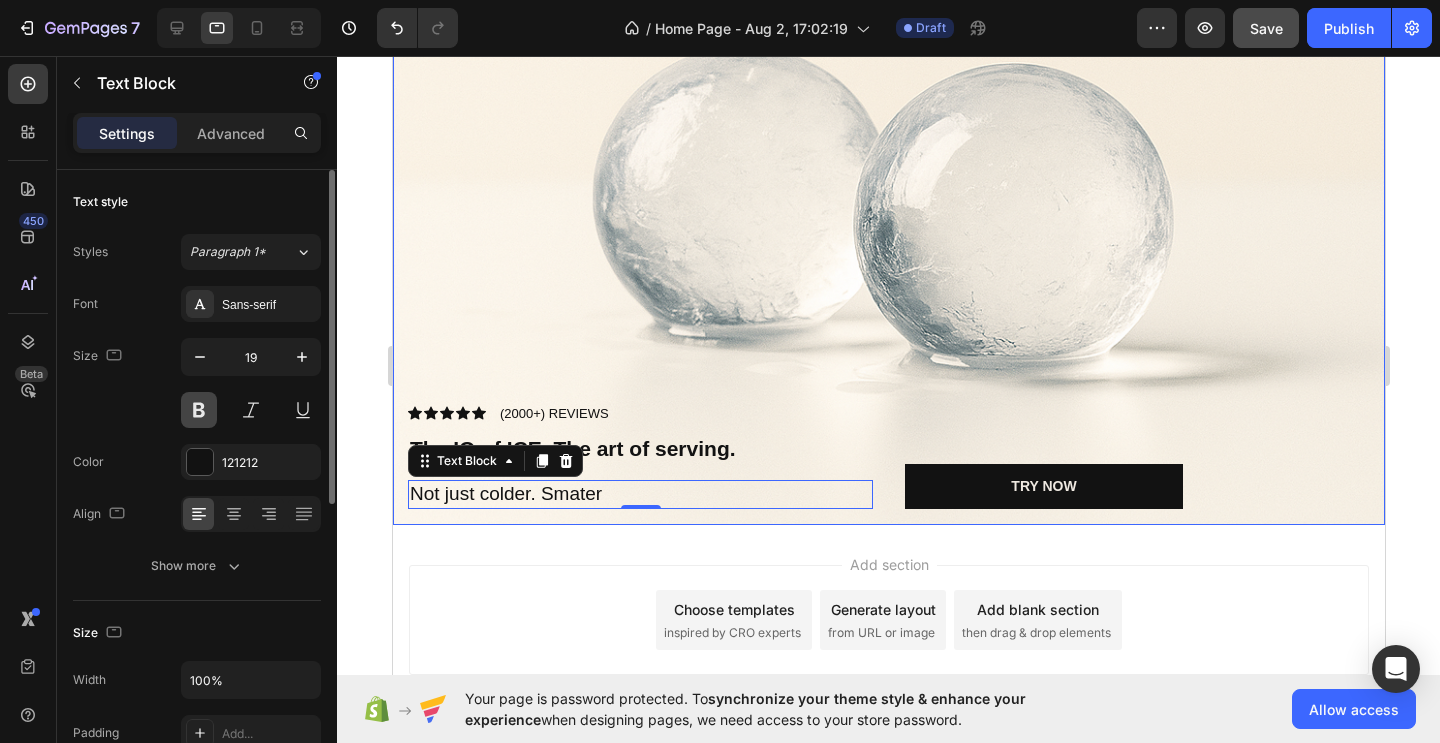 click at bounding box center [199, 410] 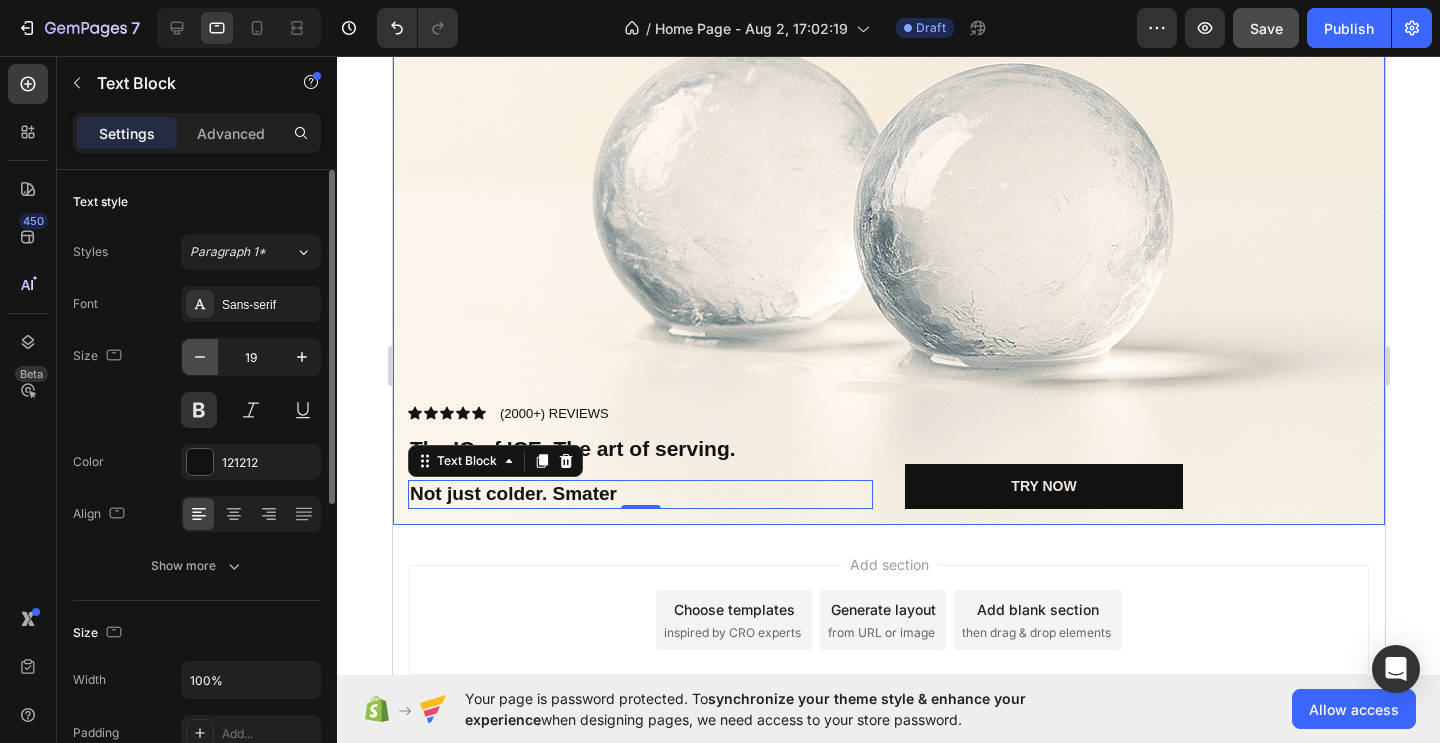 click 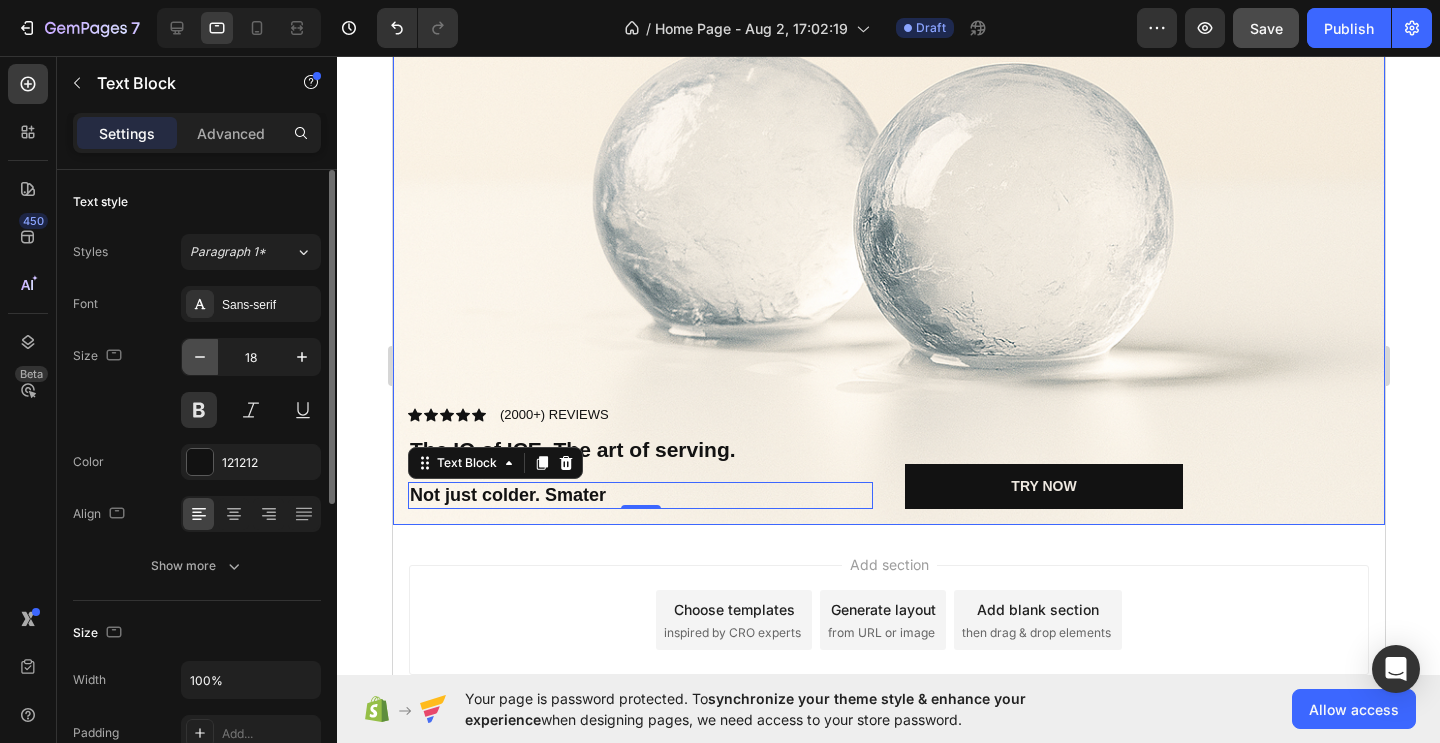 click 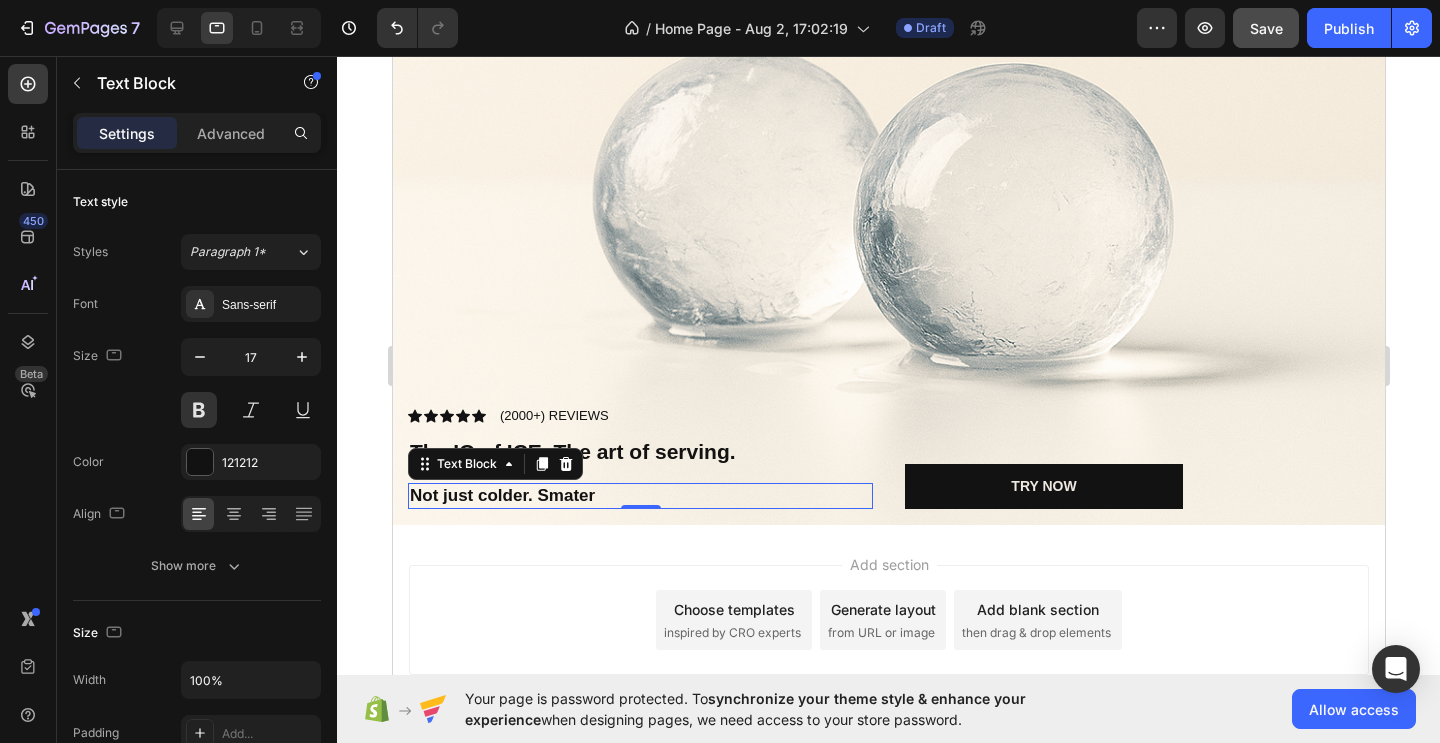 click on "Add section Choose templates inspired by CRO experts Generate layout from URL or image Add blank section then drag & drop elements" at bounding box center [888, 648] 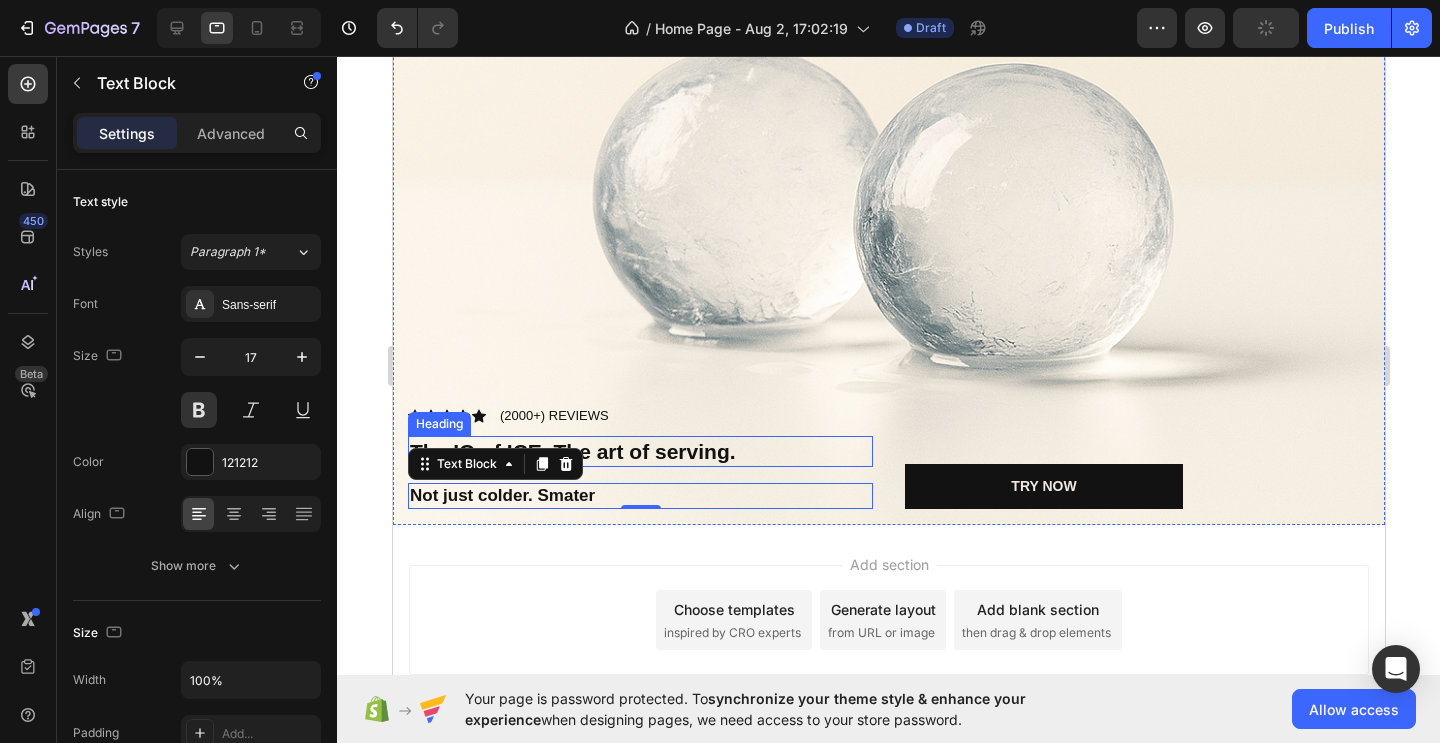 click on "⁠⁠⁠⁠⁠⁠⁠ The IQ of ICE. The art of serving." at bounding box center (639, 451) 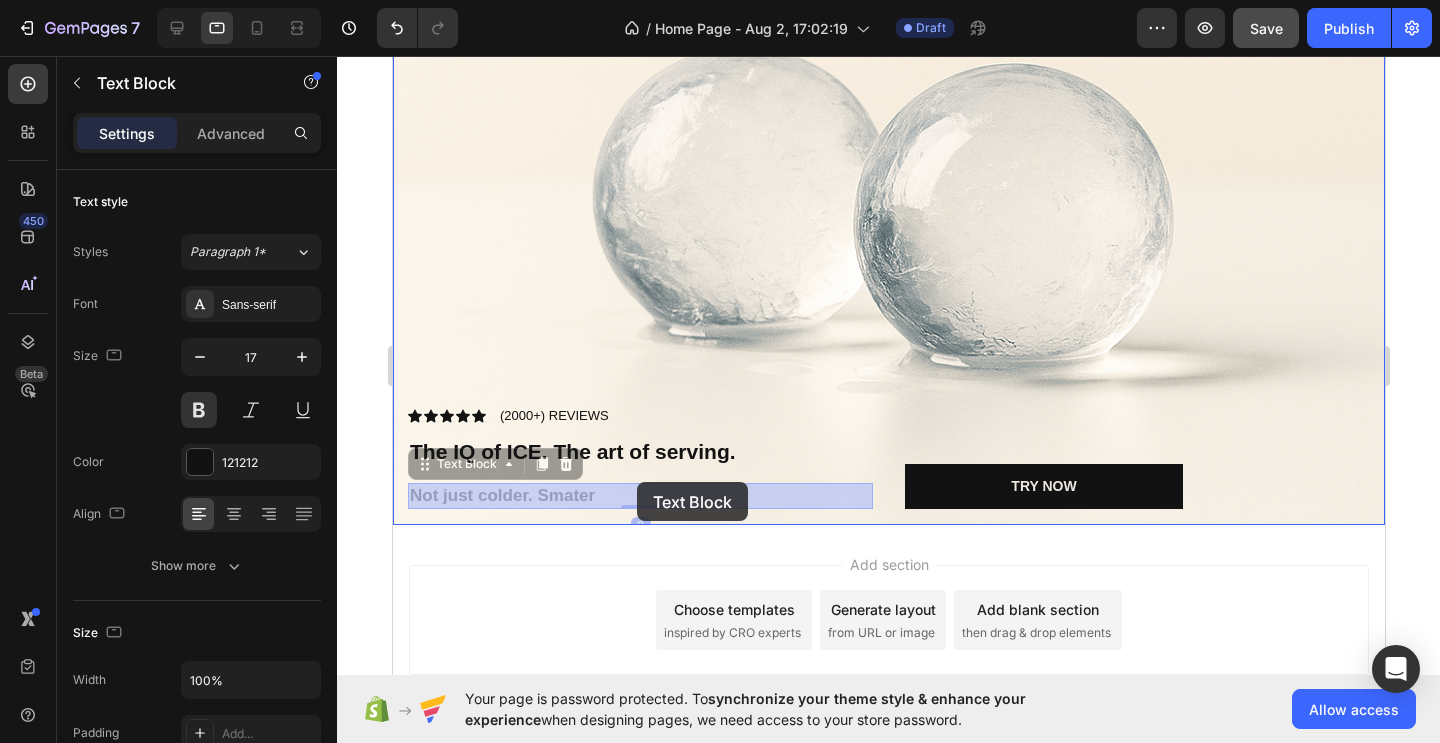 click on "Tablet  ( 992 px) iPhone 13 Mini iPhone 13 Pro iPhone 11 Pro Max iPhone 15 Pro Max Pixel 7 Galaxy S8+ Galaxy S20 Ultra iPad Mini iPad Air iPad Pro Header Icon Icon Icon Icon Icon Icon List (2000+) REVIEWS Text Block Row ⁠⁠⁠⁠⁠⁠⁠ The IQ of ICE. The art of serving. Heading Not just colder. Smater  Text Block   0 Not just colder. Smater  Text Block   0 Try NOw Button Hero Banner Section 1 Root Start with Sections from sidebar Add sections Add elements Start with Generating from URL or image Add section Choose templates inspired by CRO experts Generate layout from URL or image Add blank section then drag & drop elements Footer" at bounding box center [888, 152] 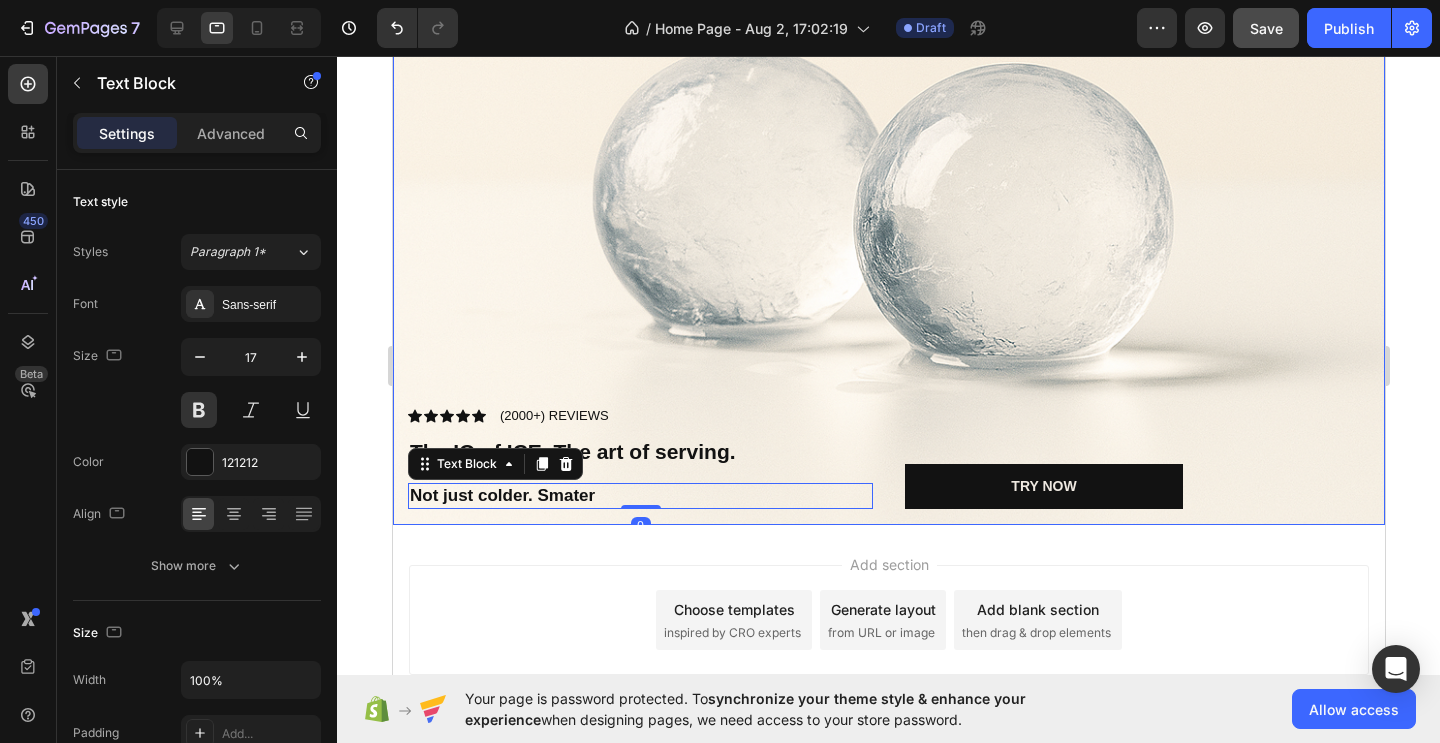 click on "Icon Icon Icon Icon Icon Icon List (2000+) REVIEWS Text Block Row ⁠⁠⁠⁠⁠⁠⁠ The IQ of ICE. The art of serving. Heading Not just colder. Smater  Text Block   0" at bounding box center (639, 456) 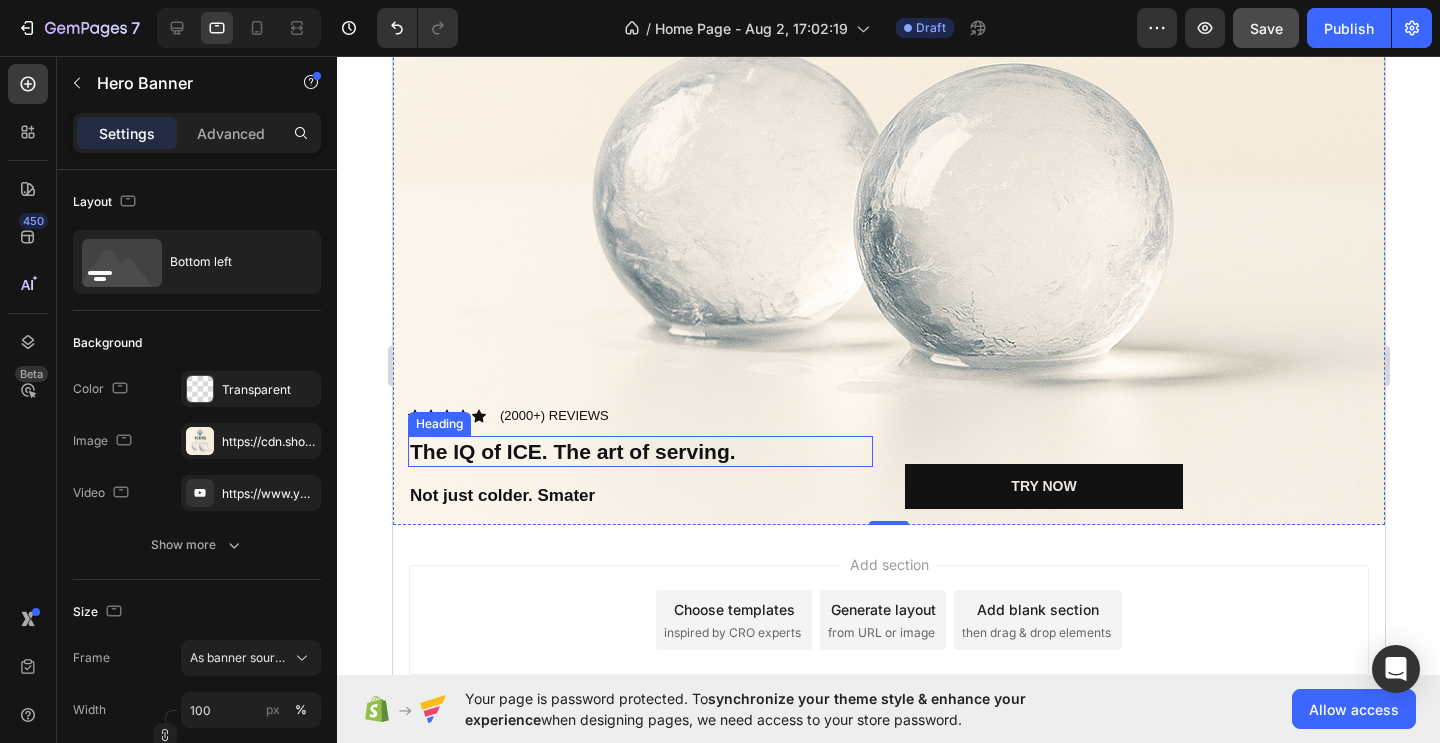 click on "The IQ of ICE. The art of serving." at bounding box center (572, 451) 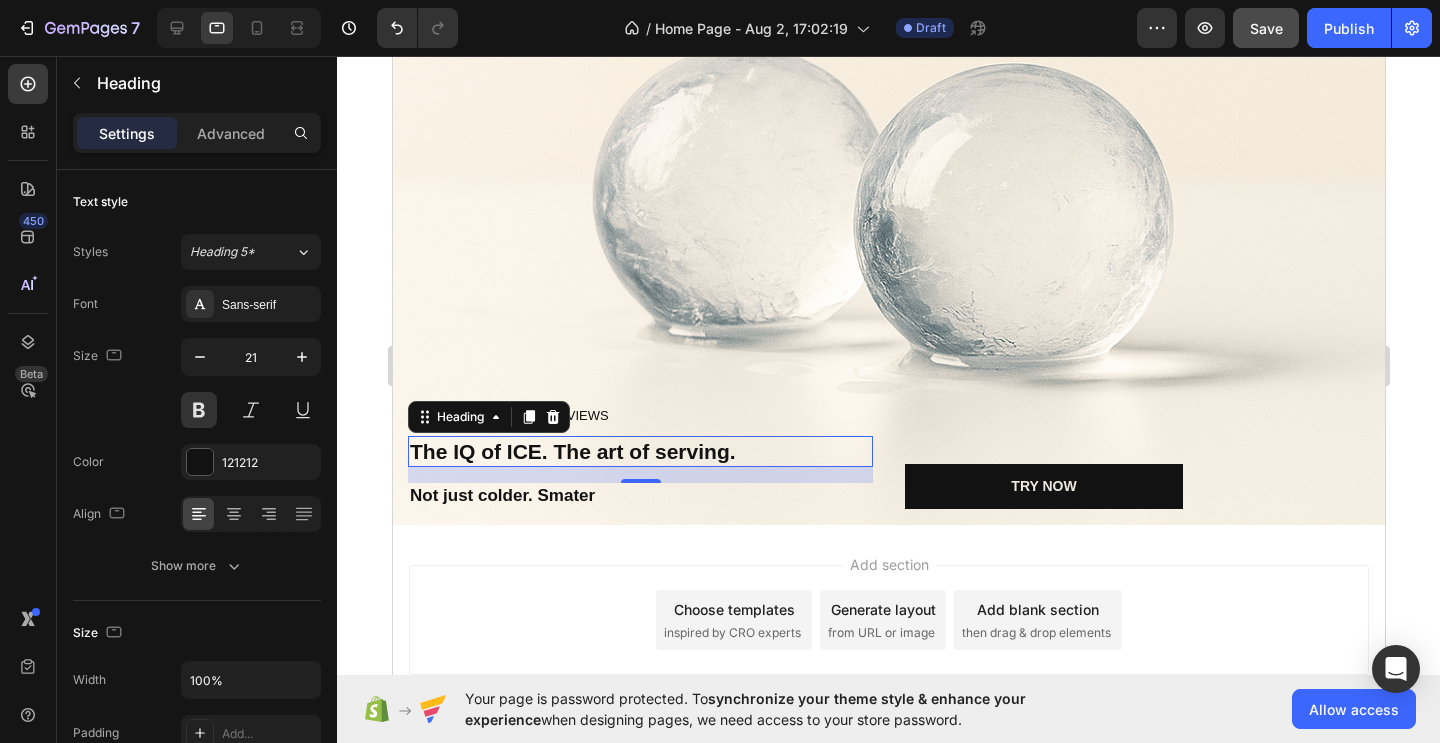 click on "16" at bounding box center [639, 475] 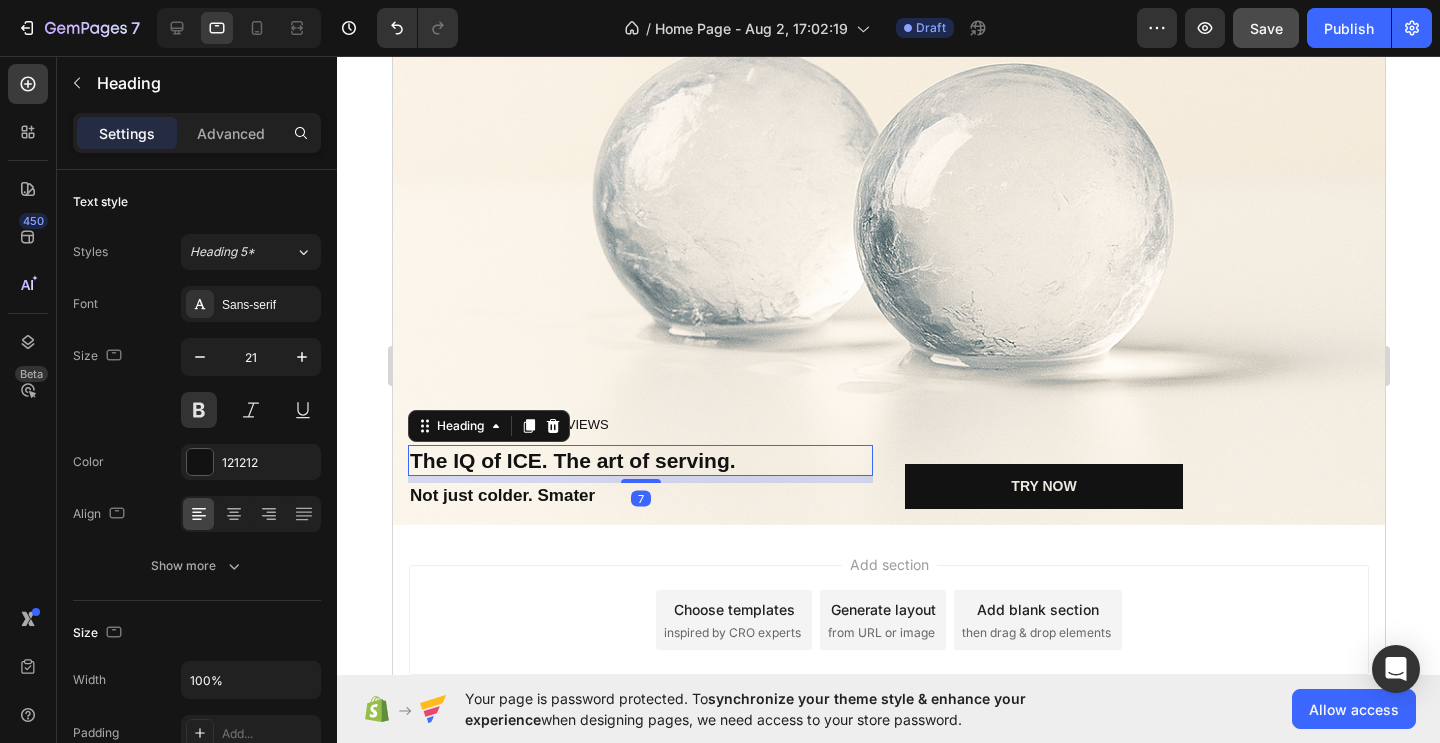 click on "⁠⁠⁠⁠⁠⁠⁠ The IQ of ICE. The art of serving. Heading   7" at bounding box center (639, 460) 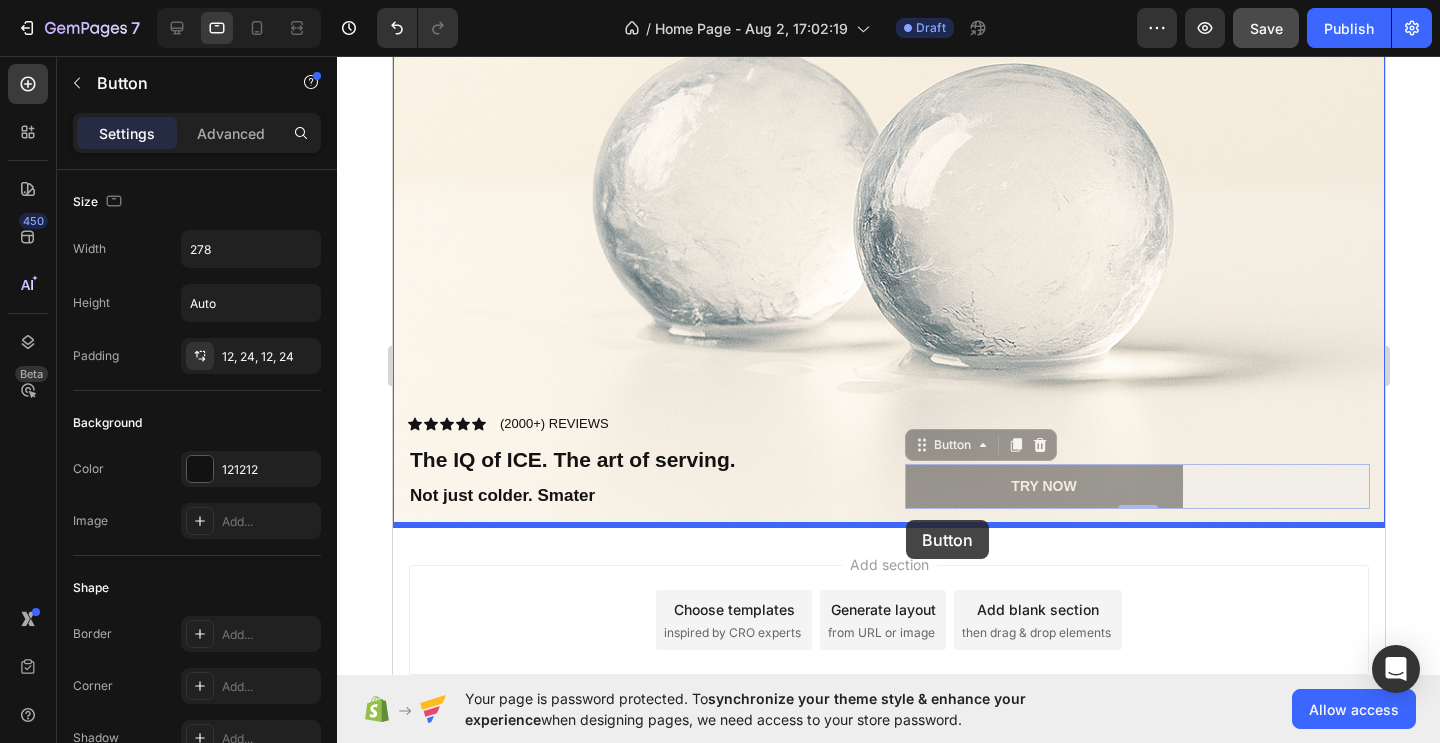 drag, startPoint x: 994, startPoint y: 483, endPoint x: 905, endPoint y: 520, distance: 96.38464 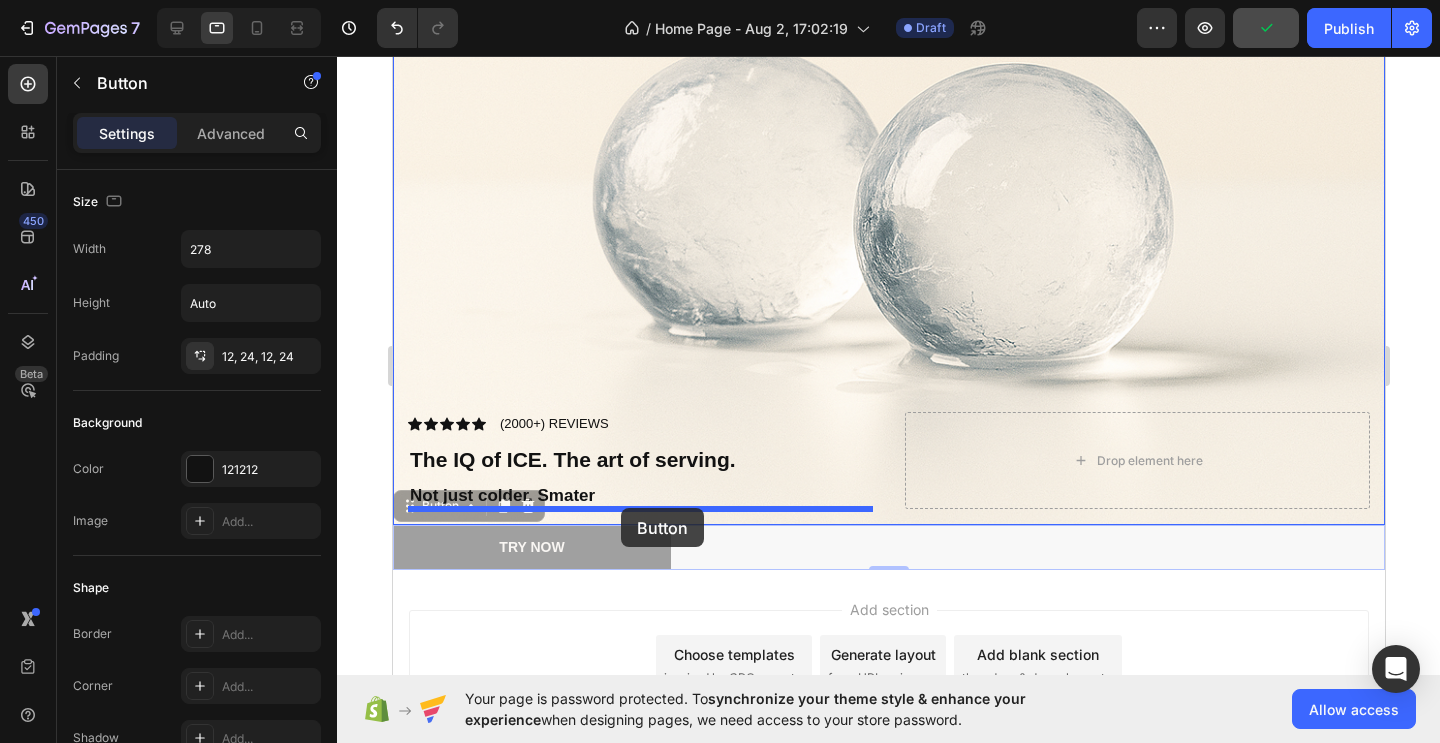drag, startPoint x: 600, startPoint y: 542, endPoint x: 620, endPoint y: 508, distance: 39.446167 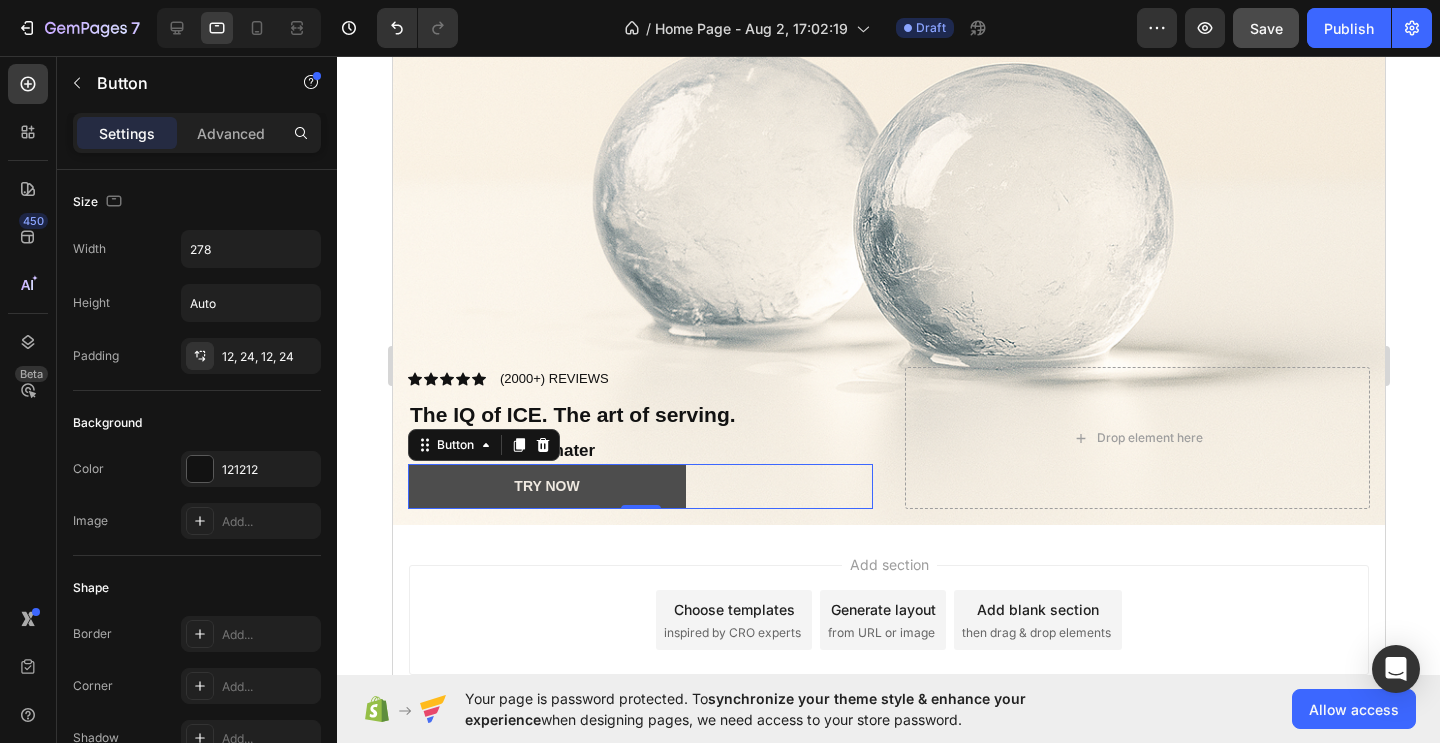 click on "Try NOw" at bounding box center (546, 486) 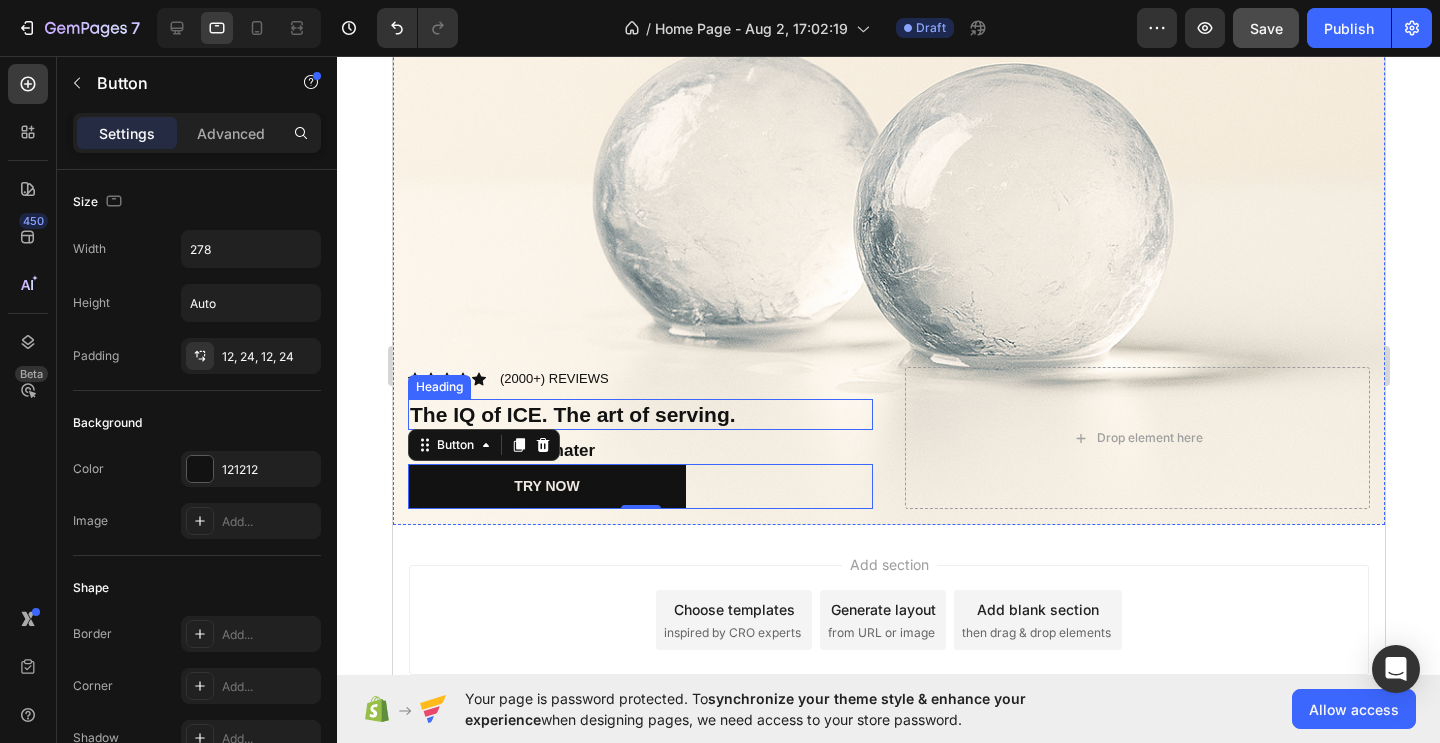 click on "⁠⁠⁠⁠⁠⁠⁠ The IQ of ICE. The art of serving." at bounding box center [639, 414] 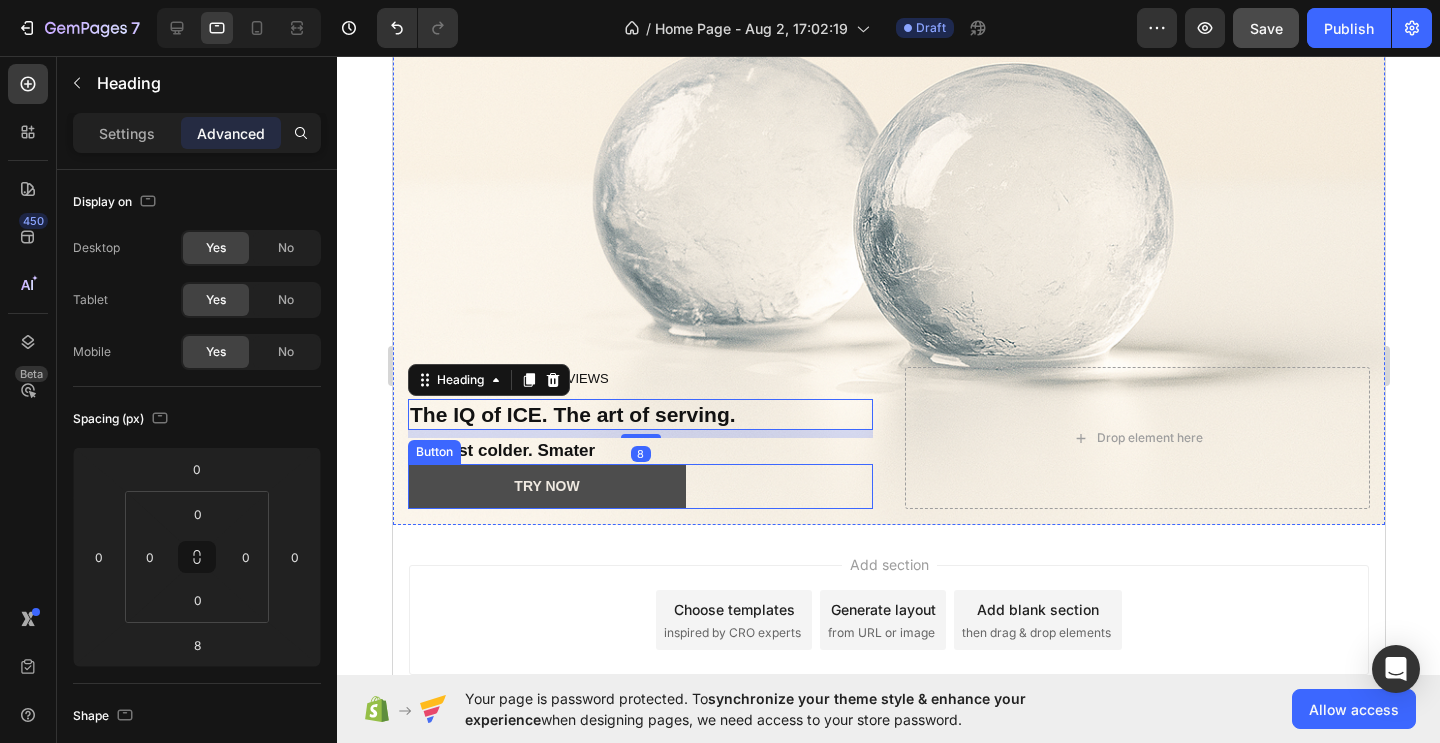 click on "Try NOw" at bounding box center [546, 486] 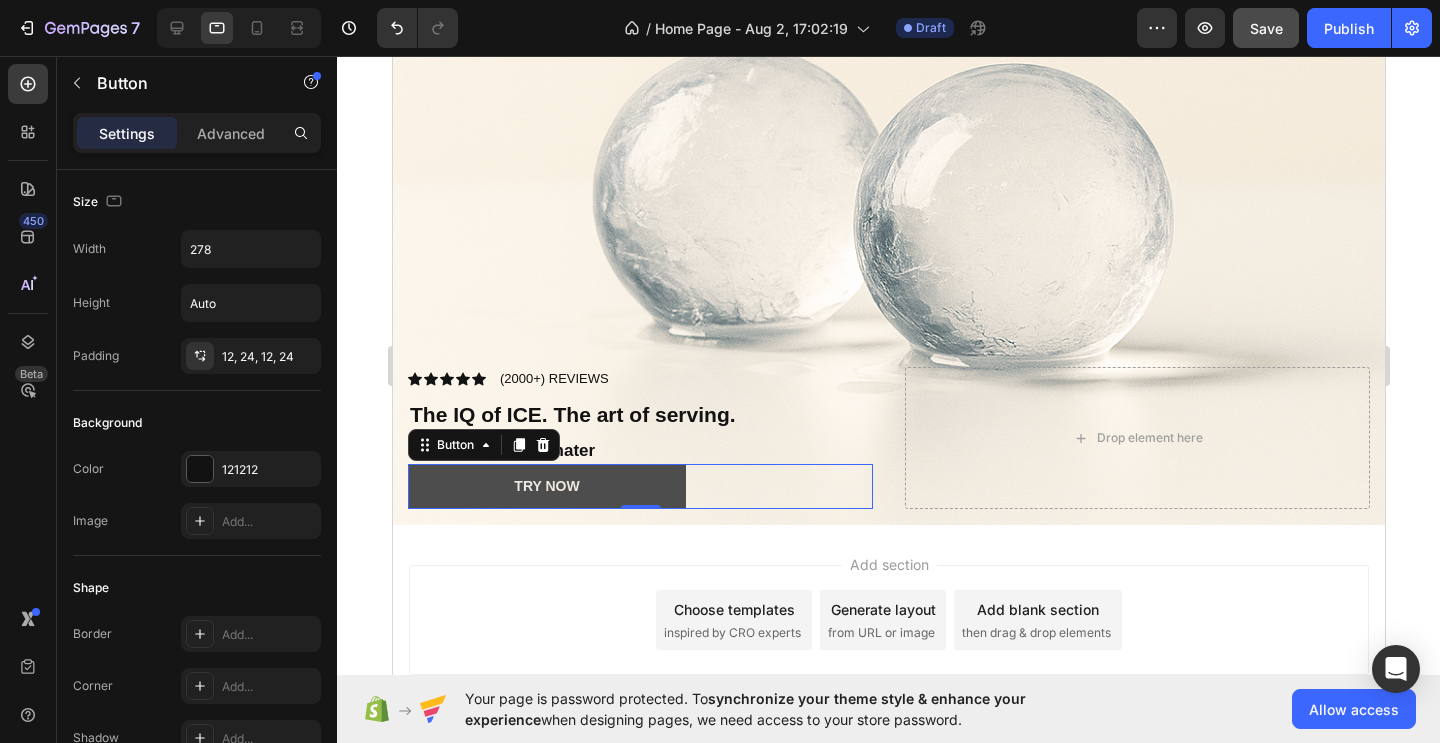 click on "Try NOw" at bounding box center (546, 486) 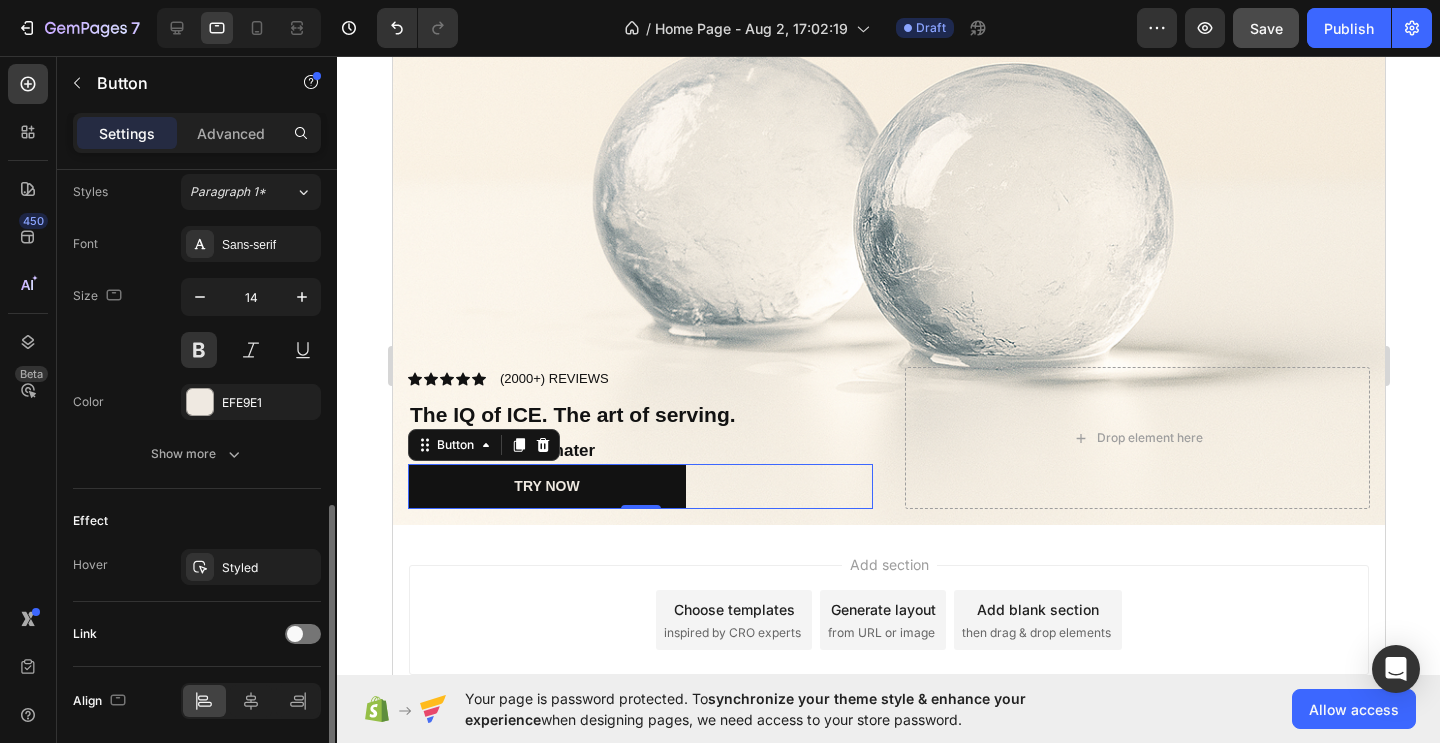 scroll, scrollTop: 804, scrollLeft: 0, axis: vertical 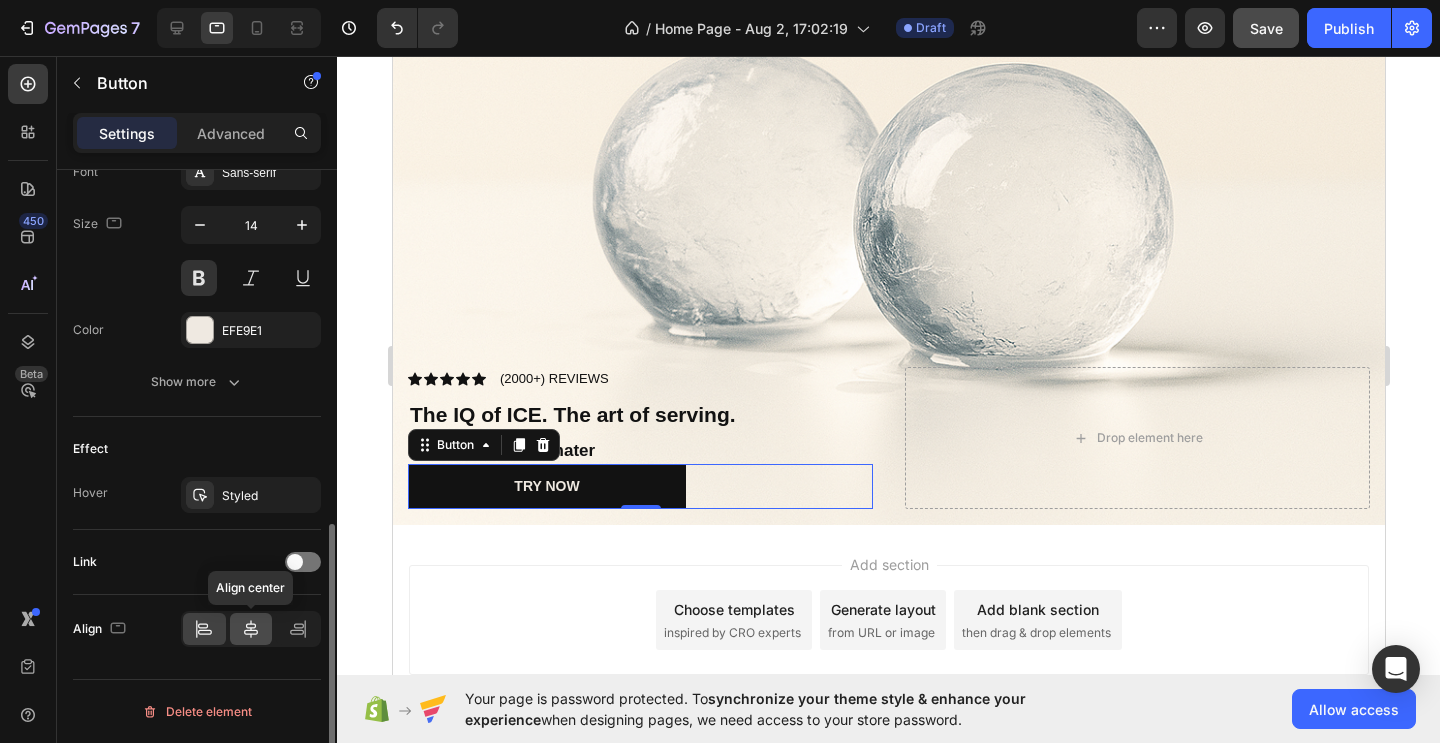 click 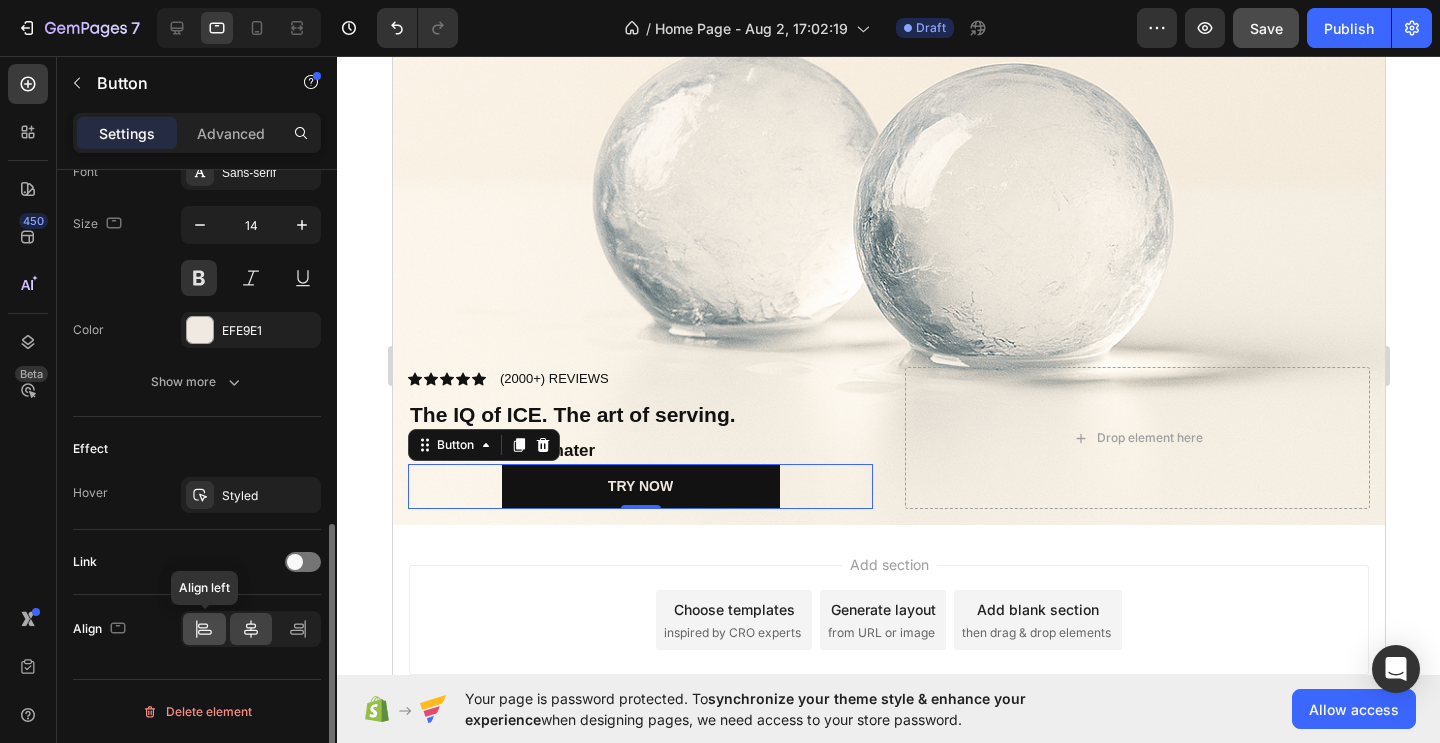click 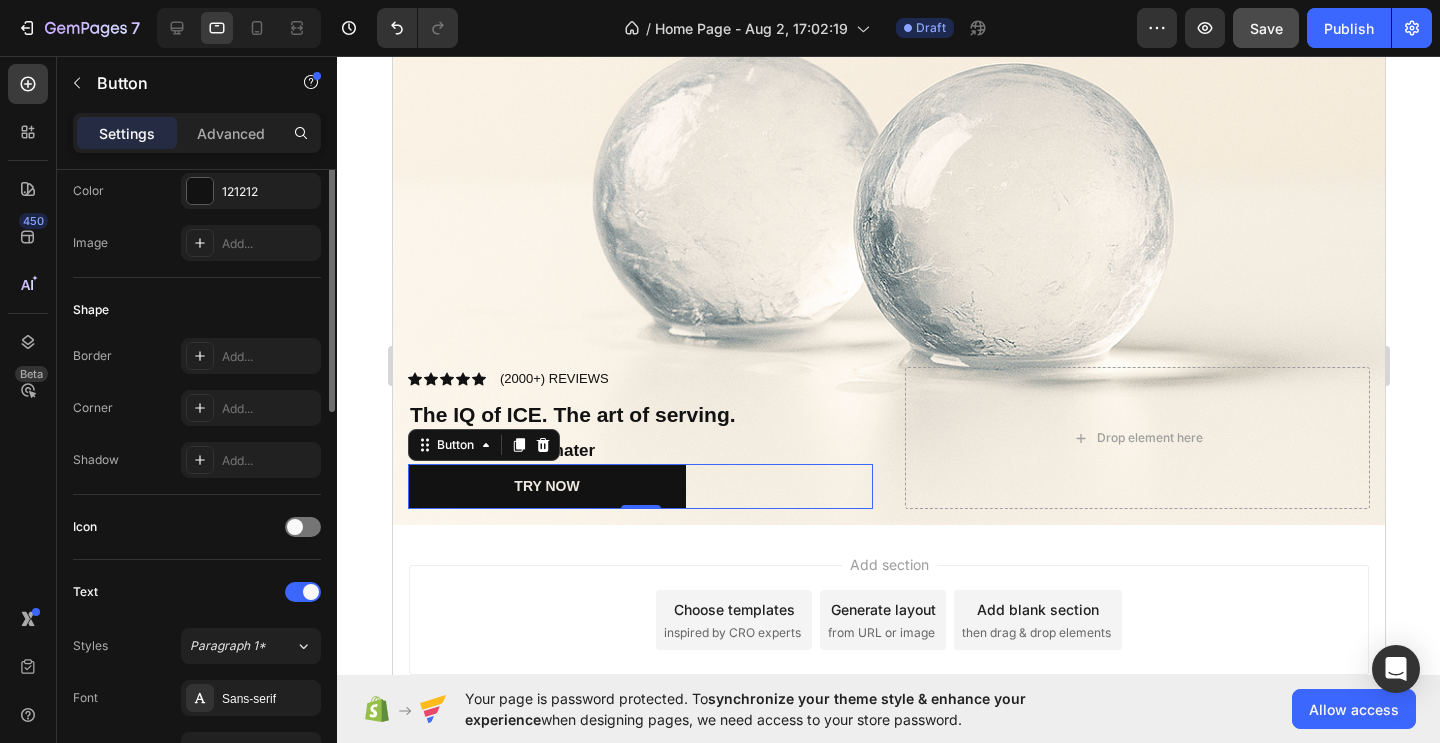 scroll, scrollTop: 170, scrollLeft: 0, axis: vertical 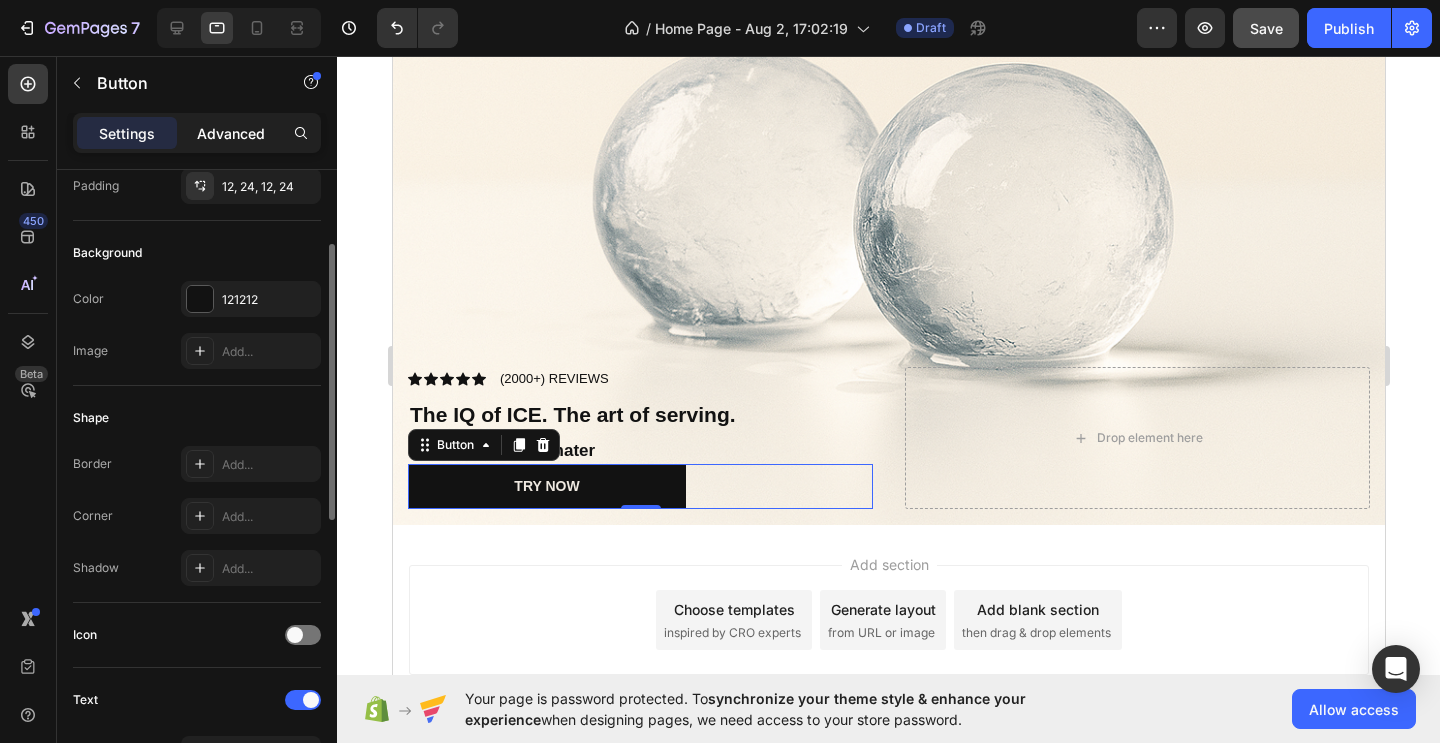 click on "Advanced" 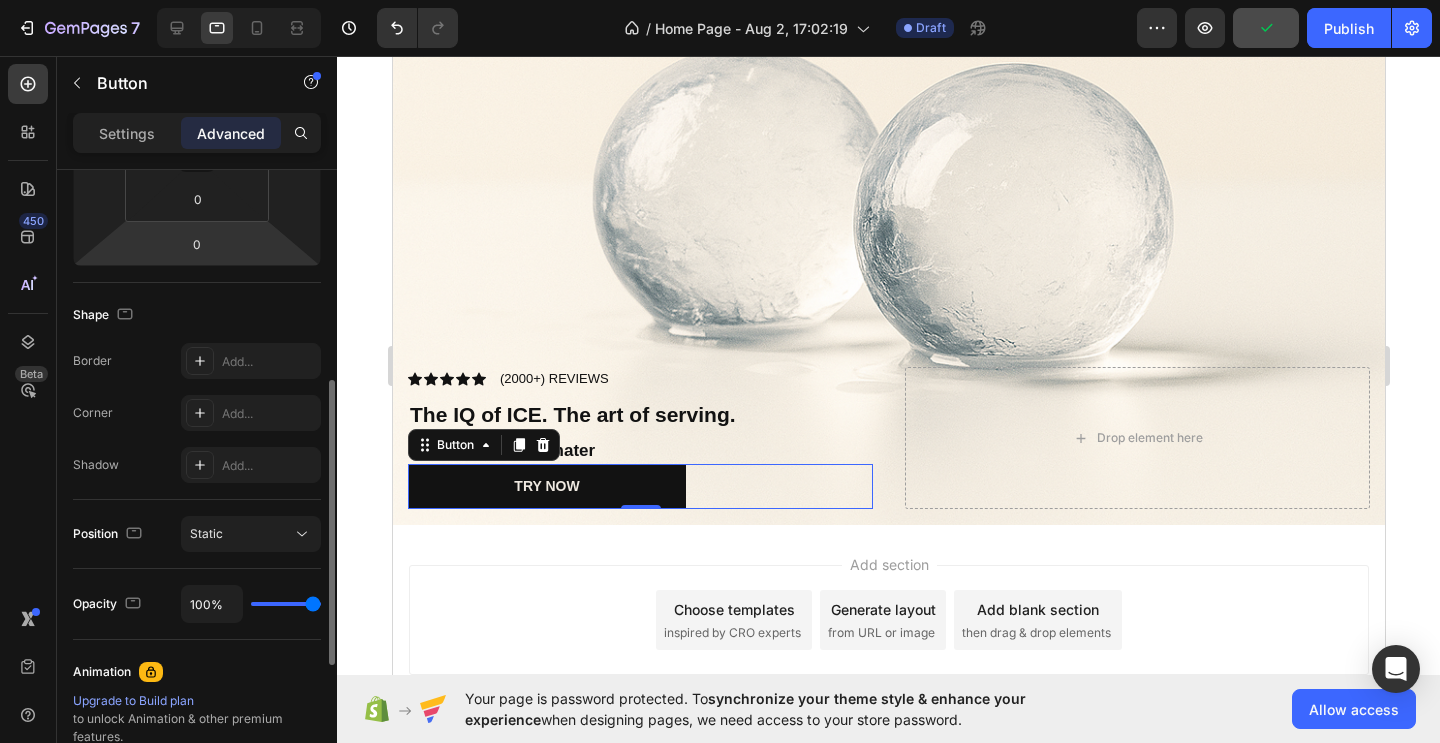 scroll, scrollTop: 420, scrollLeft: 0, axis: vertical 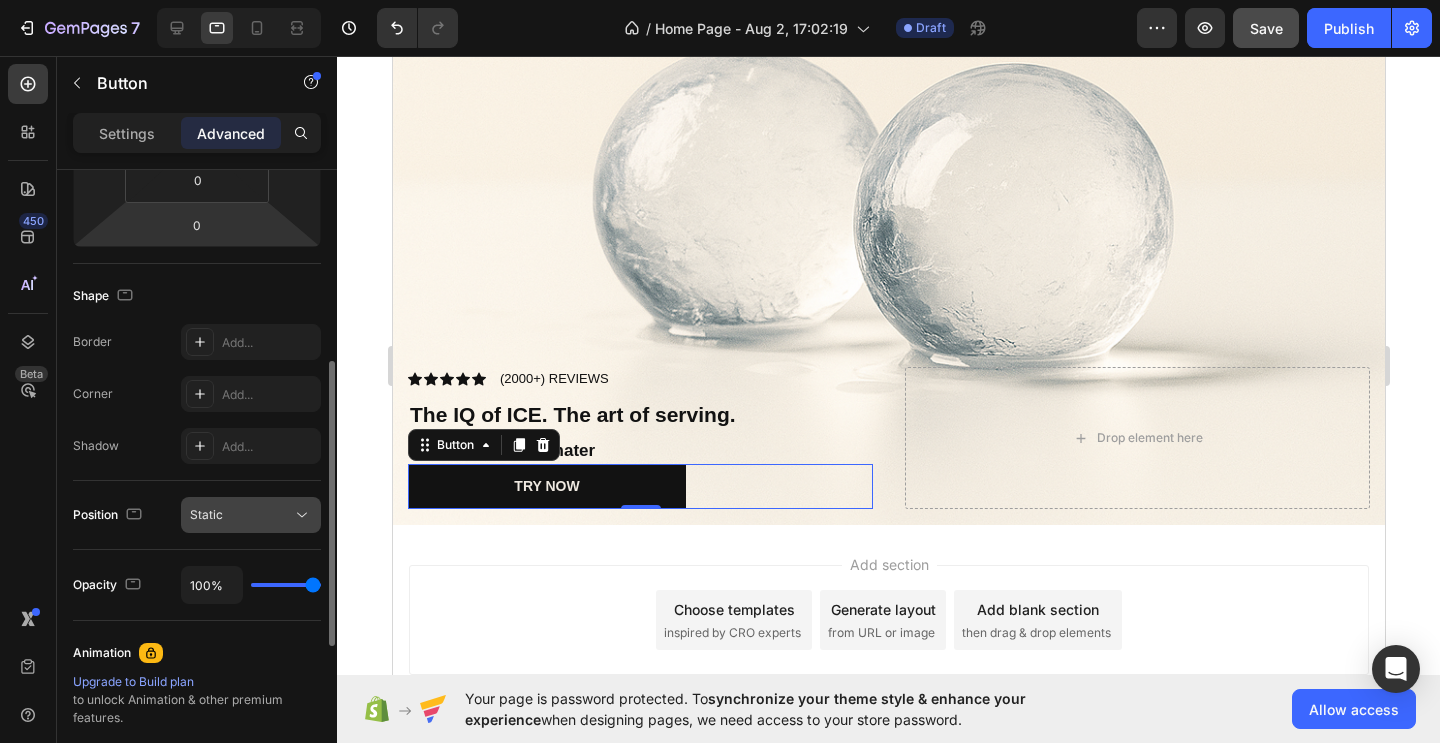 click on "Static" at bounding box center [206, 514] 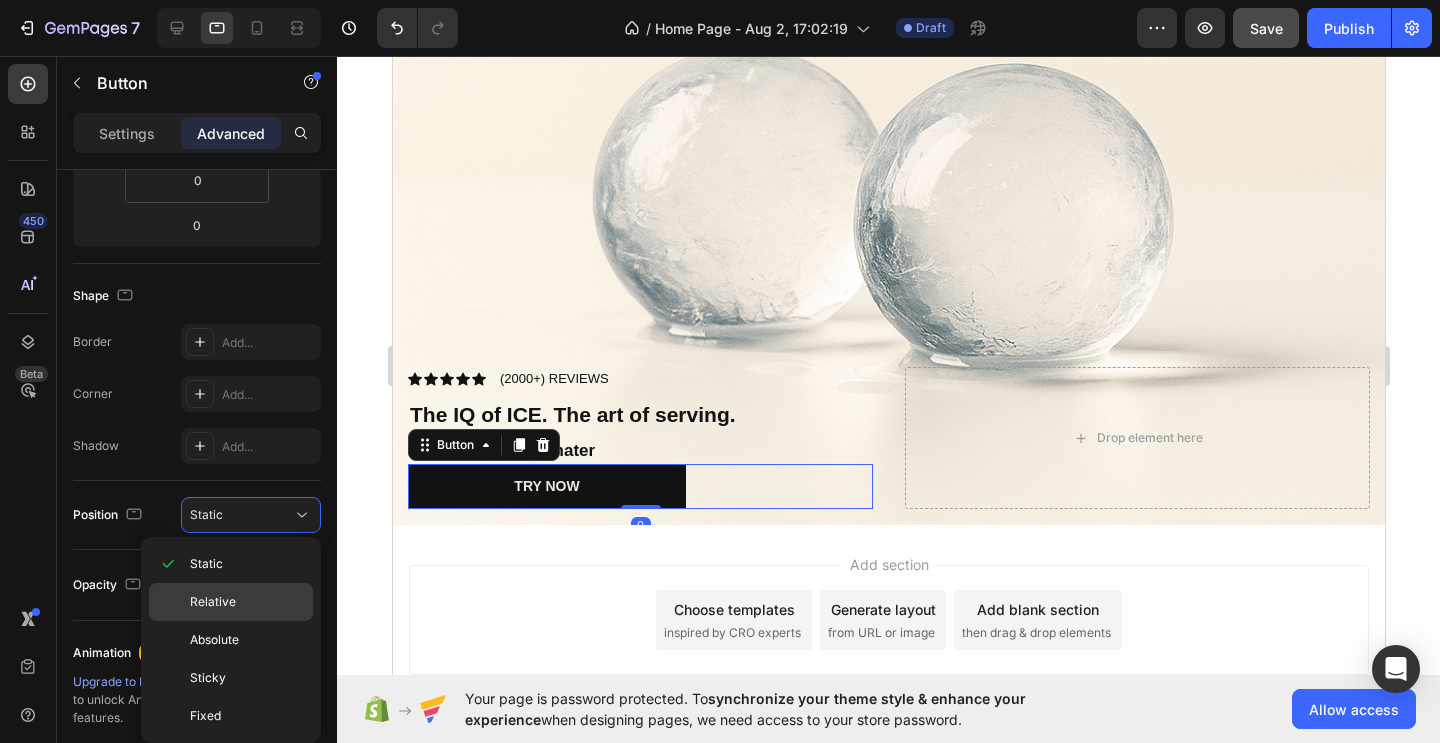 click on "Relative" at bounding box center [213, 602] 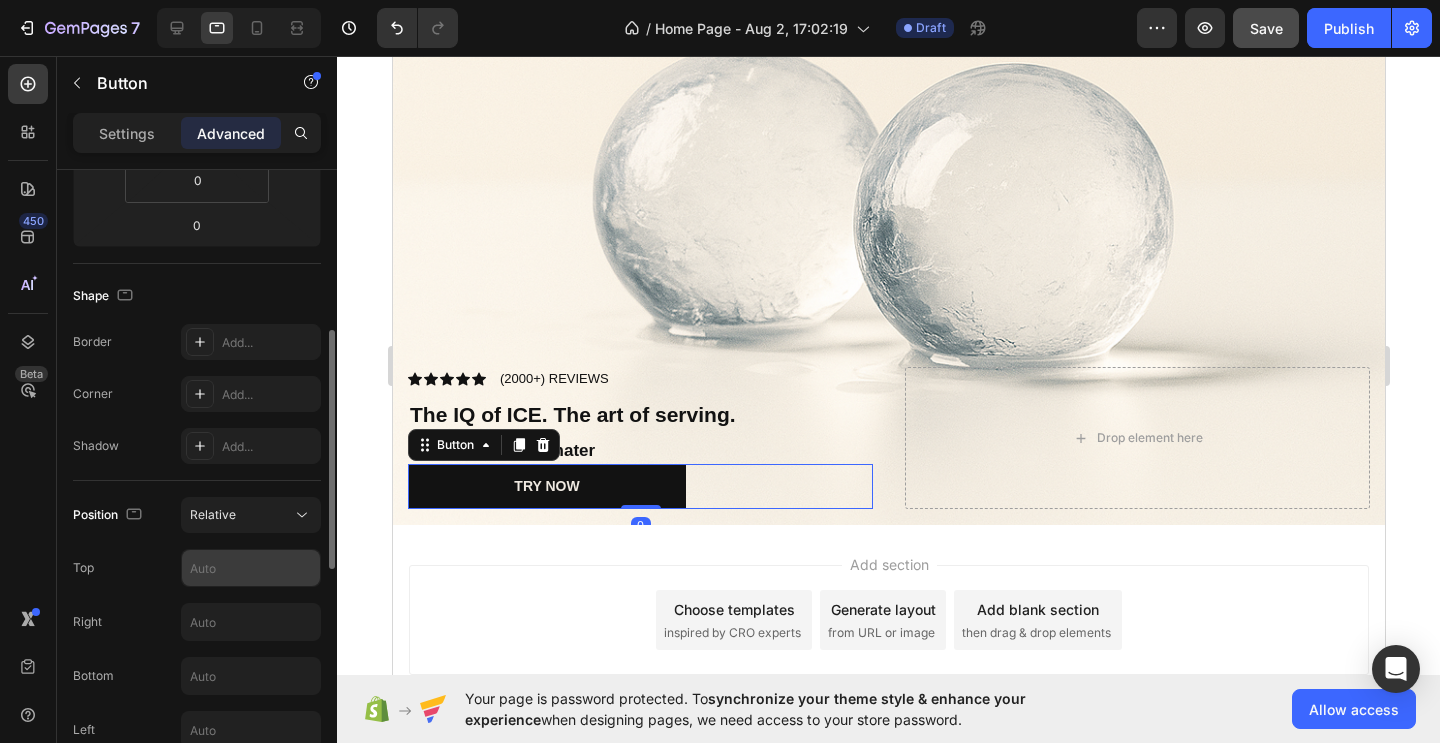 click at bounding box center [251, 568] 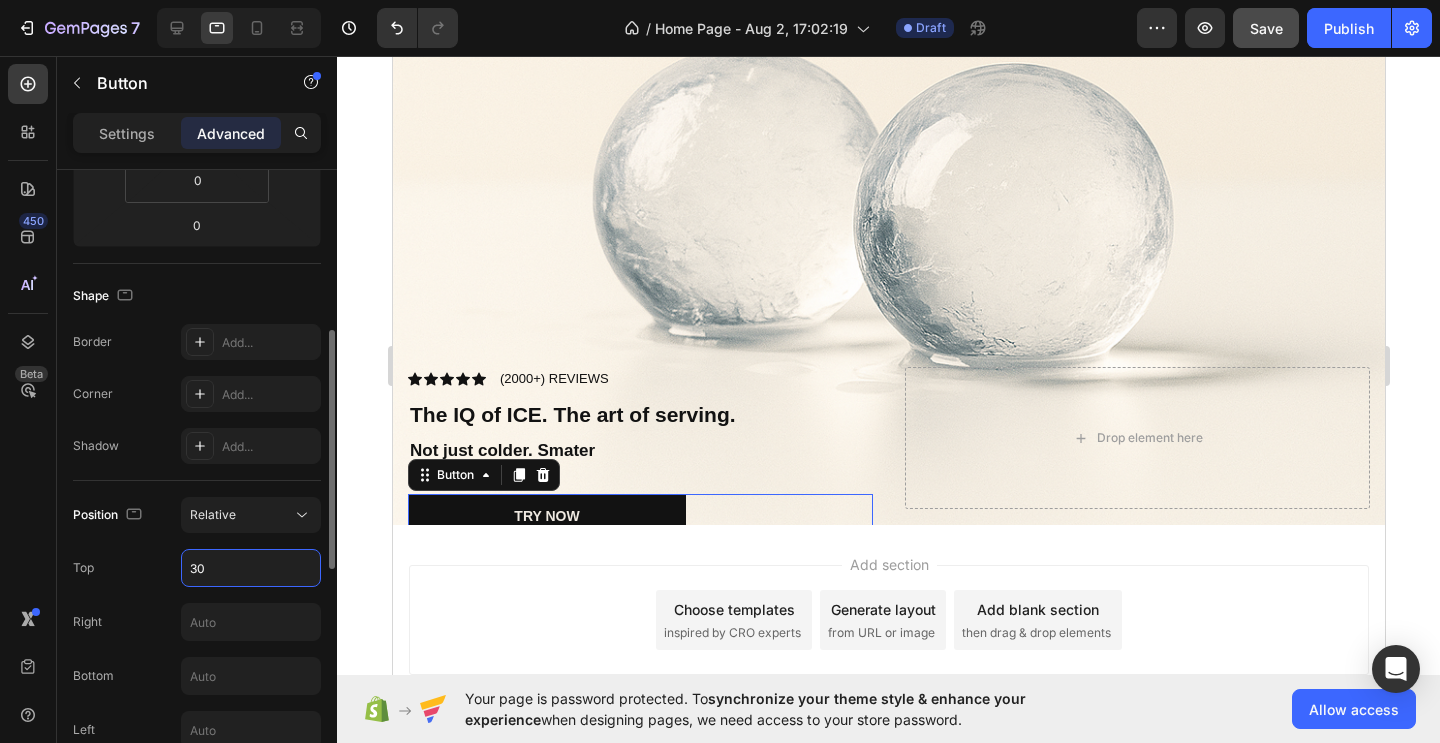 type on "3" 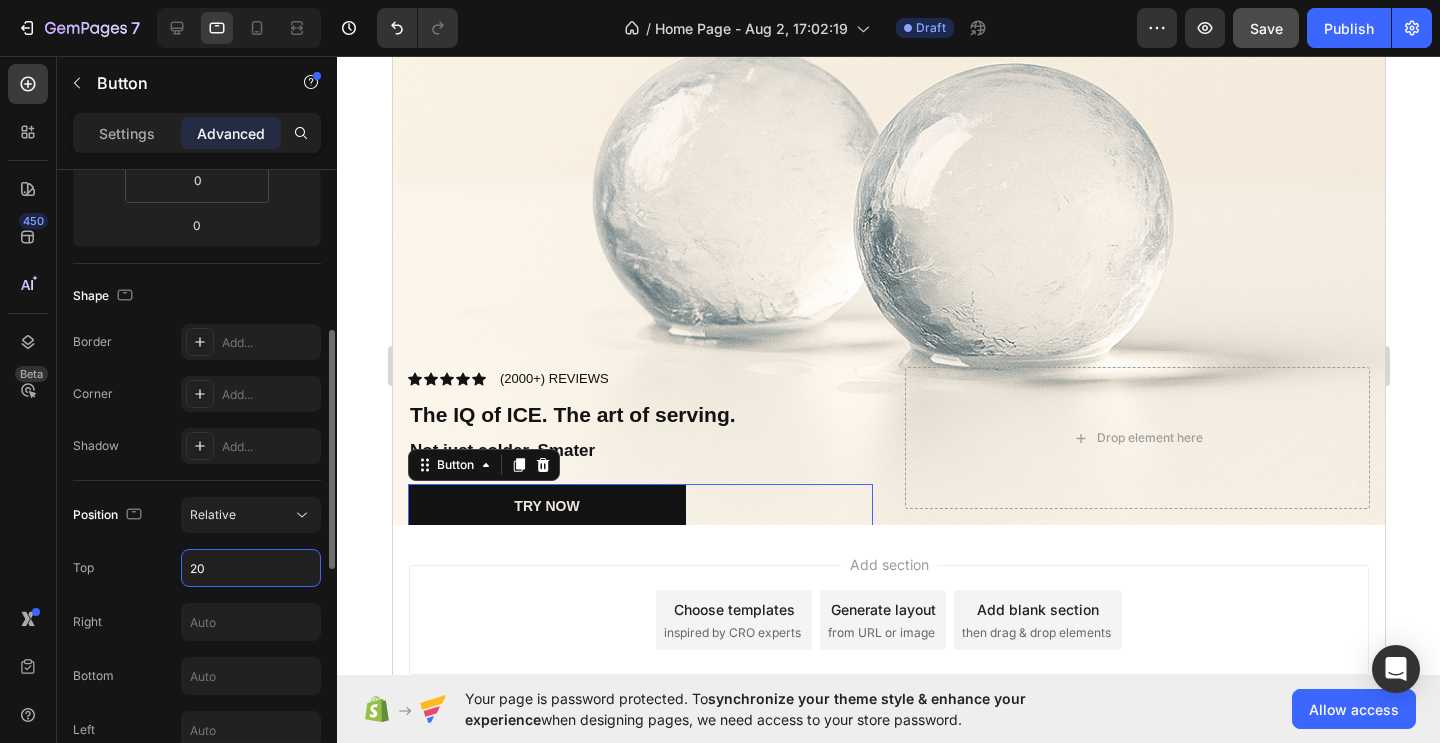 type on "2" 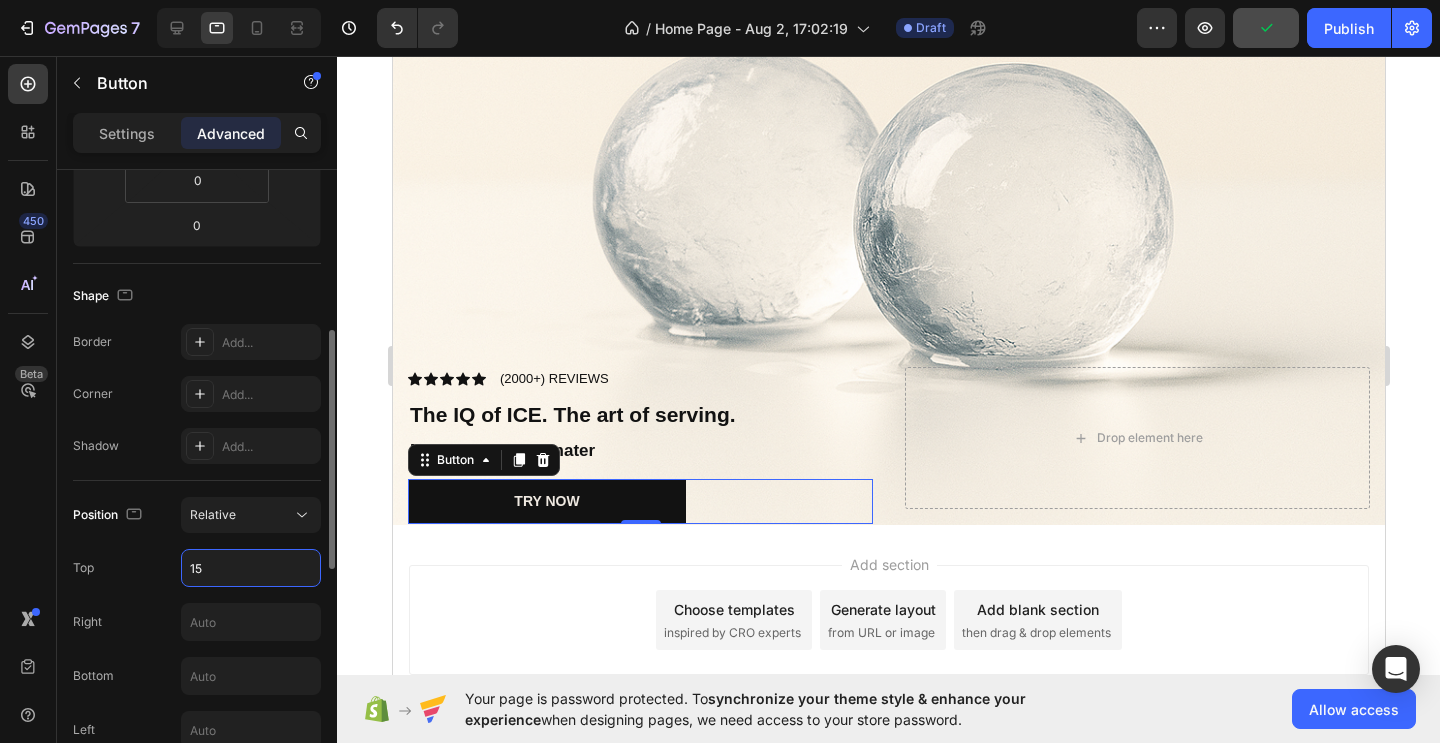 type on "1" 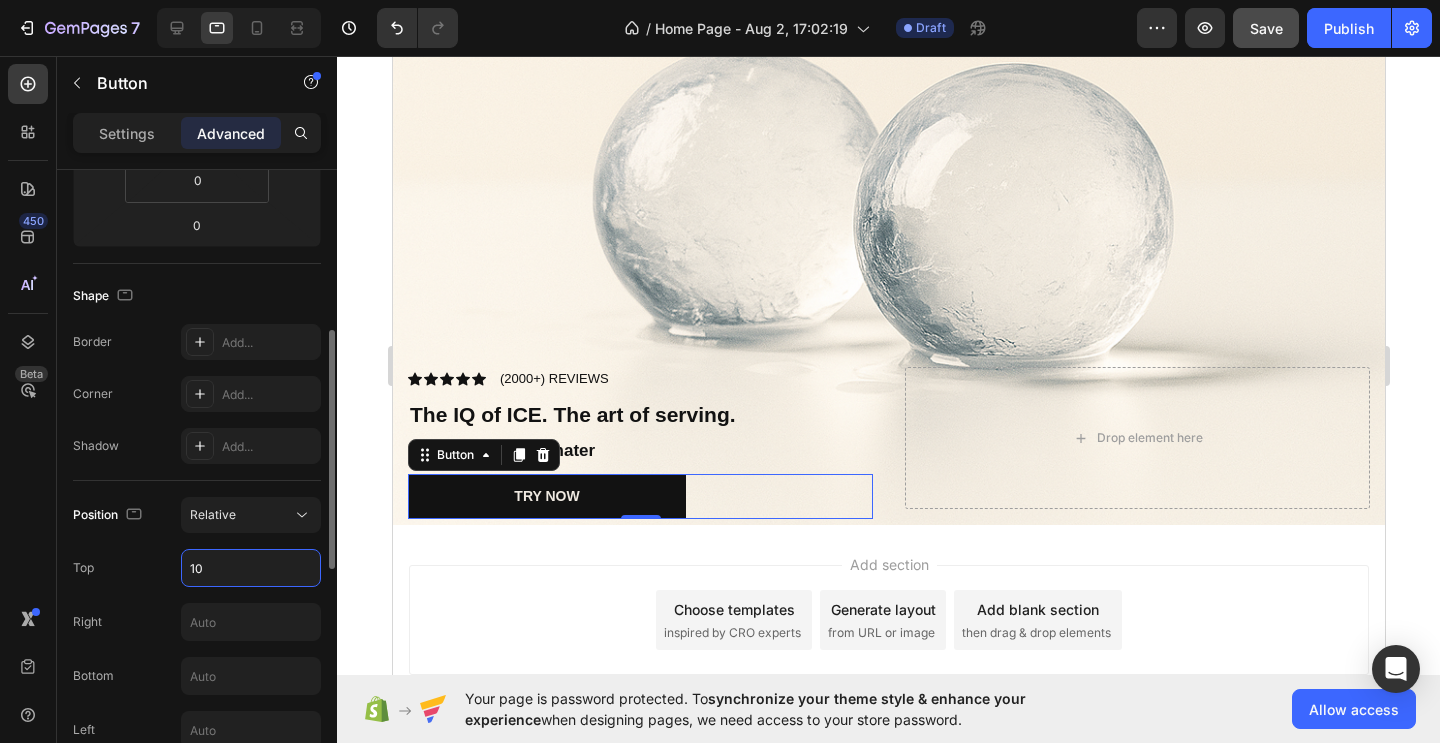 type on "1" 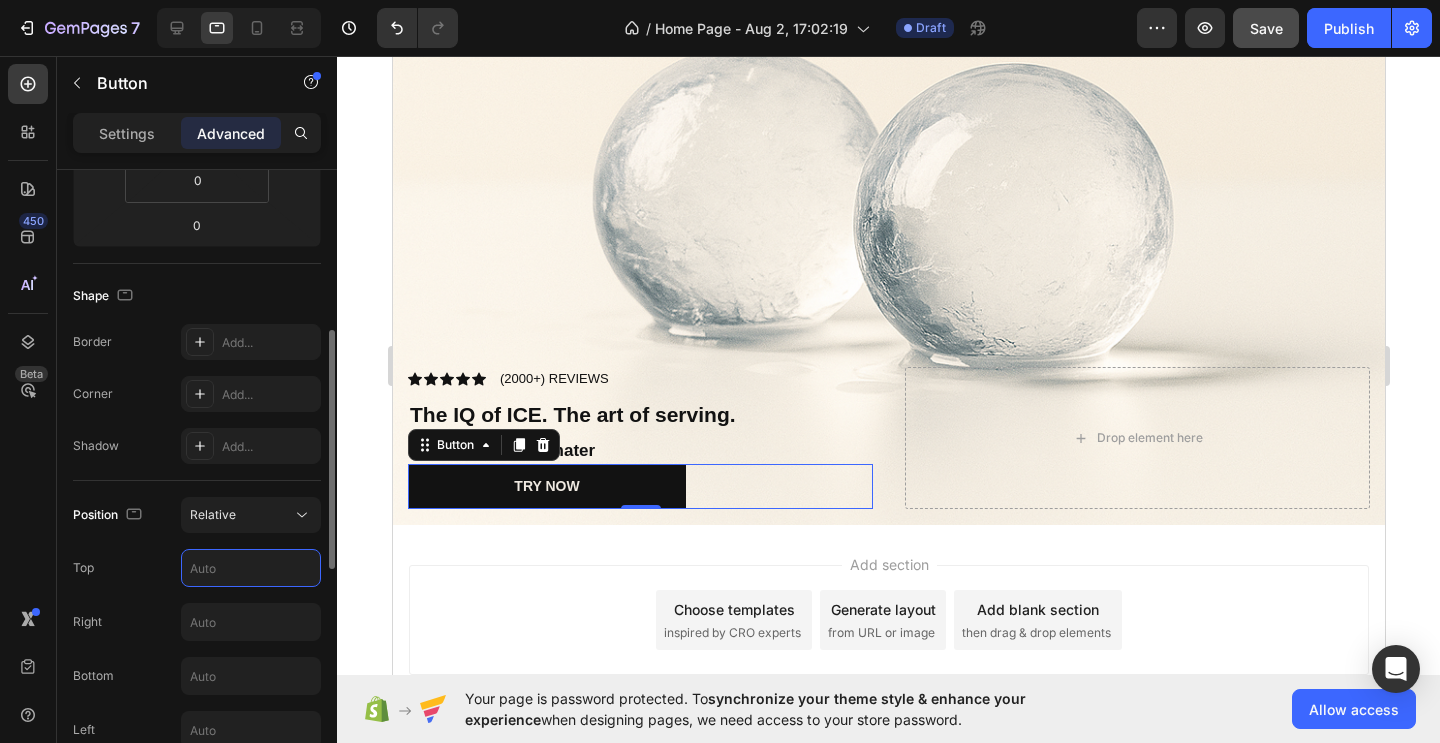 type on "5" 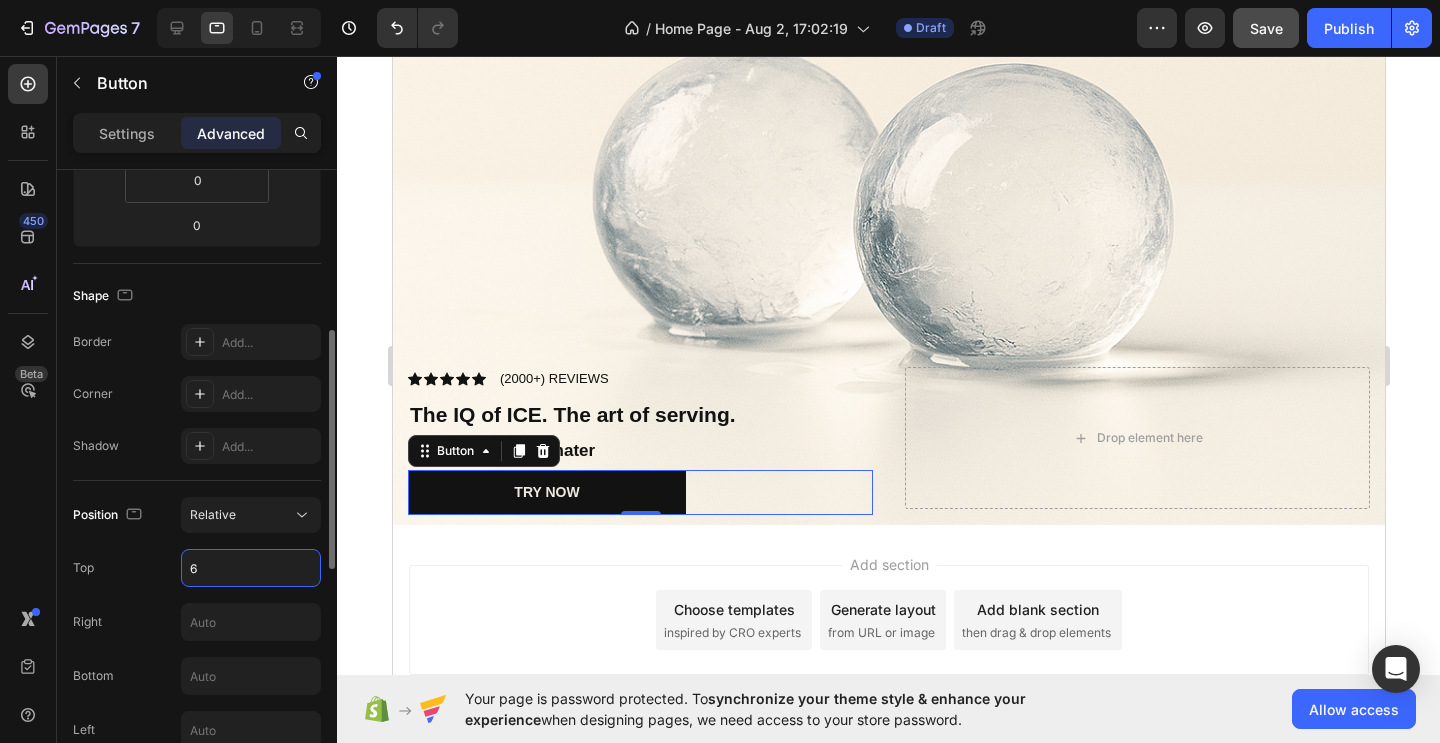type on "6" 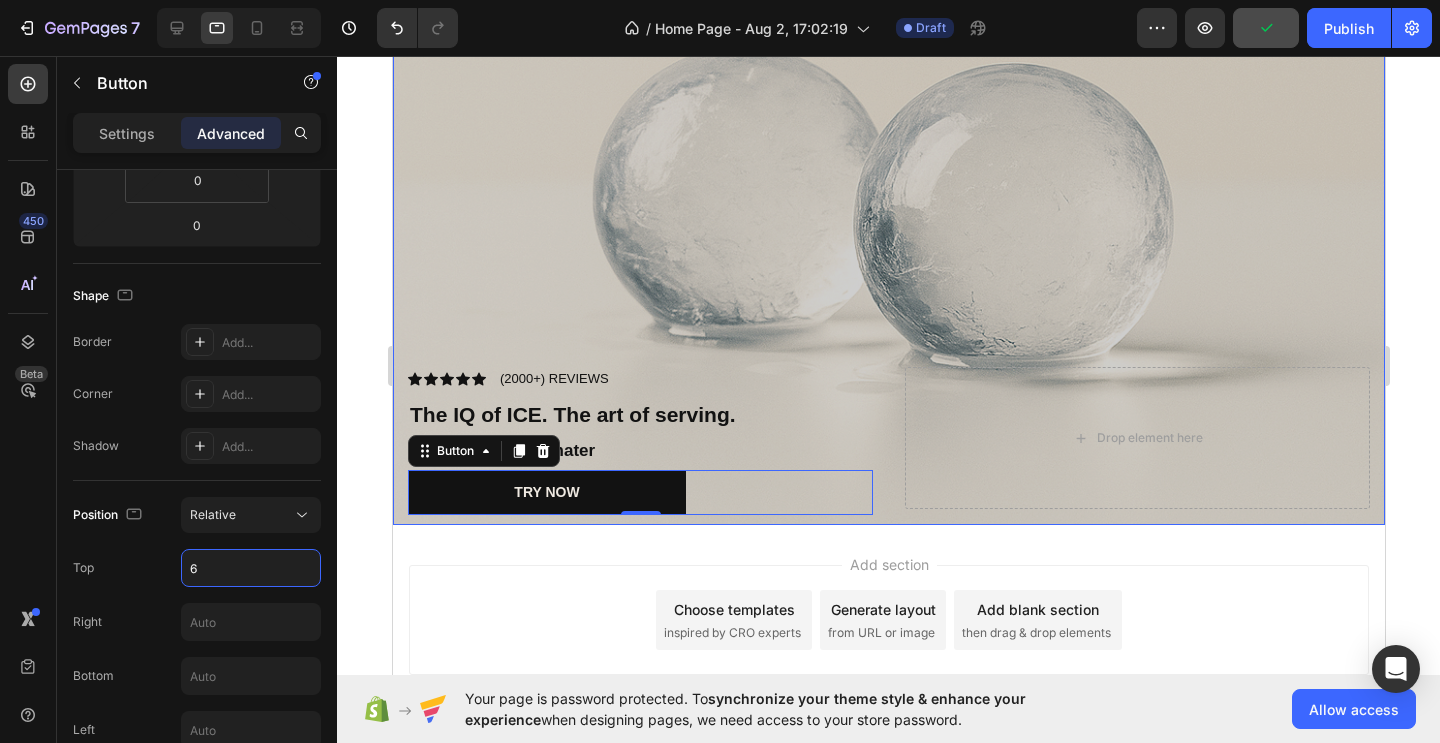 click at bounding box center (888, 29) 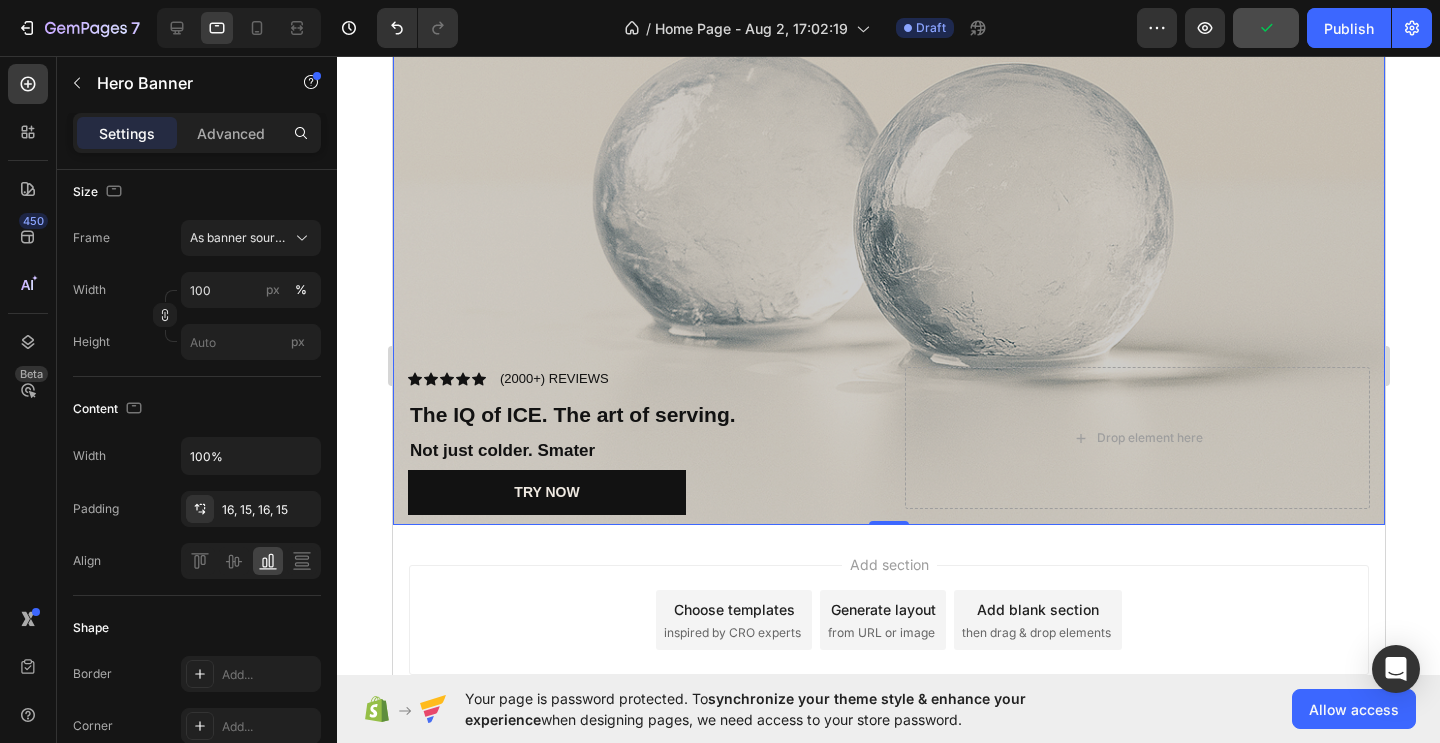 scroll, scrollTop: 0, scrollLeft: 0, axis: both 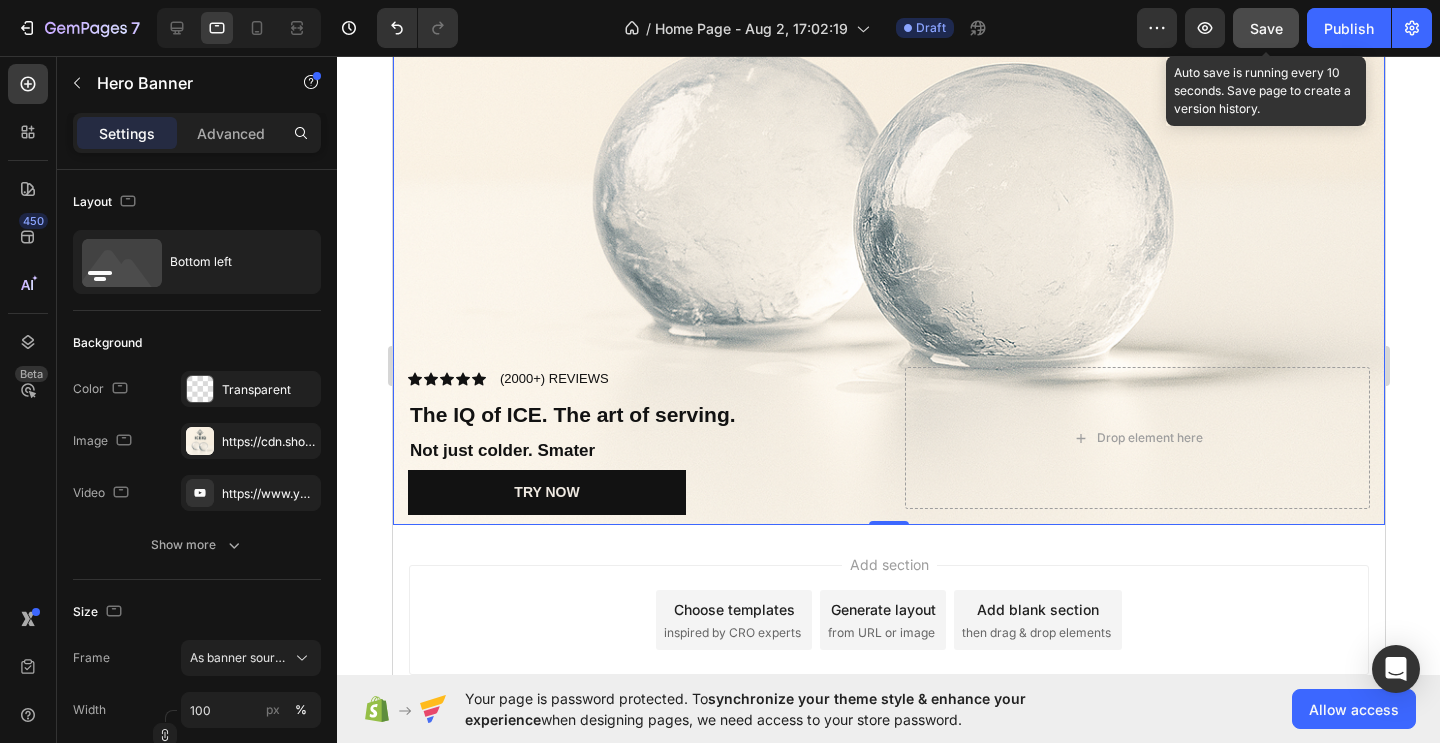 click on "Save" at bounding box center (1266, 28) 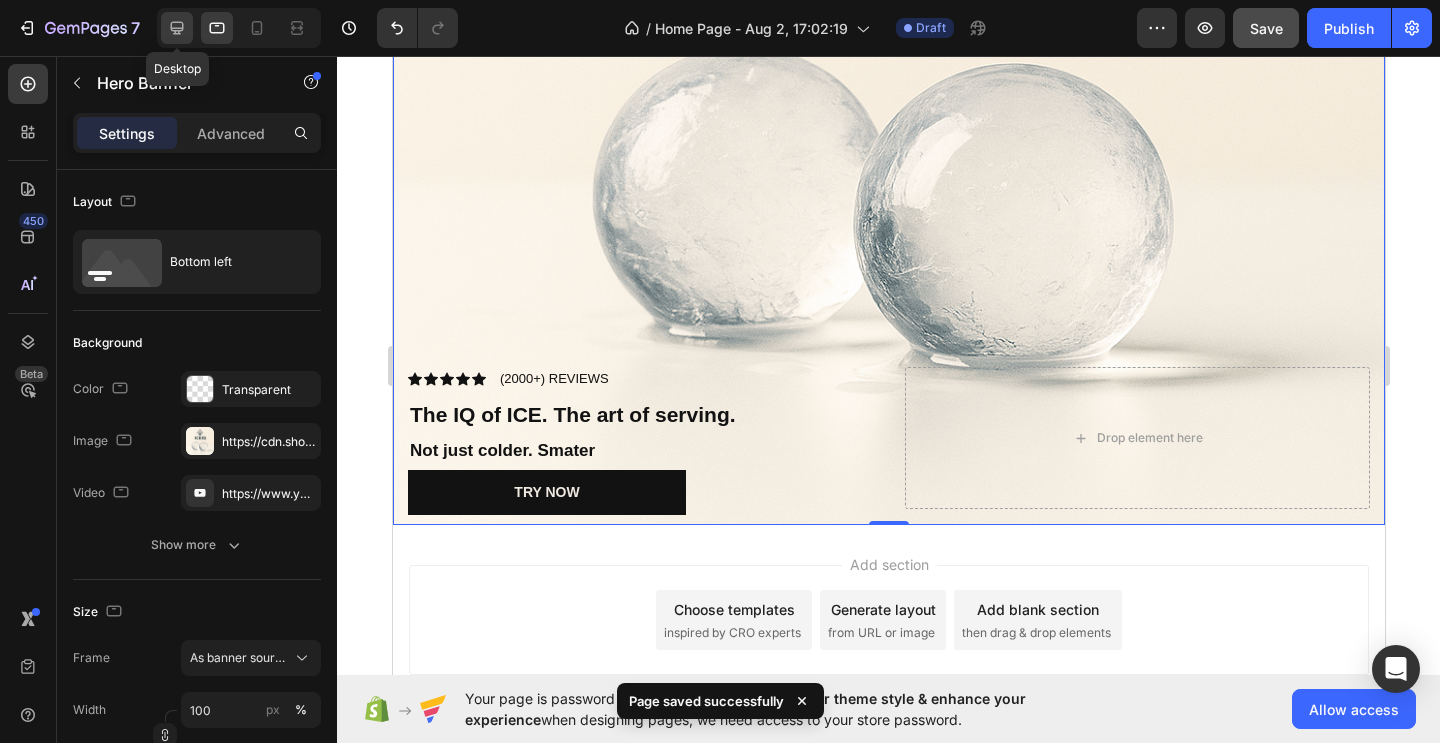click 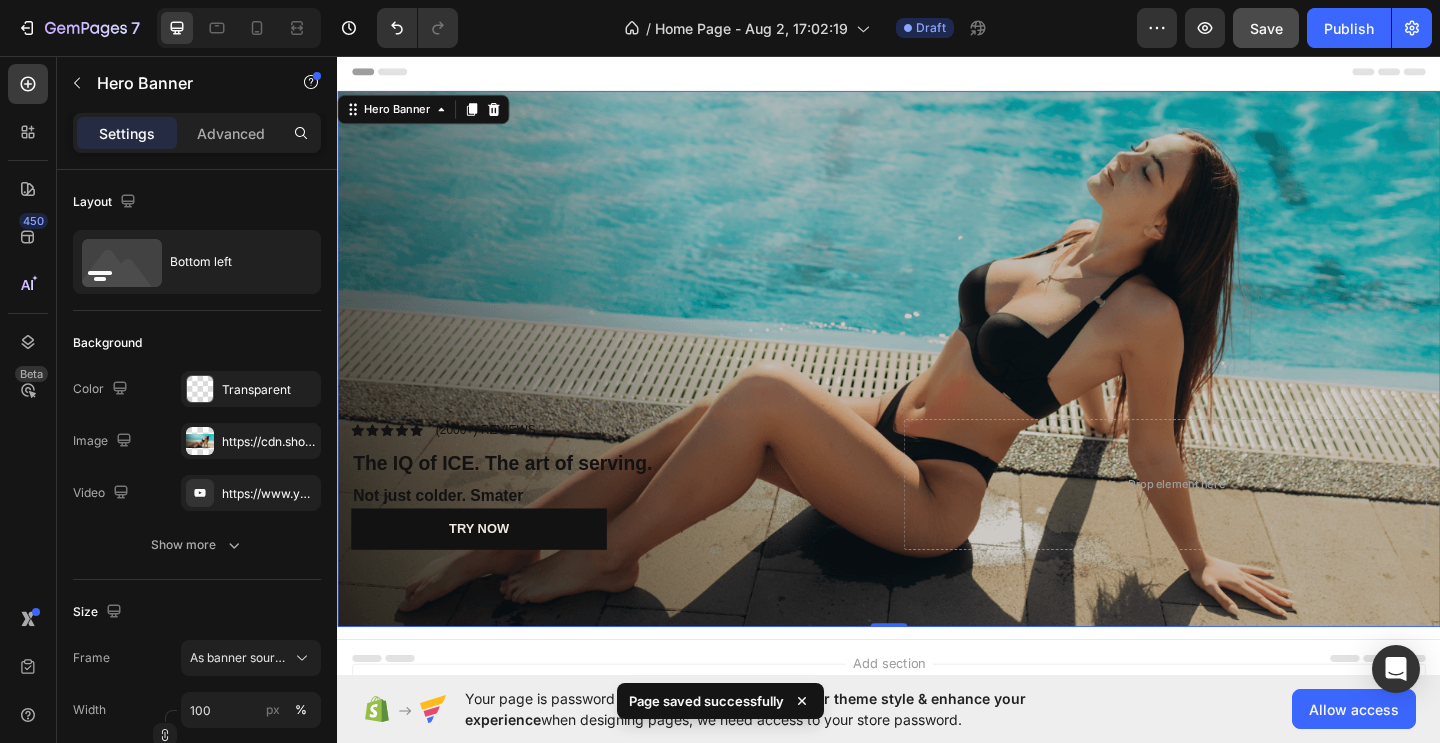 scroll, scrollTop: 0, scrollLeft: 0, axis: both 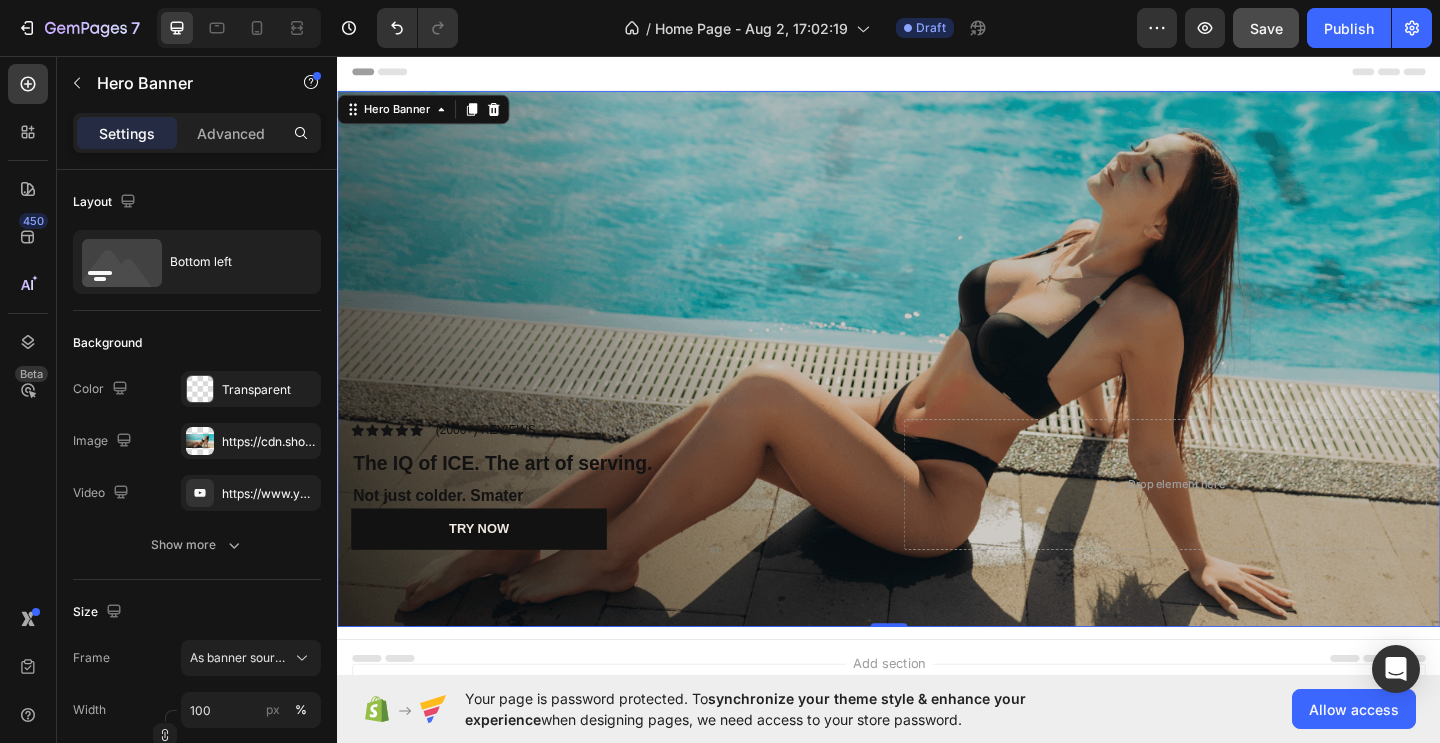 click at bounding box center (937, 385) 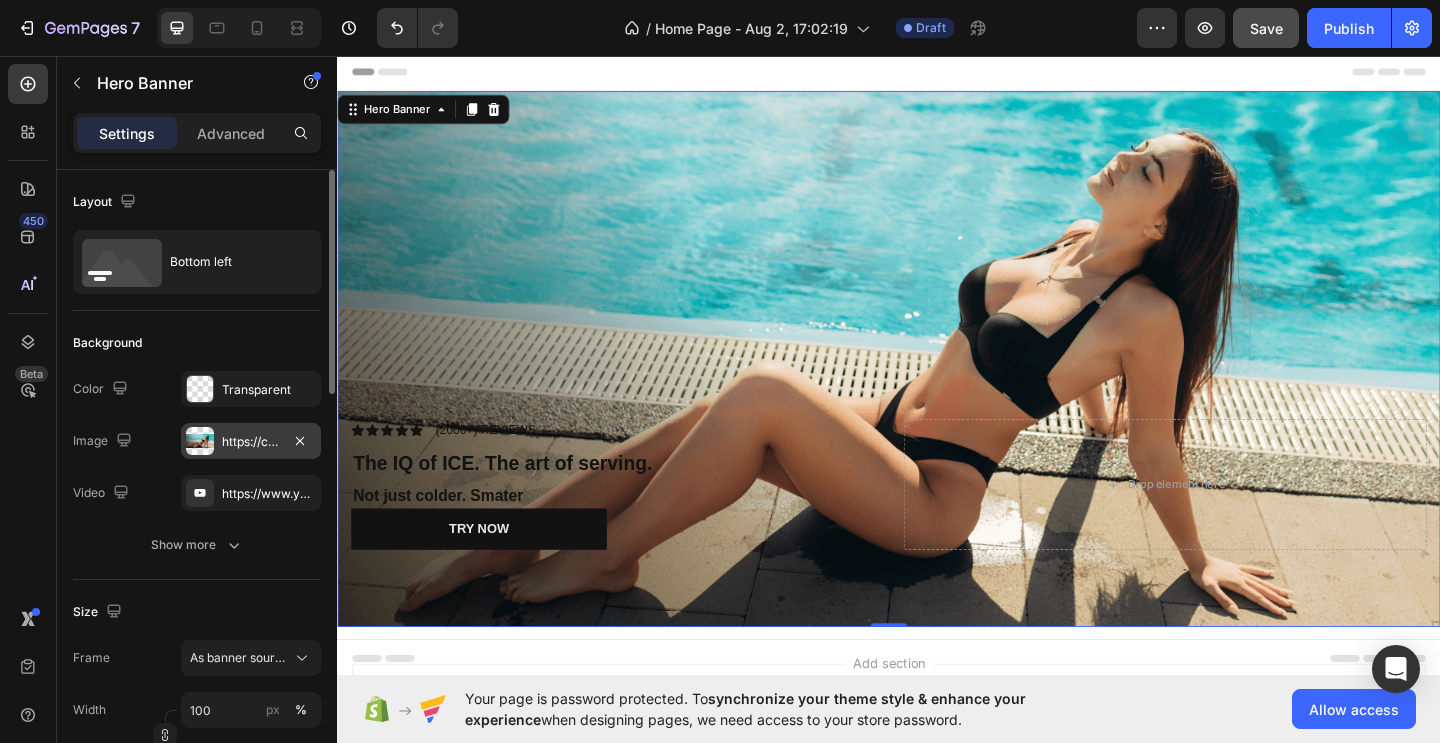 click on "https://cdn.shopify.com/s/files/1/0915/0057/7096/files/gempages_577762848831177669-ca67551c-f43f-462e-8578-c05d13ac9a32.png" at bounding box center [251, 442] 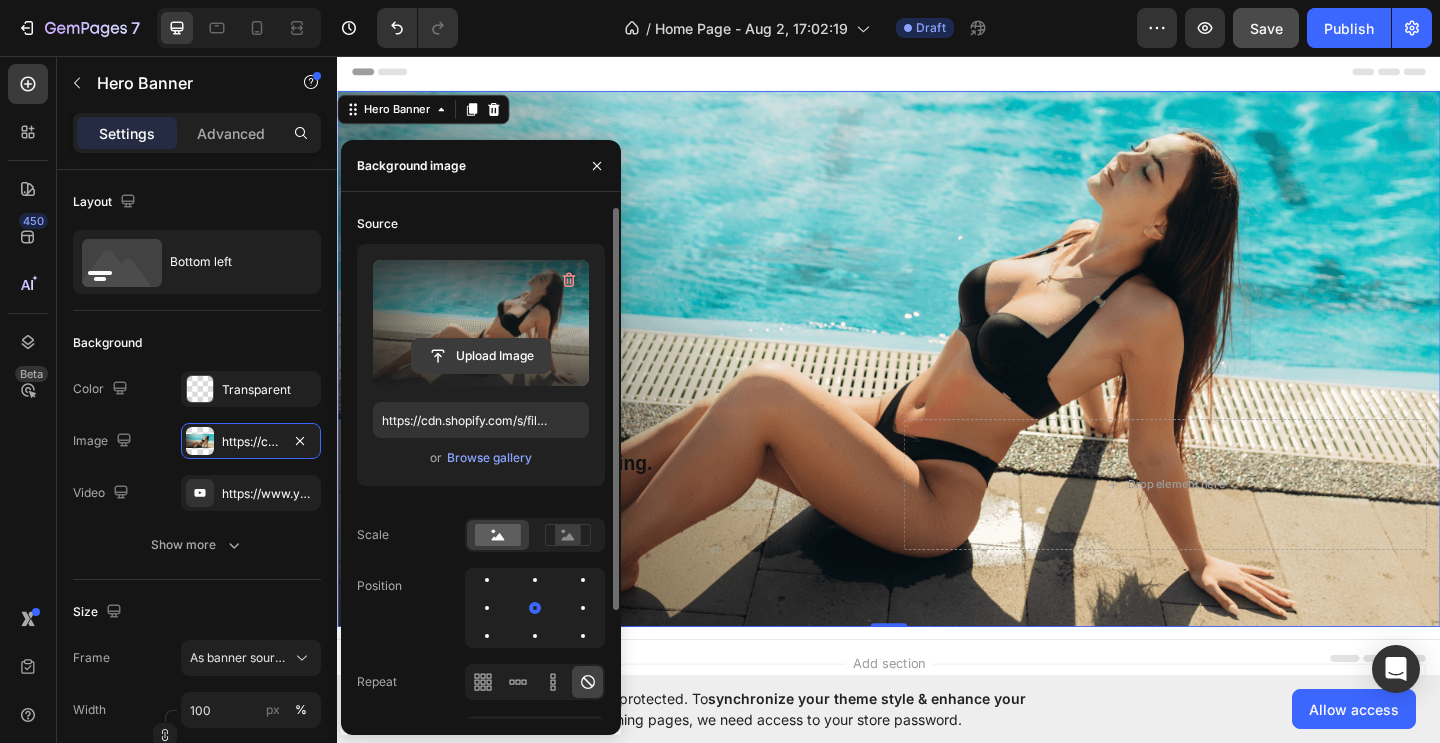 click 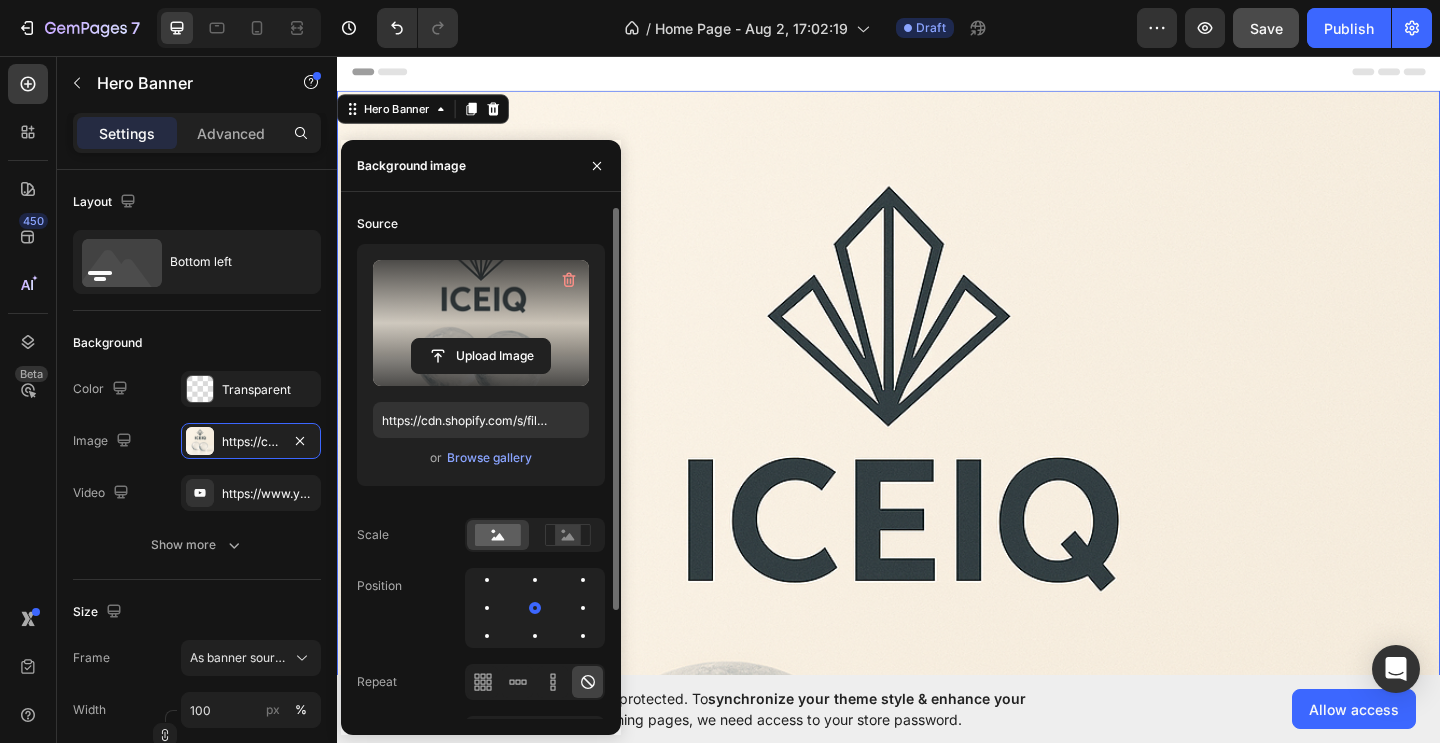 type on "https://cdn.shopify.com/s/files/1/0915/0057/7096/files/gempages_577762848831177669-29fa02b4-561b-426b-a8f9-1edf3f6c14aa.png" 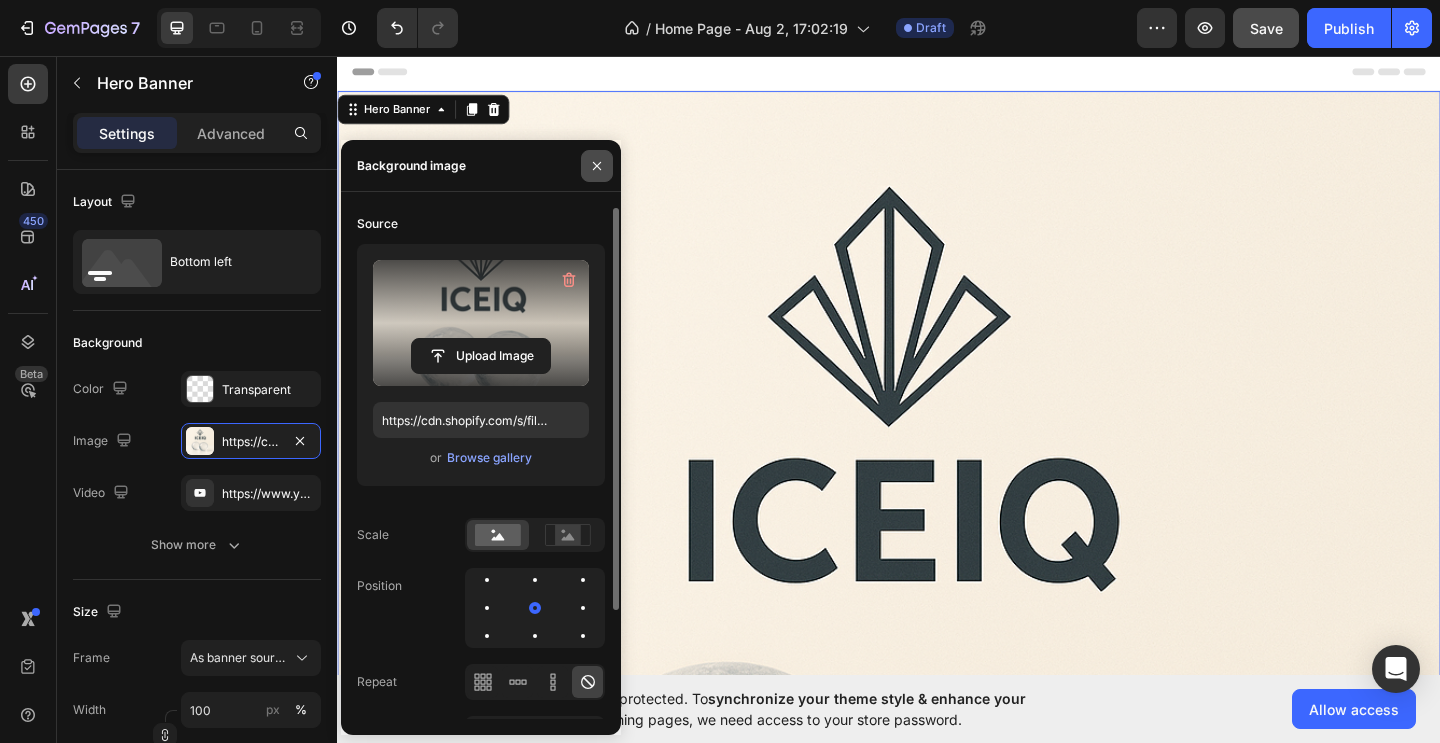 click 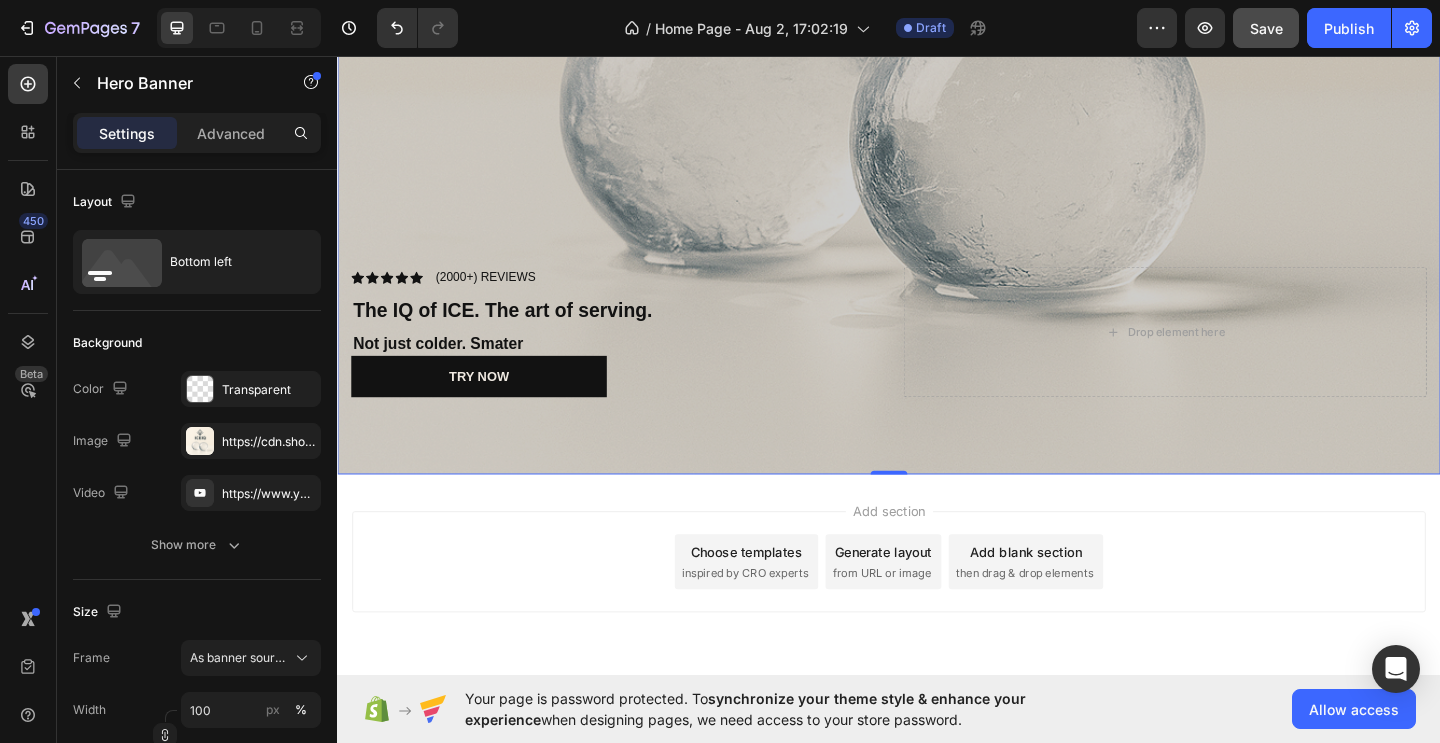 scroll, scrollTop: 786, scrollLeft: 0, axis: vertical 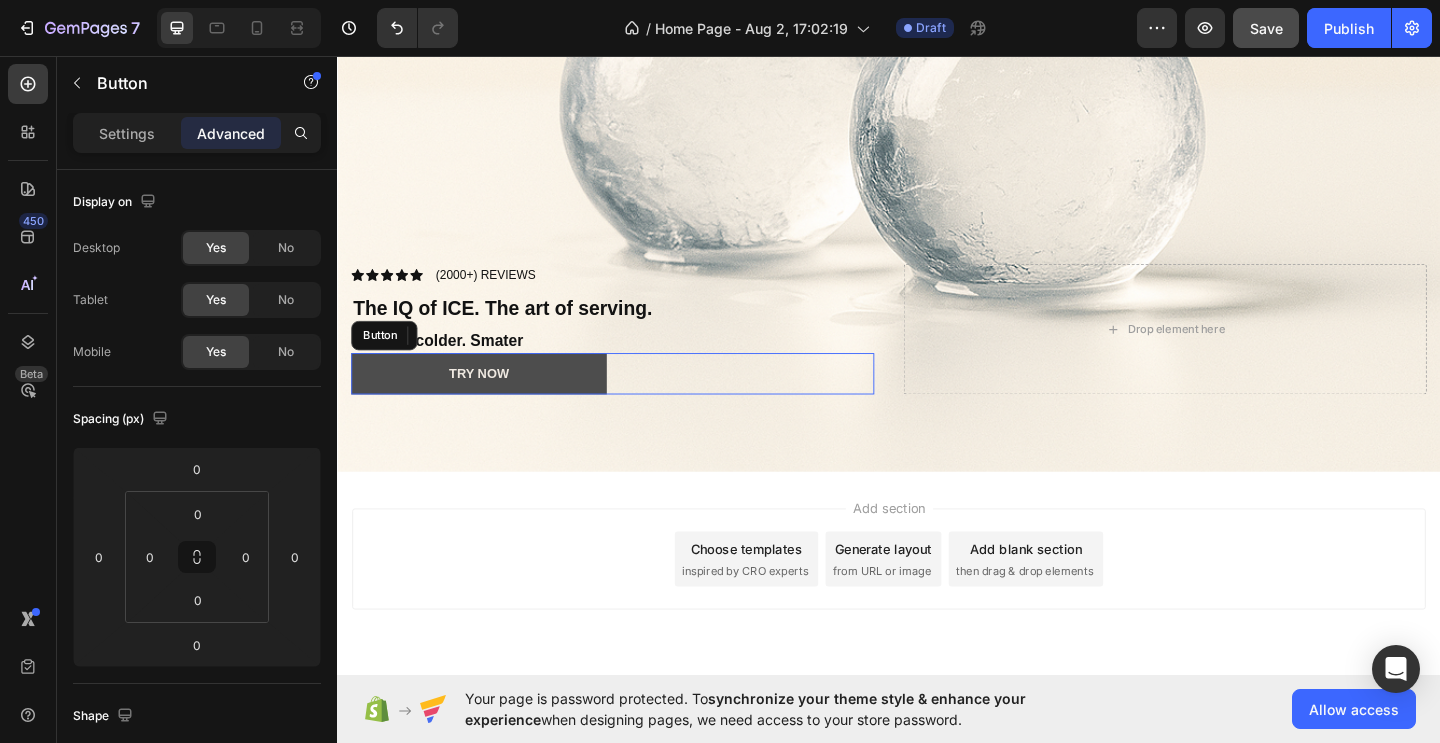 click on "Try NOw" at bounding box center [491, 401] 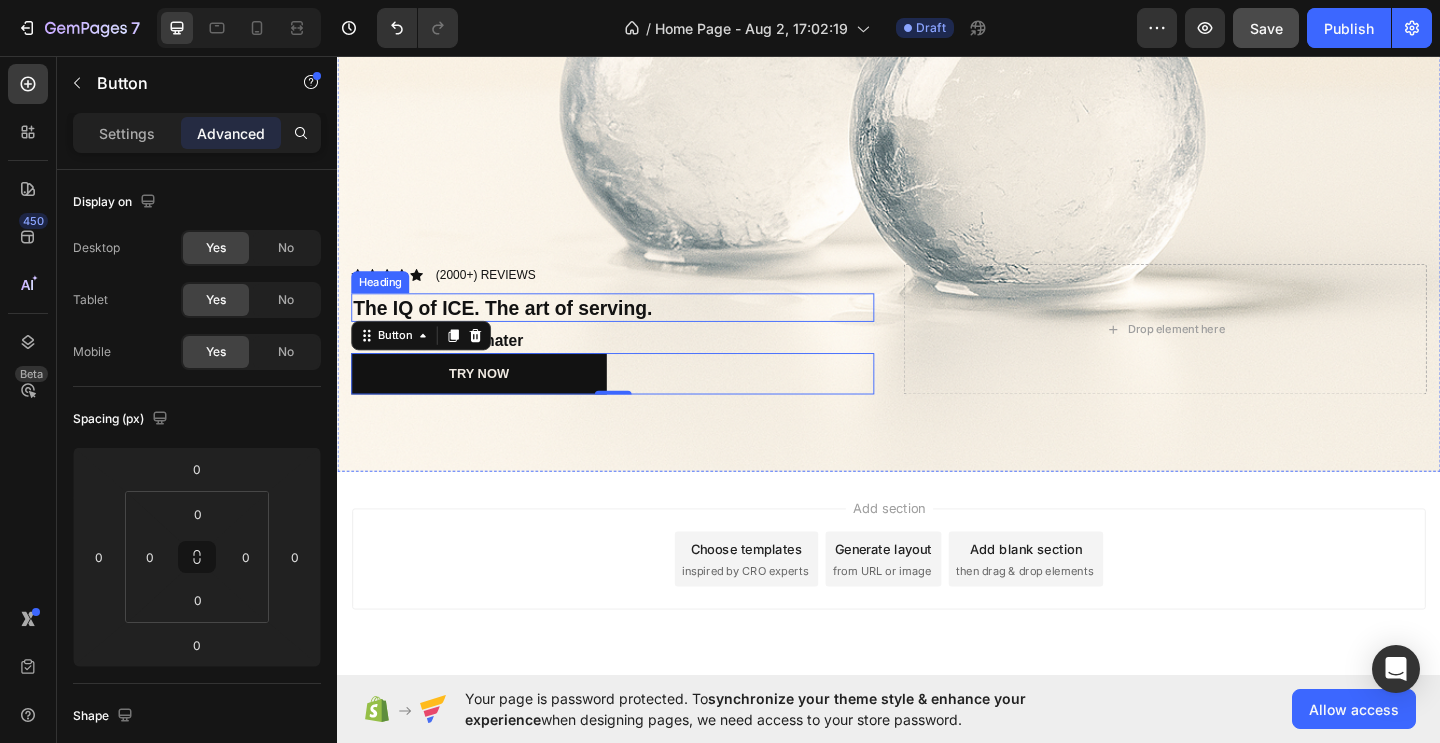 click on "The IQ of ICE. The art of serving." at bounding box center (517, 329) 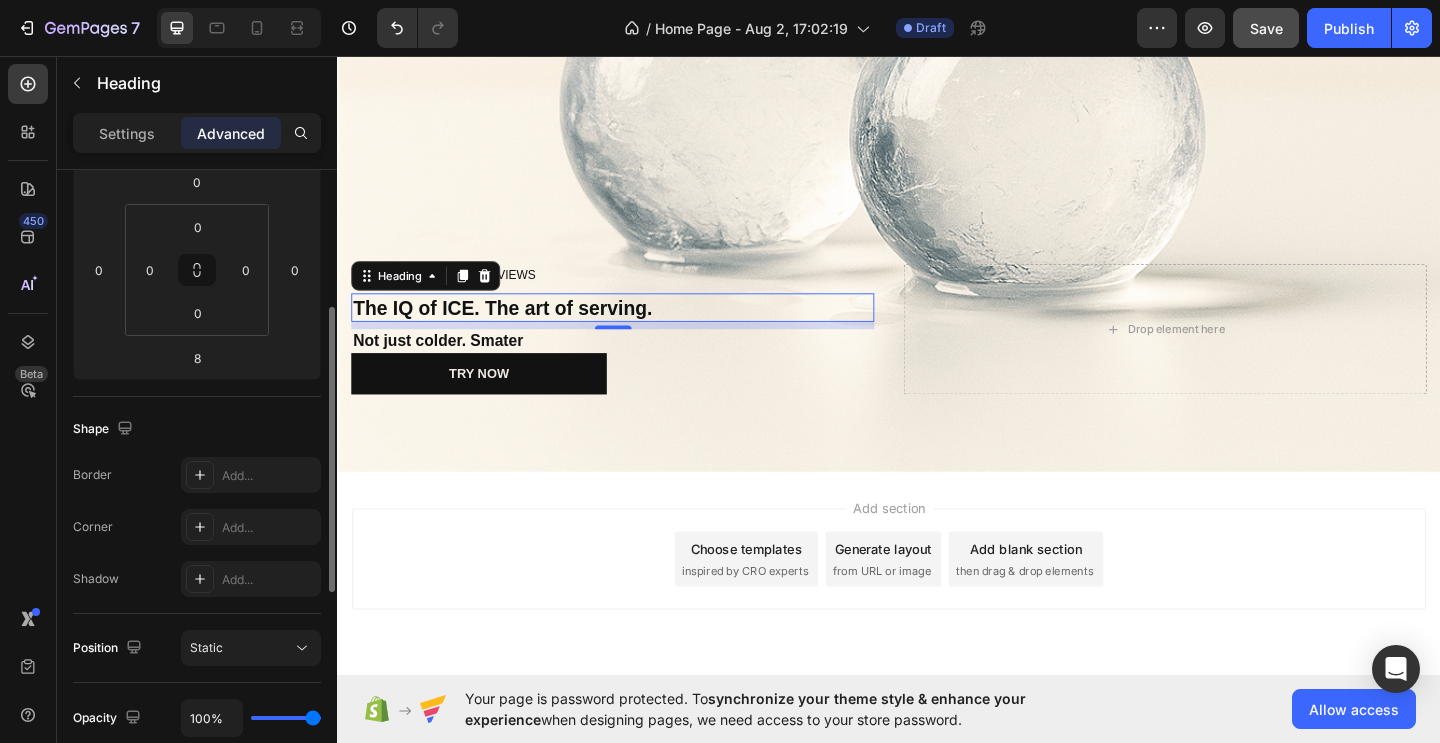 scroll, scrollTop: 315, scrollLeft: 0, axis: vertical 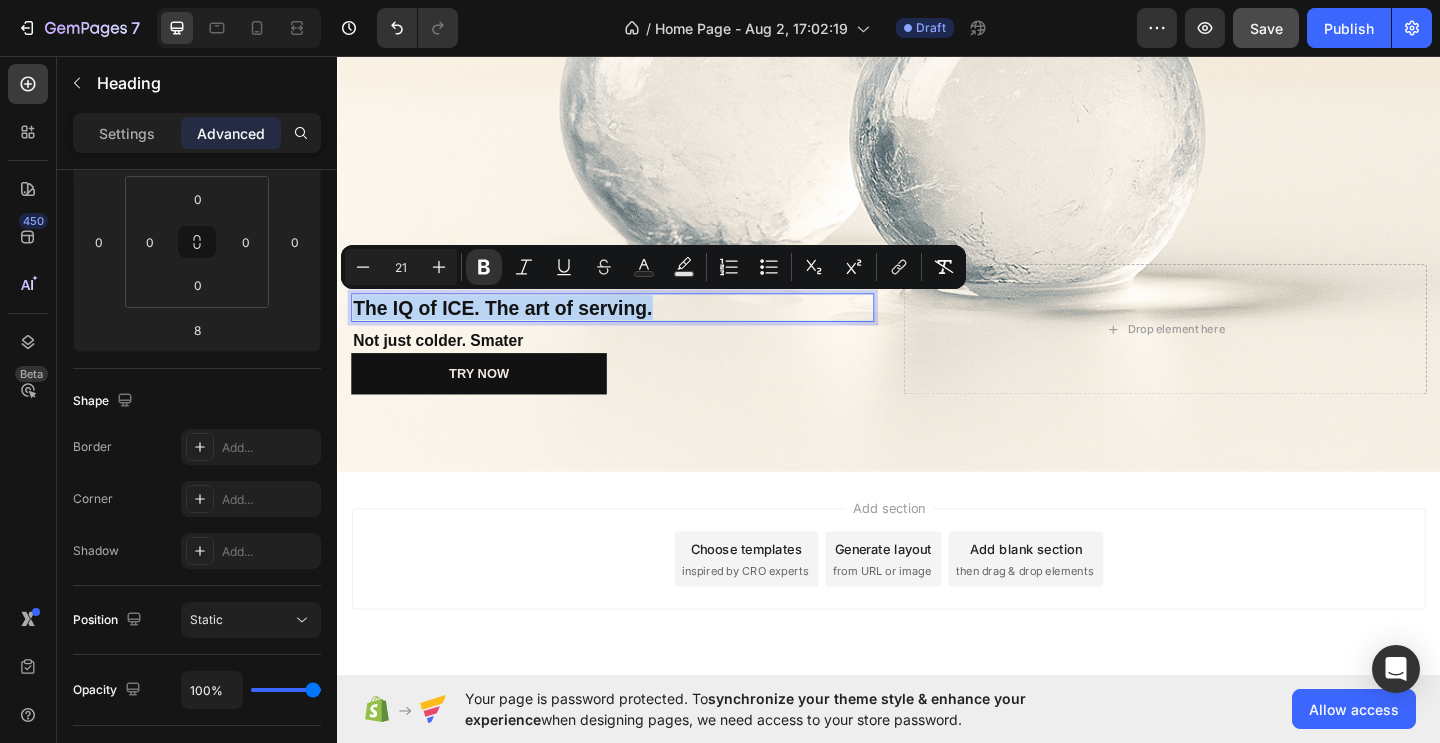 drag, startPoint x: 357, startPoint y: 331, endPoint x: 683, endPoint y: 331, distance: 326 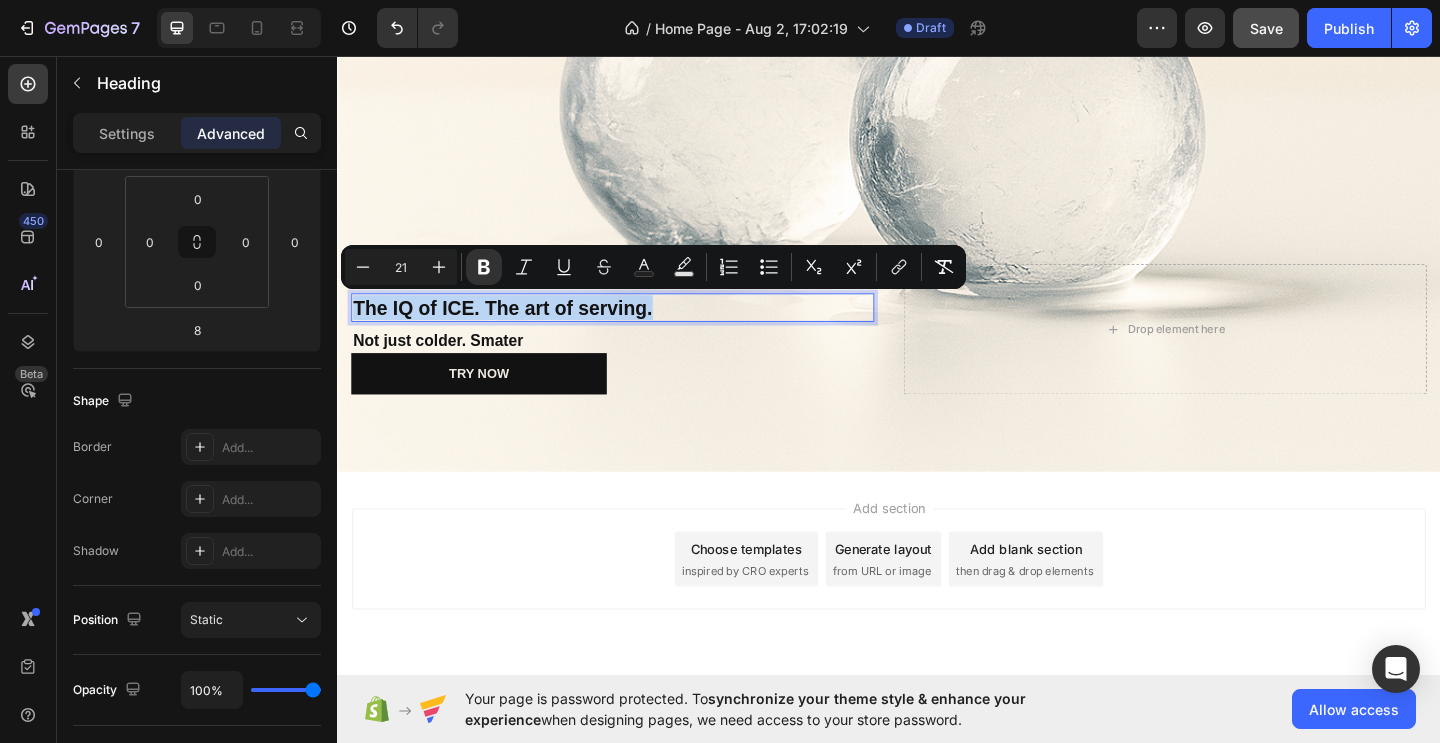 click on "The IQ of ICE. The art of serving." at bounding box center [636, 329] 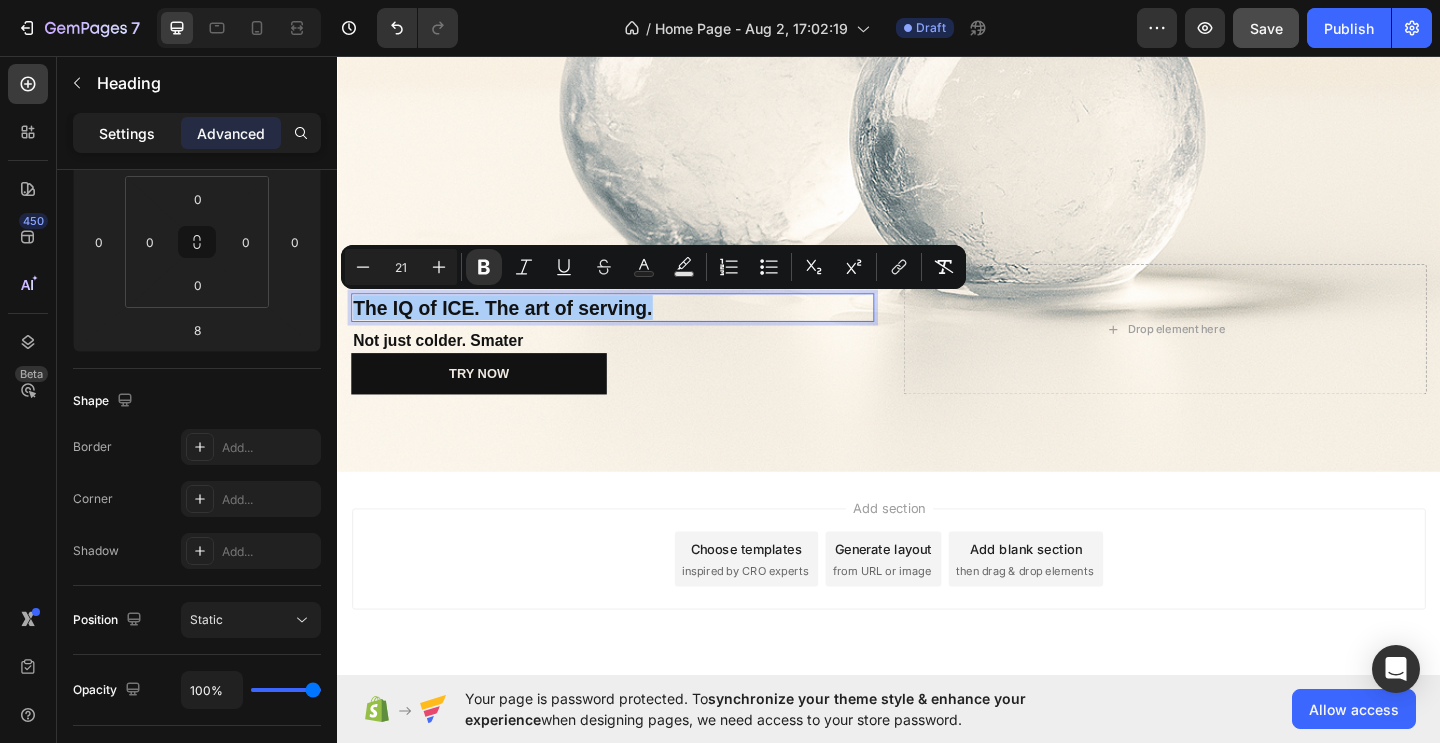 click on "Settings" at bounding box center [127, 133] 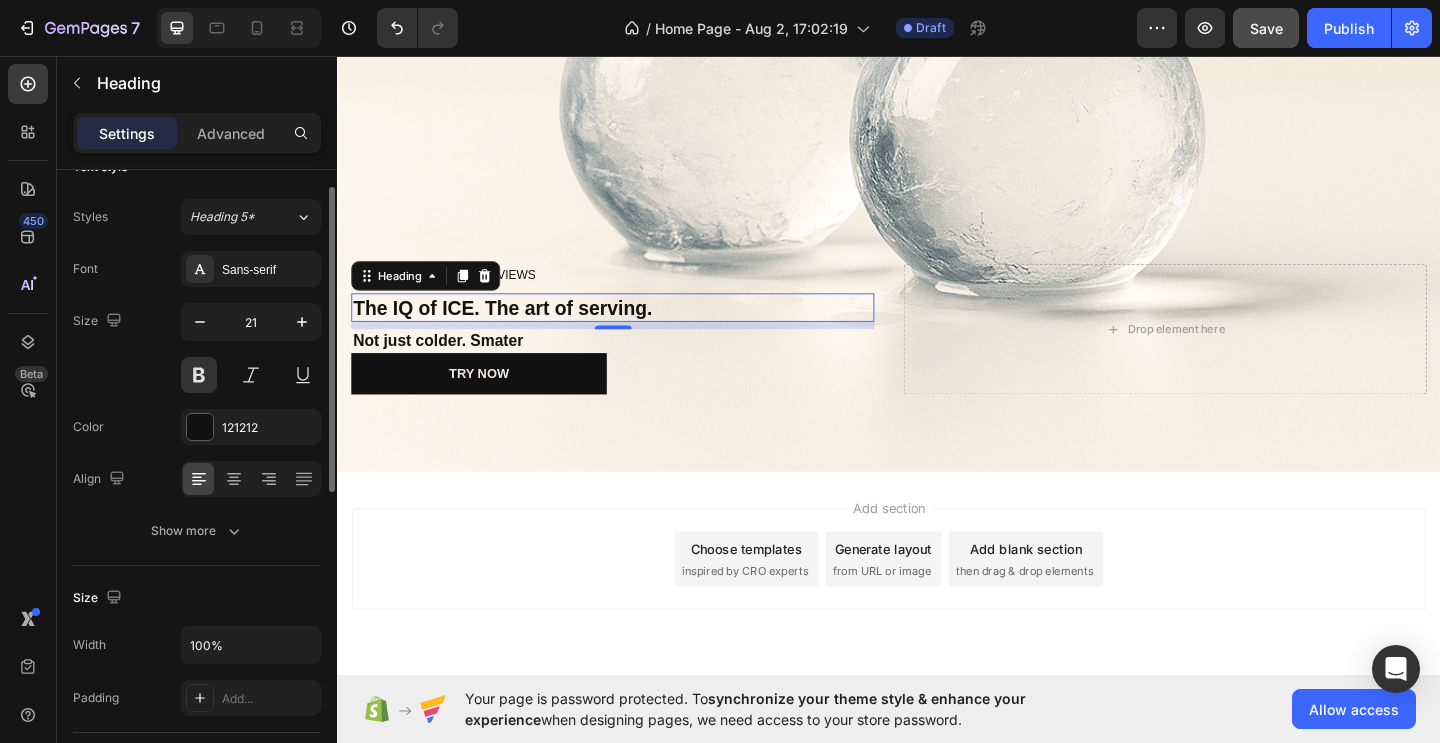 scroll, scrollTop: 35, scrollLeft: 0, axis: vertical 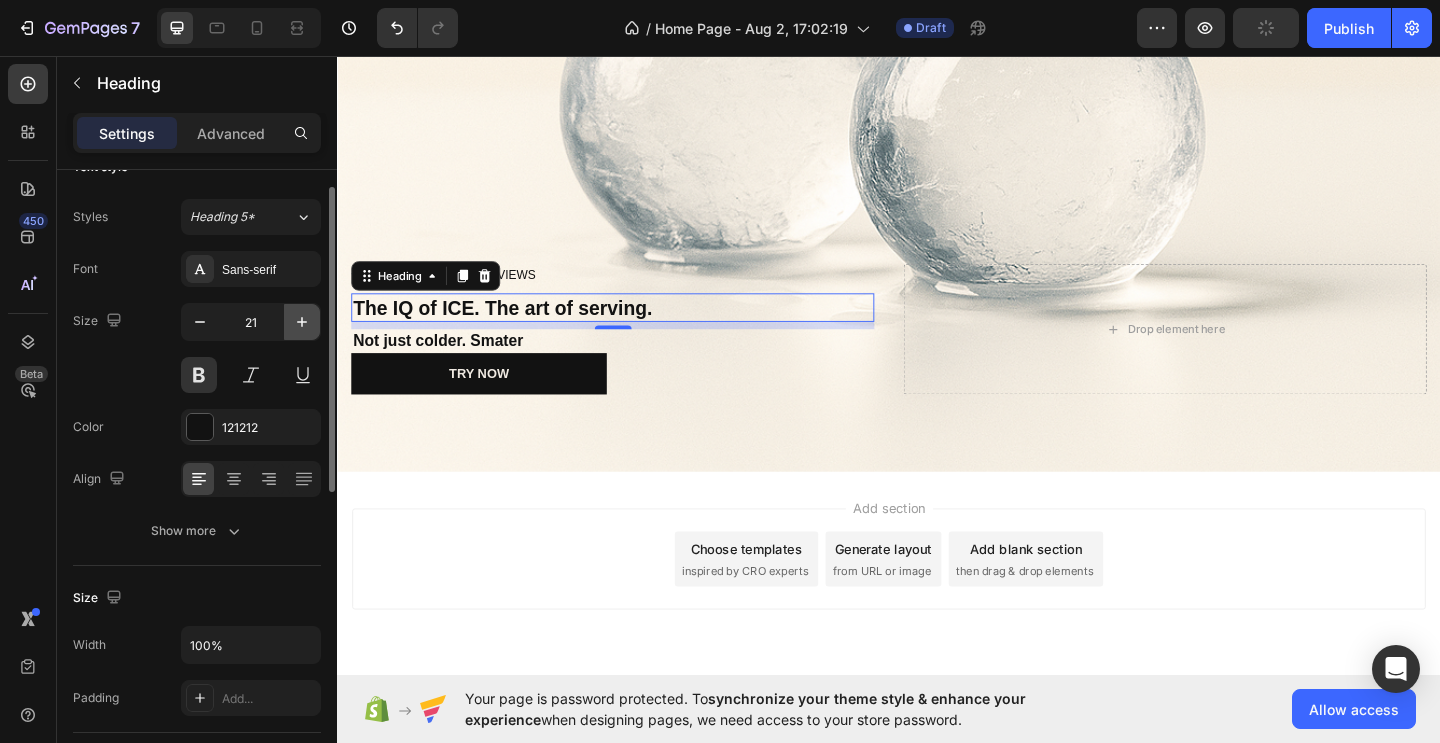 click 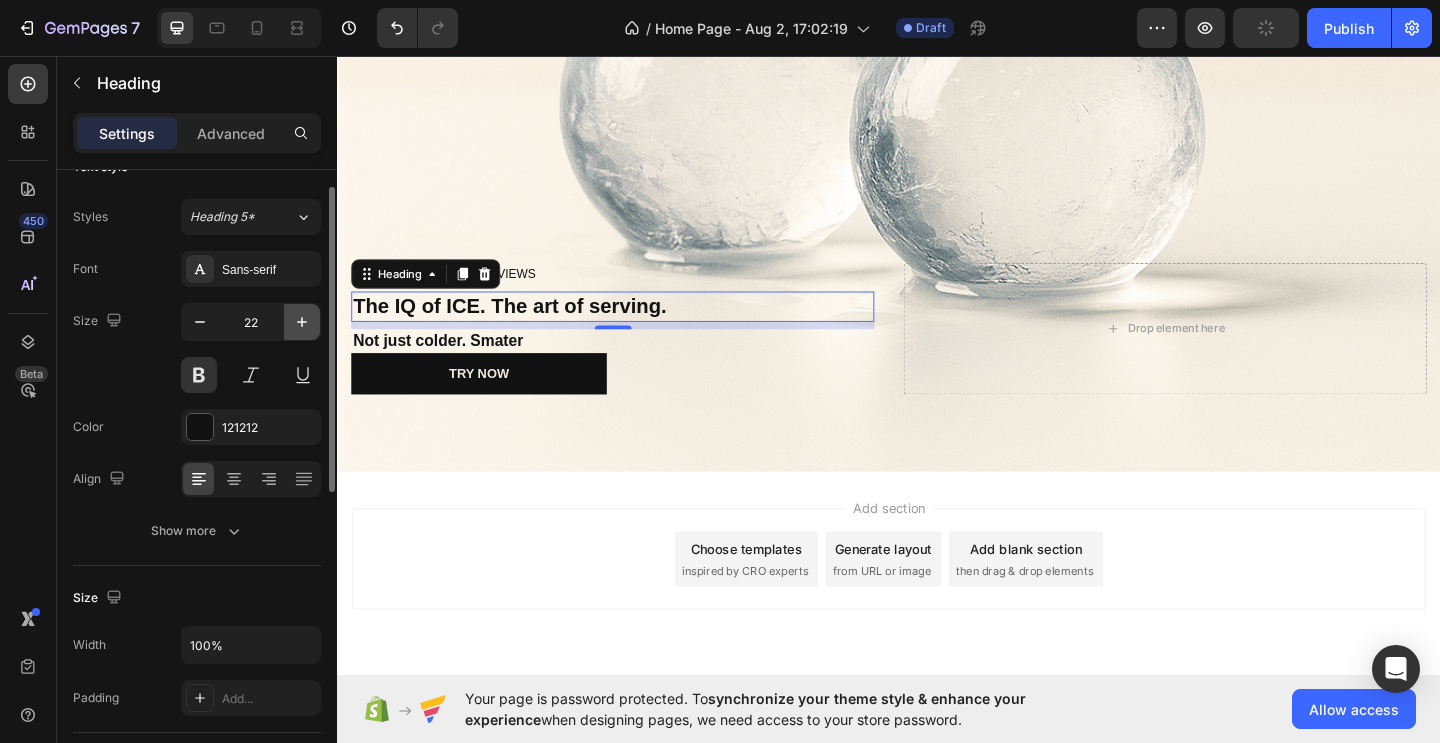 click 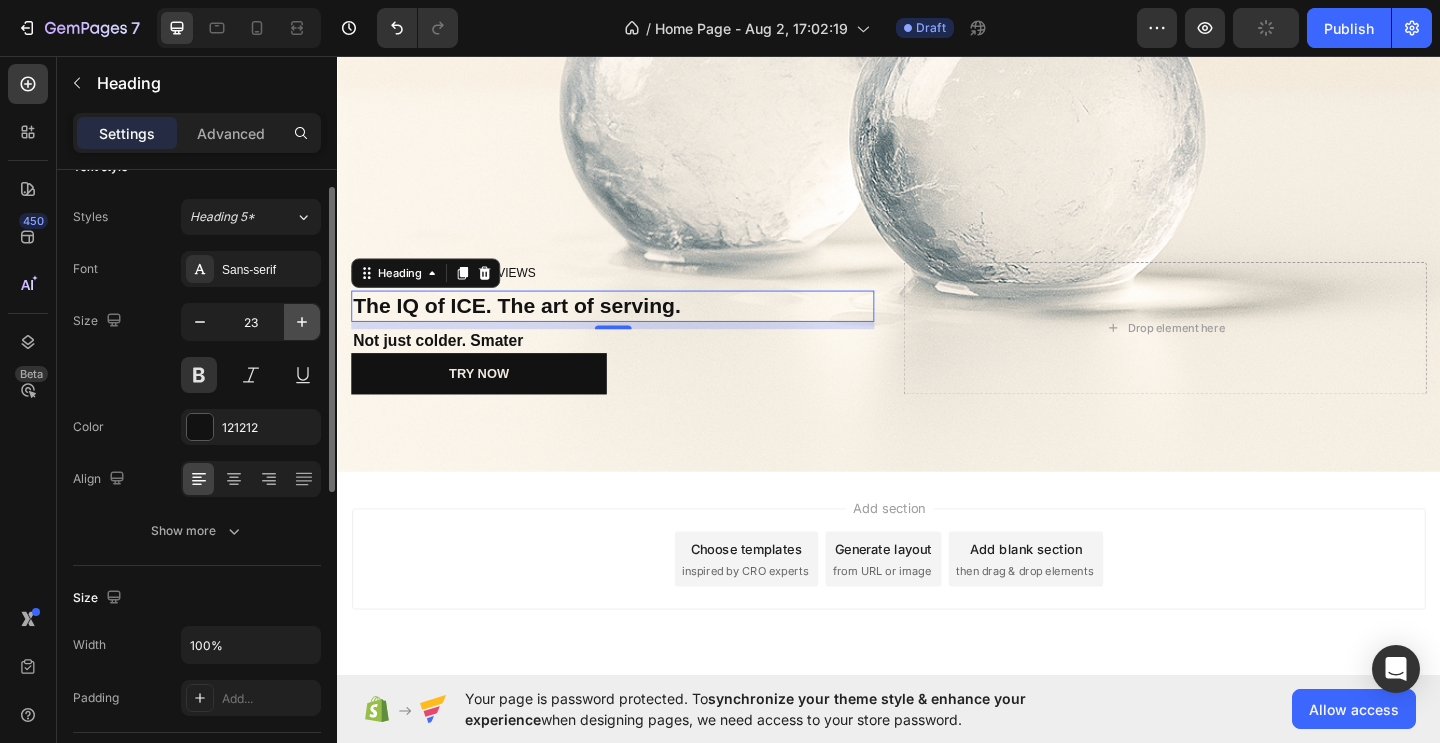 click 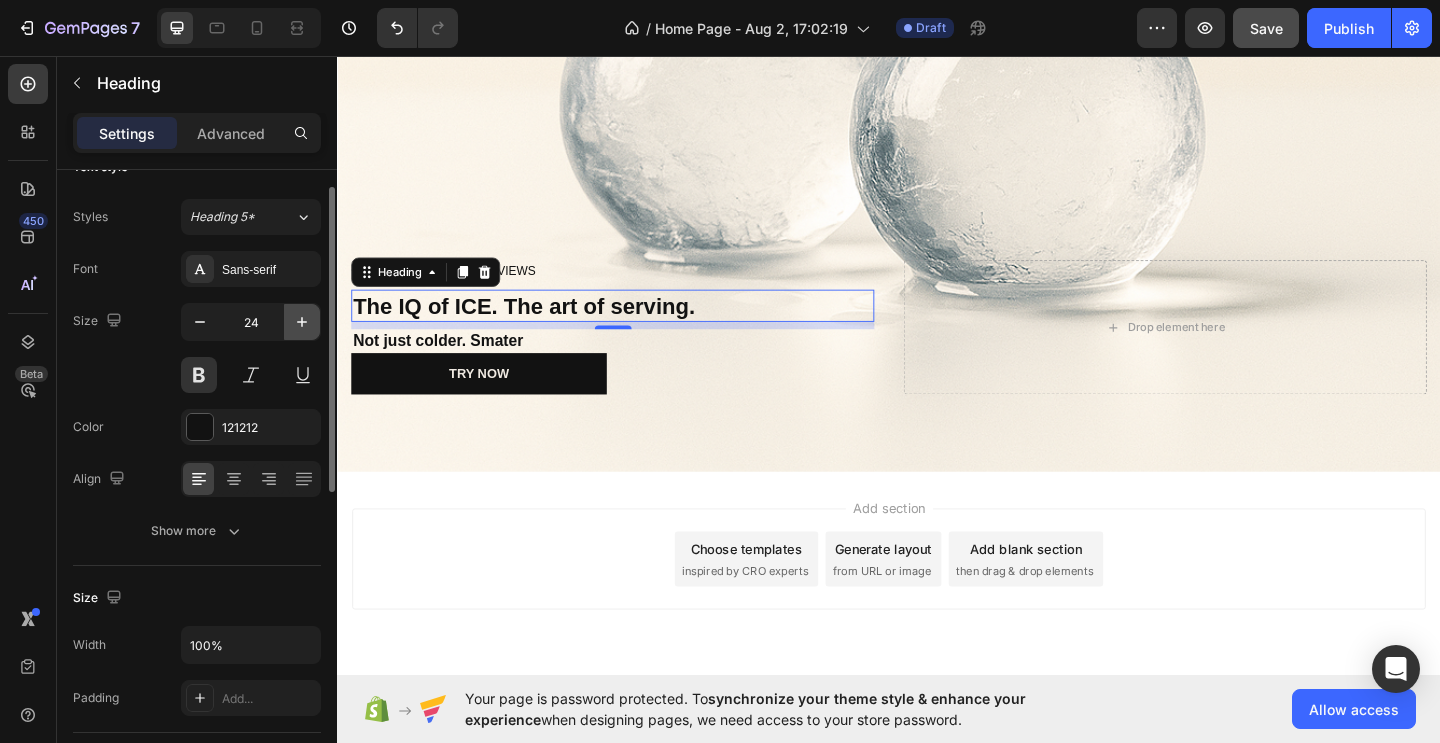 click 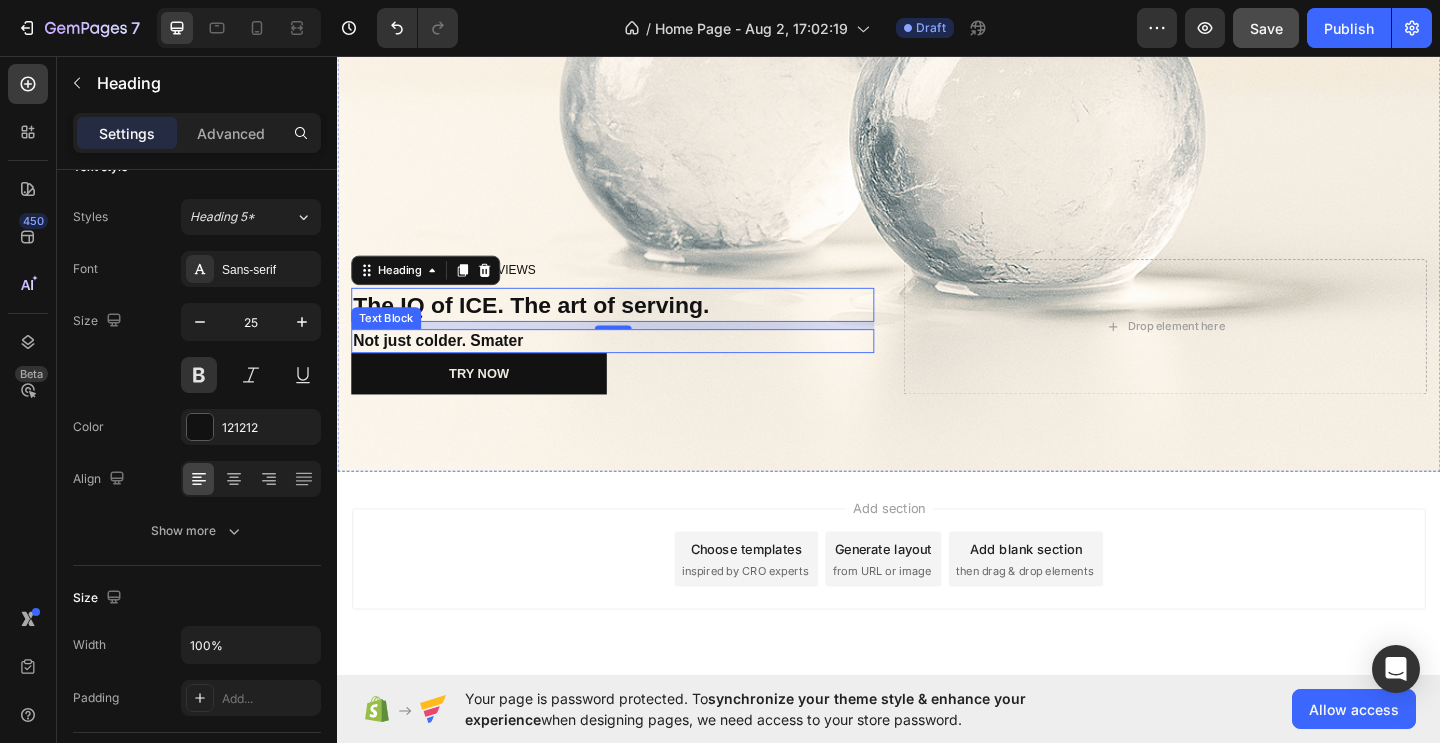 click on "Not just colder. Smater" at bounding box center (636, 366) 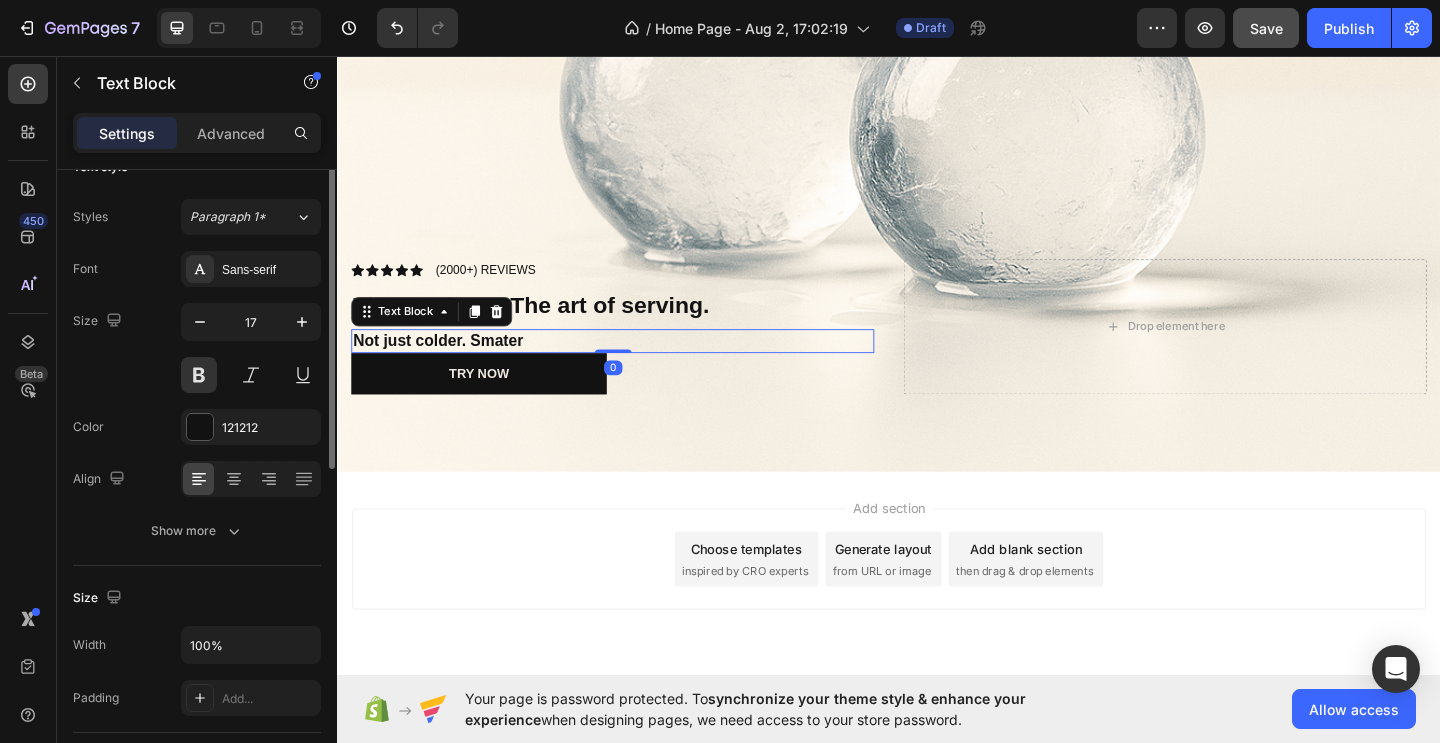 scroll, scrollTop: 0, scrollLeft: 0, axis: both 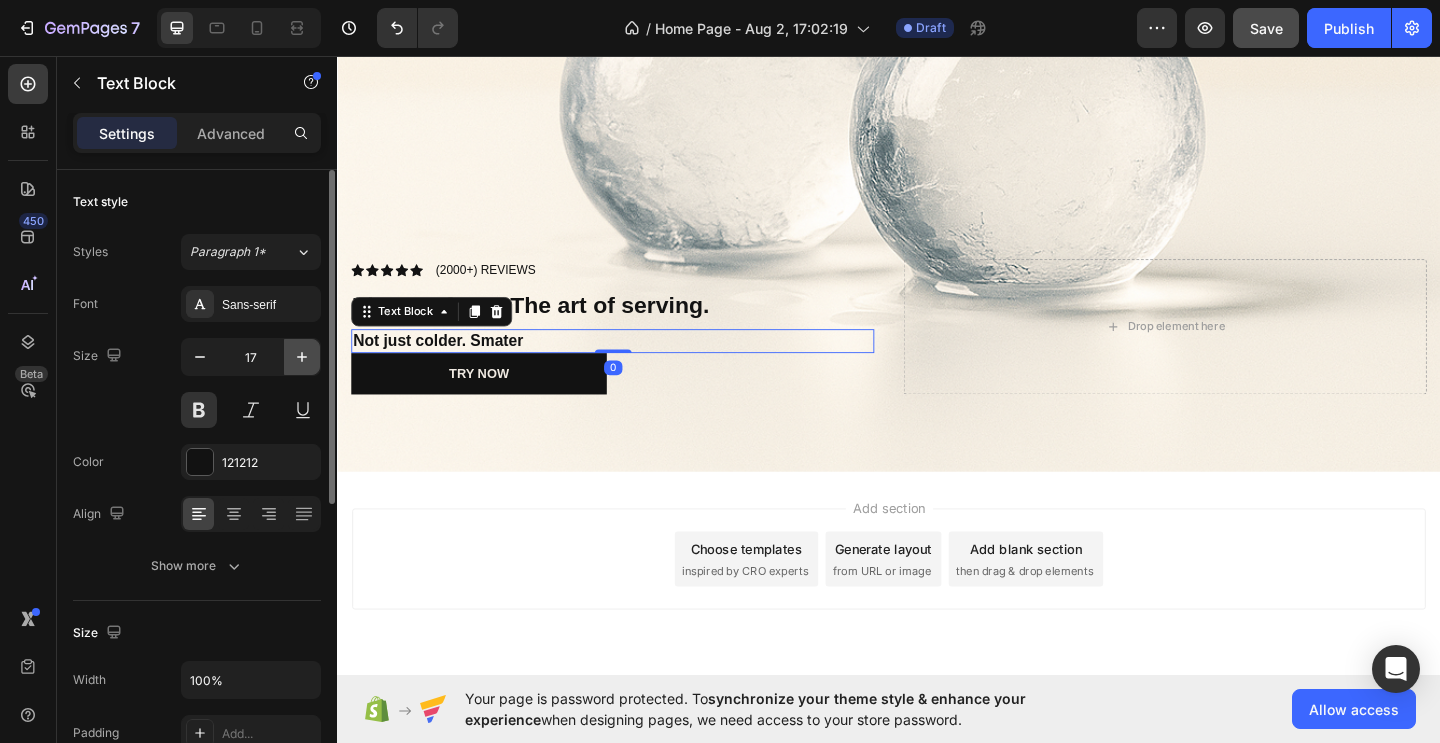 click 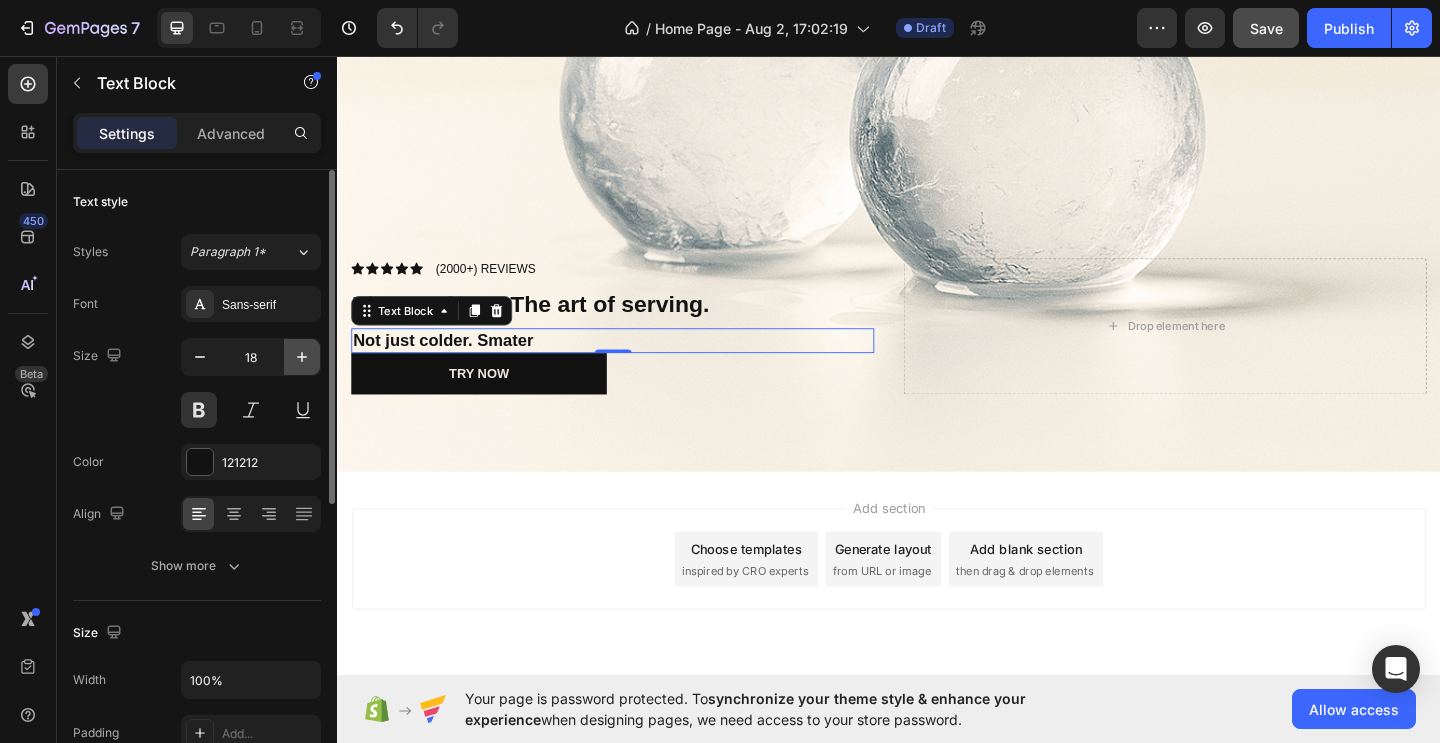 click 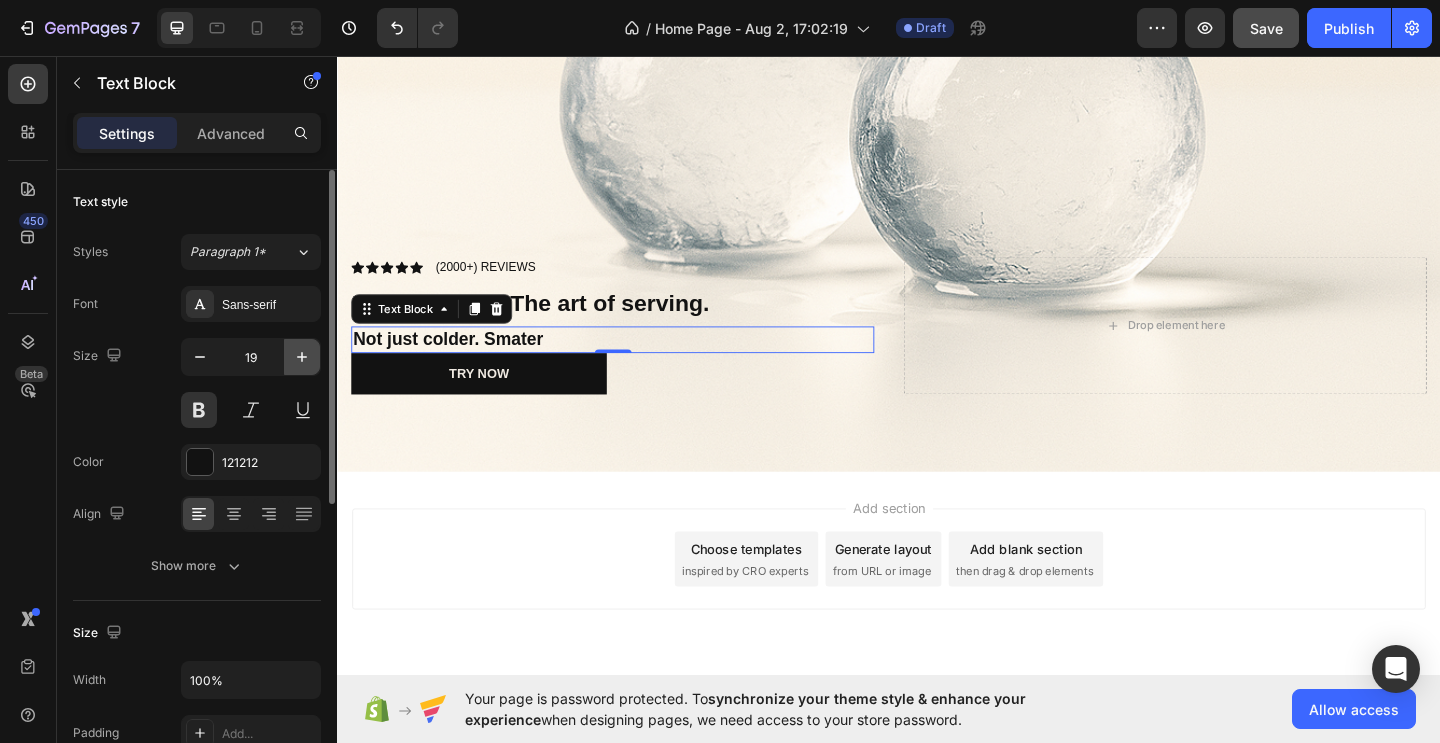 click 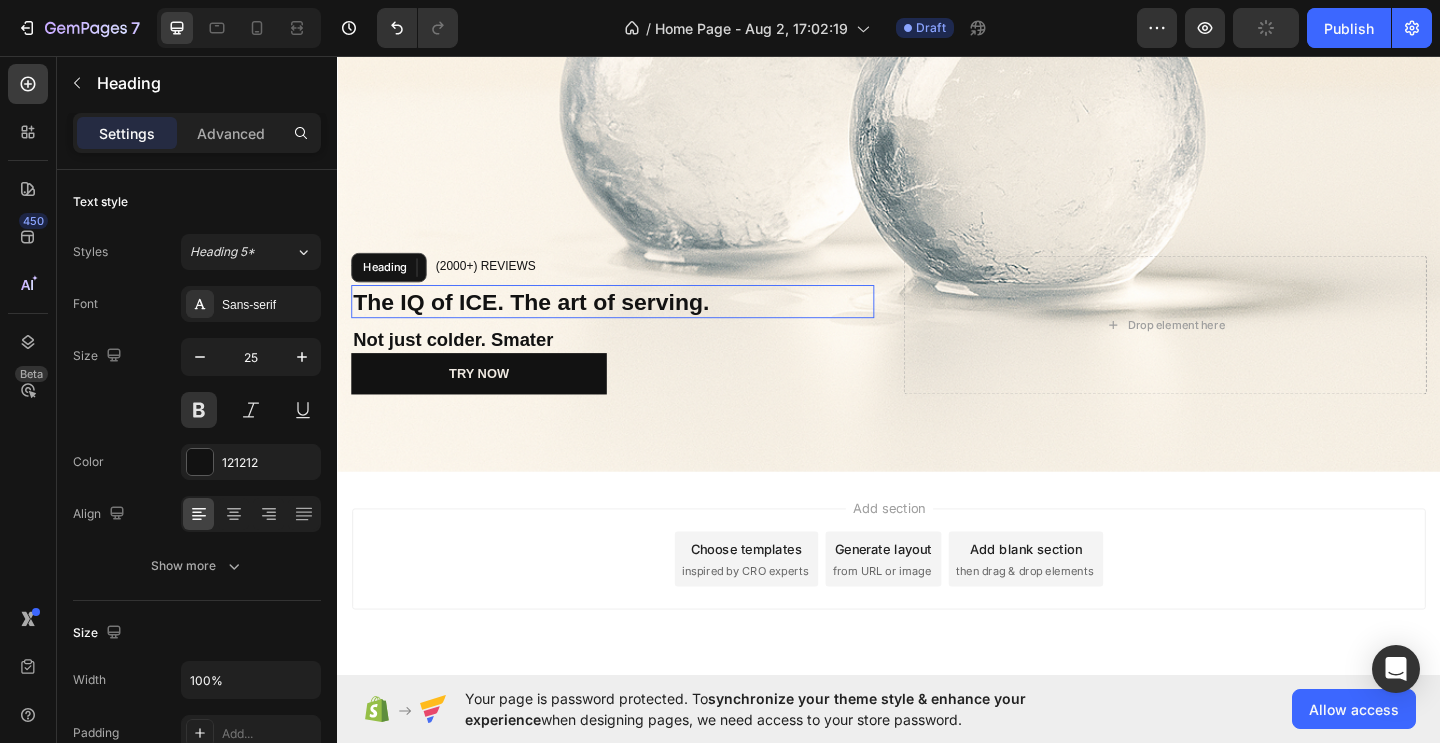 click on "The IQ of ICE. The art of serving." at bounding box center (548, 323) 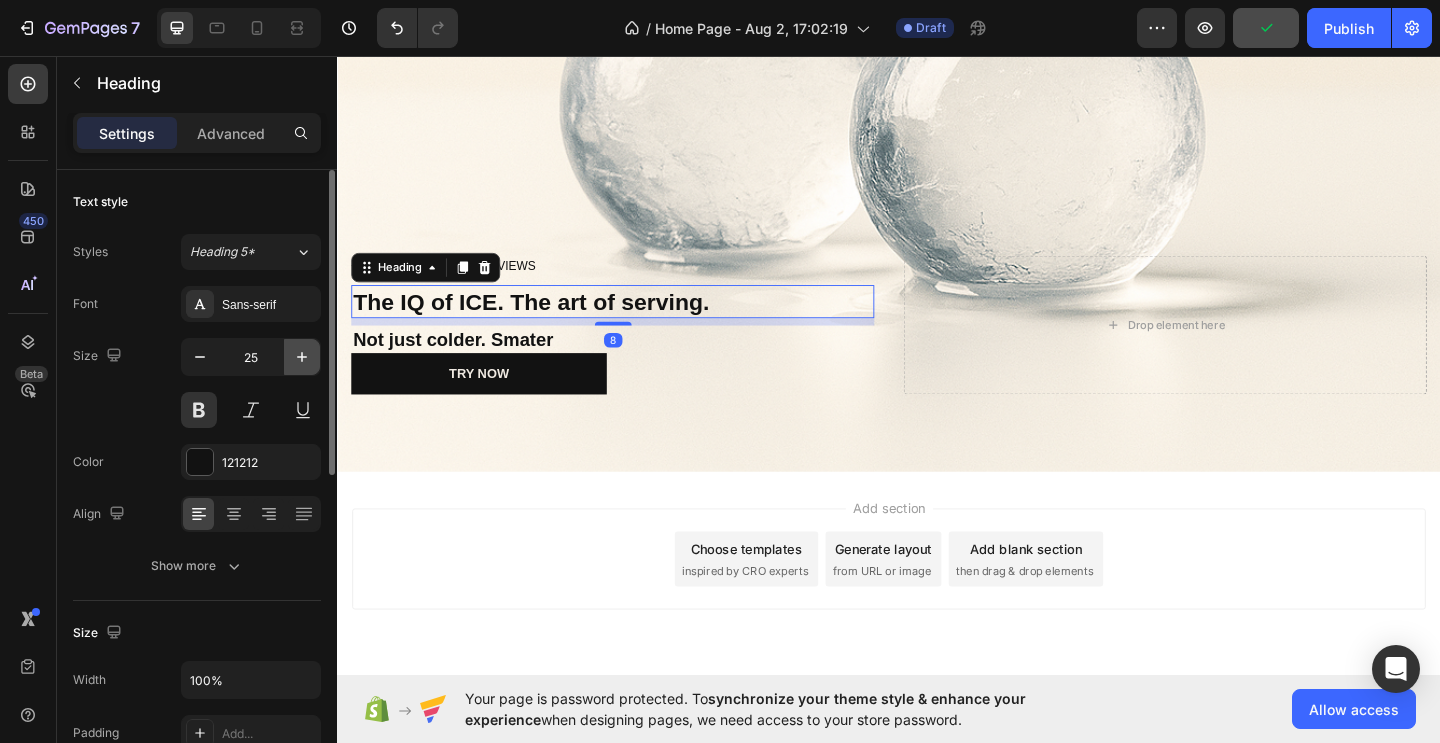 click 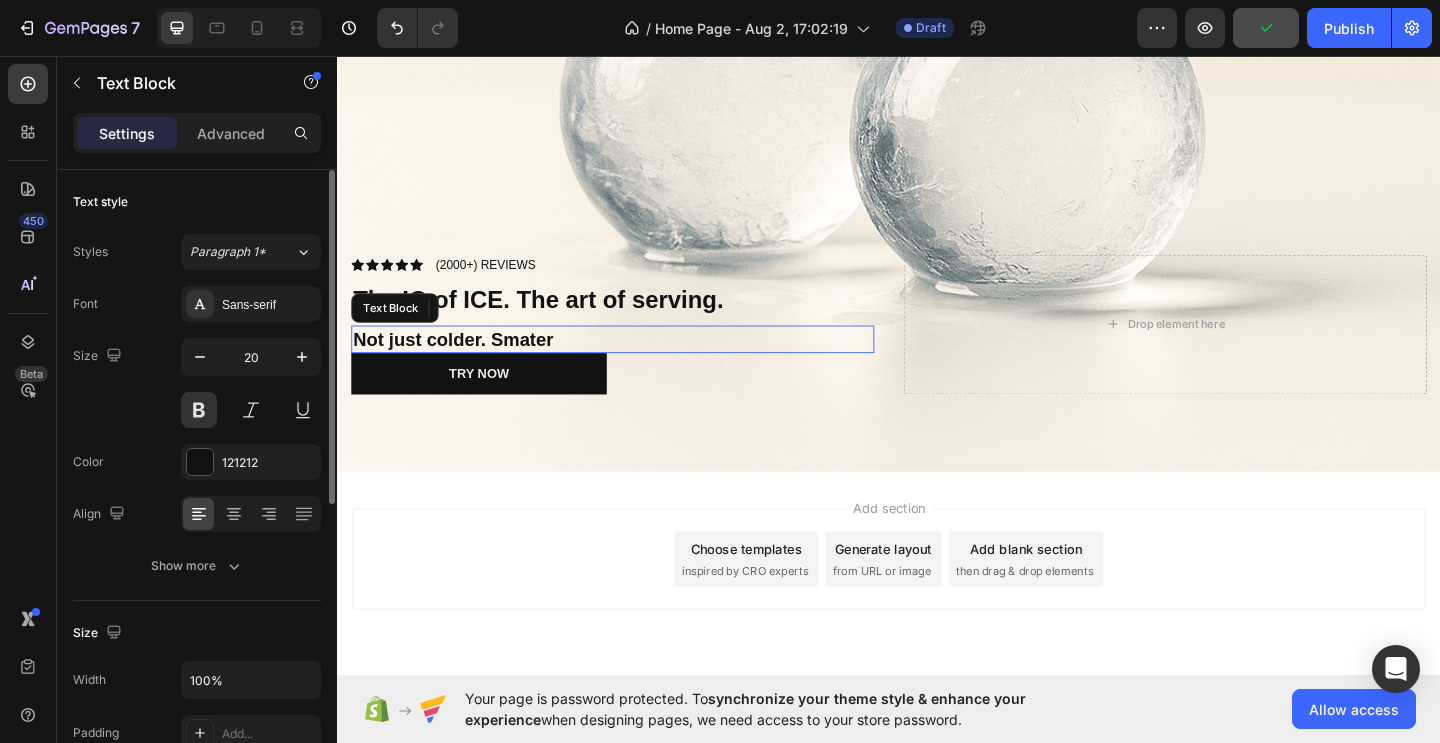 click on "Not just colder. Smater" at bounding box center [636, 364] 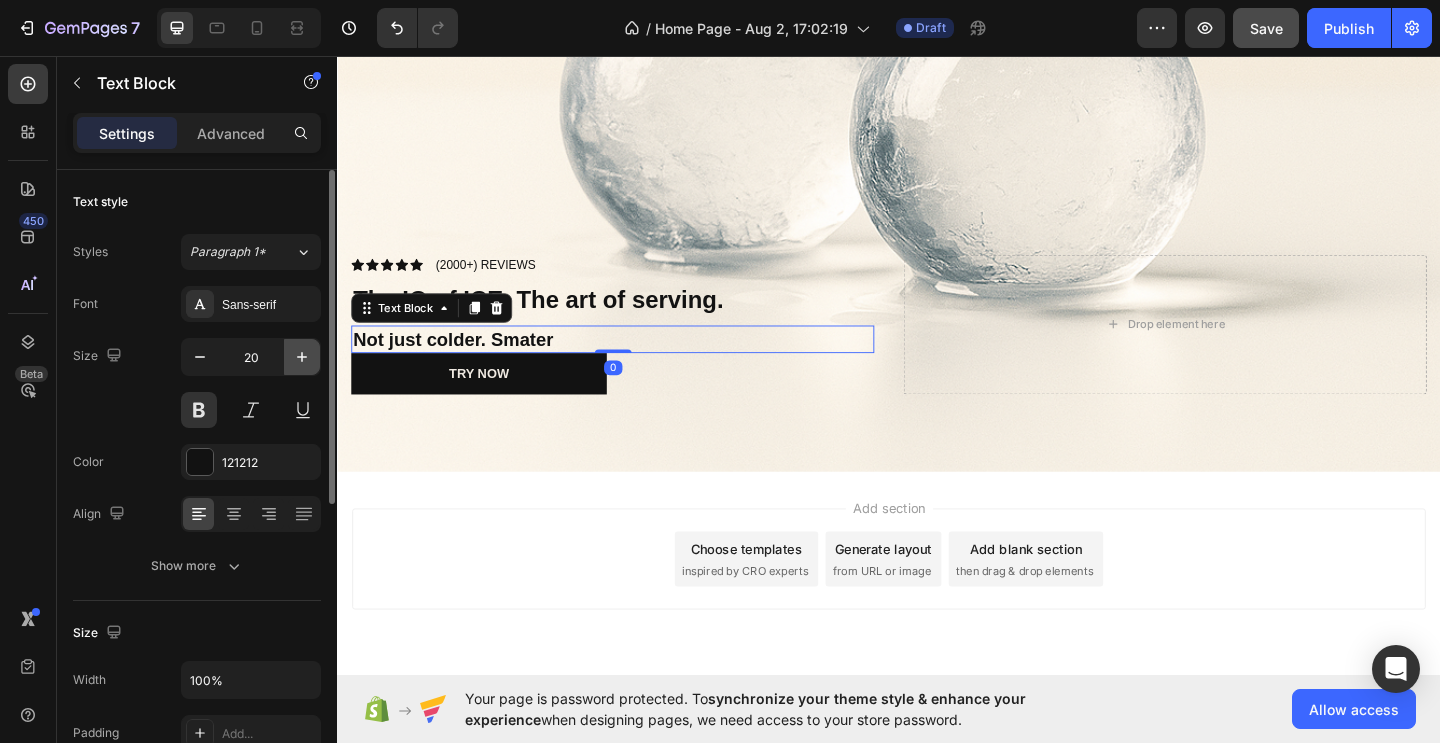 click 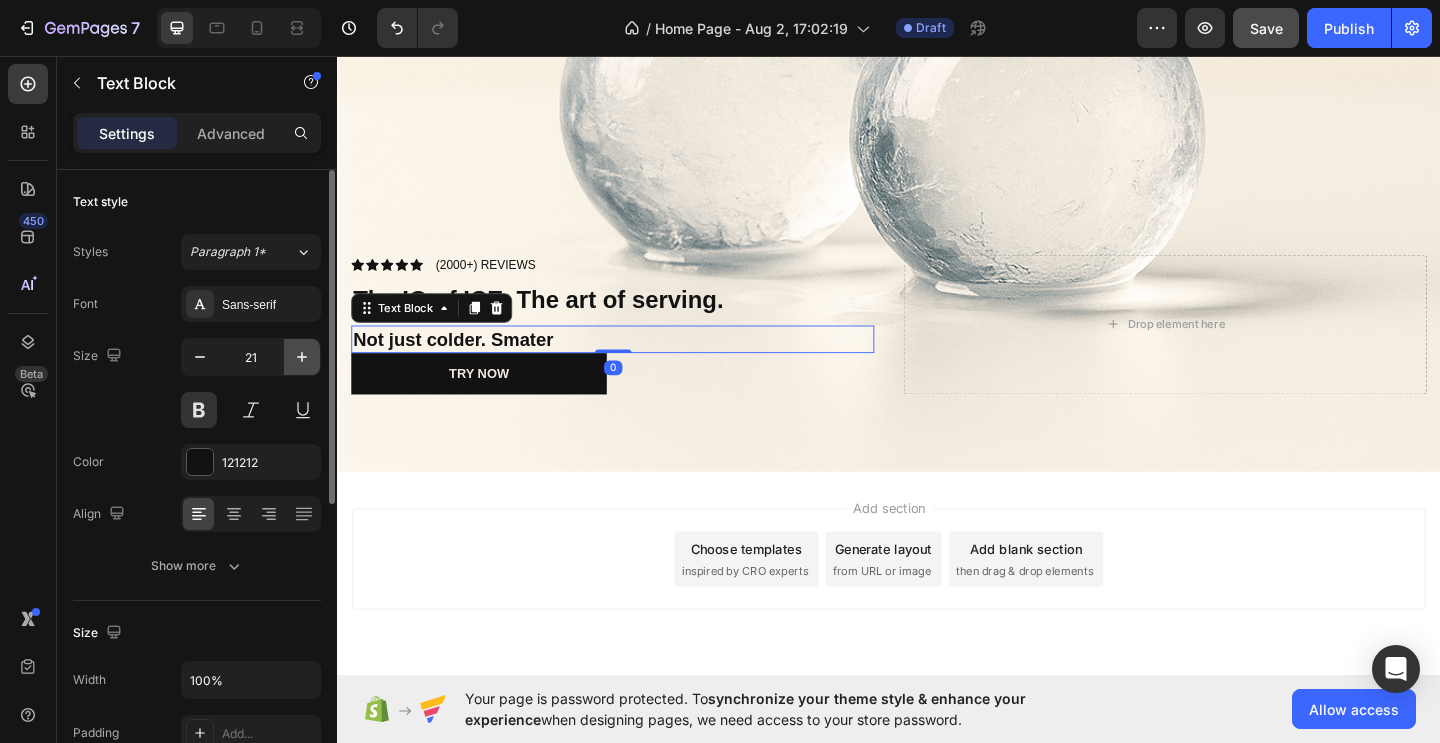 click 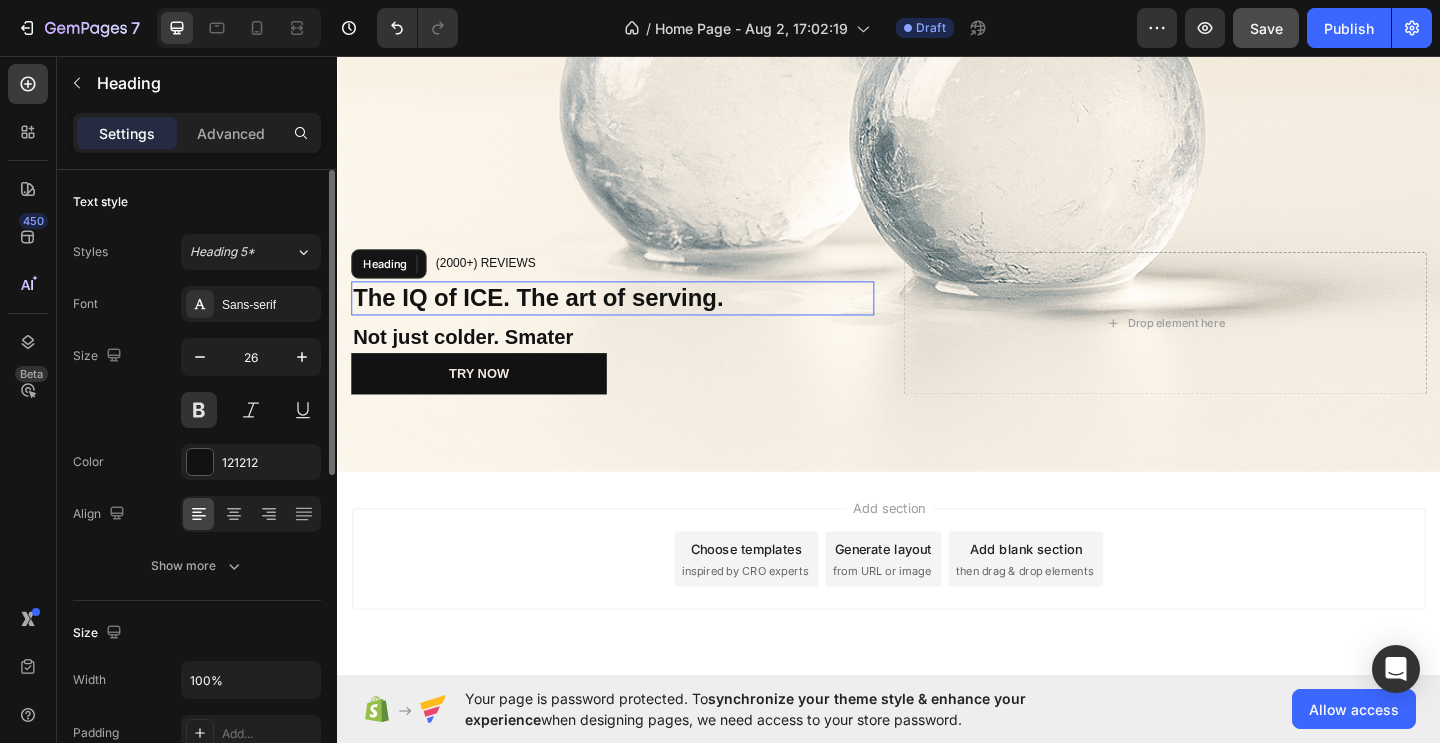 click on "The IQ of ICE. The art of serving." at bounding box center (555, 319) 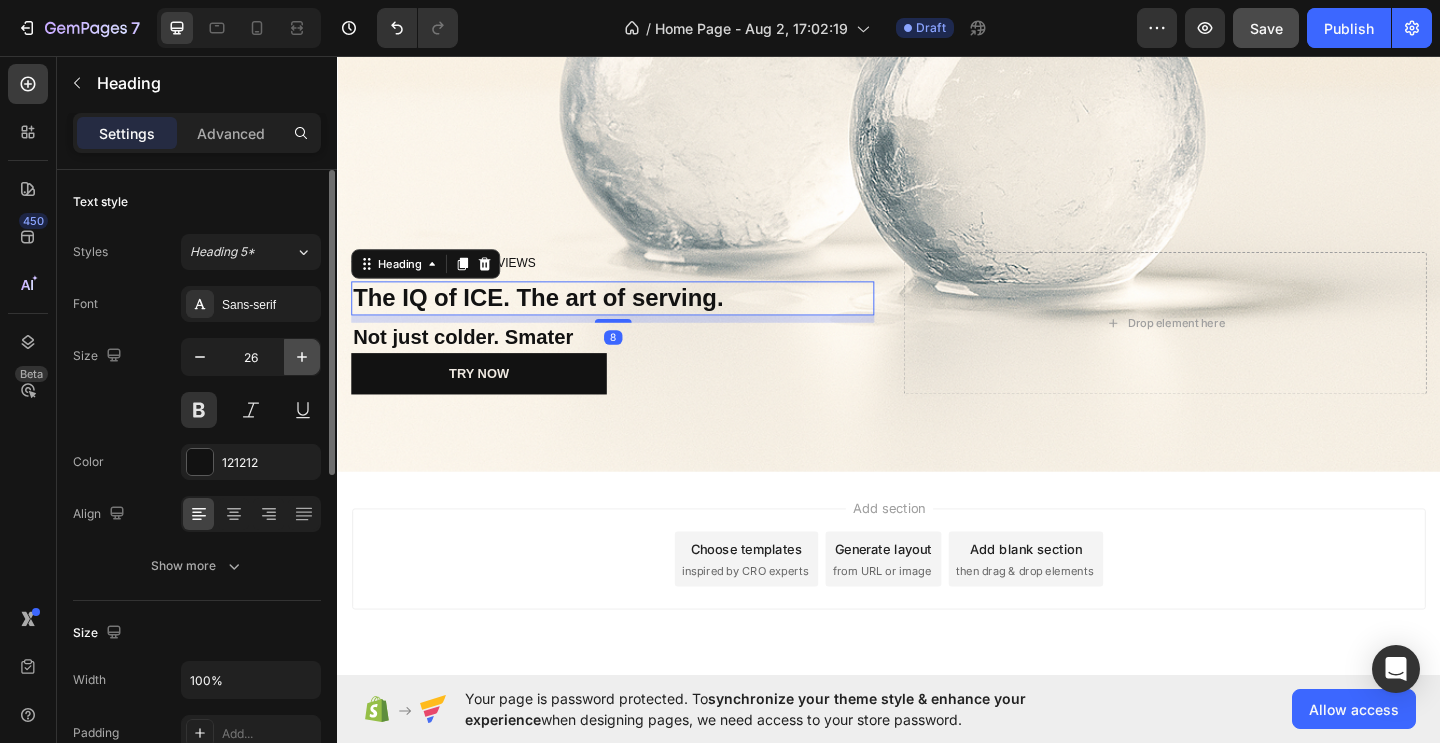click 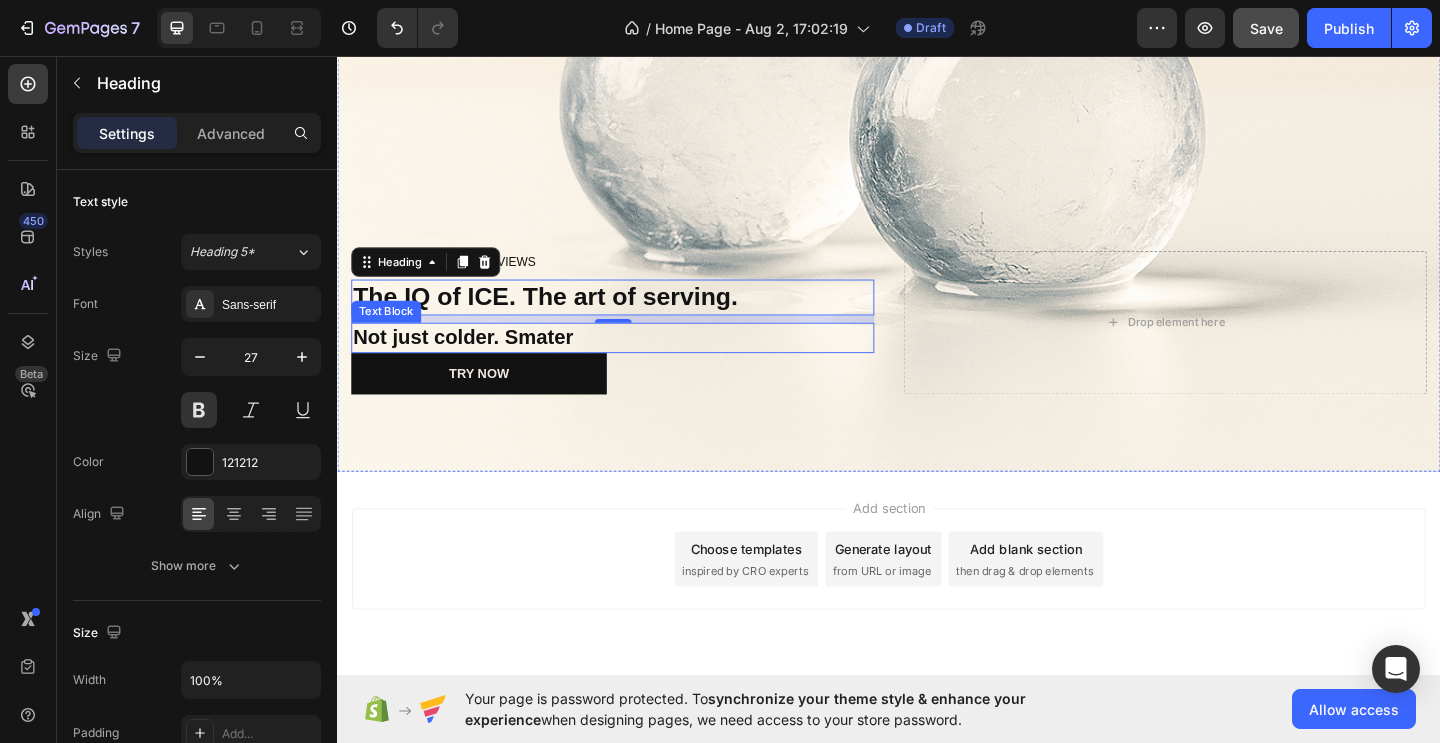 click on "Not just colder. Smater" at bounding box center [636, 362] 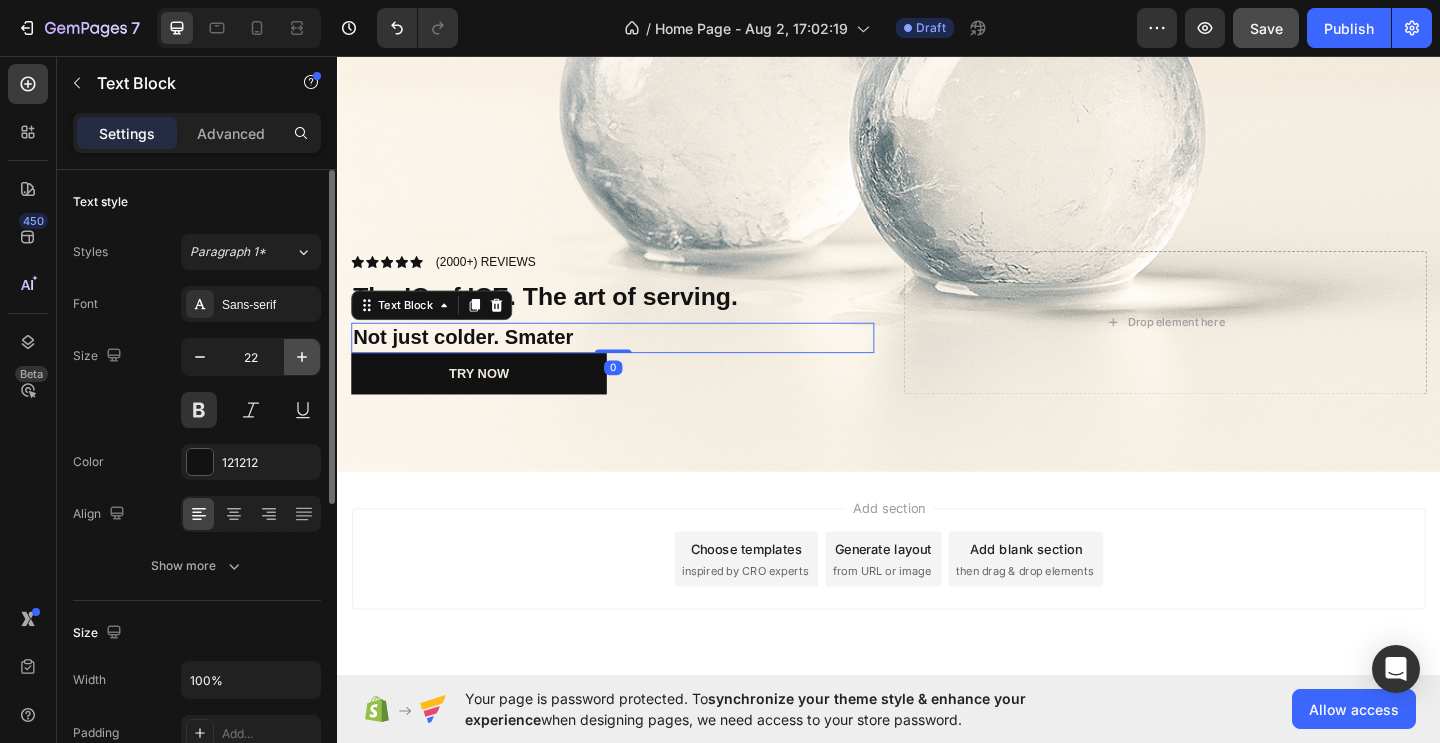click 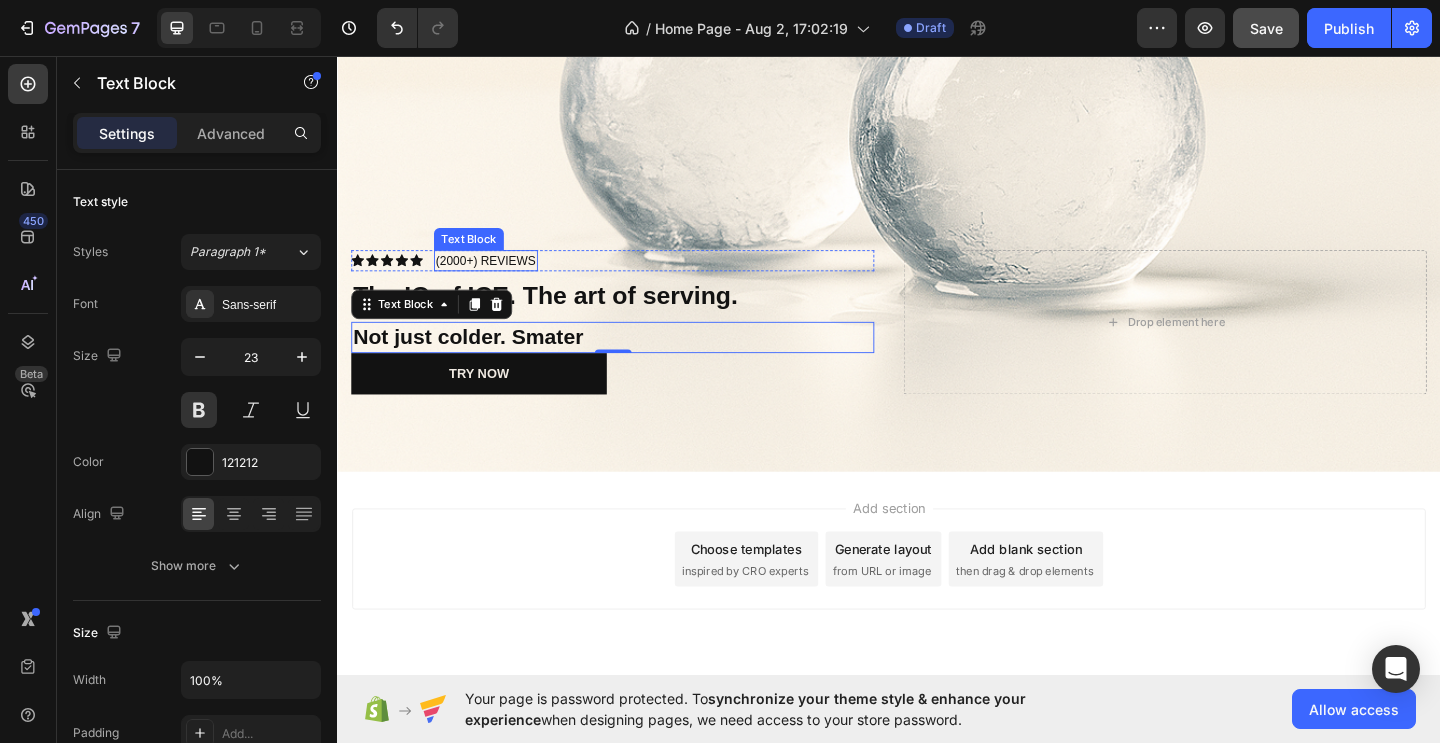 click on "(2000+) REVIEWS" at bounding box center (498, 279) 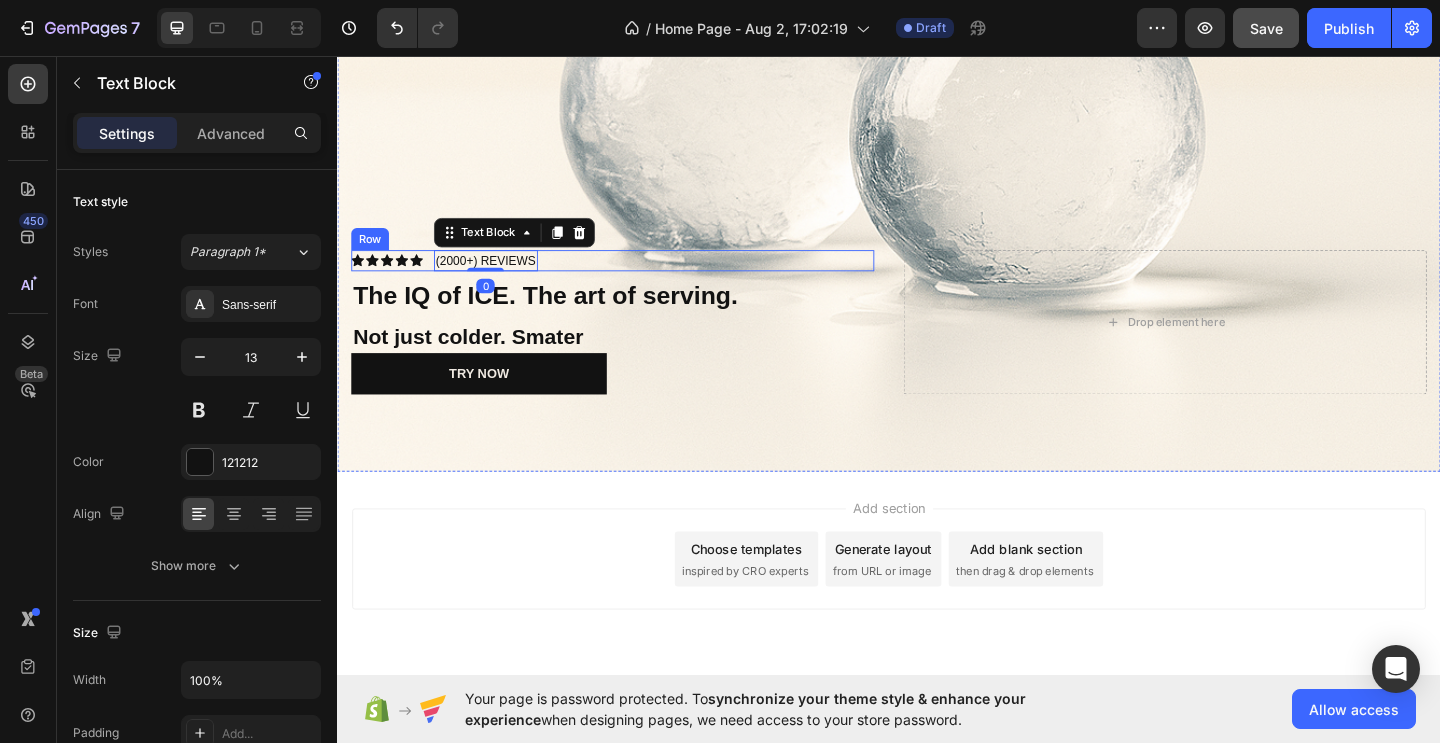 click on "Icon Icon Icon Icon Icon Icon List (2000+) REVIEWS Text Block   0 Row" at bounding box center (636, 279) 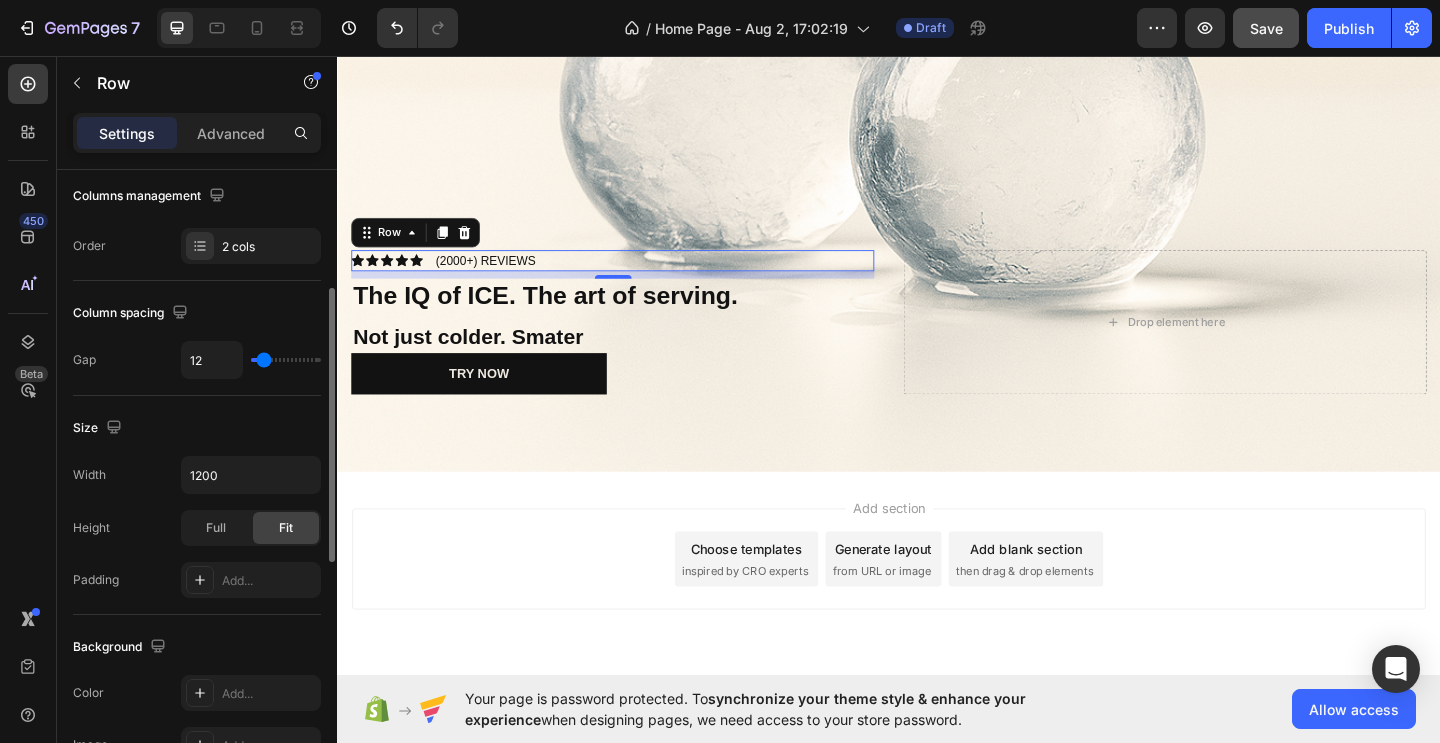 scroll, scrollTop: 269, scrollLeft: 0, axis: vertical 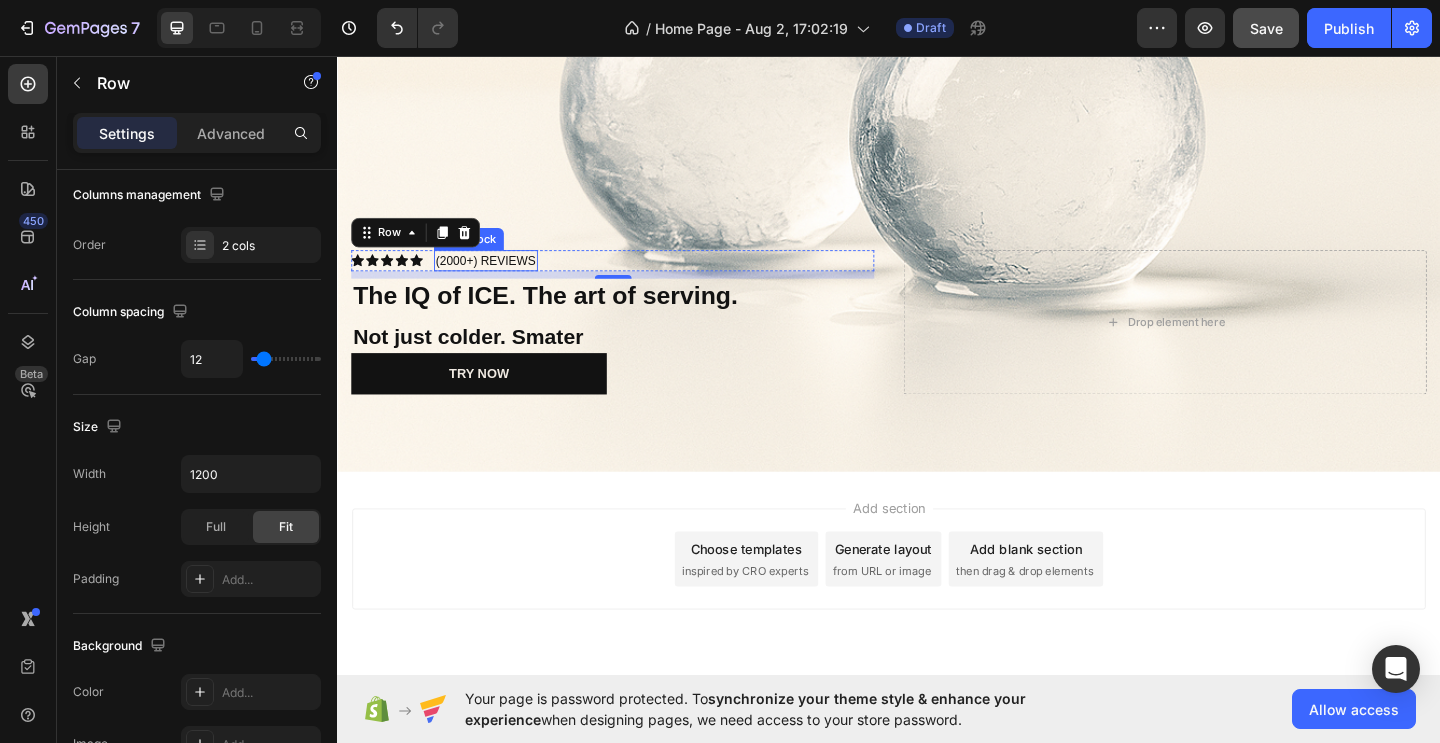 click on "(2000+) REVIEWS" at bounding box center (498, 279) 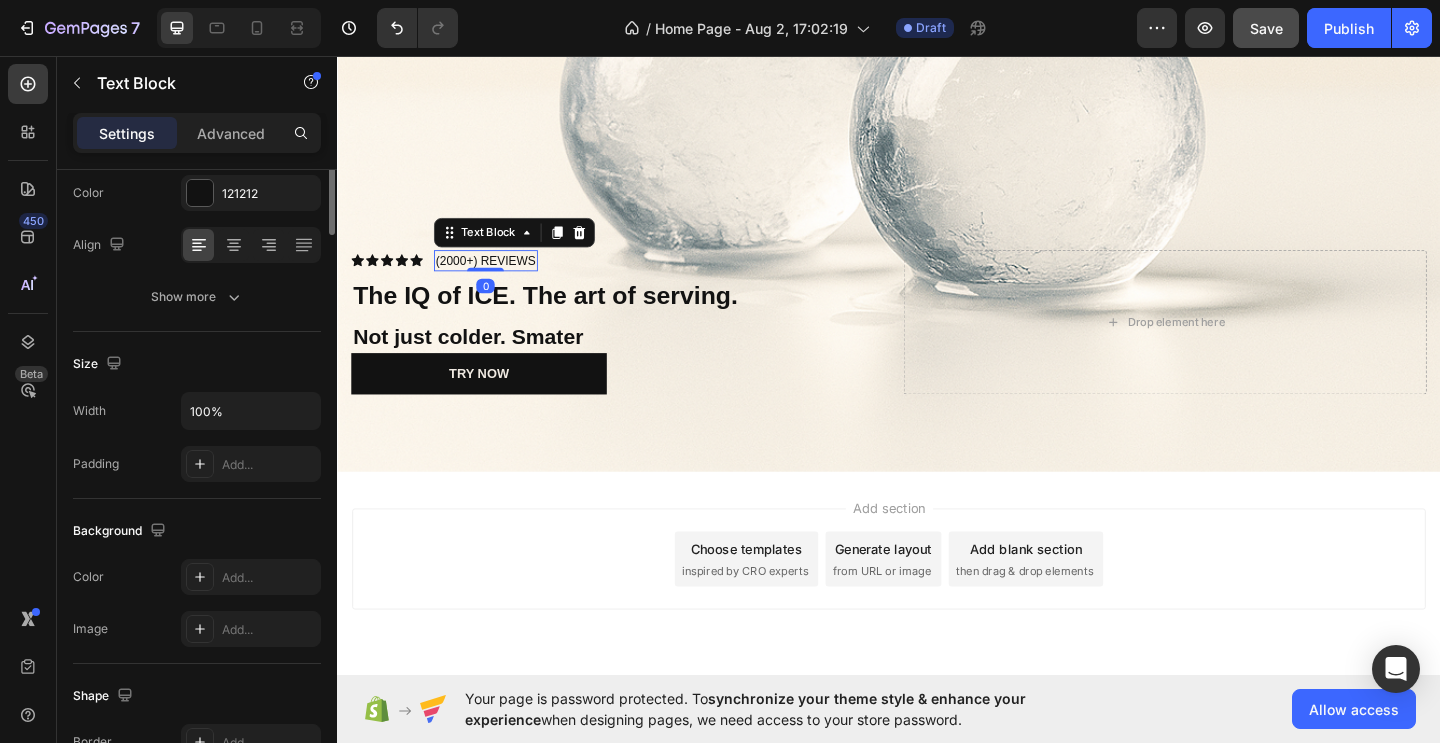 scroll, scrollTop: 0, scrollLeft: 0, axis: both 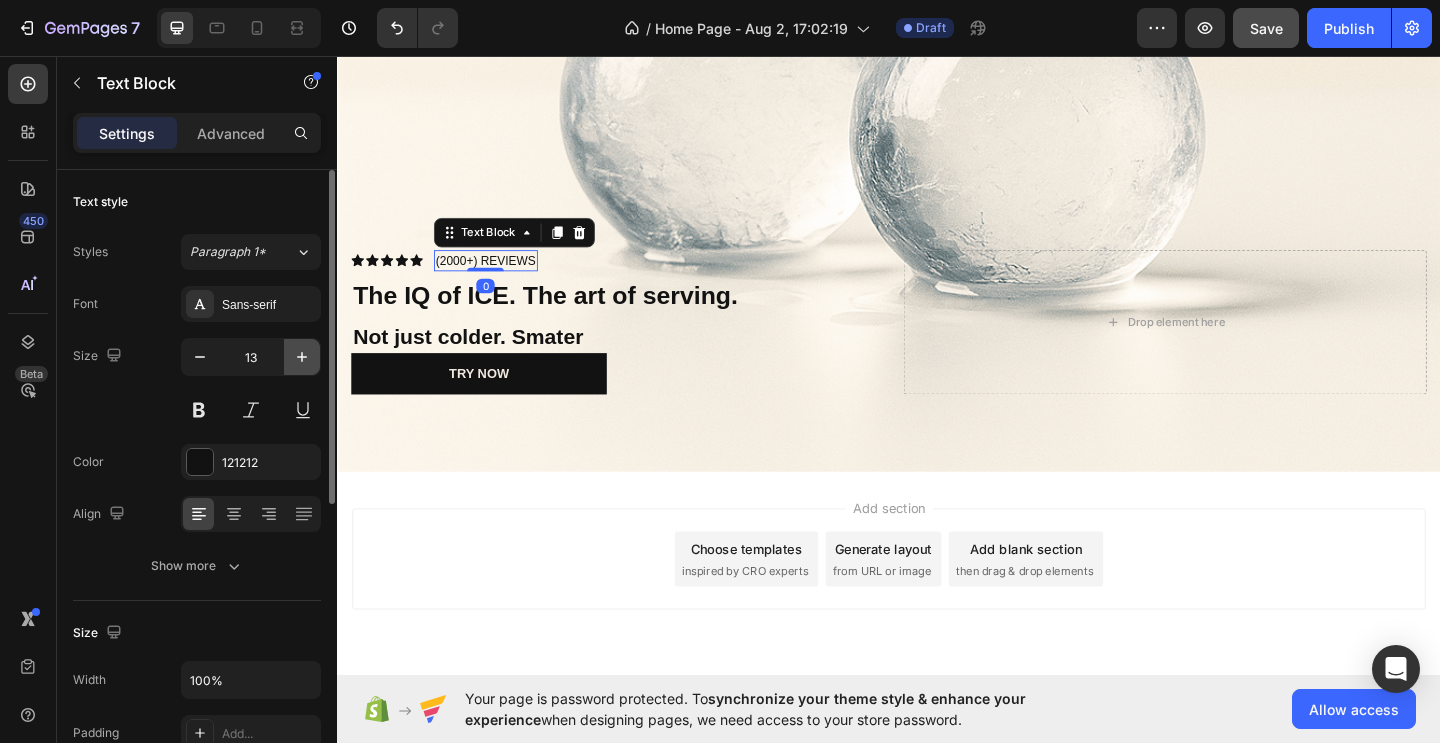 click 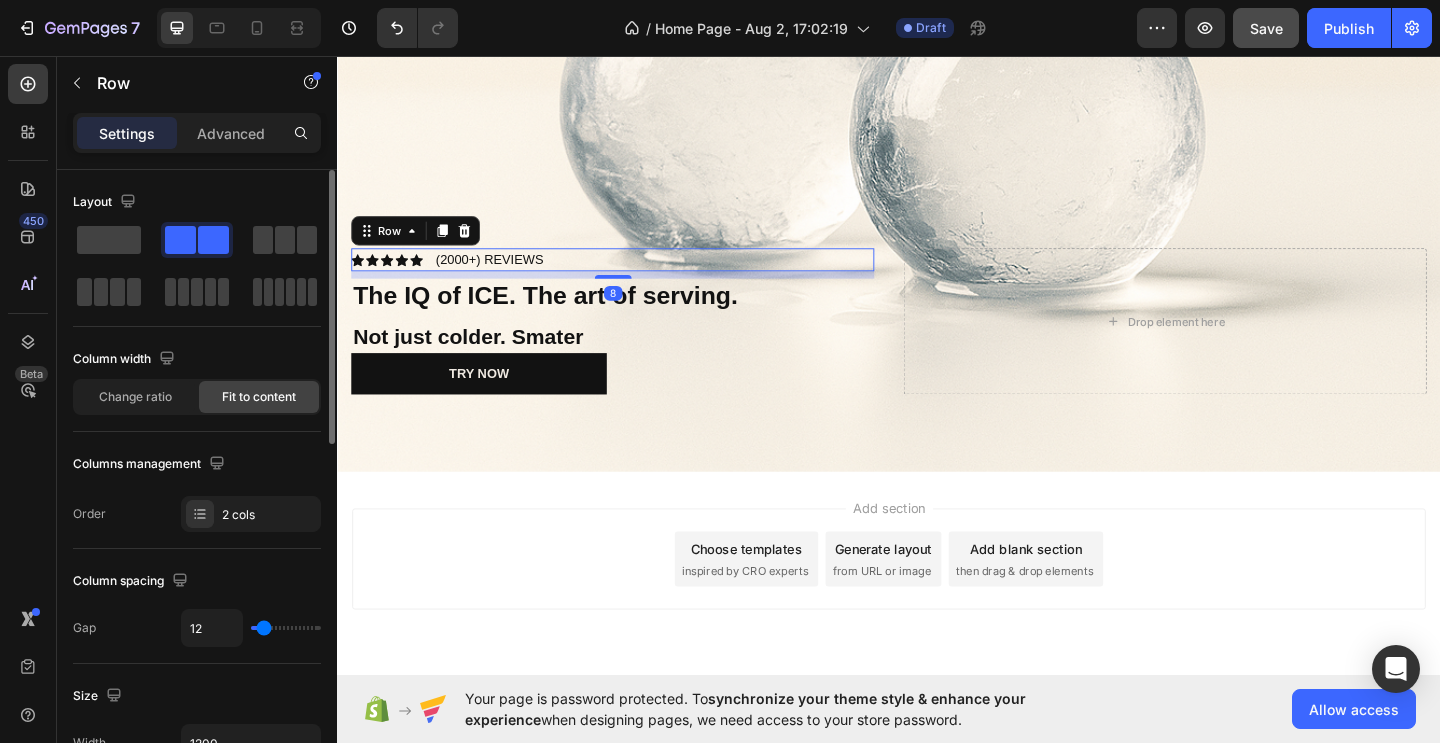 click on "Icon Icon Icon Icon Icon Icon List (2000+) REVIEWS Text Block Row   8" at bounding box center [636, 277] 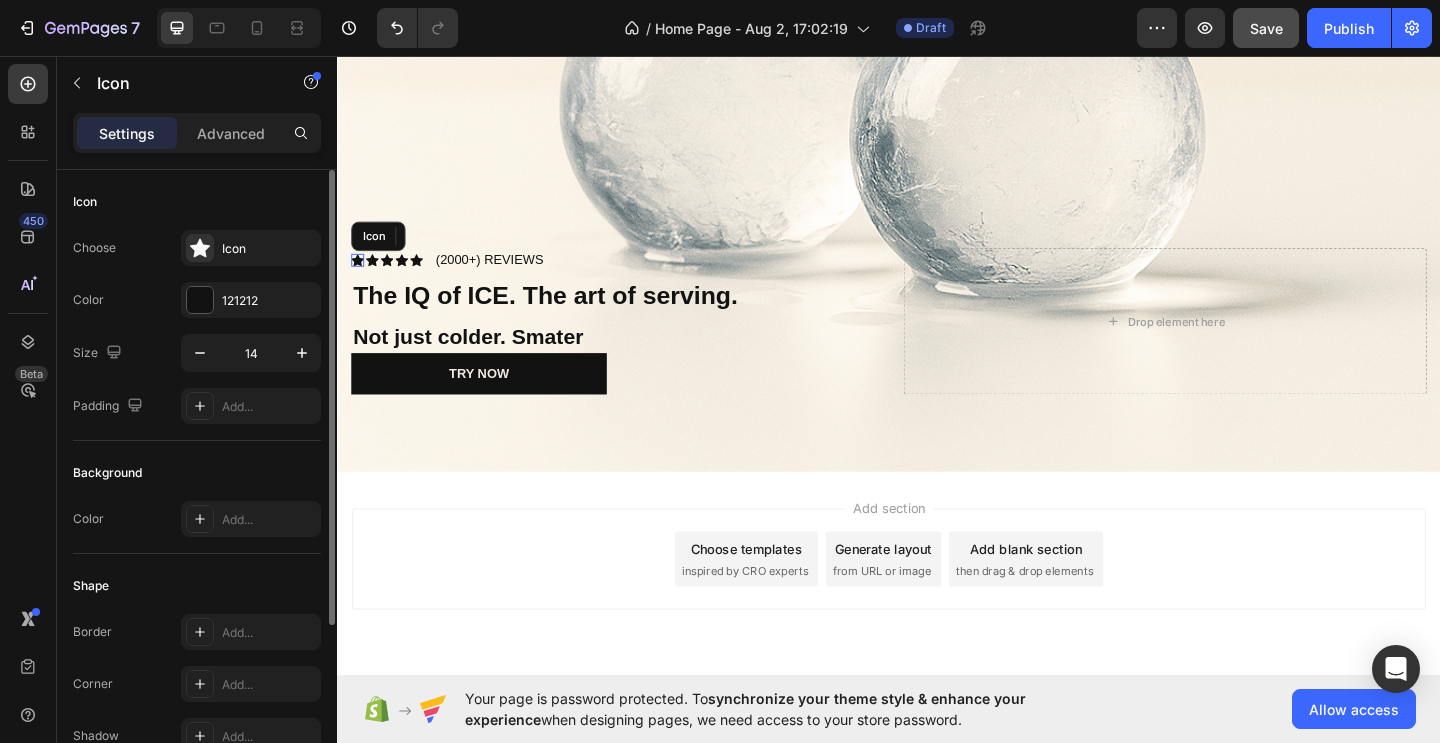 click 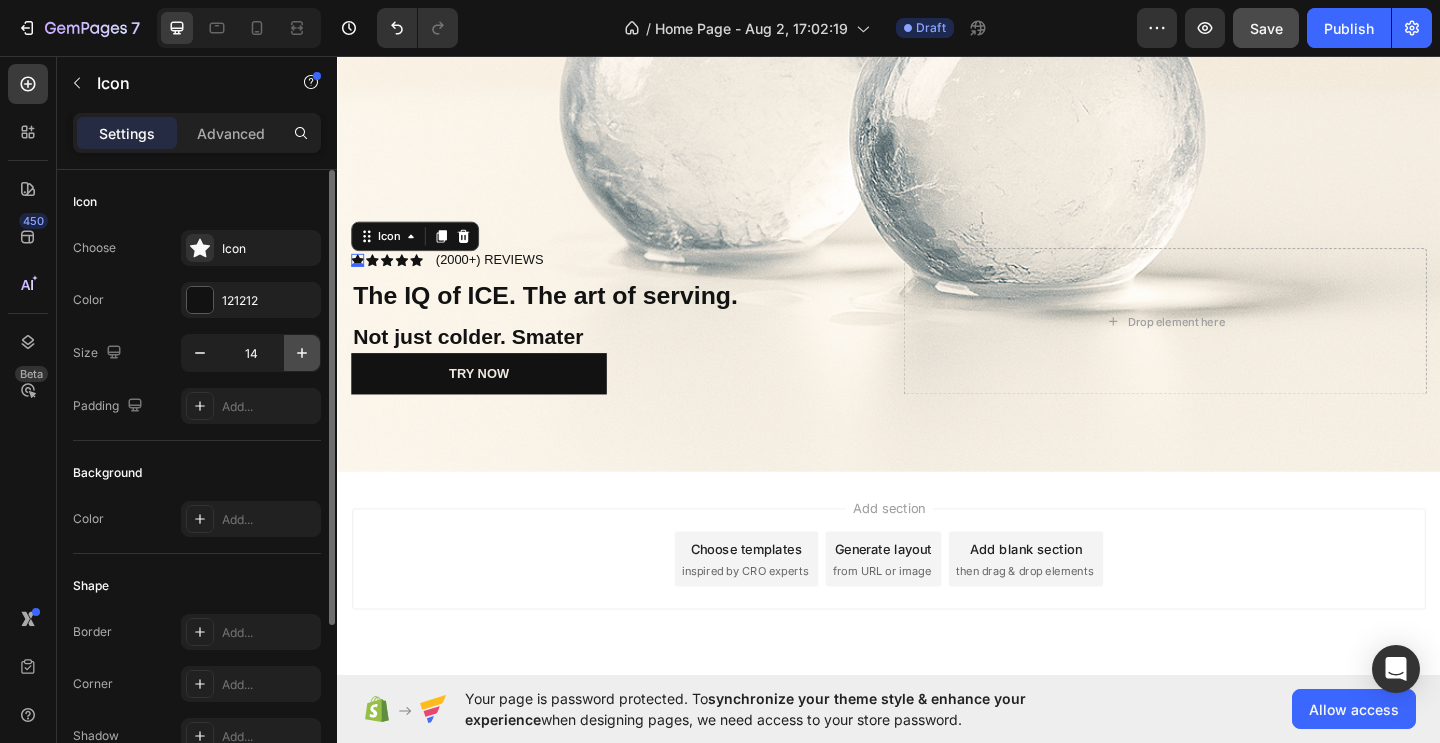 click 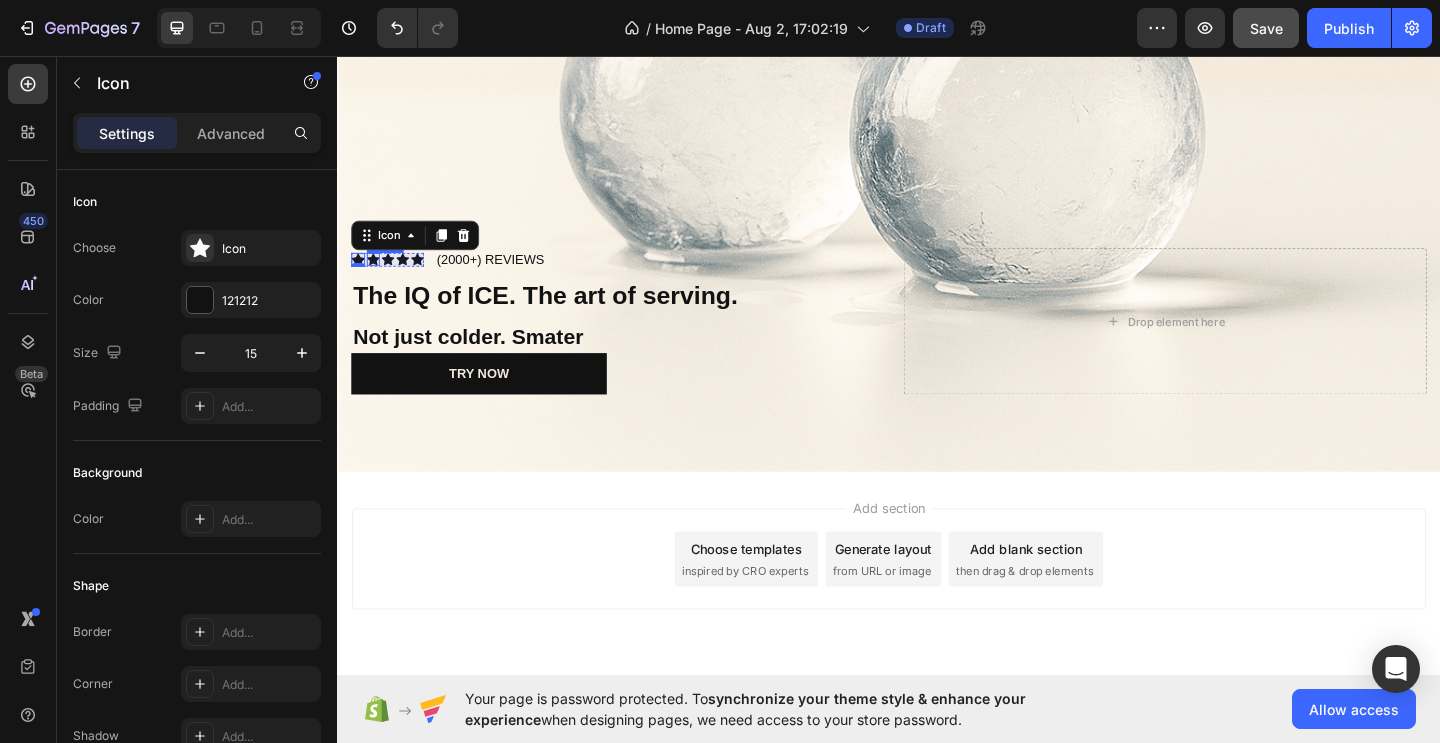 click on "Icon" at bounding box center (376, 277) 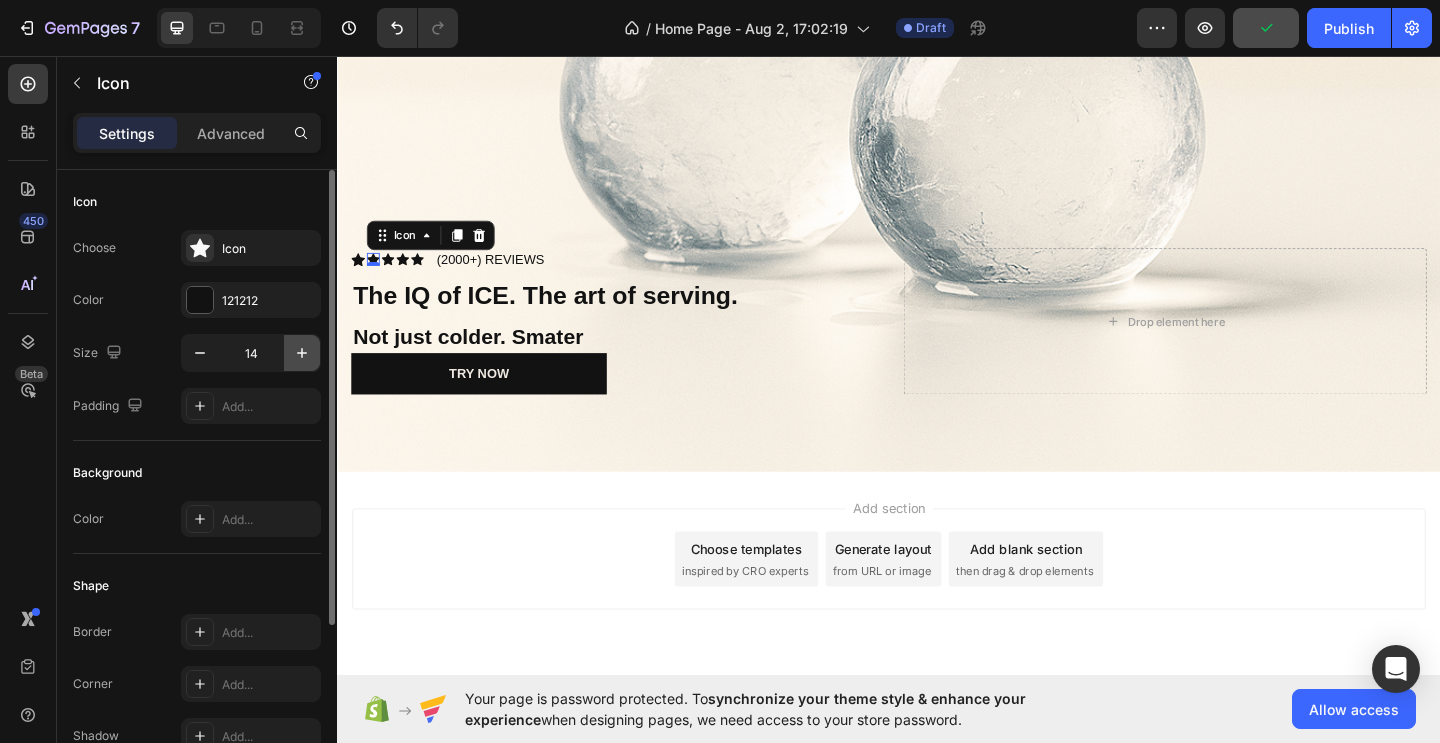 click 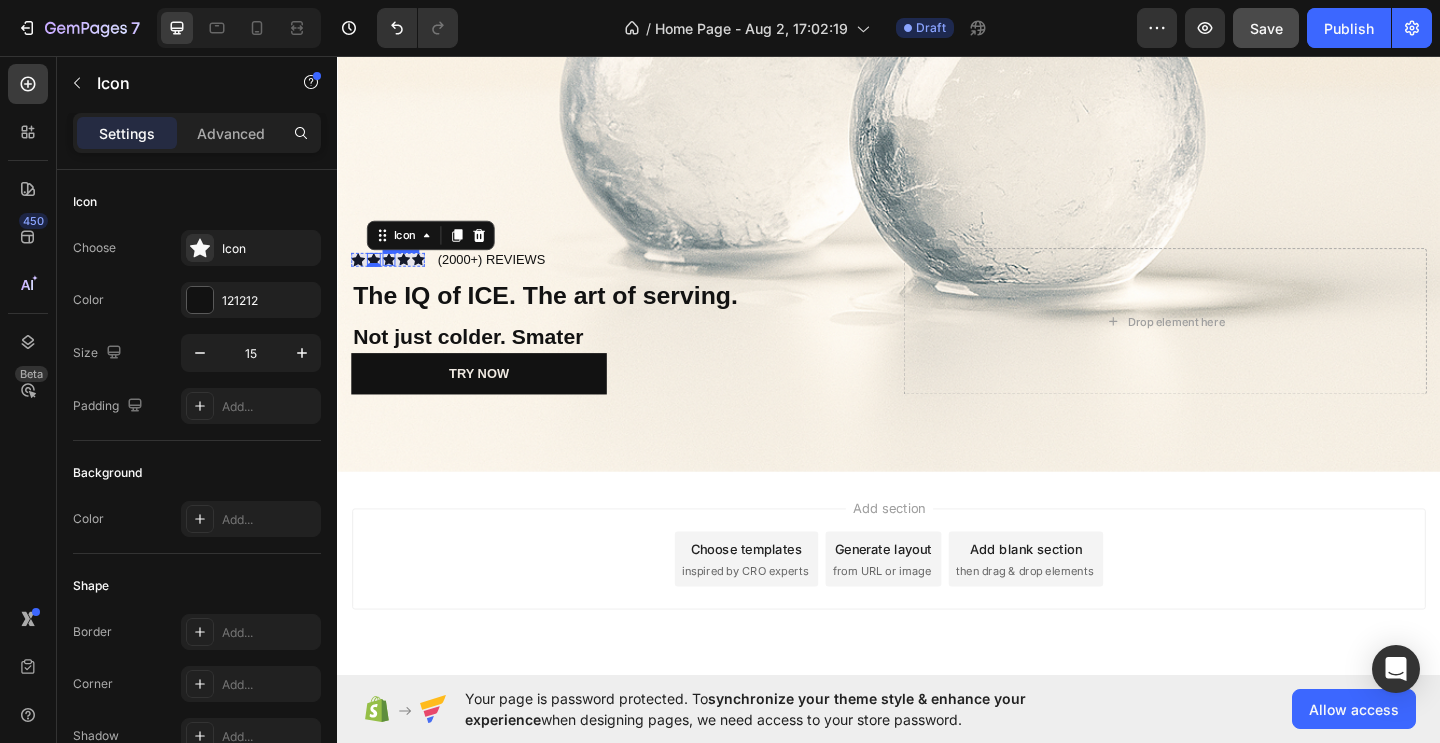 click on "Icon" at bounding box center (393, 277) 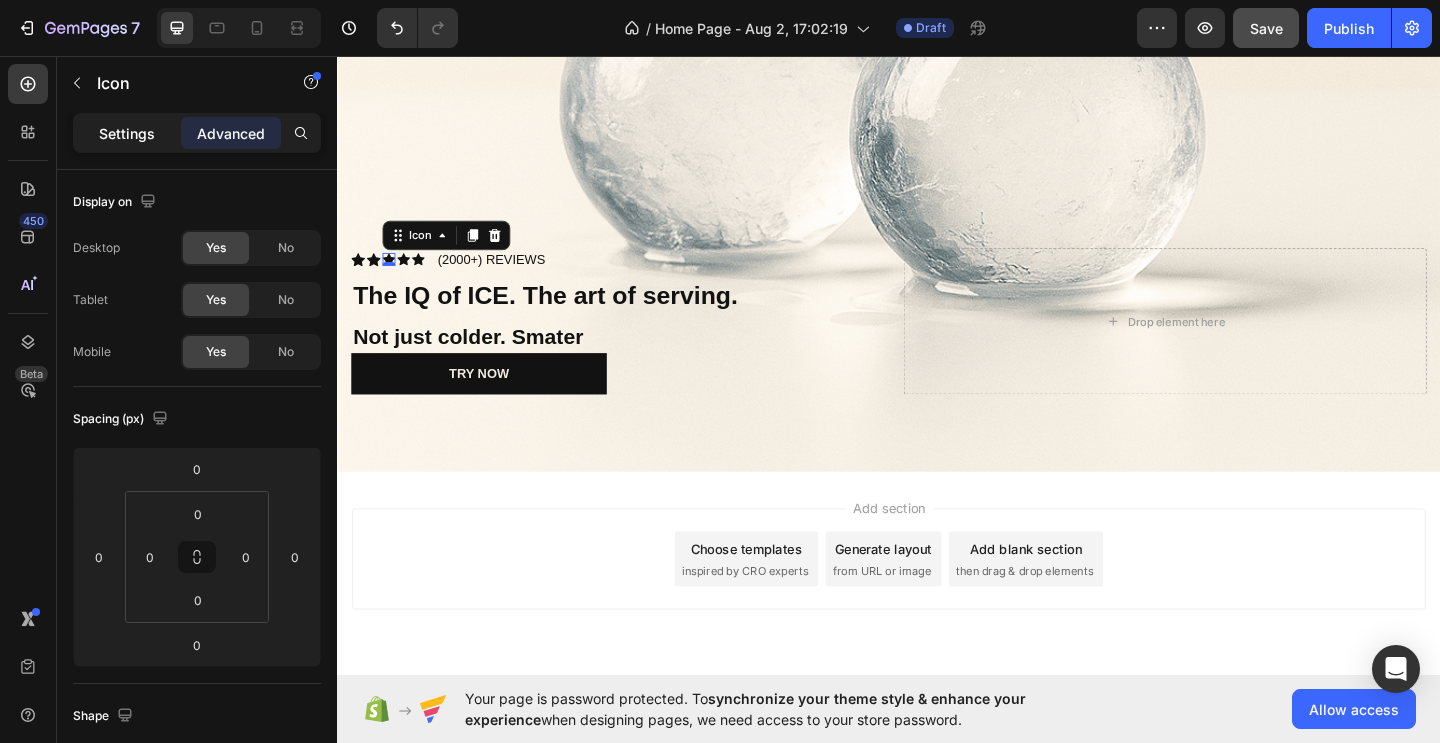 click on "Settings" at bounding box center (127, 133) 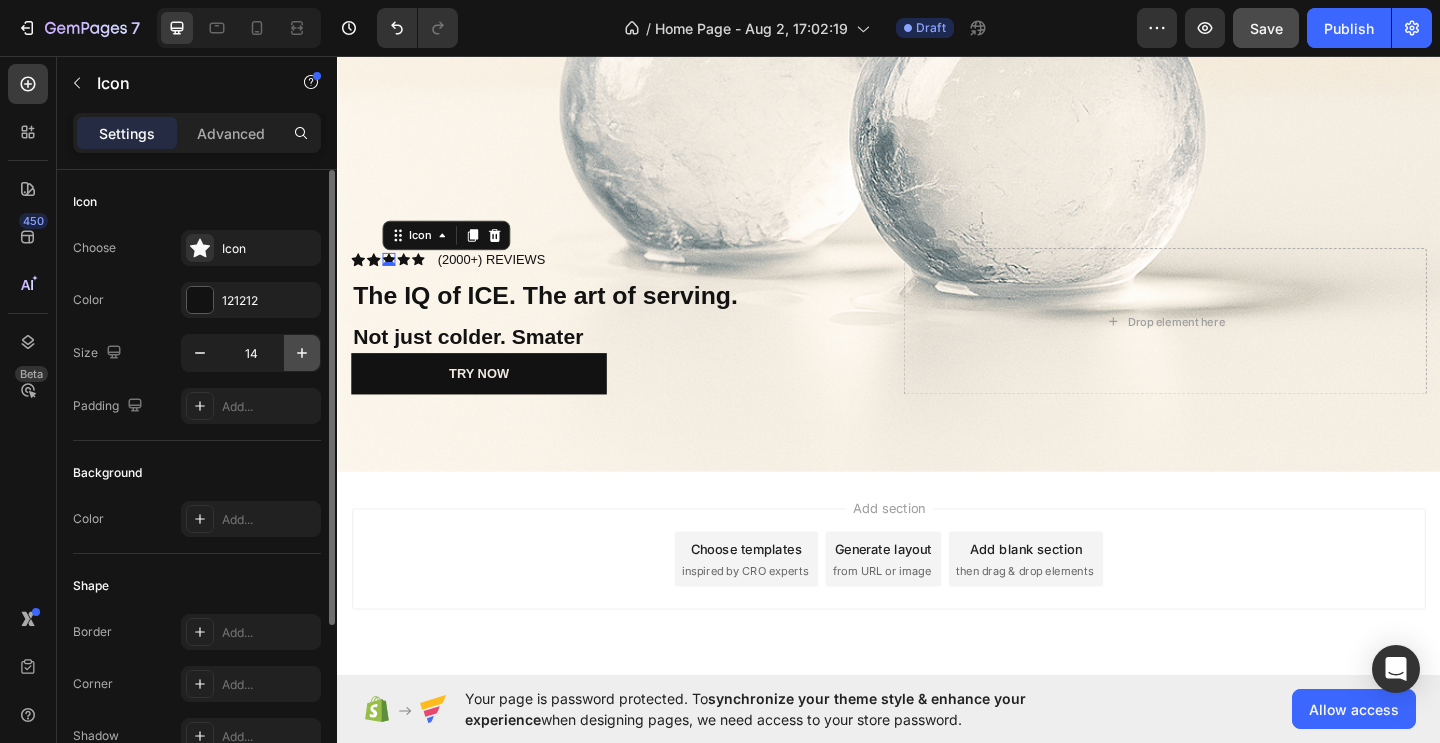 click 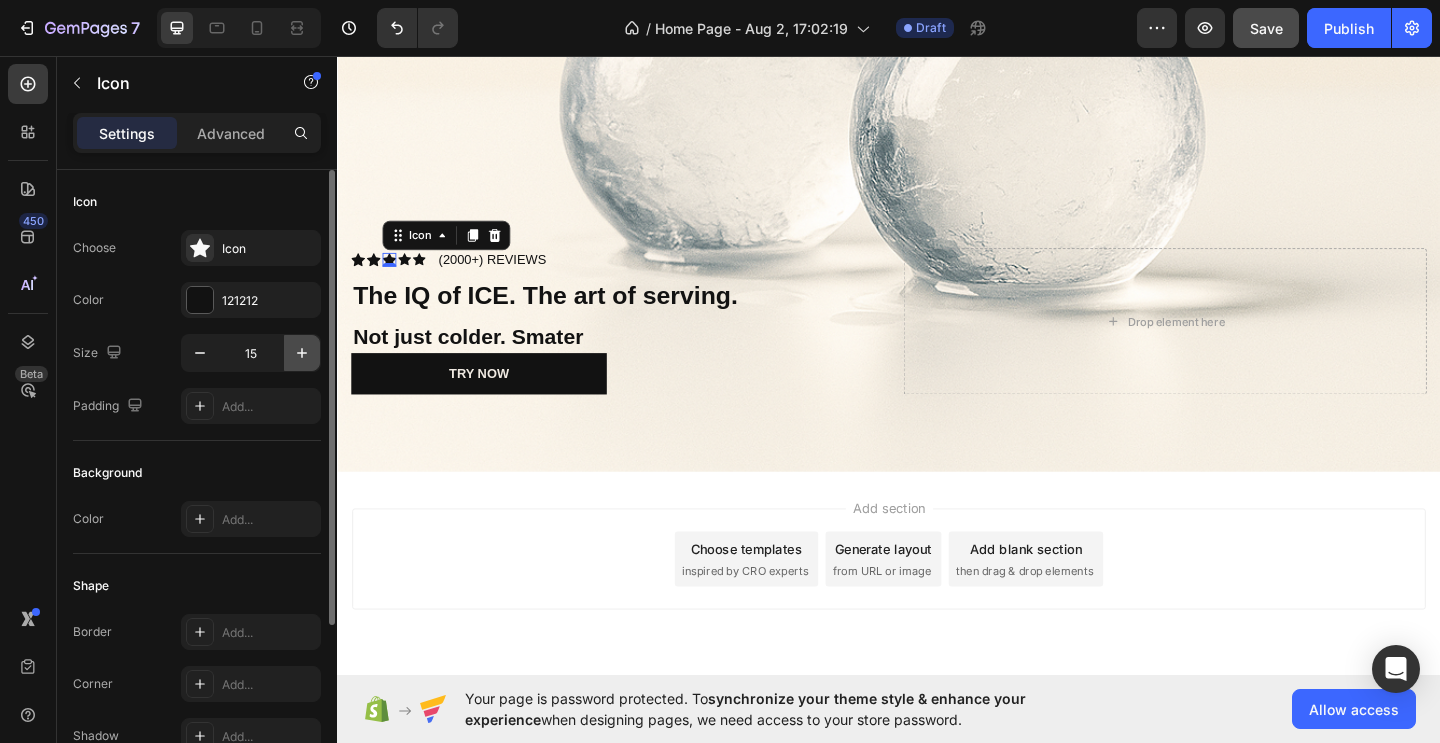 click 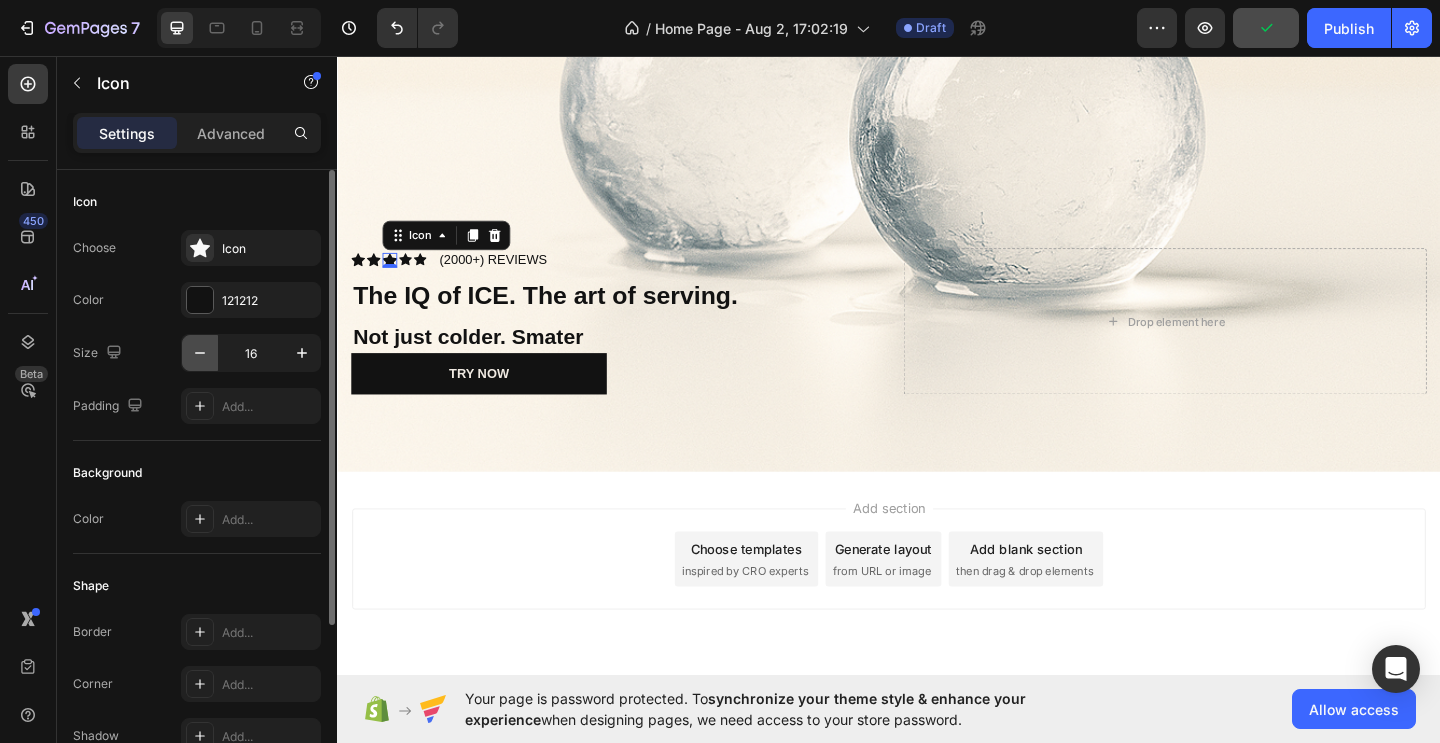 click 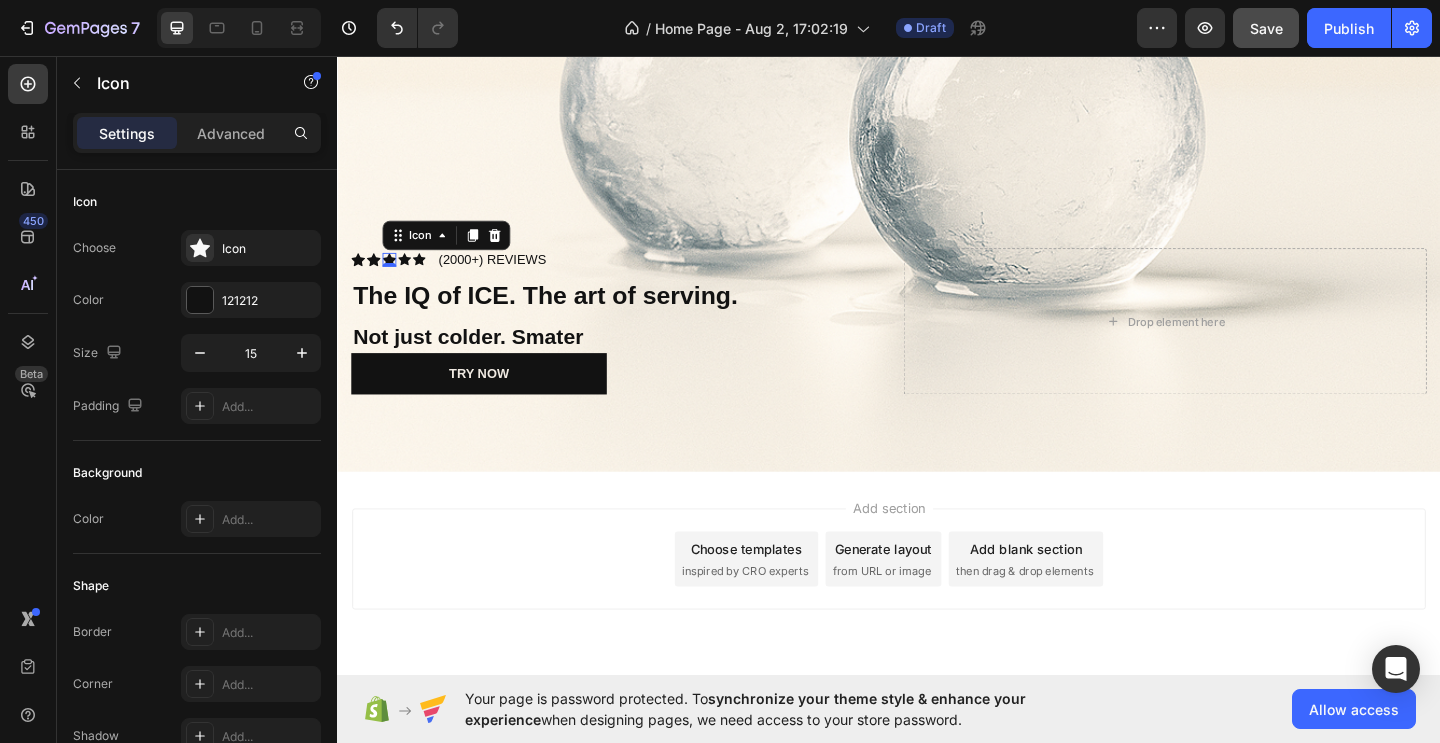 click on "Add section Choose templates inspired by CRO experts Generate layout from URL or image Add blank section then drag & drop elements" at bounding box center [937, 603] 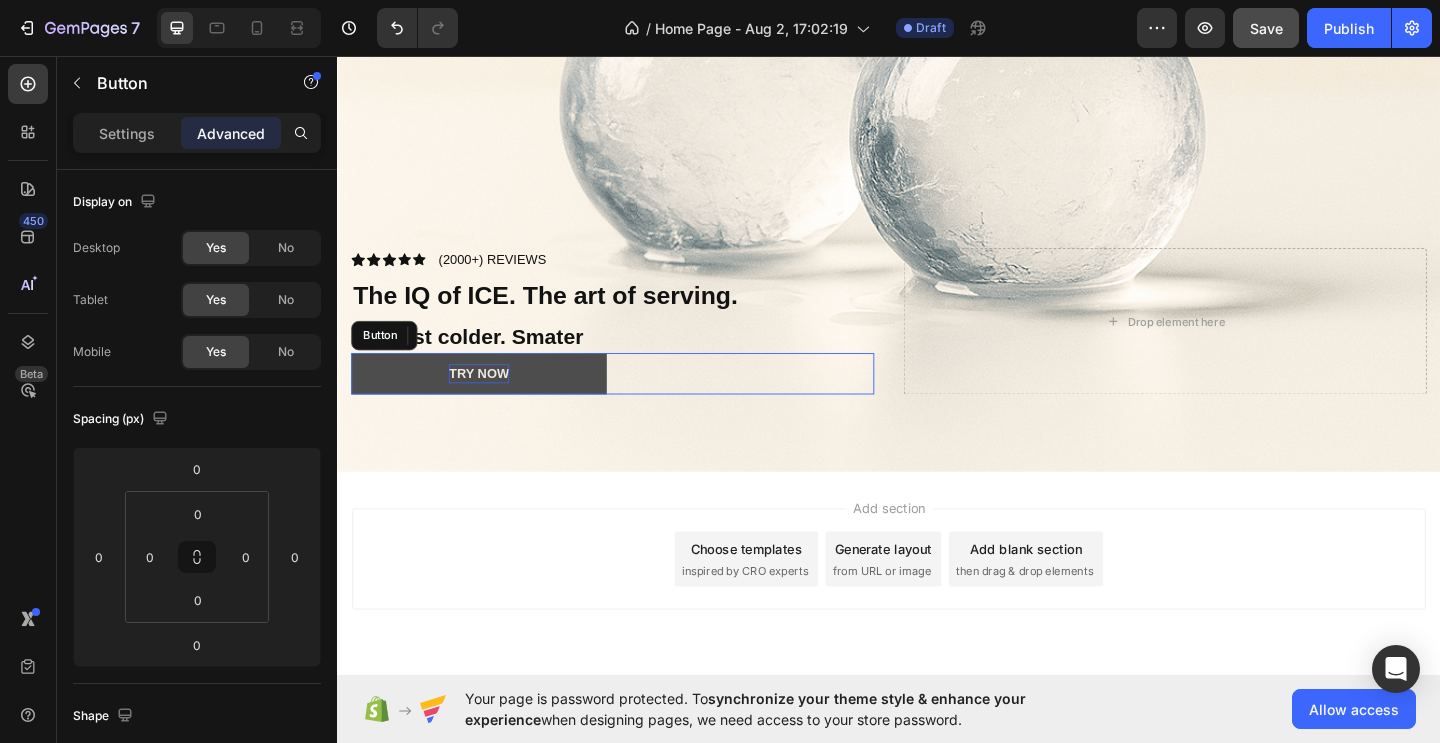 click on "Try NOw" at bounding box center (490, 401) 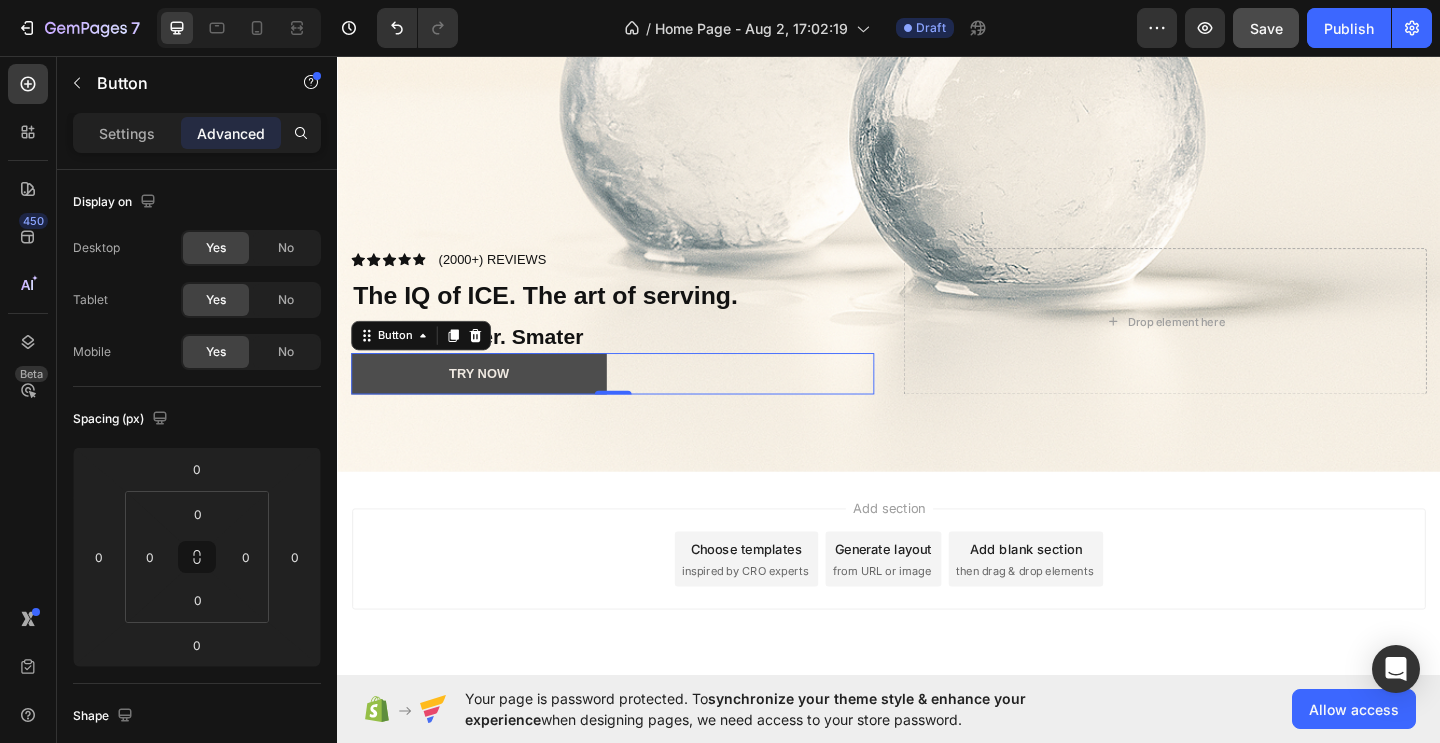 click on "Try NOw" at bounding box center [491, 401] 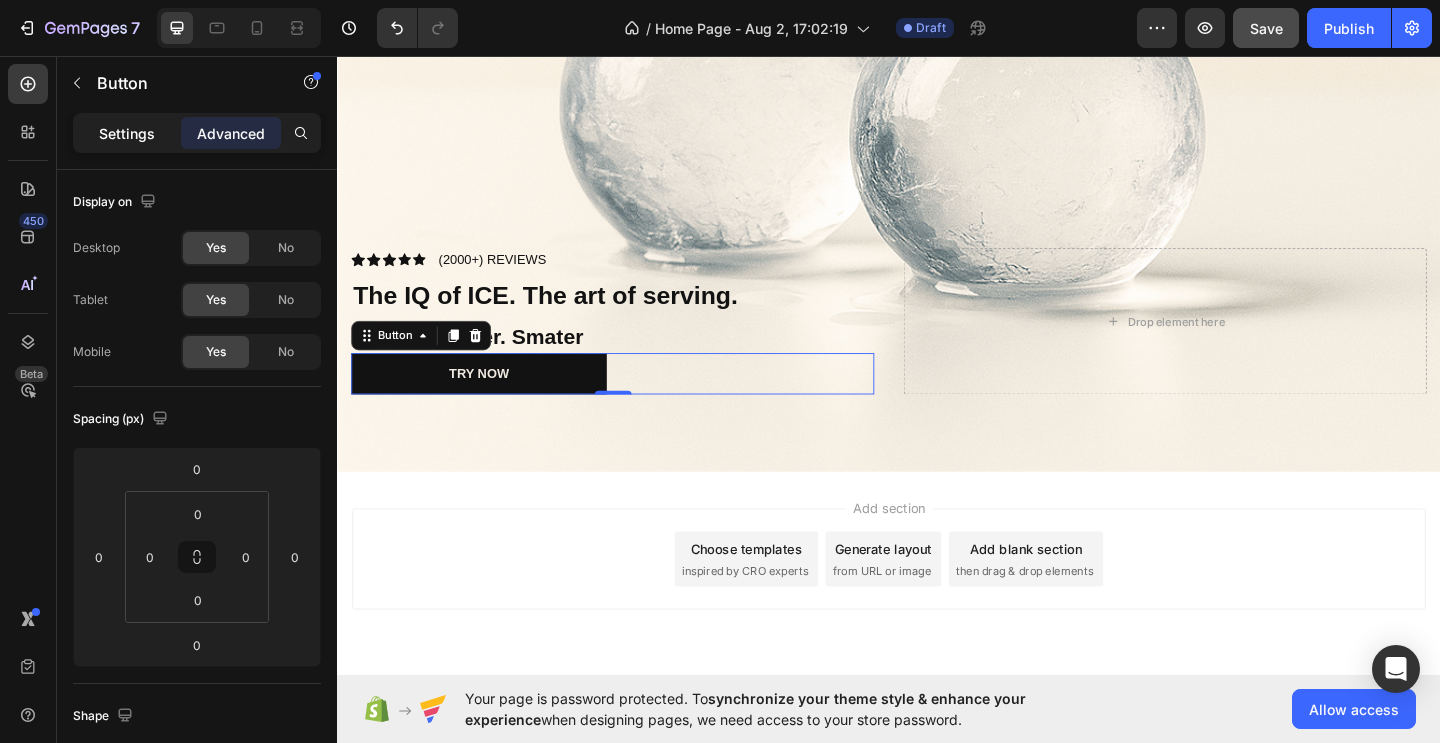 click on "Settings" 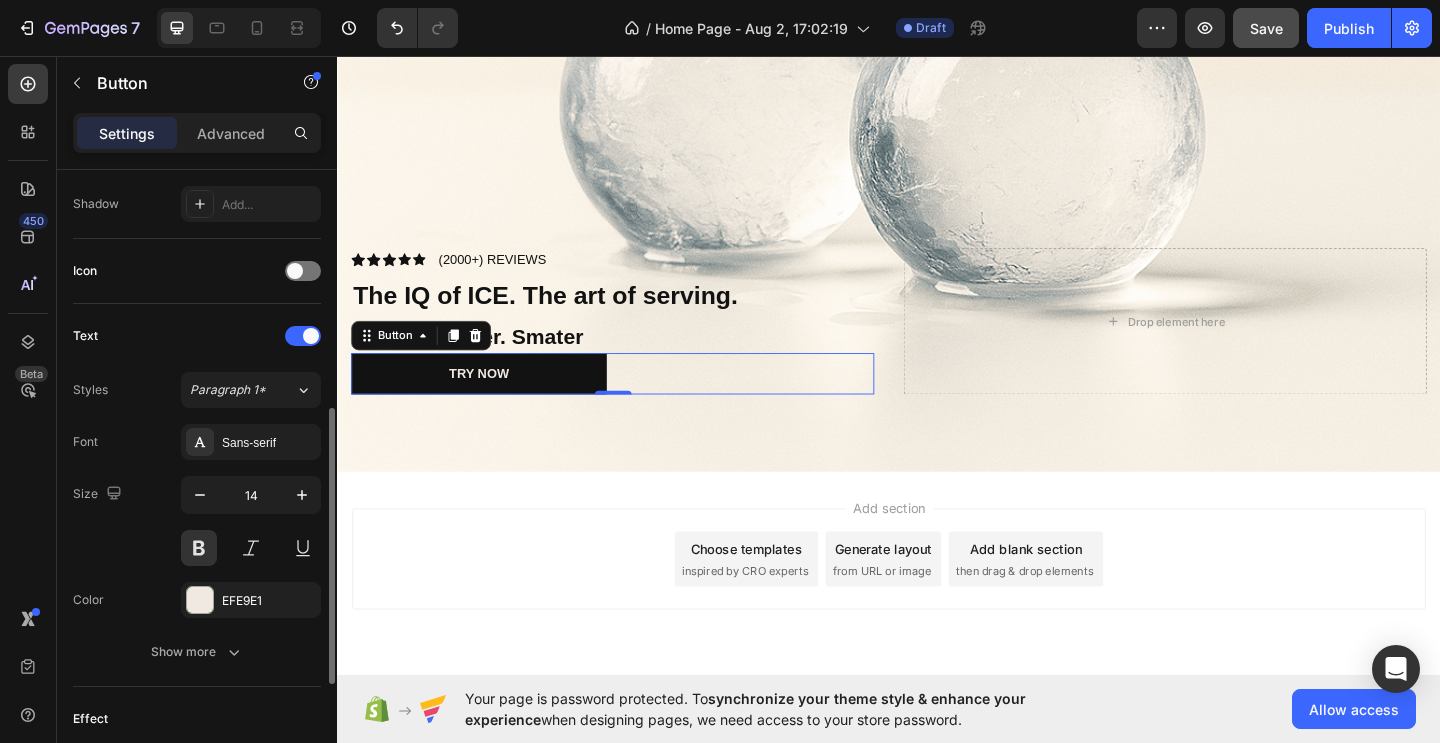 scroll, scrollTop: 536, scrollLeft: 0, axis: vertical 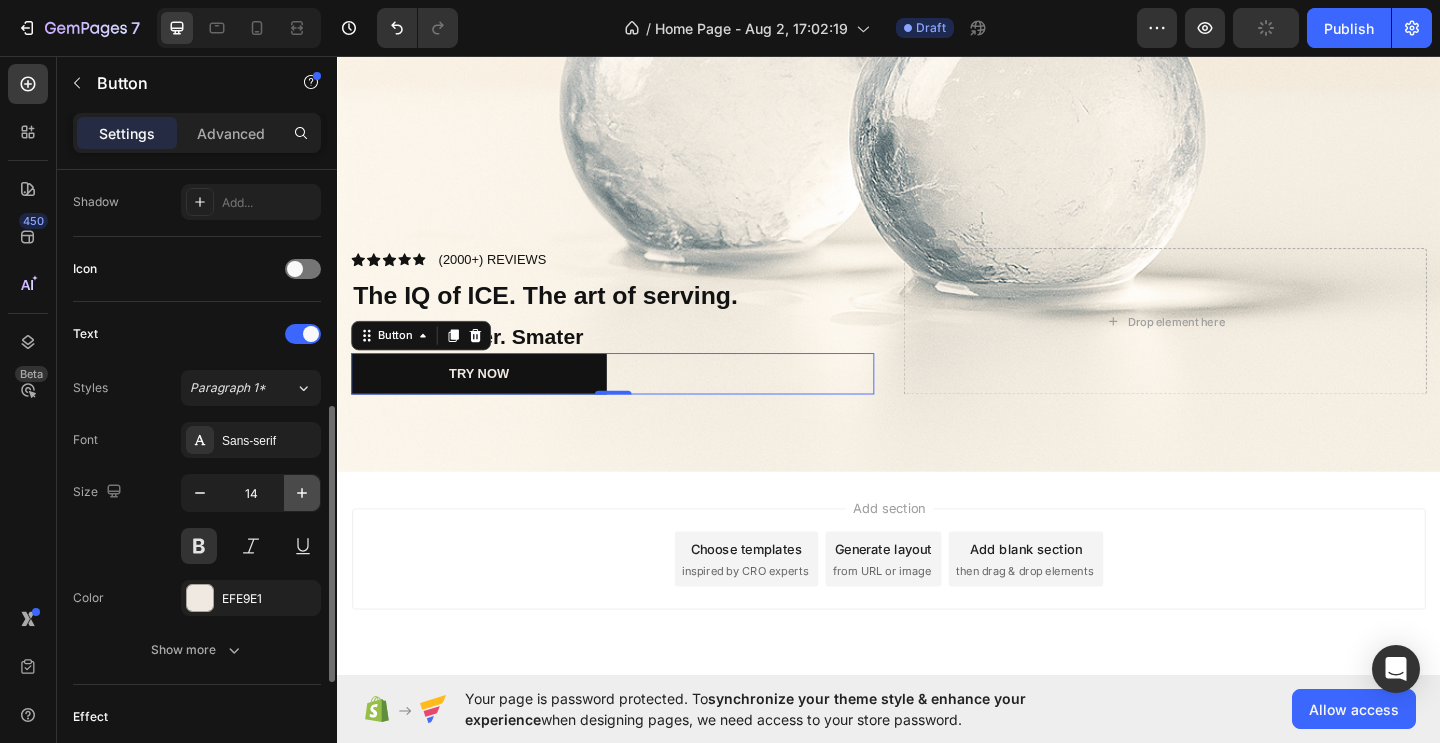 click 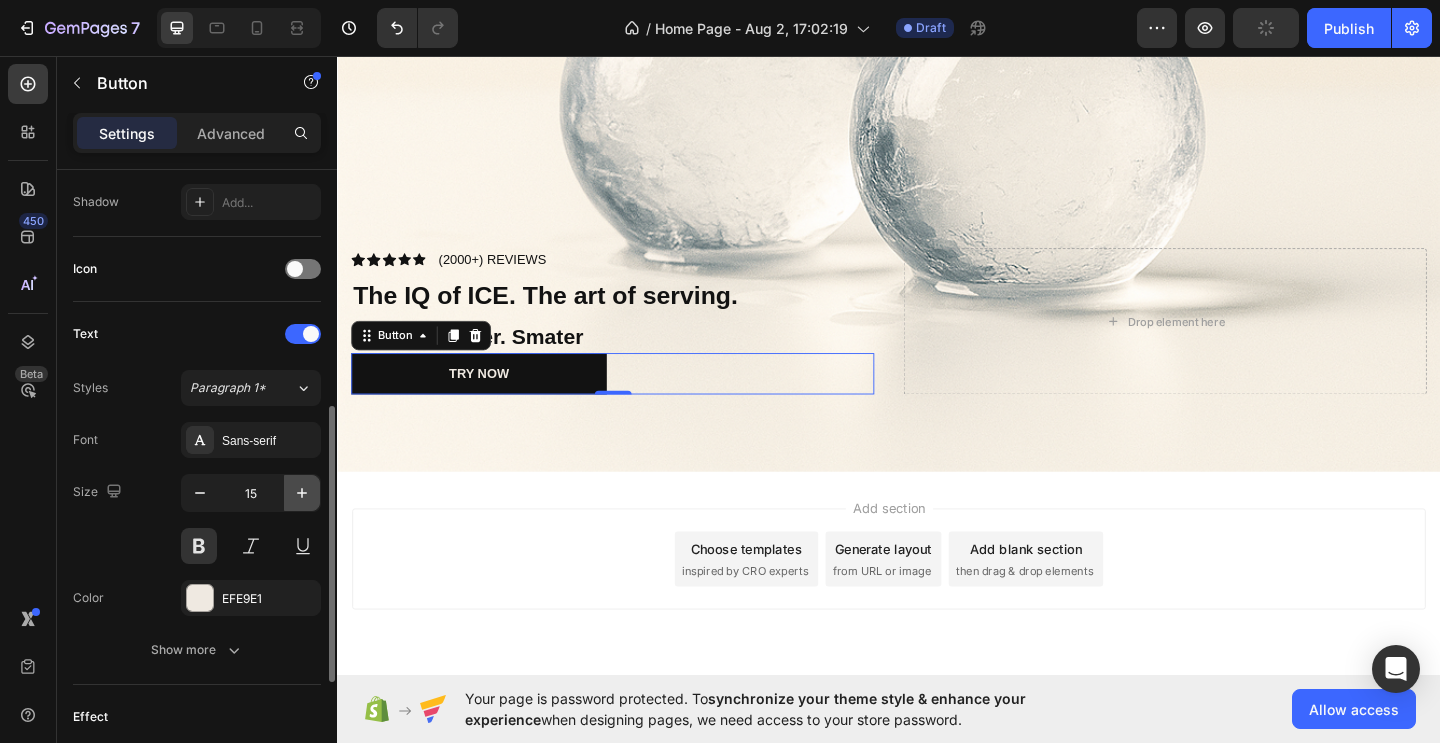 click 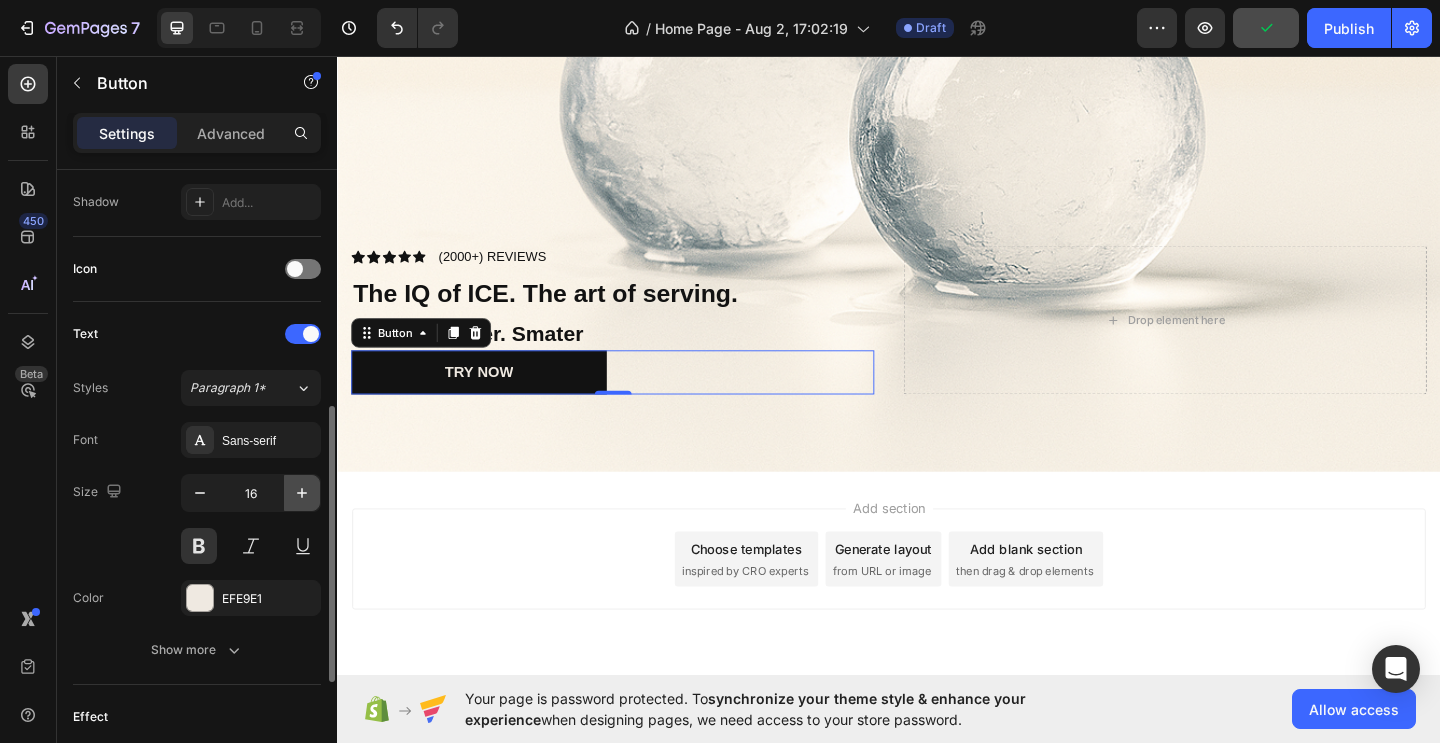 click 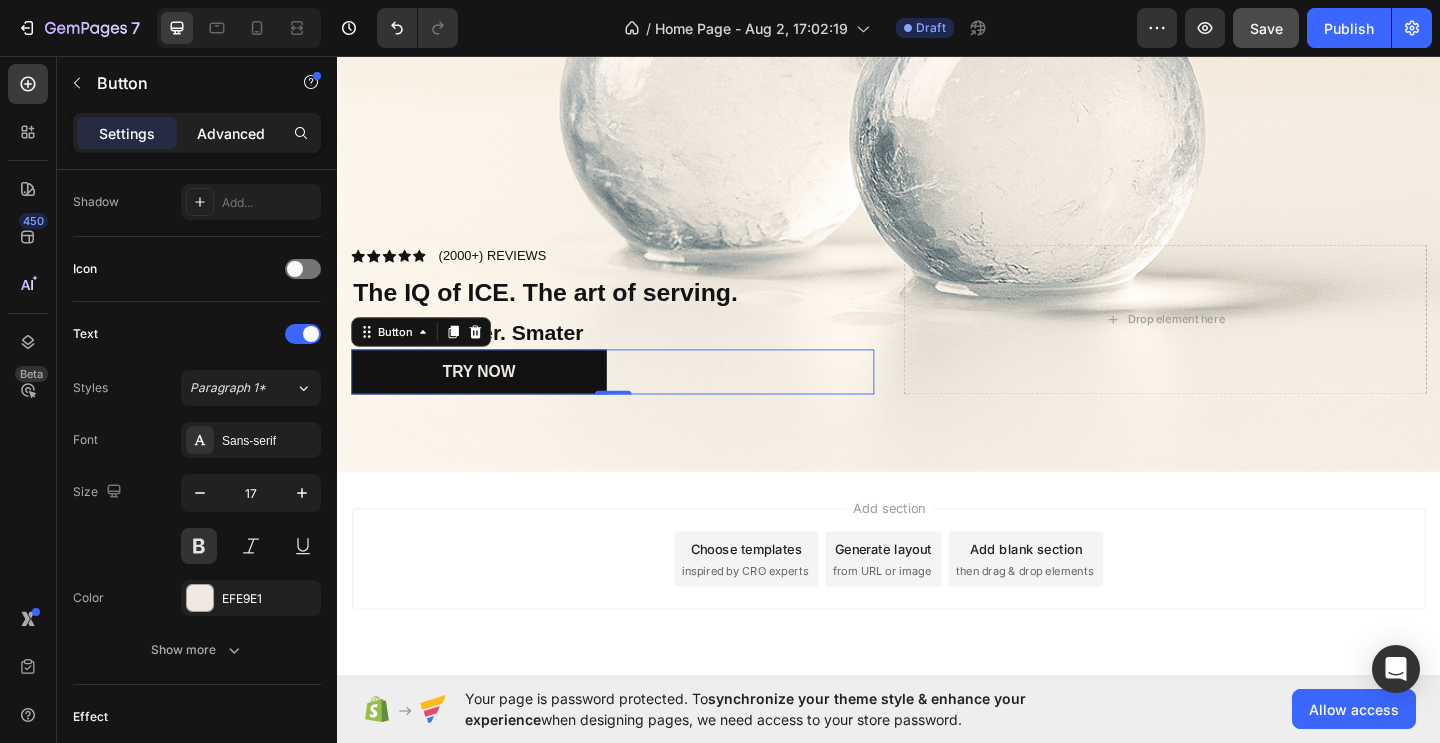 click on "Advanced" at bounding box center [231, 133] 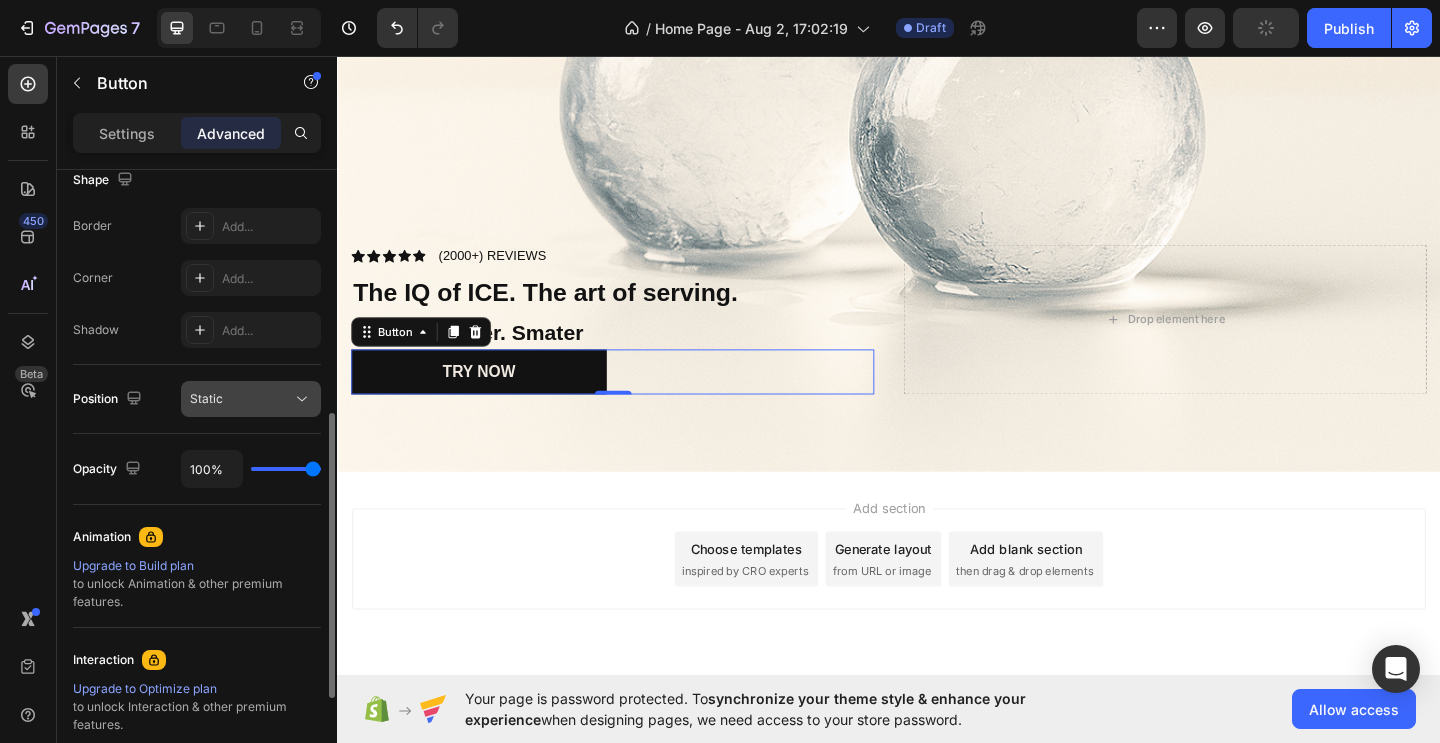 click on "Static" at bounding box center [241, 399] 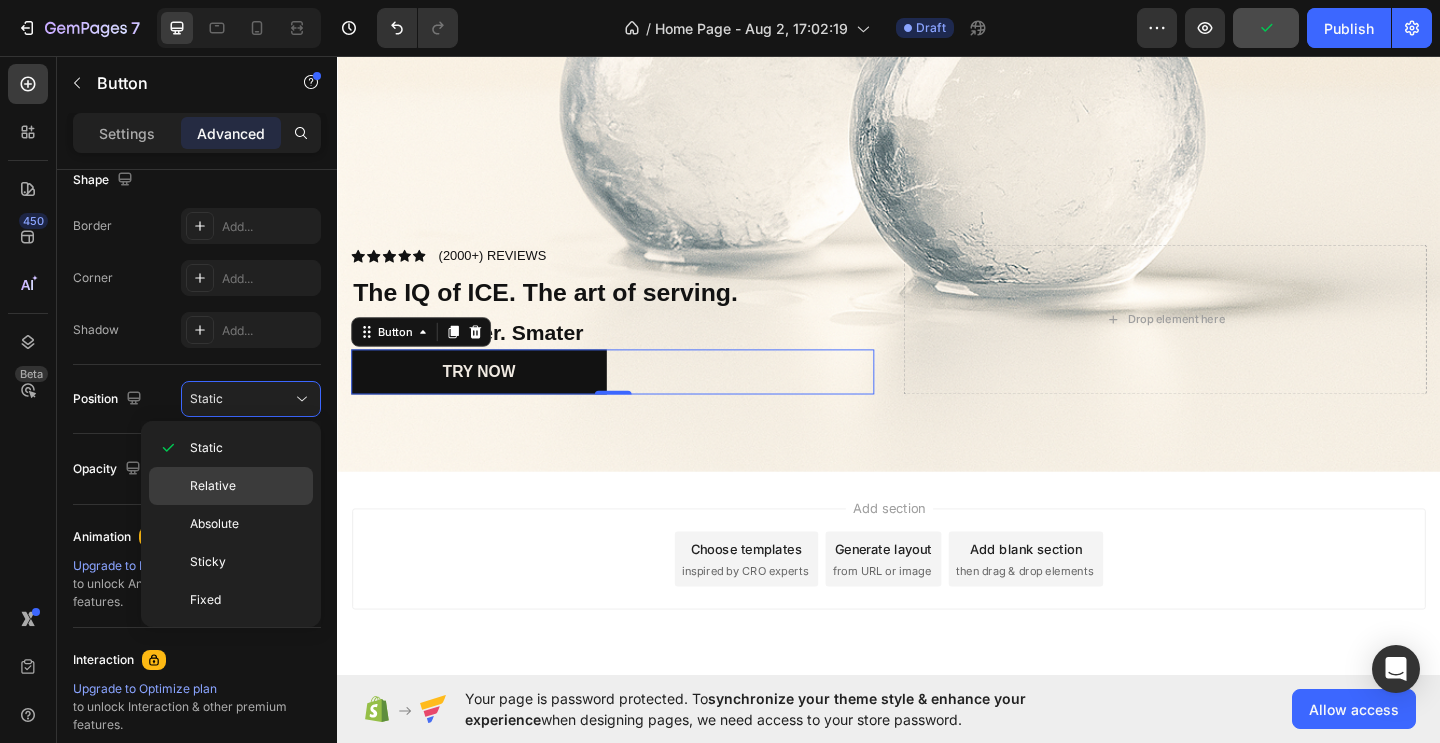 click on "Relative" at bounding box center [213, 486] 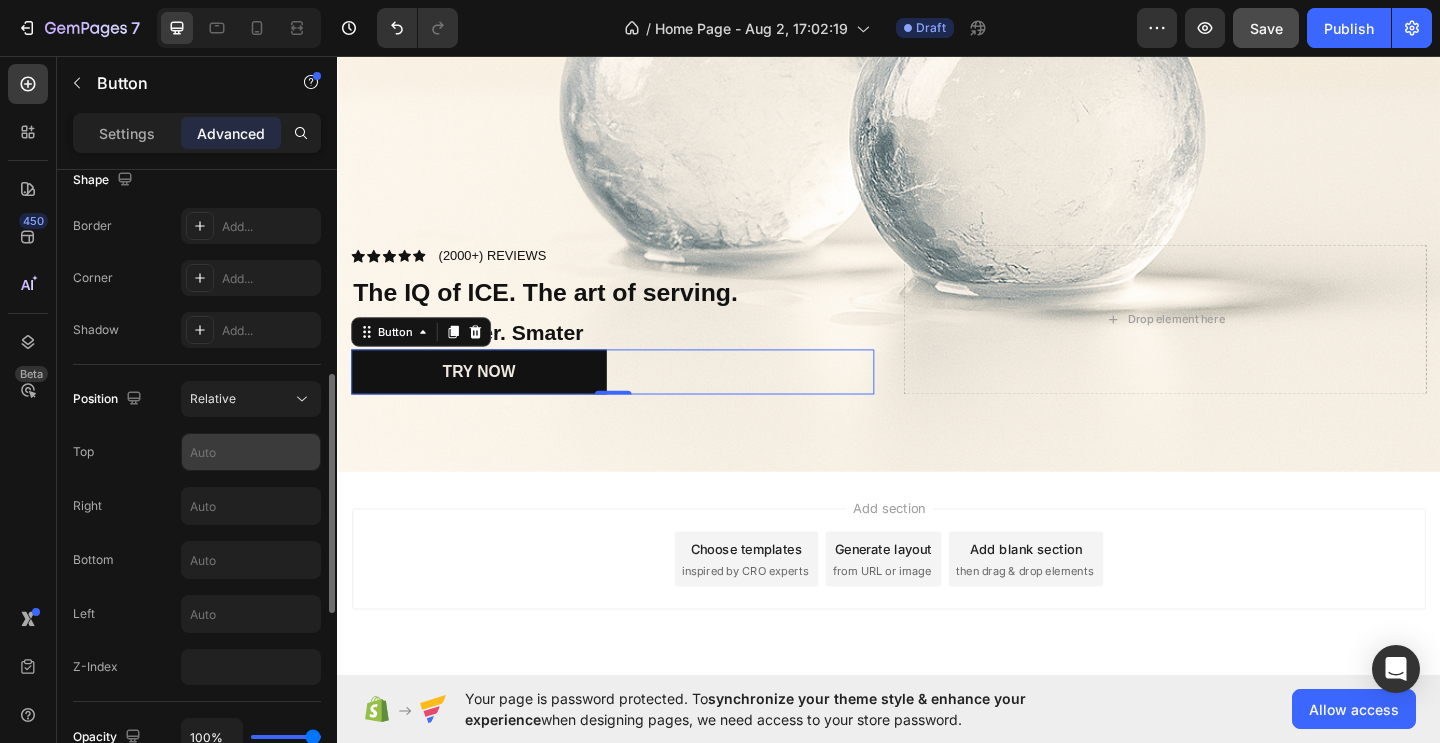 click at bounding box center (251, 452) 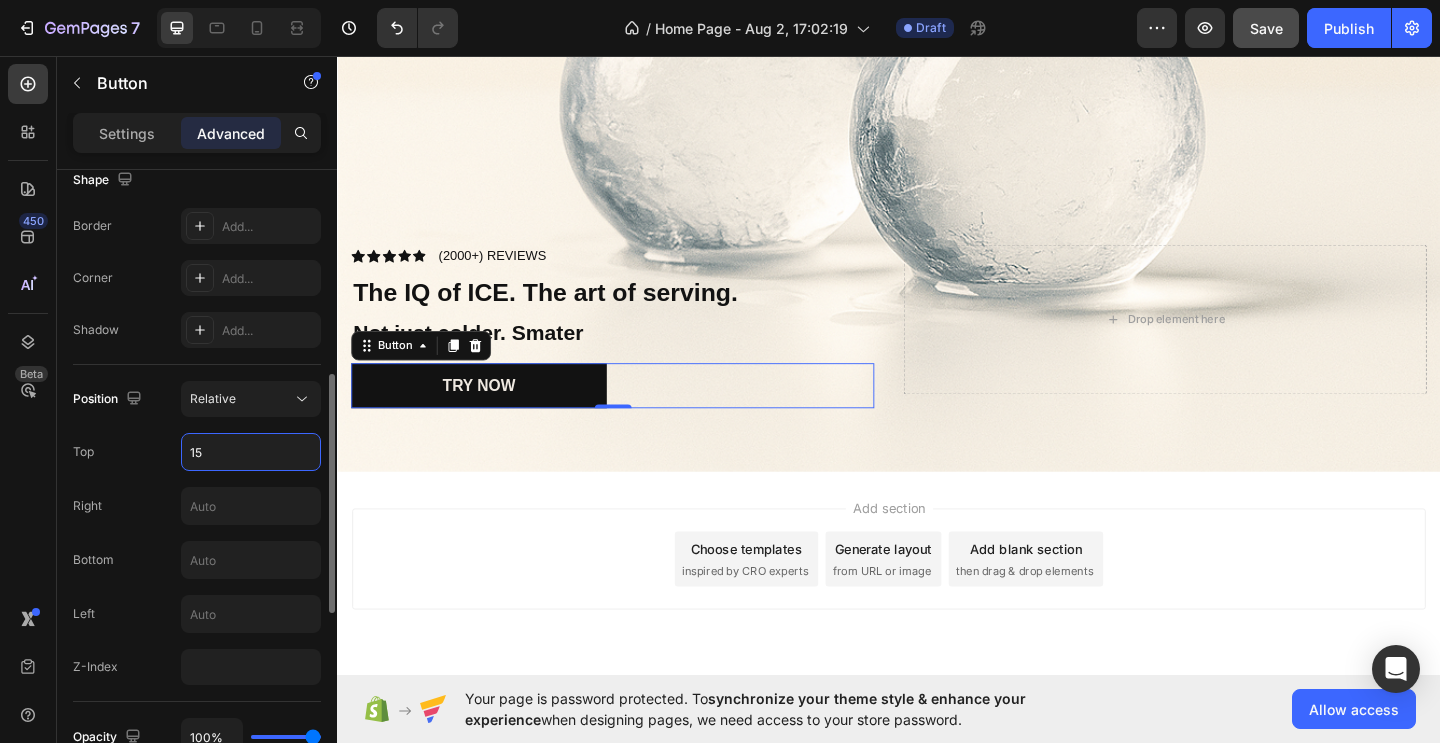 type on "15" 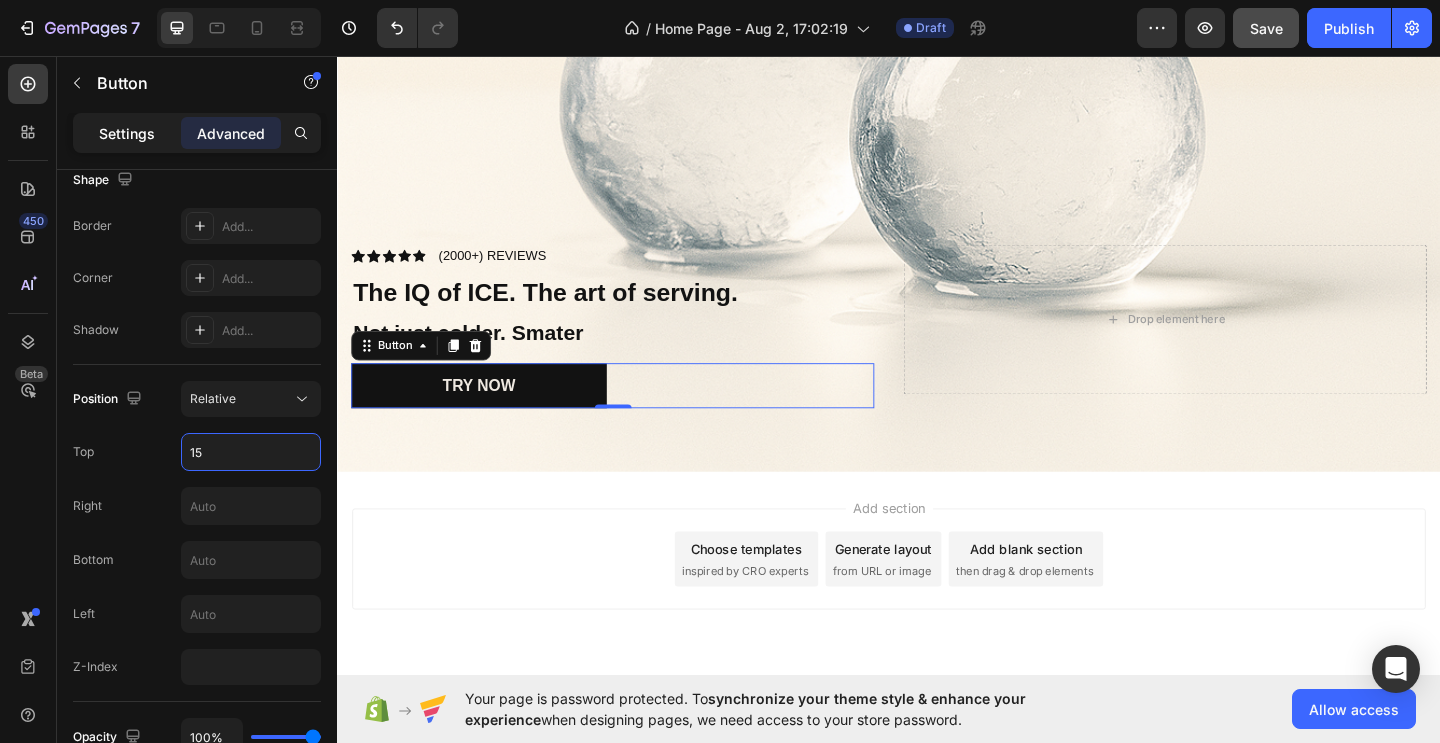 click on "Settings" at bounding box center [127, 133] 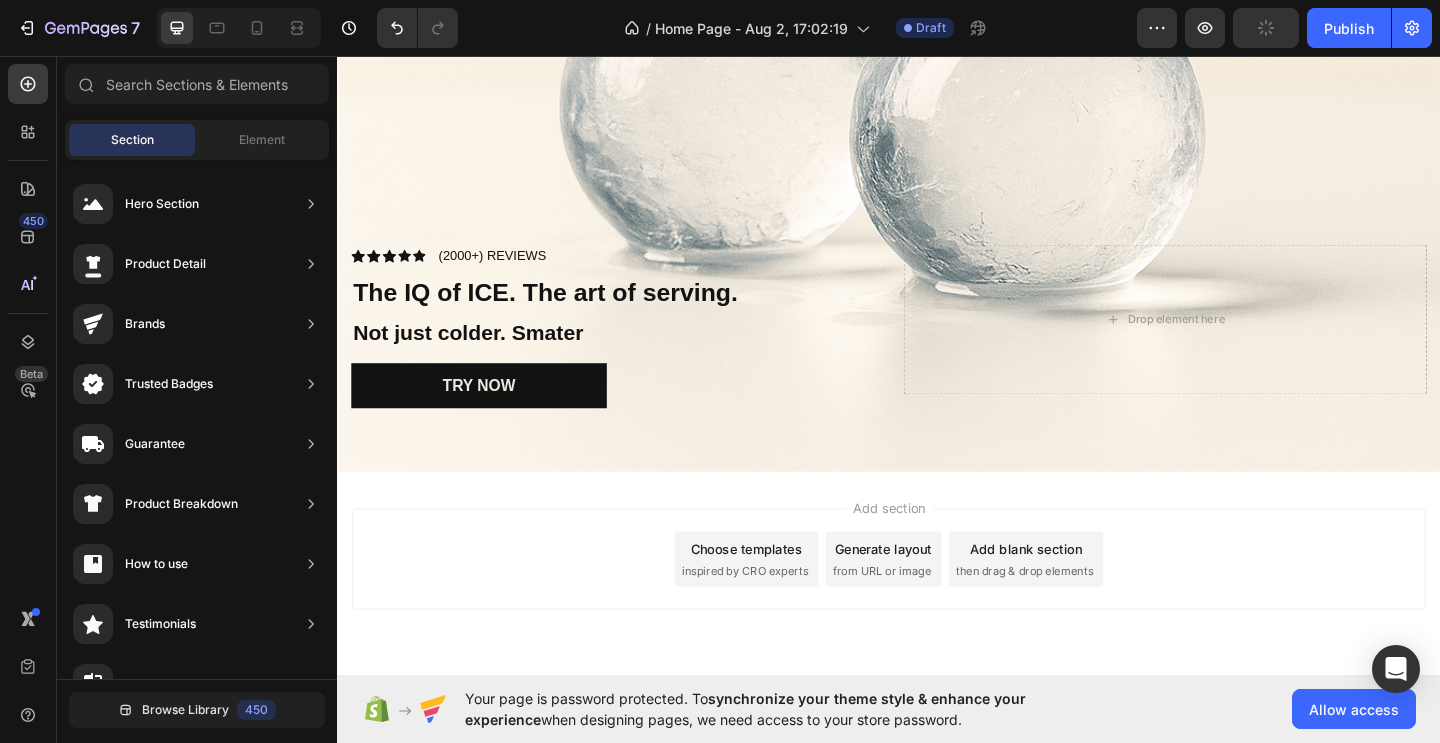 click on "Add section Choose templates inspired by CRO experts Generate layout from URL or image Add blank section then drag & drop elements" at bounding box center [937, 631] 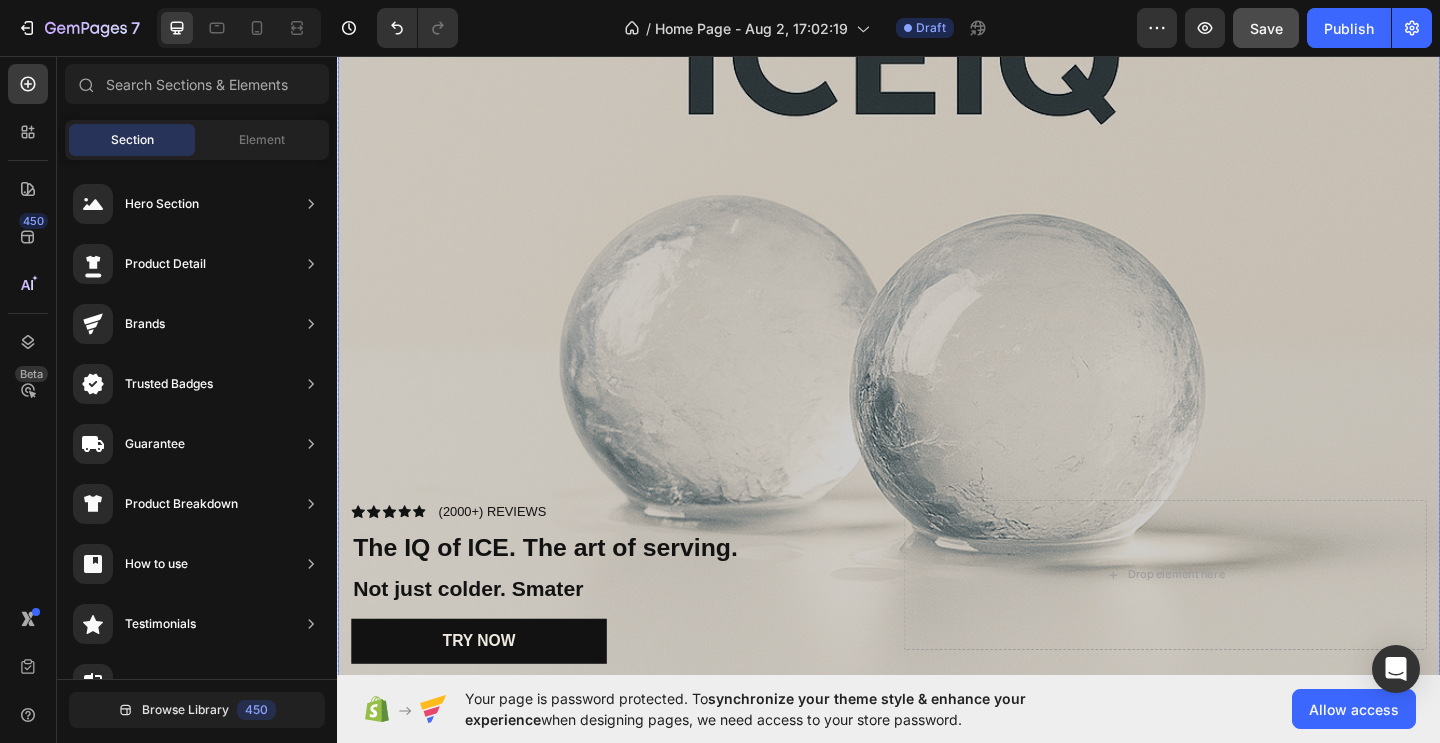 scroll, scrollTop: 525, scrollLeft: 0, axis: vertical 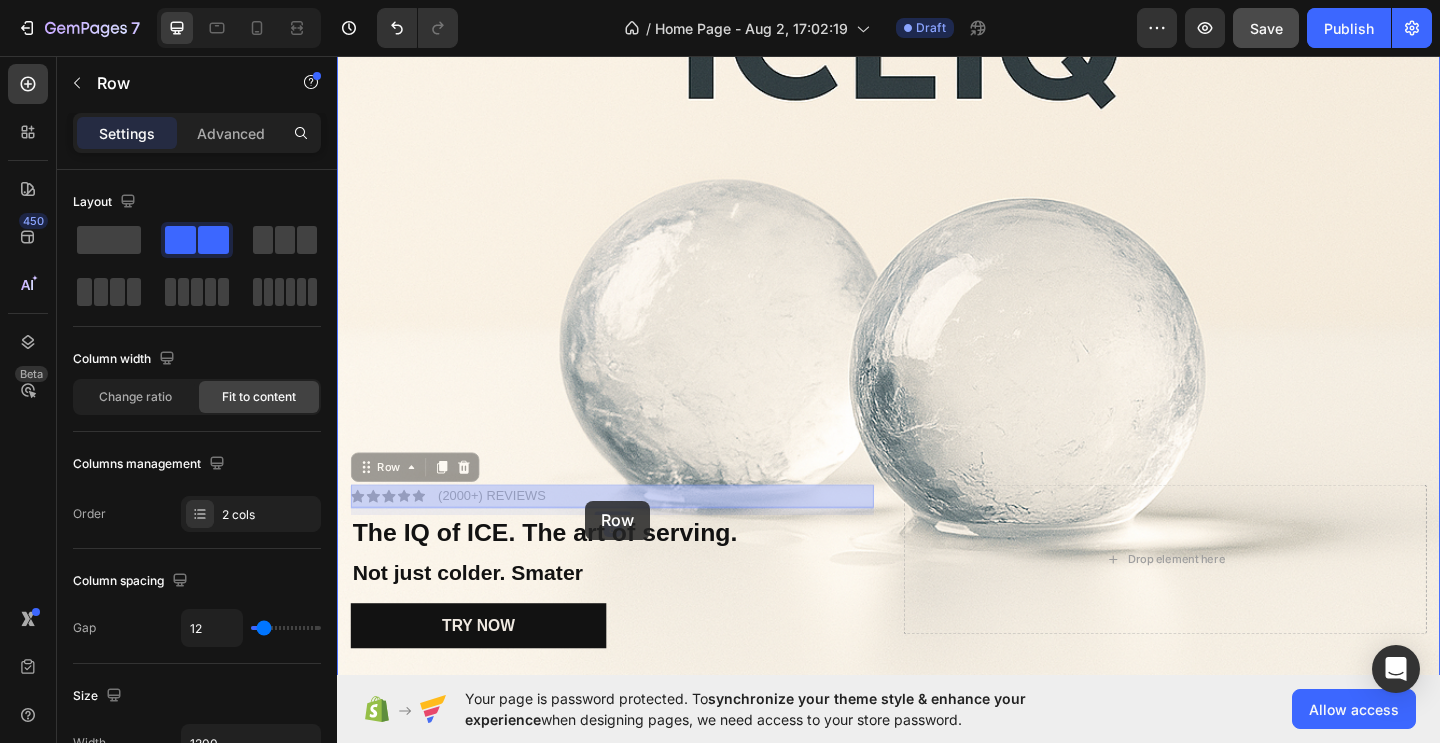 drag, startPoint x: 616, startPoint y: 531, endPoint x: 608, endPoint y: 541, distance: 12.806249 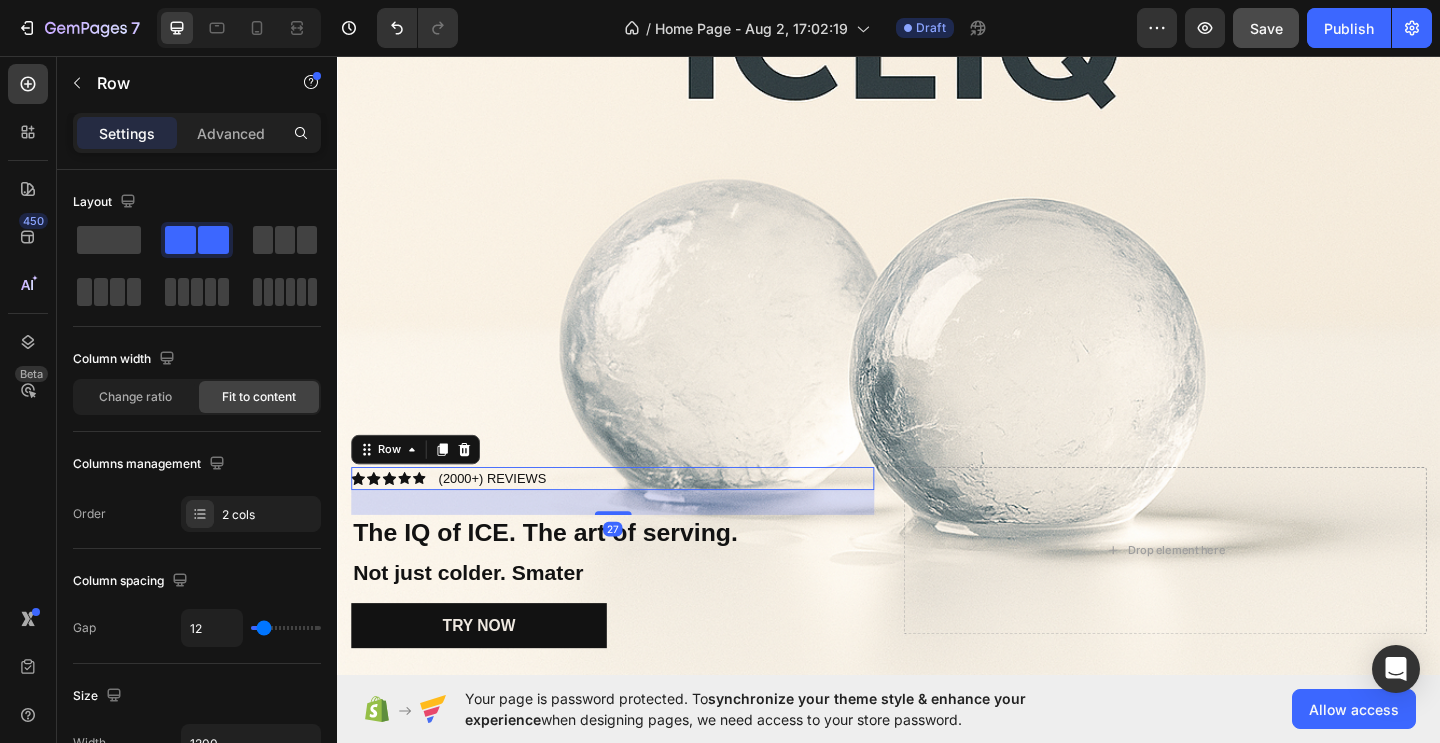 drag, startPoint x: 622, startPoint y: 554, endPoint x: 614, endPoint y: 573, distance: 20.615528 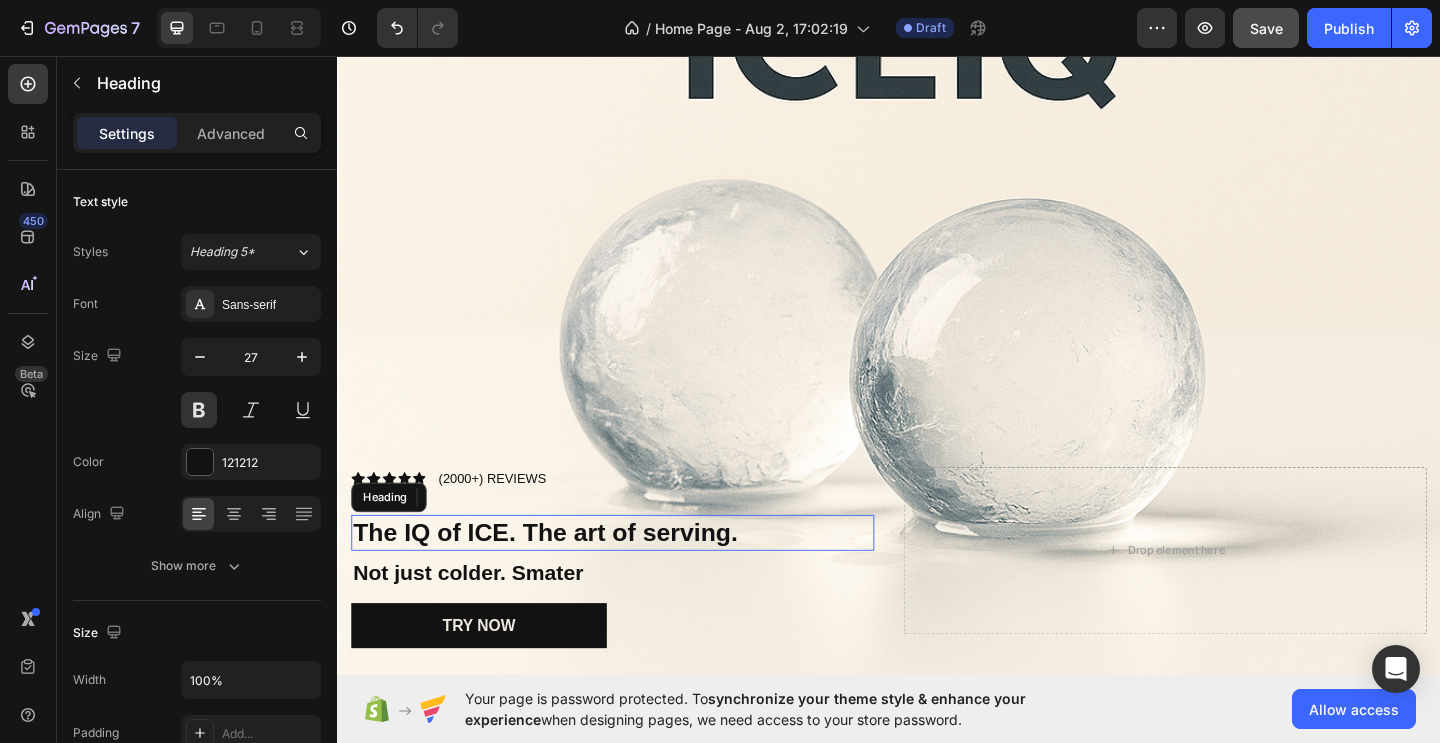 click on "The IQ of ICE. The art of serving." at bounding box center (563, 574) 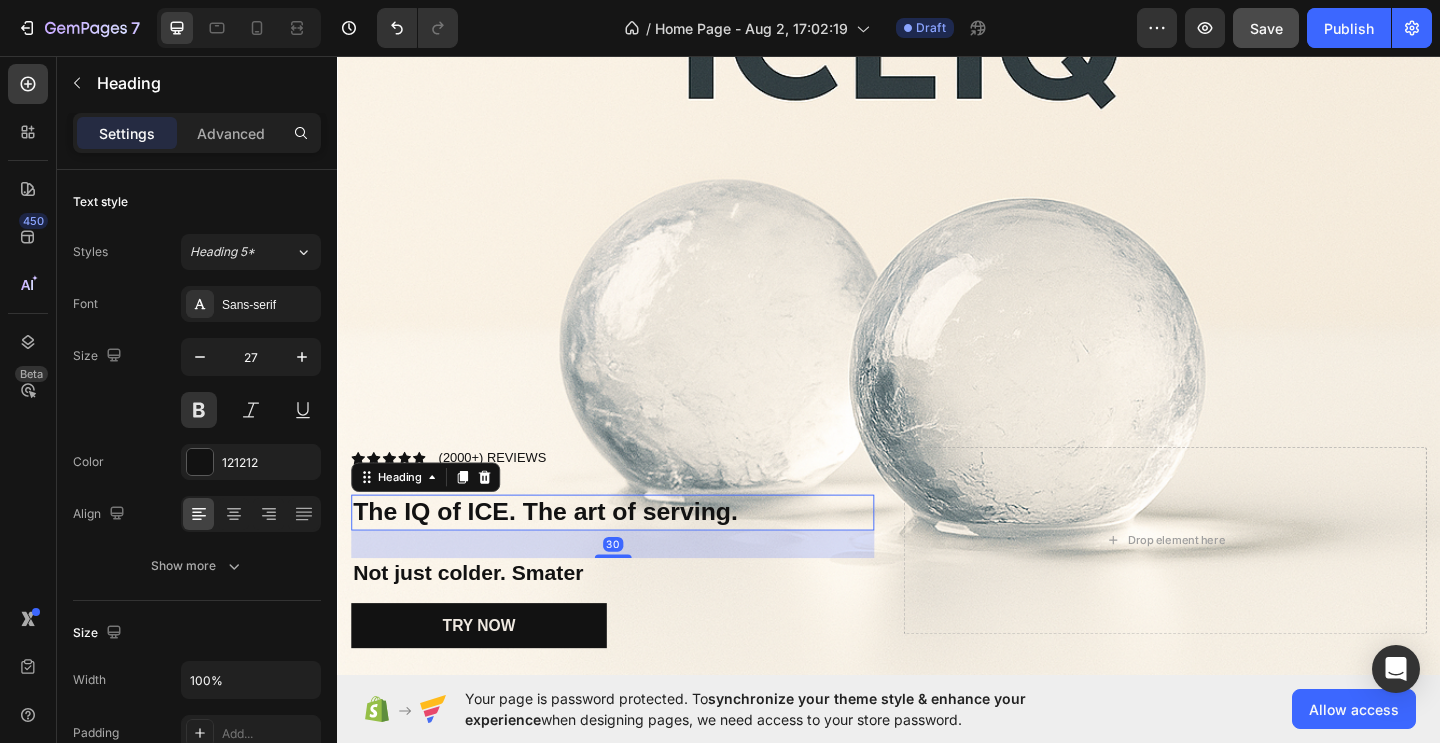 drag, startPoint x: 631, startPoint y: 600, endPoint x: 624, endPoint y: 622, distance: 23.086792 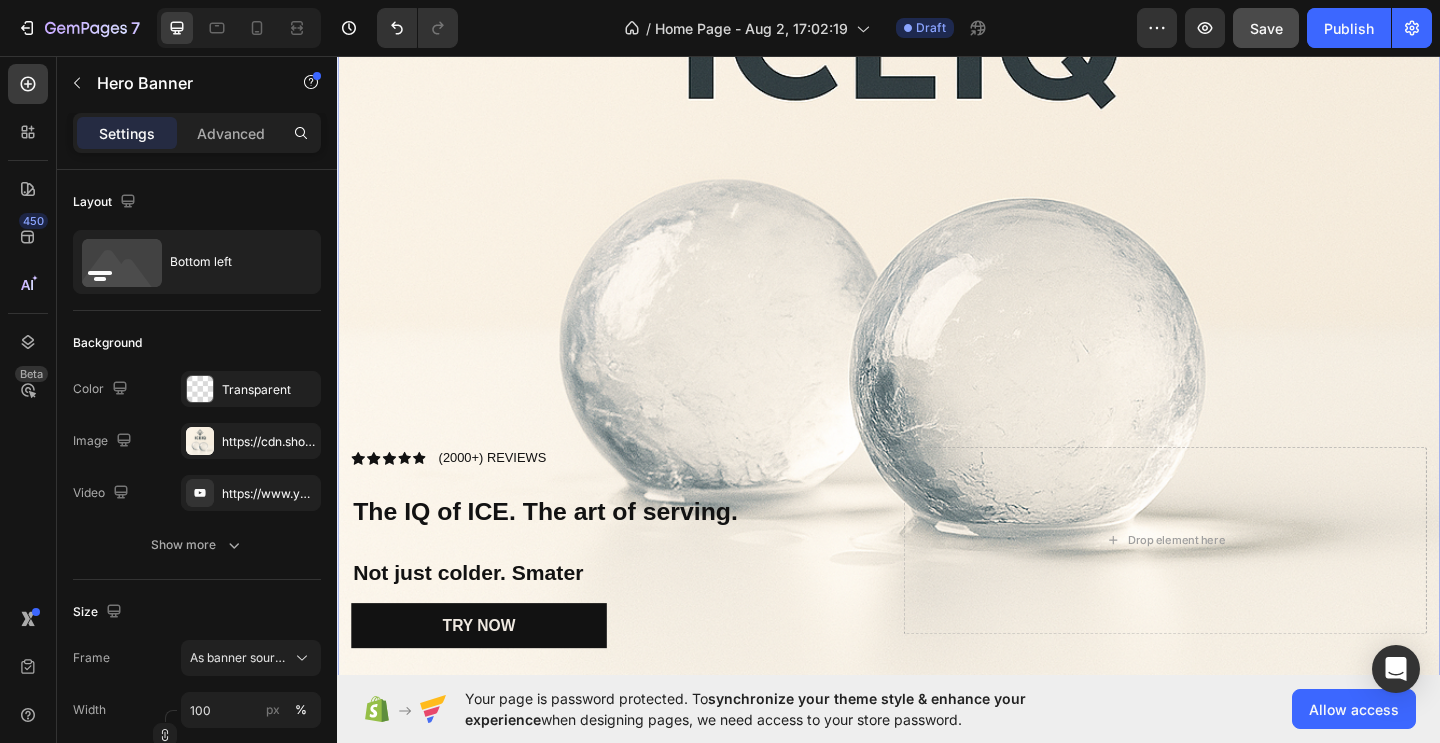 click on "Icon Icon Icon Icon Icon Icon List (2000+) REVIEWS Text Block Row ⁠⁠⁠⁠⁠⁠⁠ The IQ of ICE. The art of serving. Heading   30 Not just colder. Smater  Text Block Try NOw Button" at bounding box center [636, 583] 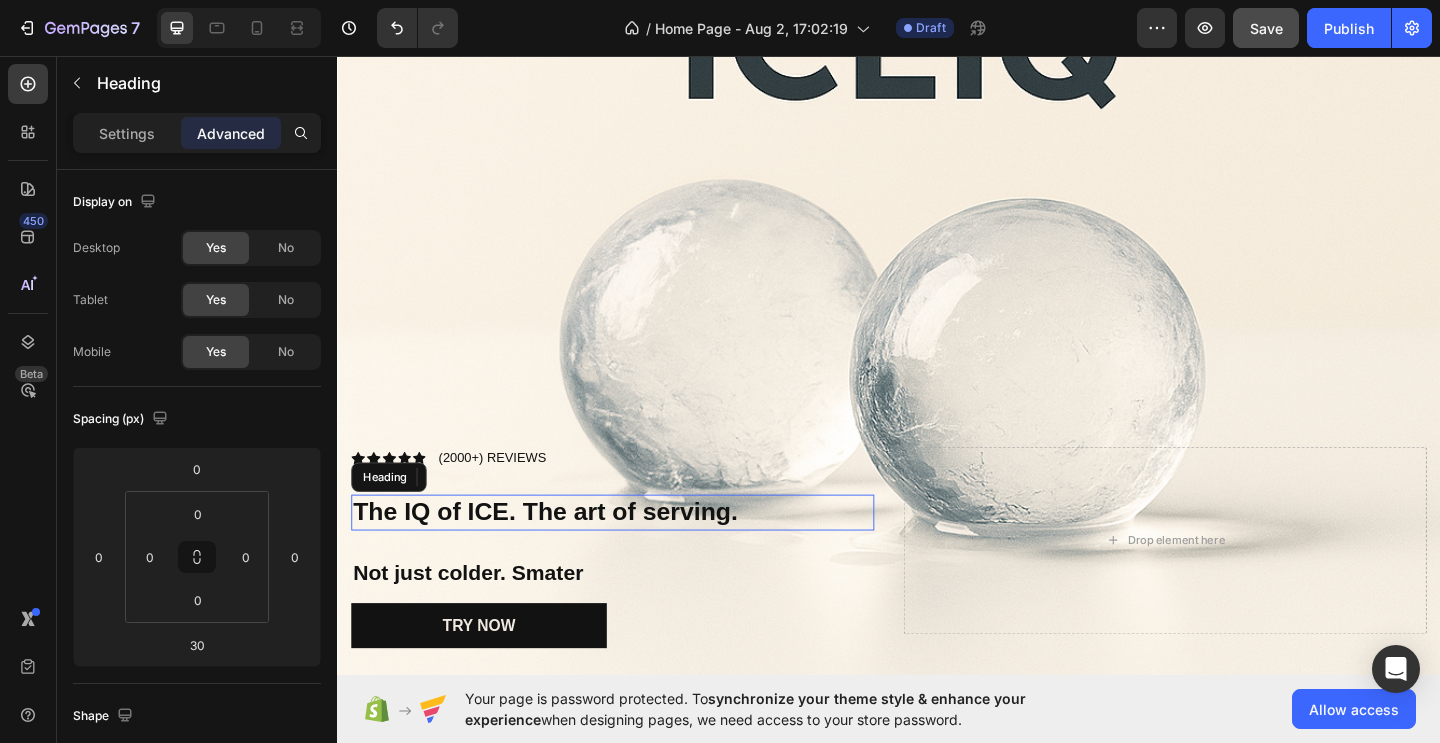 click on "The IQ of ICE. The art of serving." at bounding box center (563, 552) 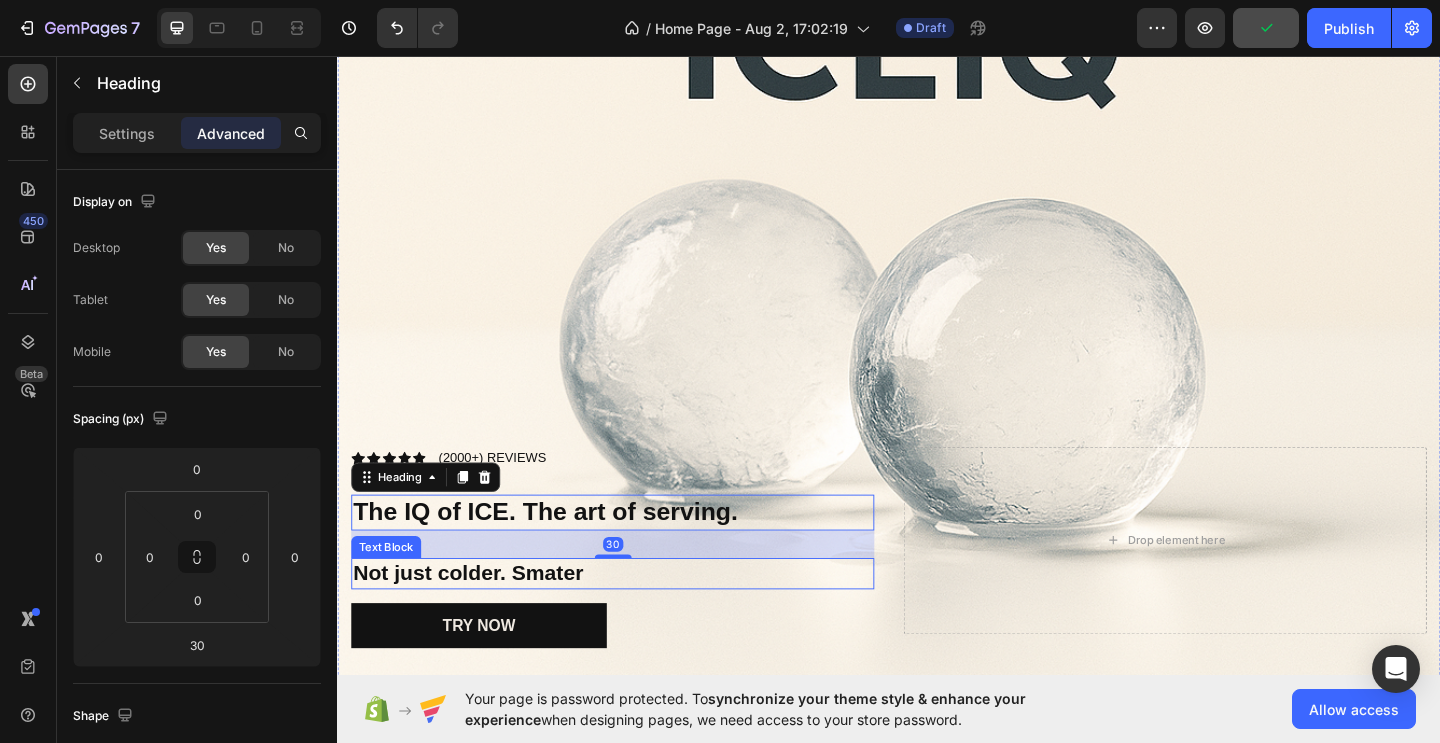 click on "Not just colder. Smater" at bounding box center (636, 619) 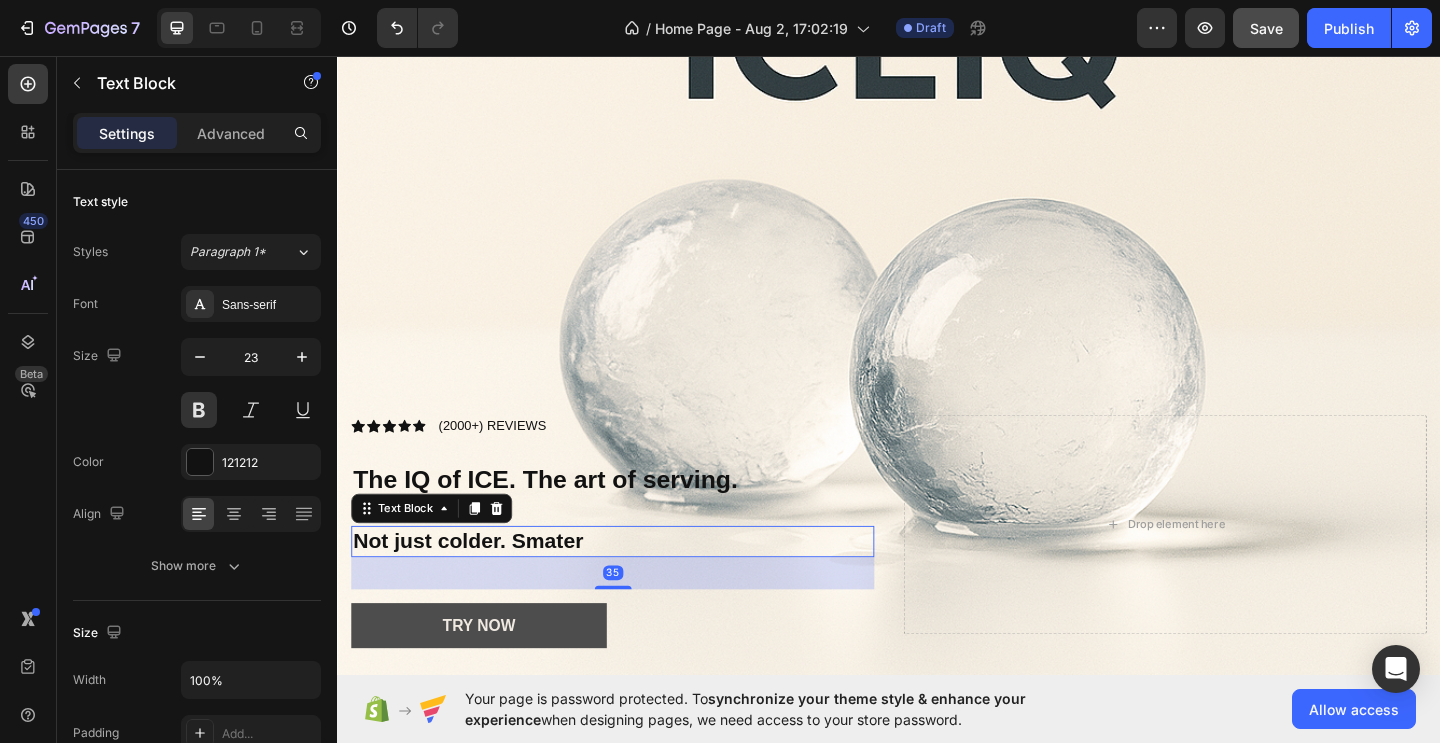 drag, startPoint x: 634, startPoint y: 632, endPoint x: 614, endPoint y: 667, distance: 40.311287 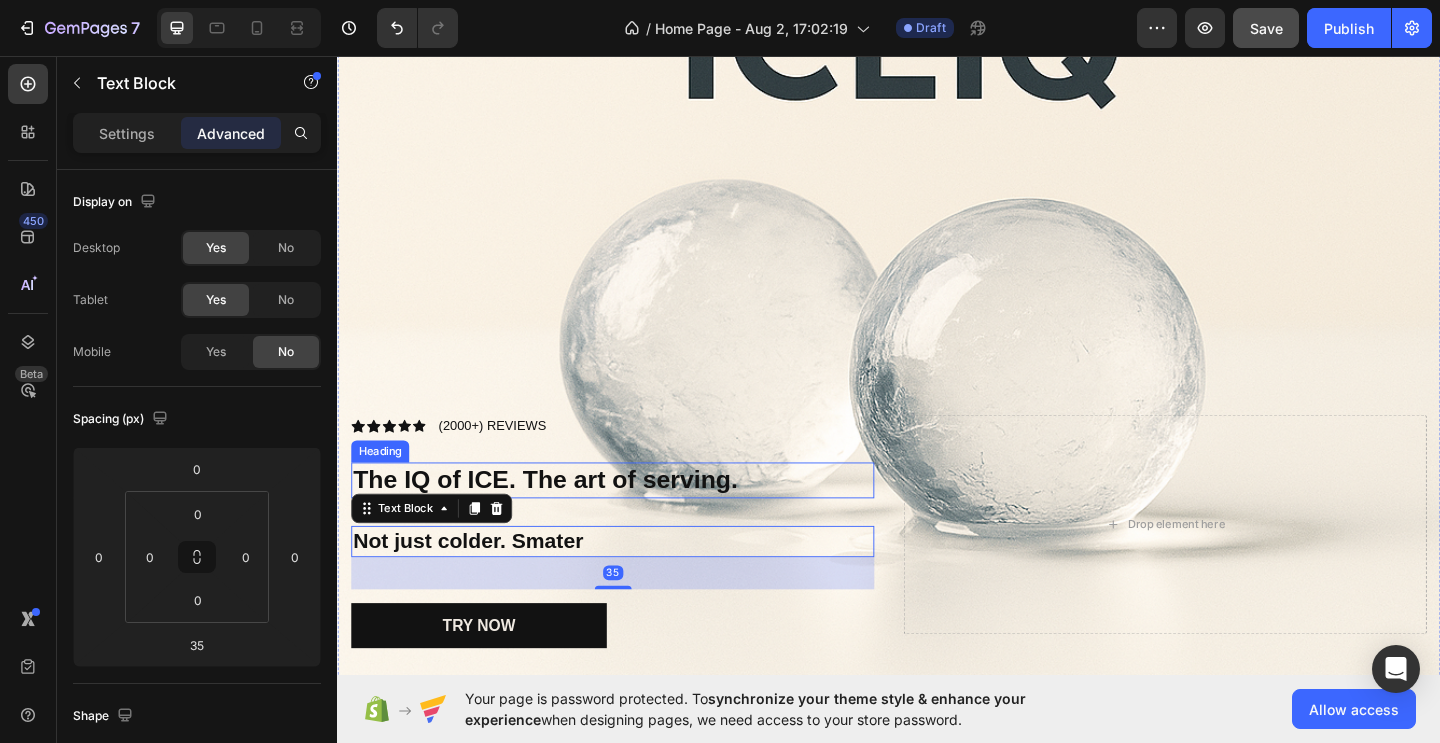 click on "The IQ of ICE. The art of serving." at bounding box center [563, 517] 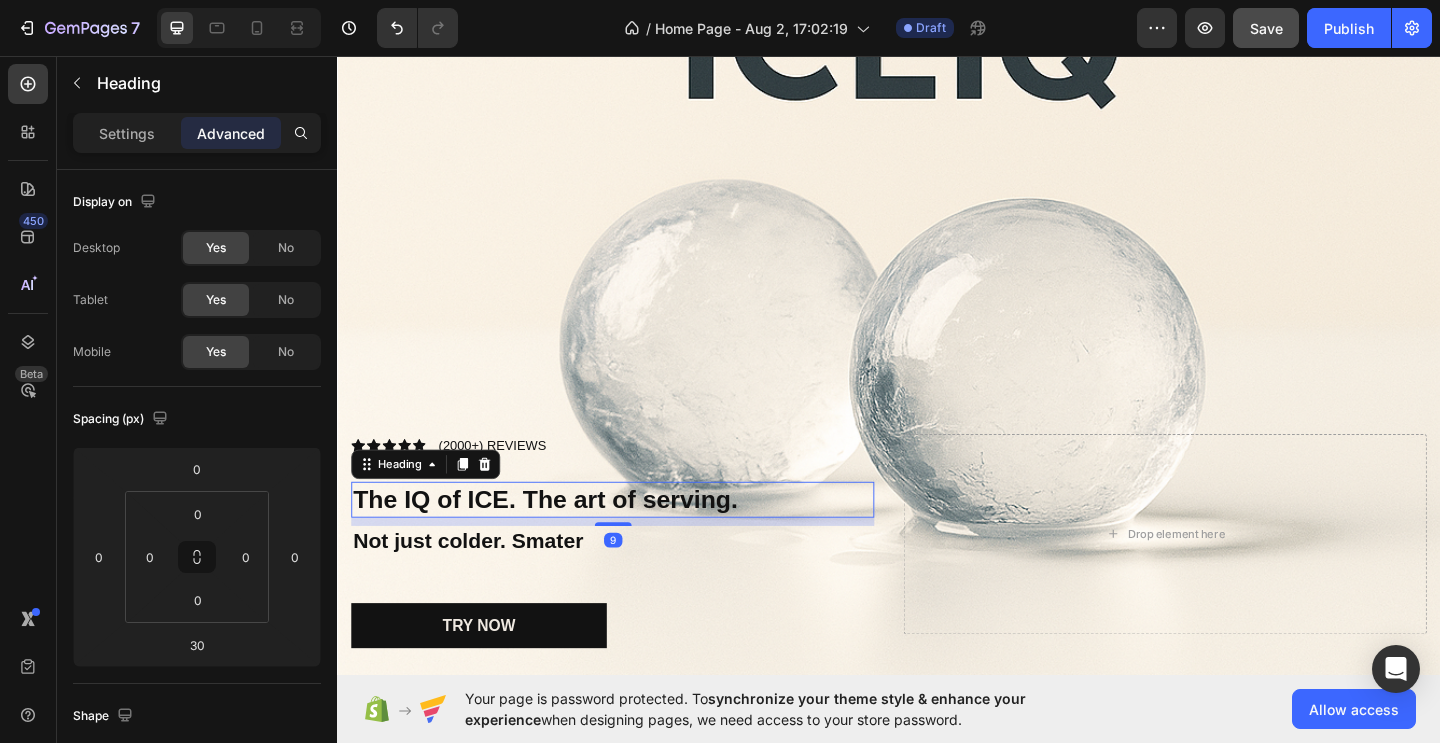 drag, startPoint x: 634, startPoint y: 565, endPoint x: 637, endPoint y: 543, distance: 22.203604 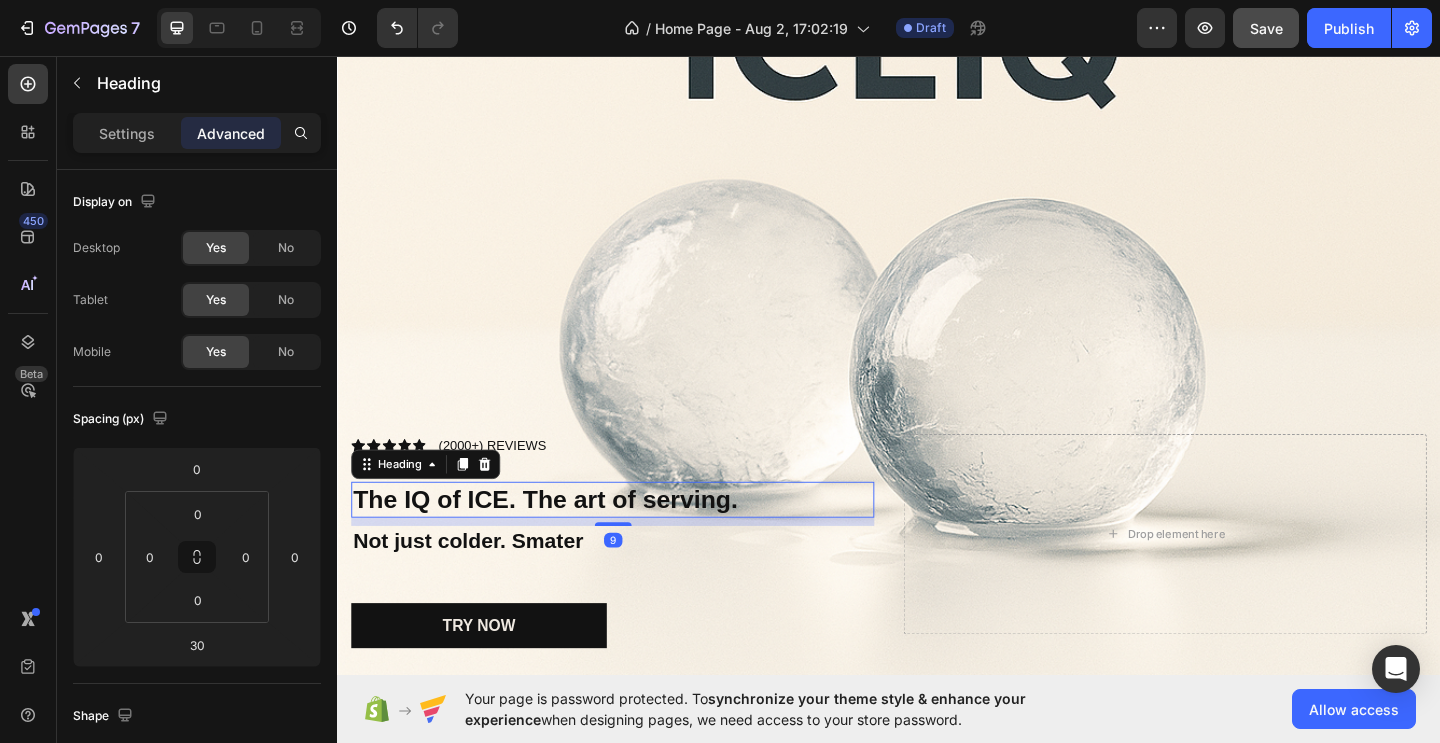 click on "⁠⁠⁠⁠⁠⁠⁠ The IQ of ICE. The art of serving. Heading   9" at bounding box center (636, 538) 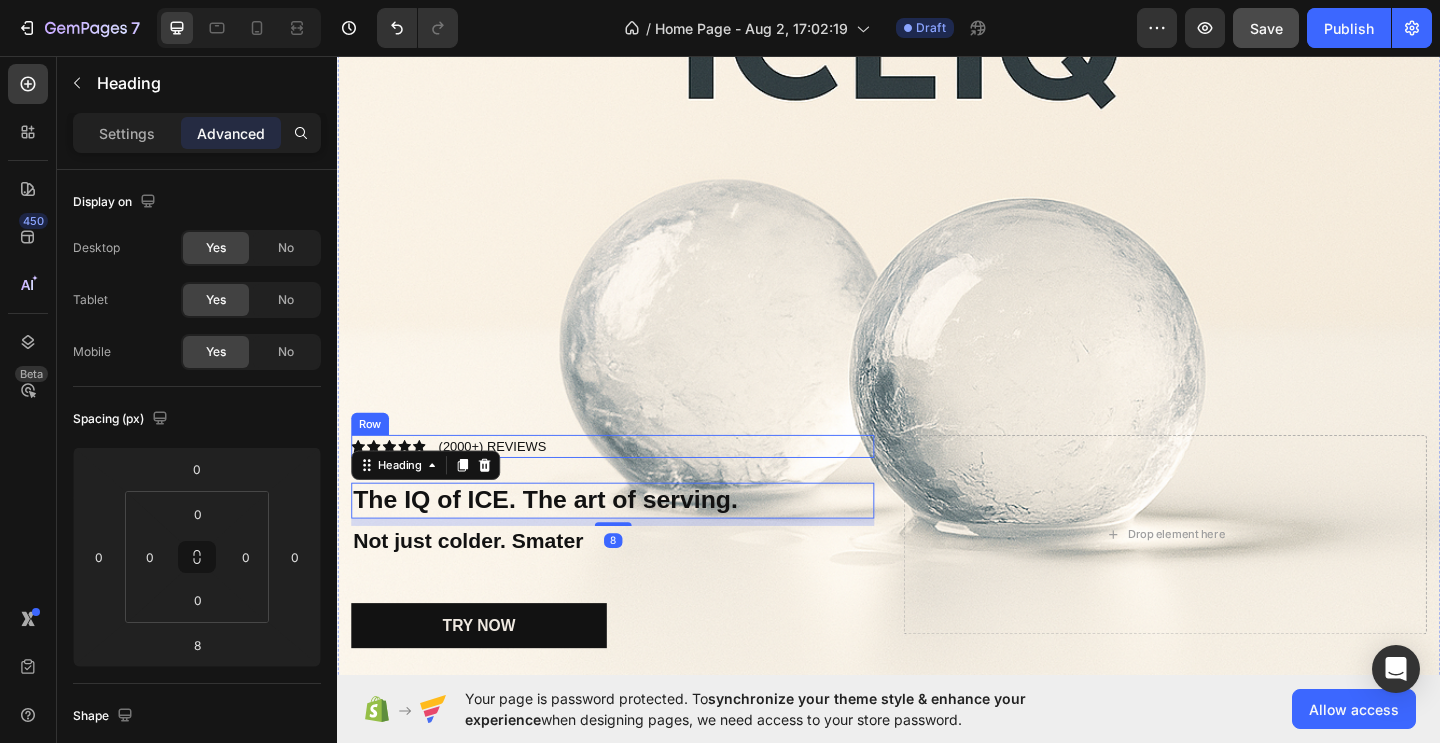 click on "Icon Icon Icon Icon Icon Icon List (2000+) REVIEWS Text Block Row" at bounding box center (636, 480) 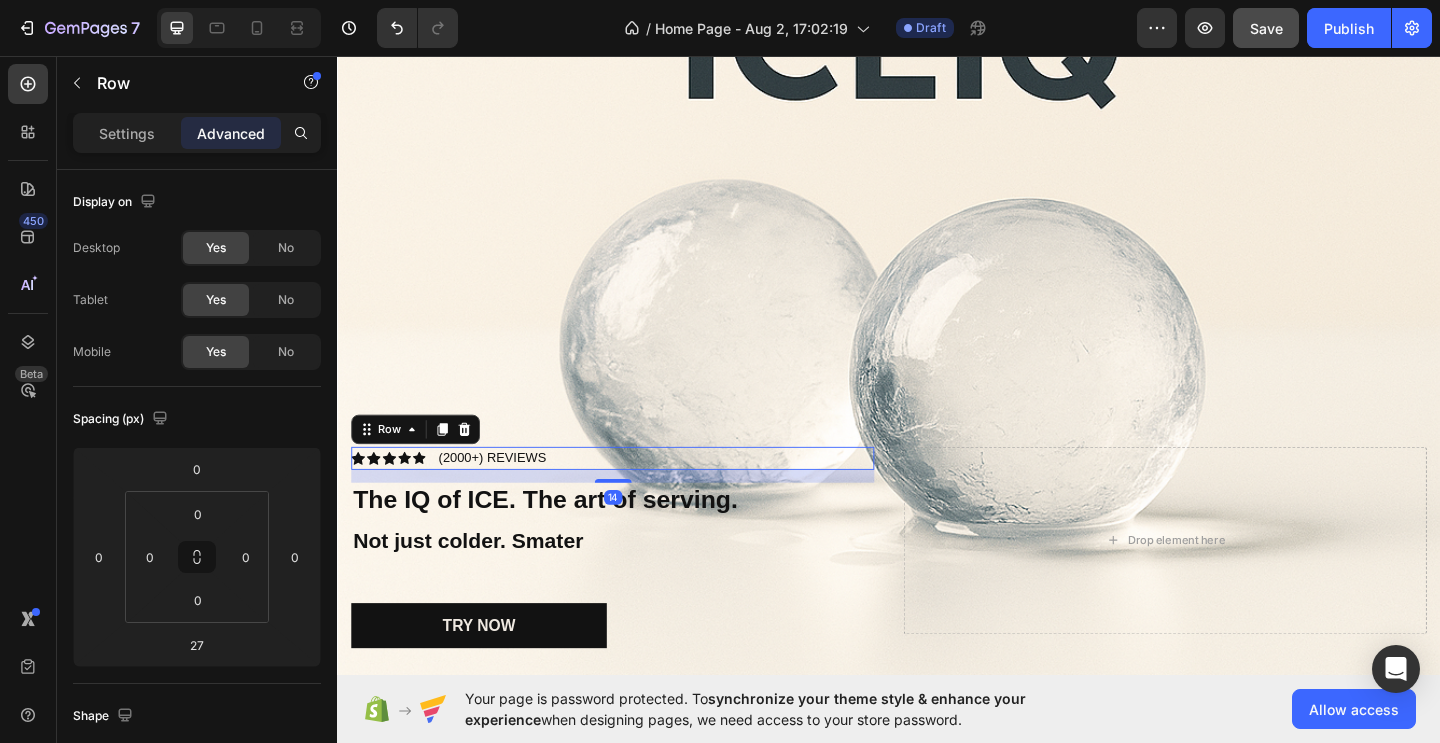 drag, startPoint x: 632, startPoint y: 518, endPoint x: 633, endPoint y: 505, distance: 13.038404 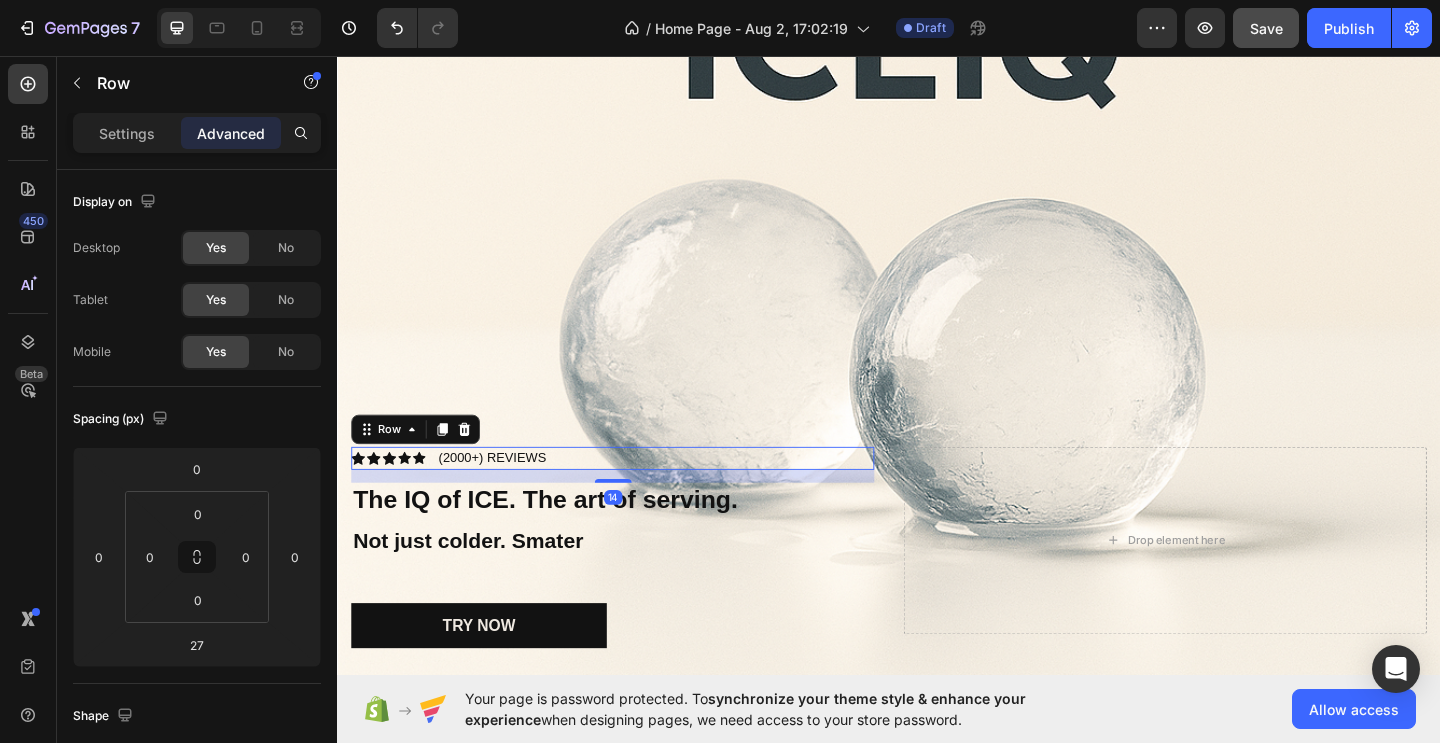 click on "Icon Icon Icon Icon Icon Icon List (2000+) REVIEWS Text Block Row   14" at bounding box center (636, 493) 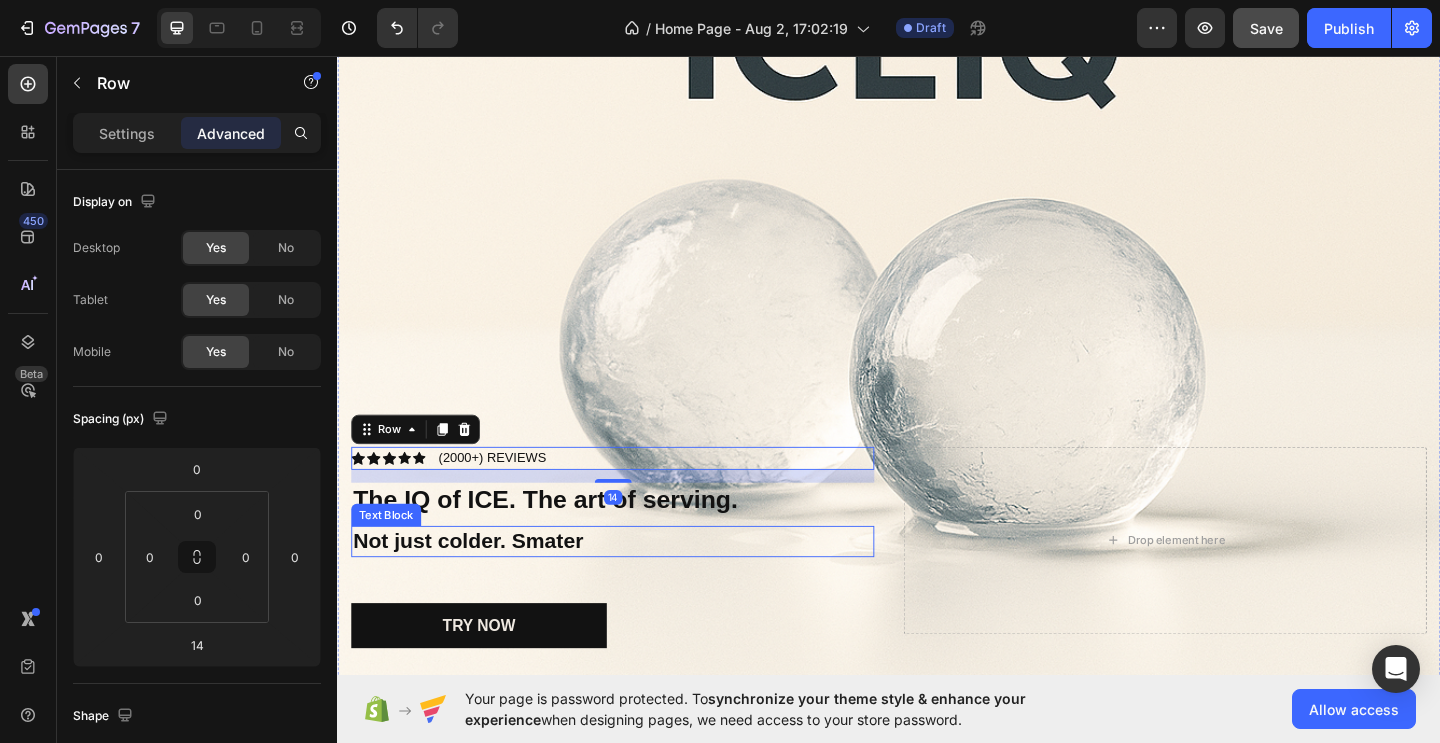 click on "Not just colder. Smater" at bounding box center [636, 584] 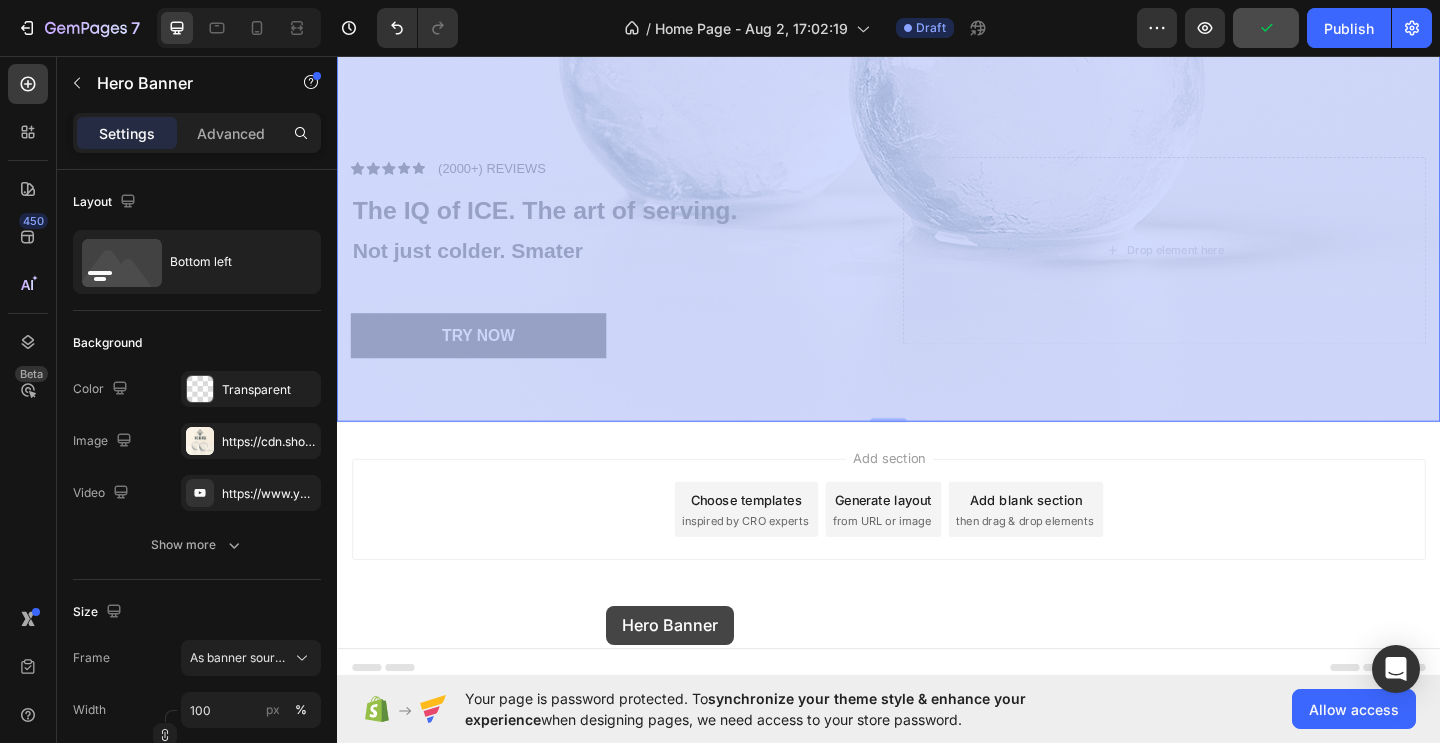 drag, startPoint x: 632, startPoint y: 636, endPoint x: 630, endPoint y: 654, distance: 18.110771 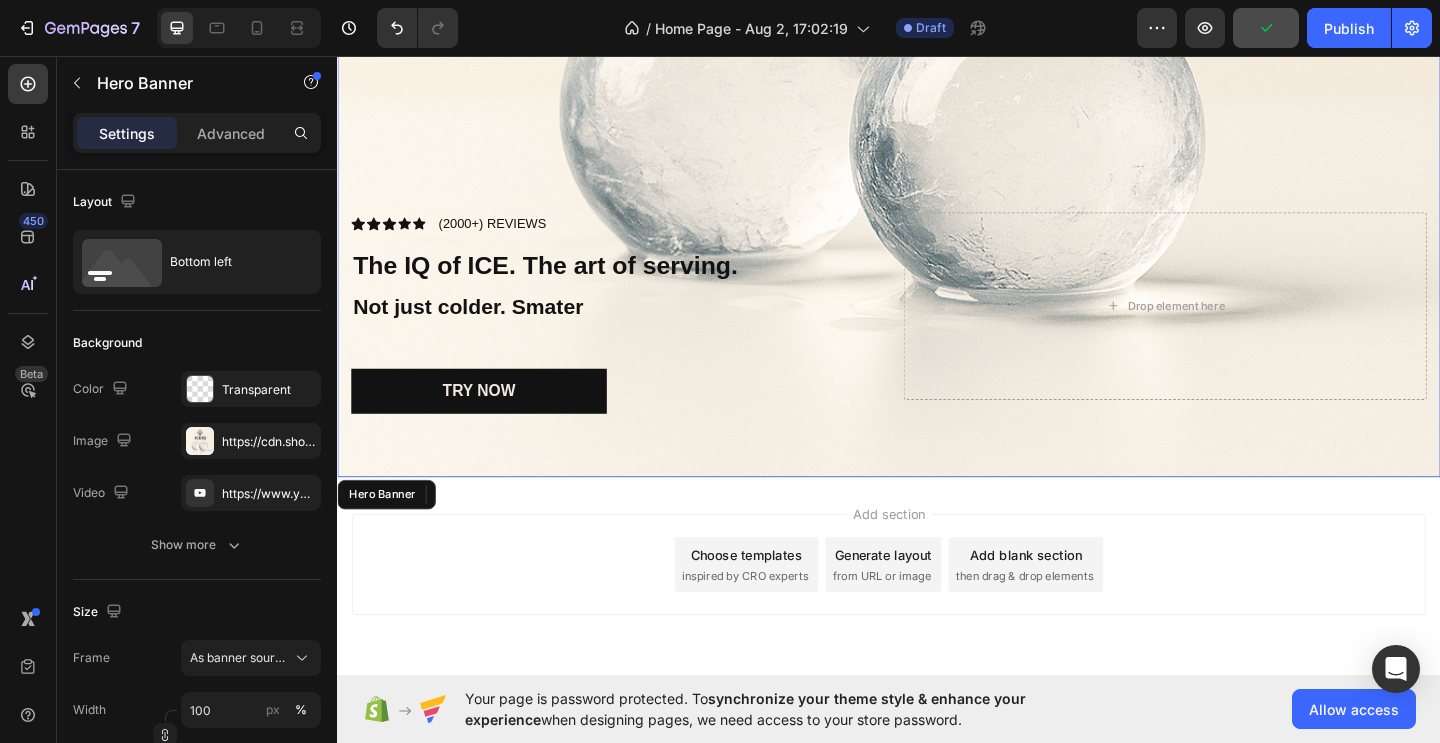 scroll, scrollTop: 850, scrollLeft: 0, axis: vertical 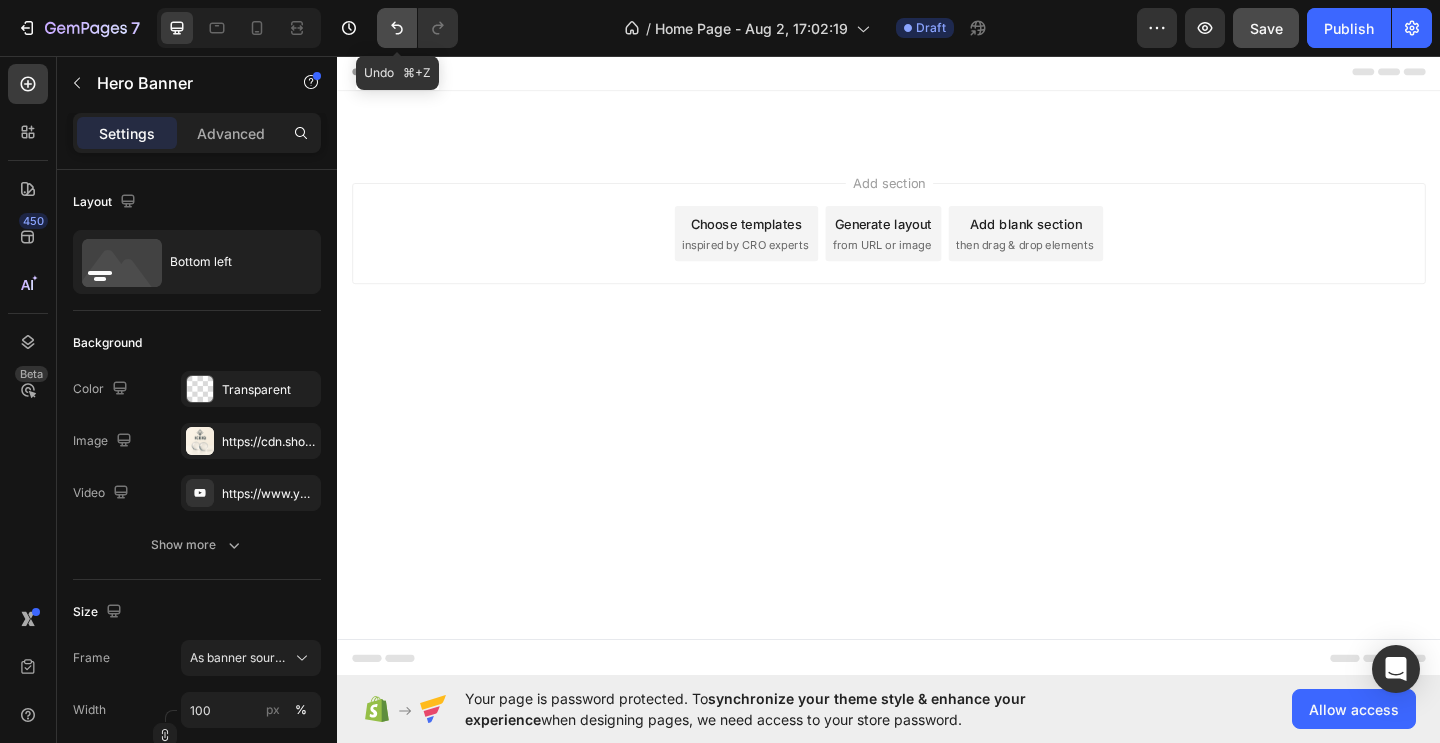 click 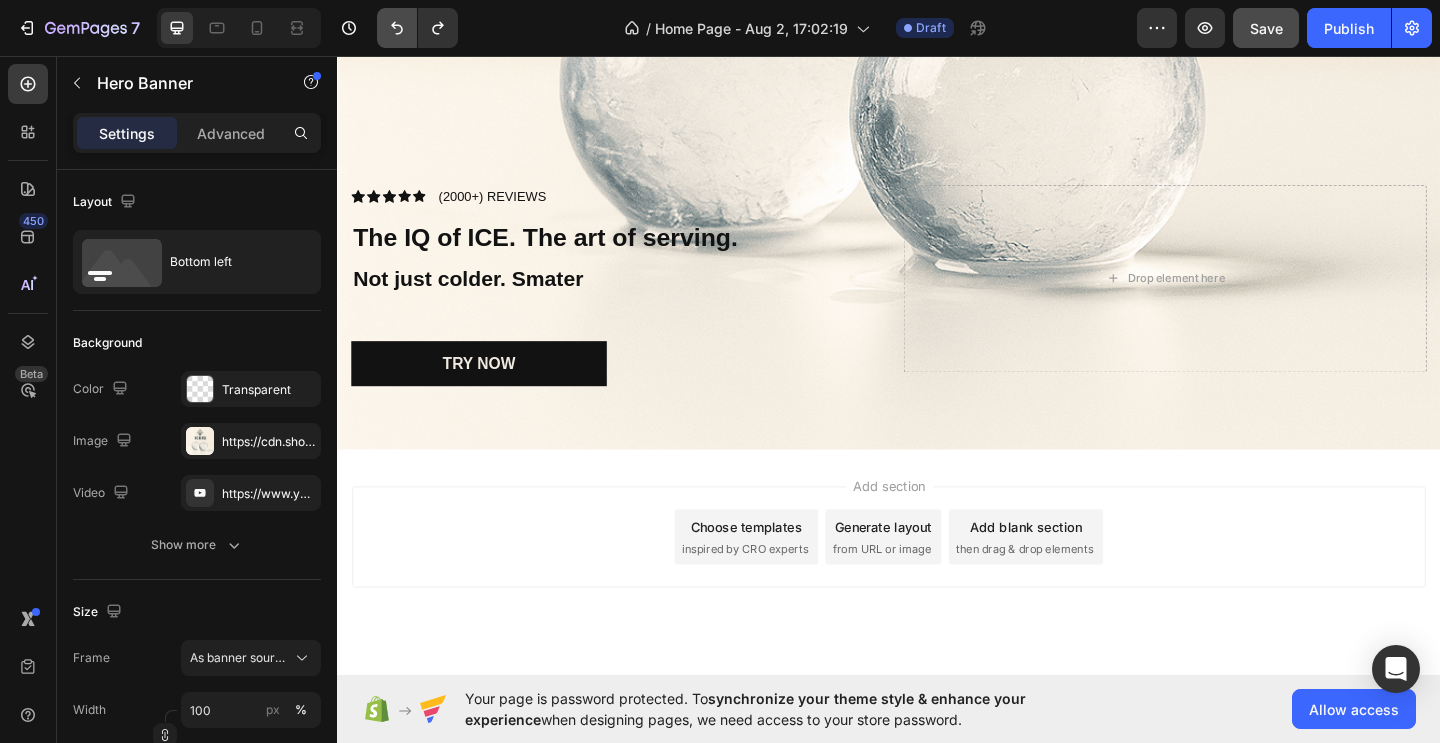 scroll, scrollTop: 808, scrollLeft: 0, axis: vertical 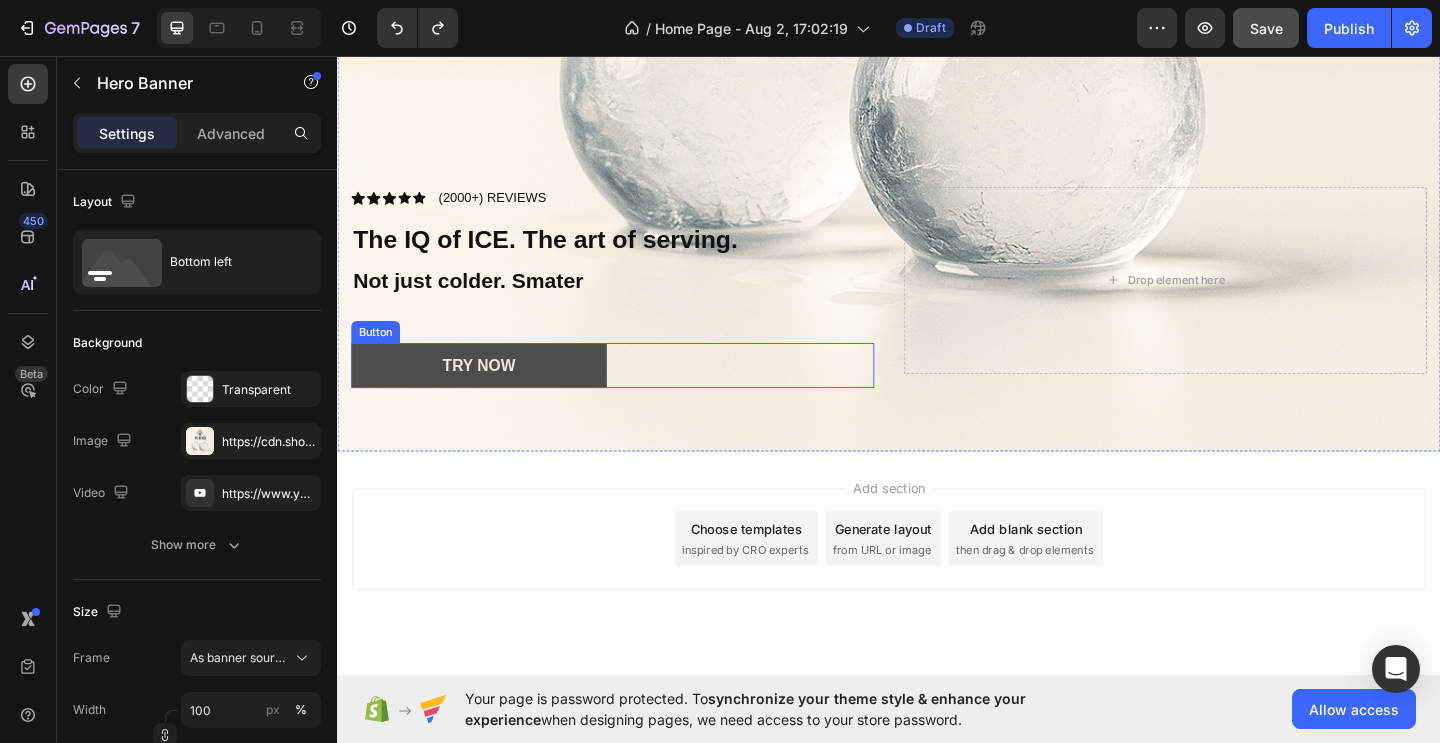 click on "Try NOw" at bounding box center (491, 393) 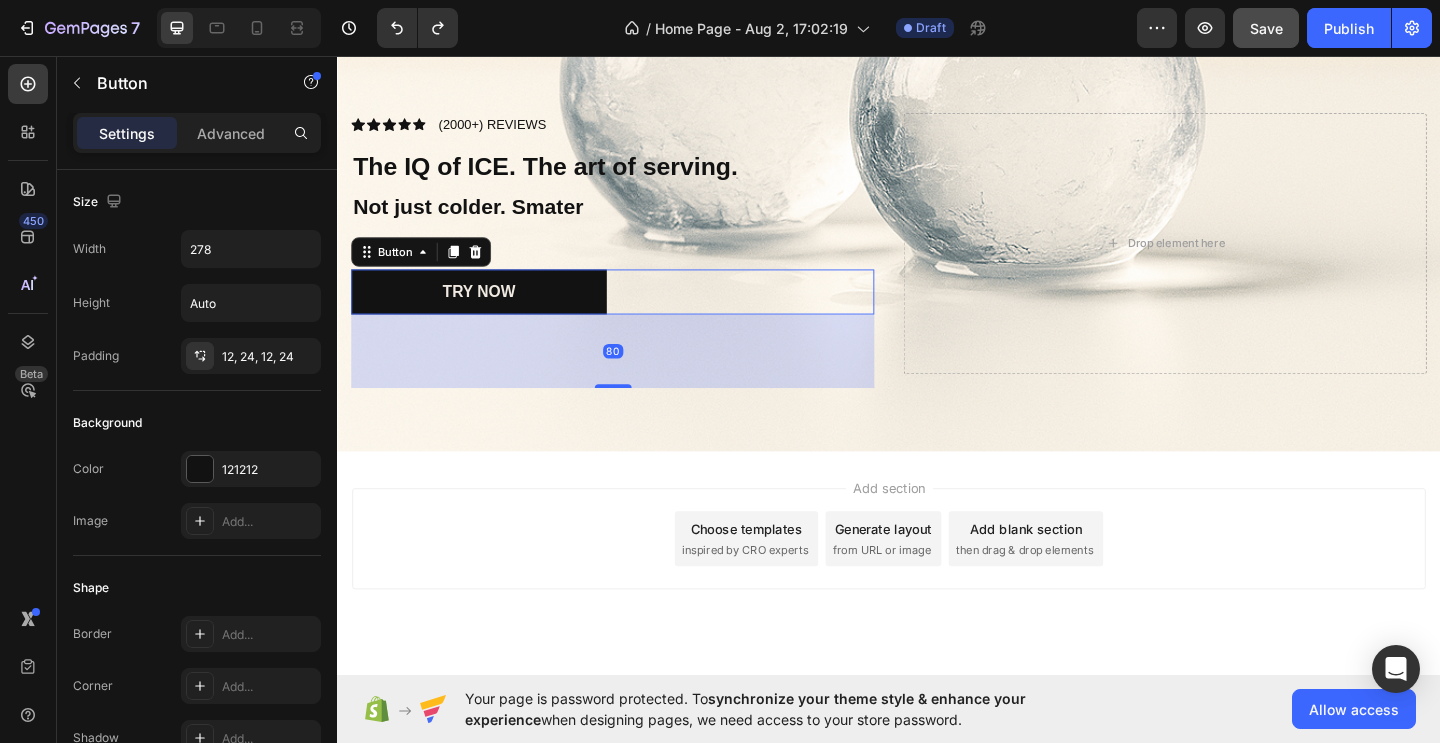 drag, startPoint x: 638, startPoint y: 411, endPoint x: 599, endPoint y: 491, distance: 89 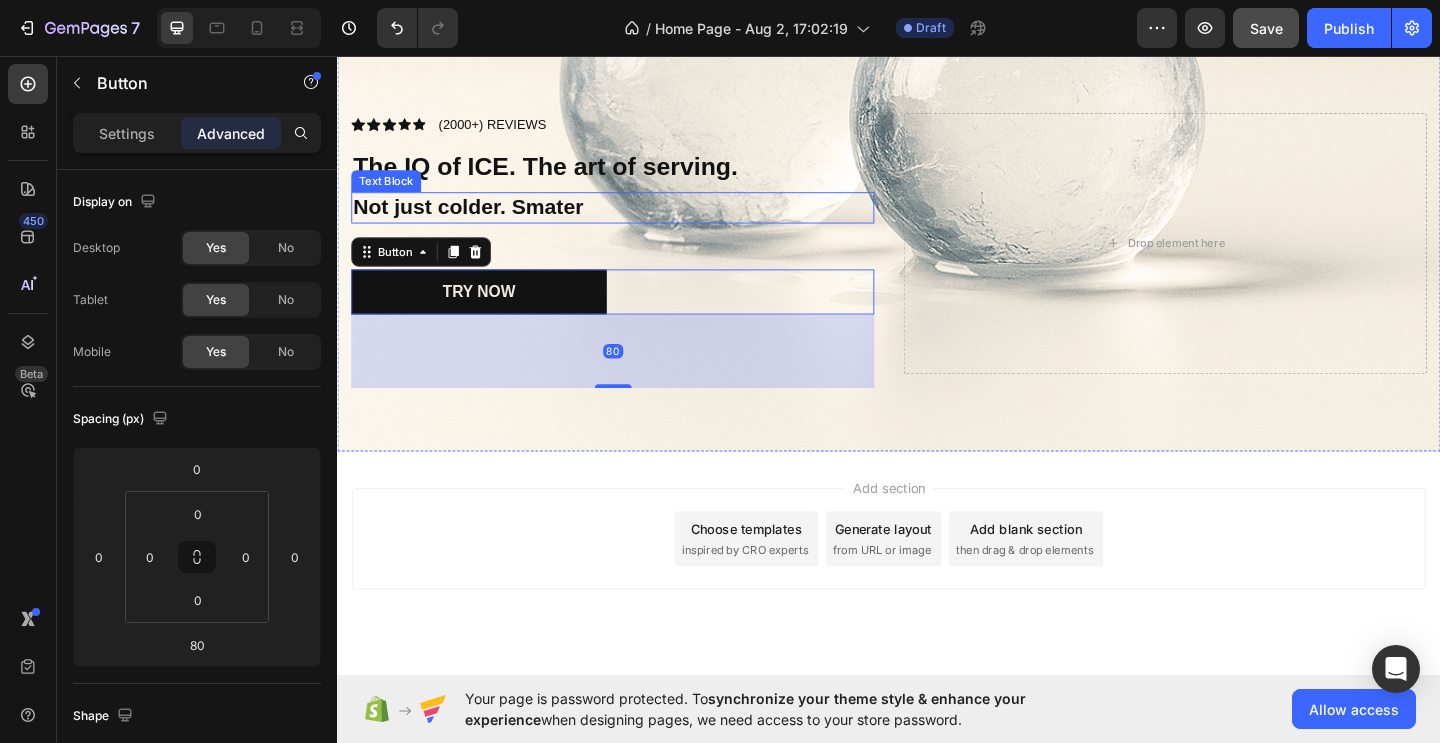 click on "Not just colder. Smater" at bounding box center (636, 221) 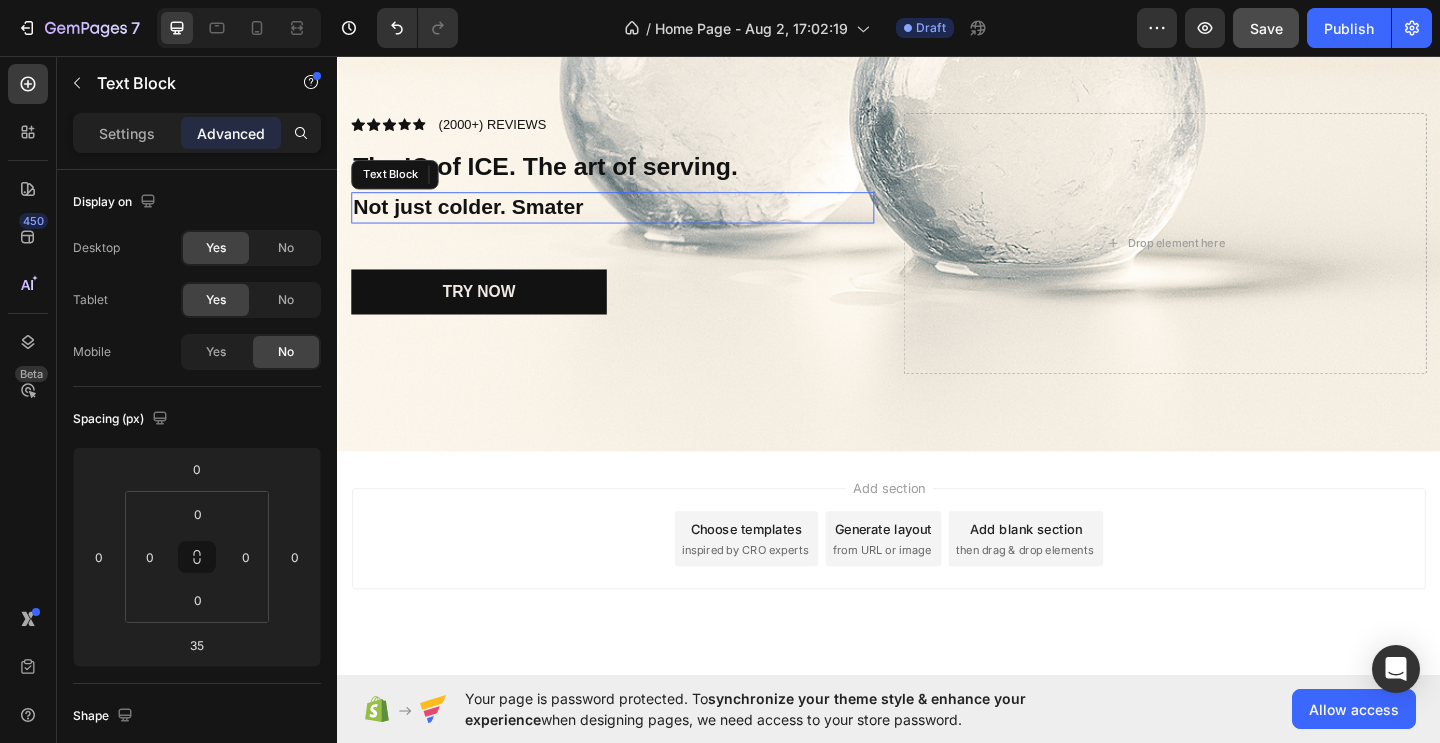 click on "Not just colder. Smater" at bounding box center [636, 221] 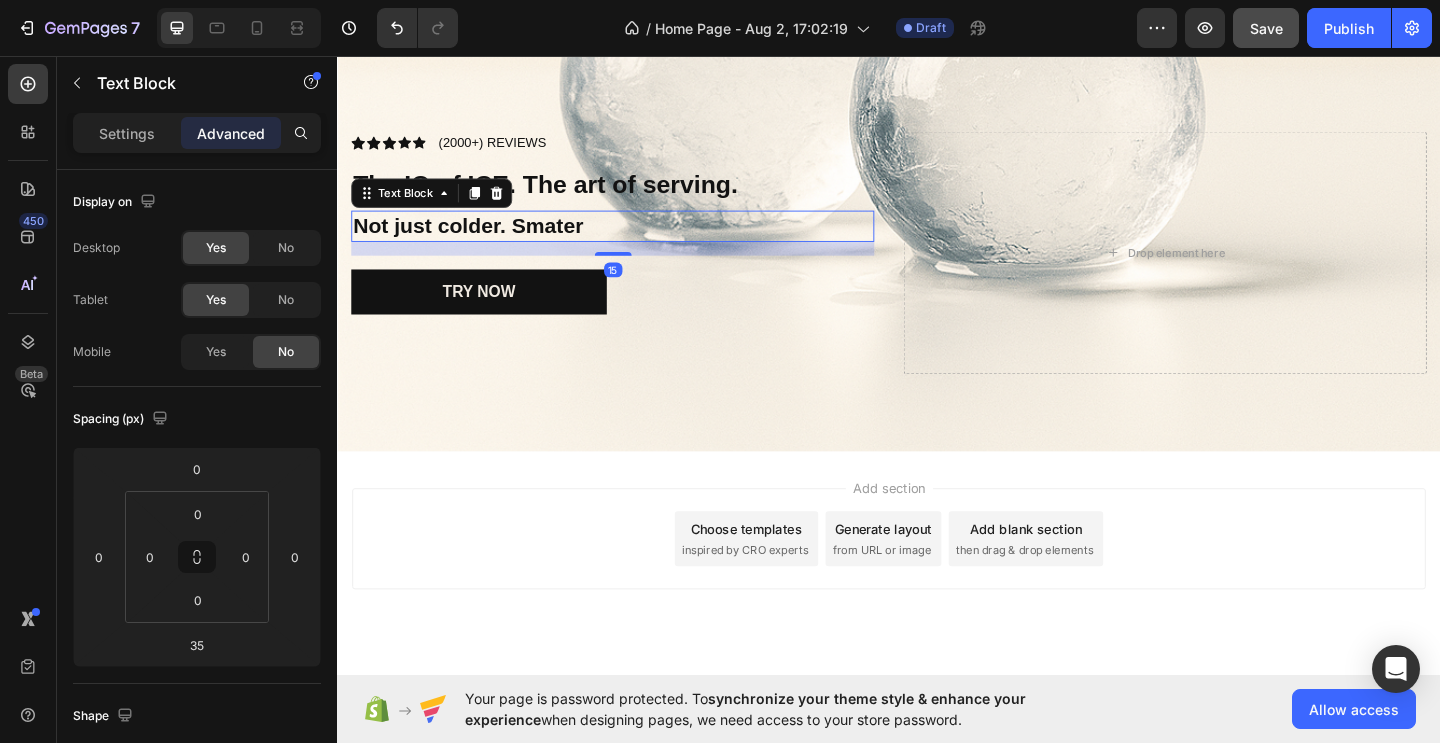 drag, startPoint x: 624, startPoint y: 269, endPoint x: 627, endPoint y: 249, distance: 20.22375 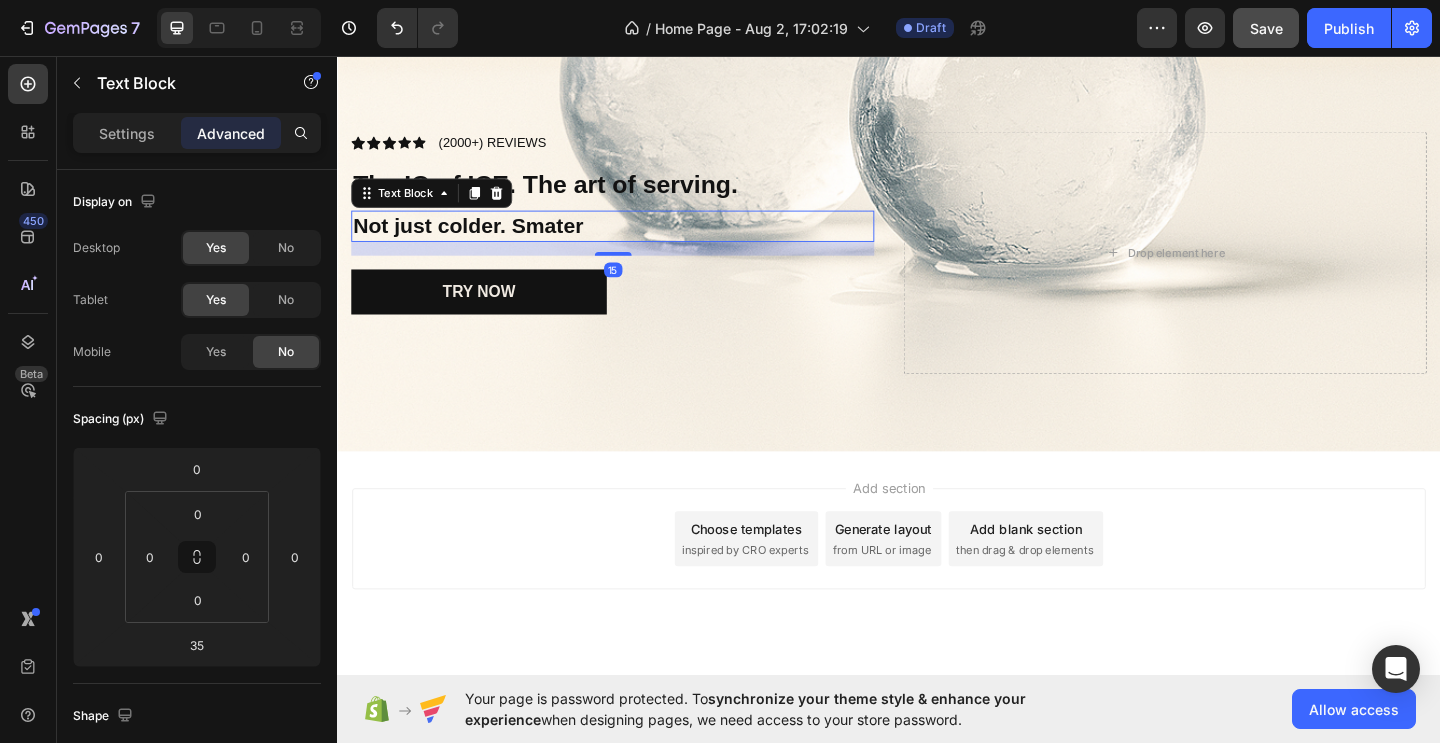 click on "Not just colder. Smater  Text Block   15" at bounding box center (636, 241) 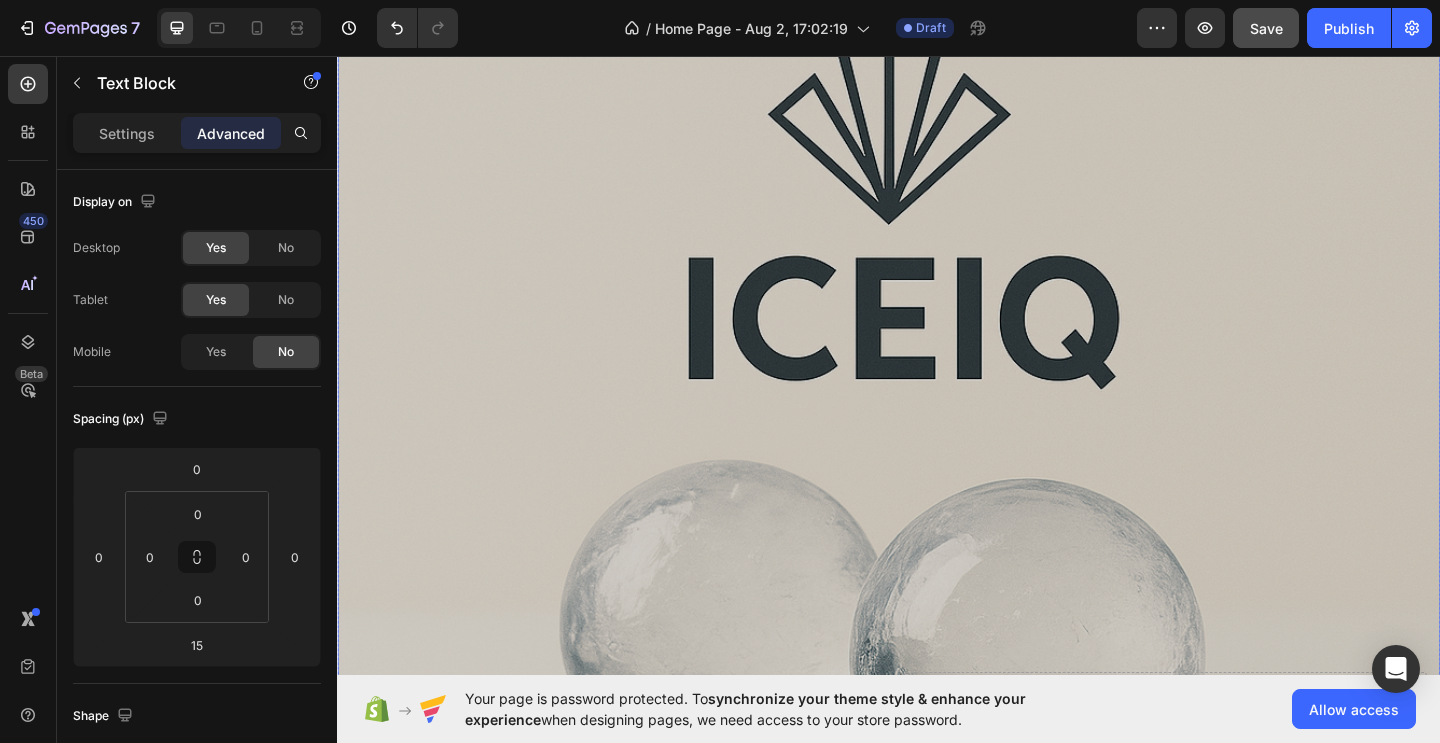 scroll, scrollTop: 221, scrollLeft: 0, axis: vertical 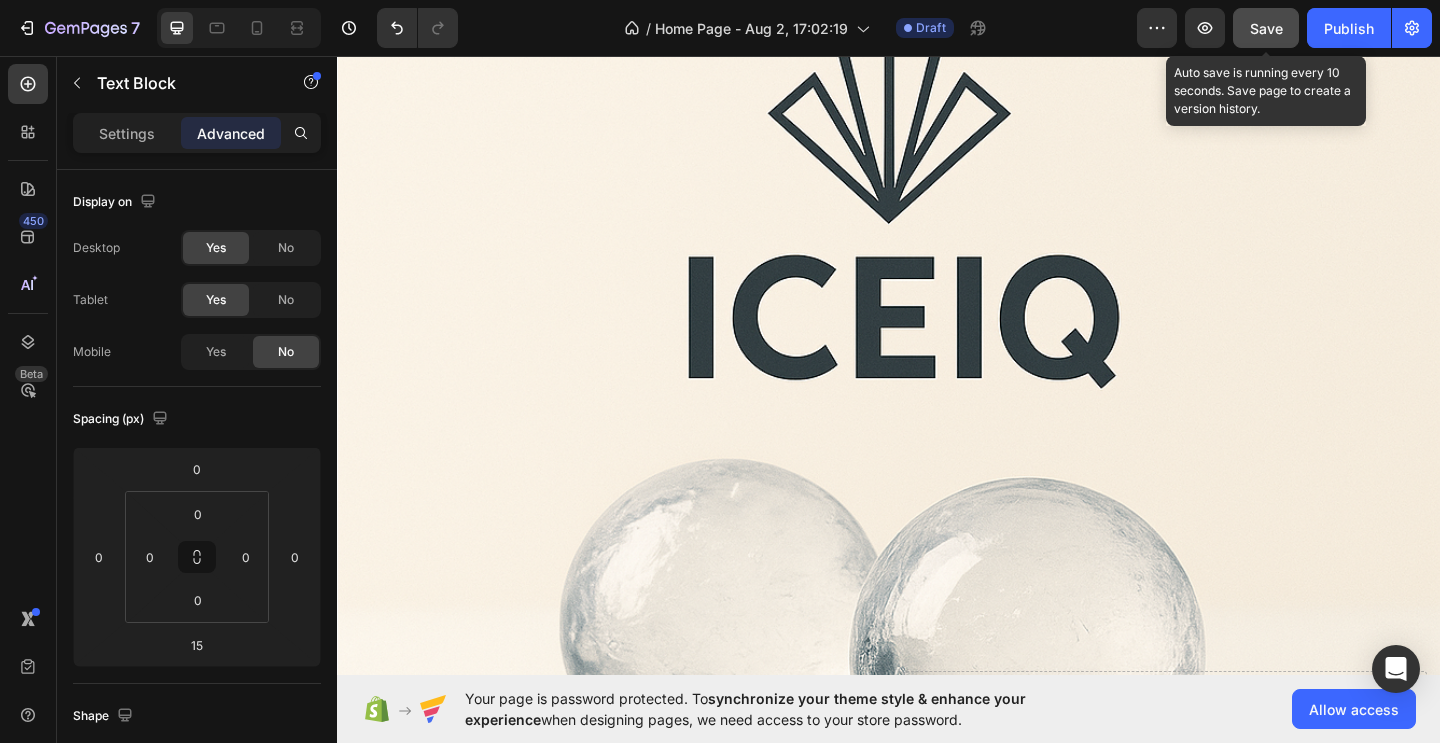 click on "Save" 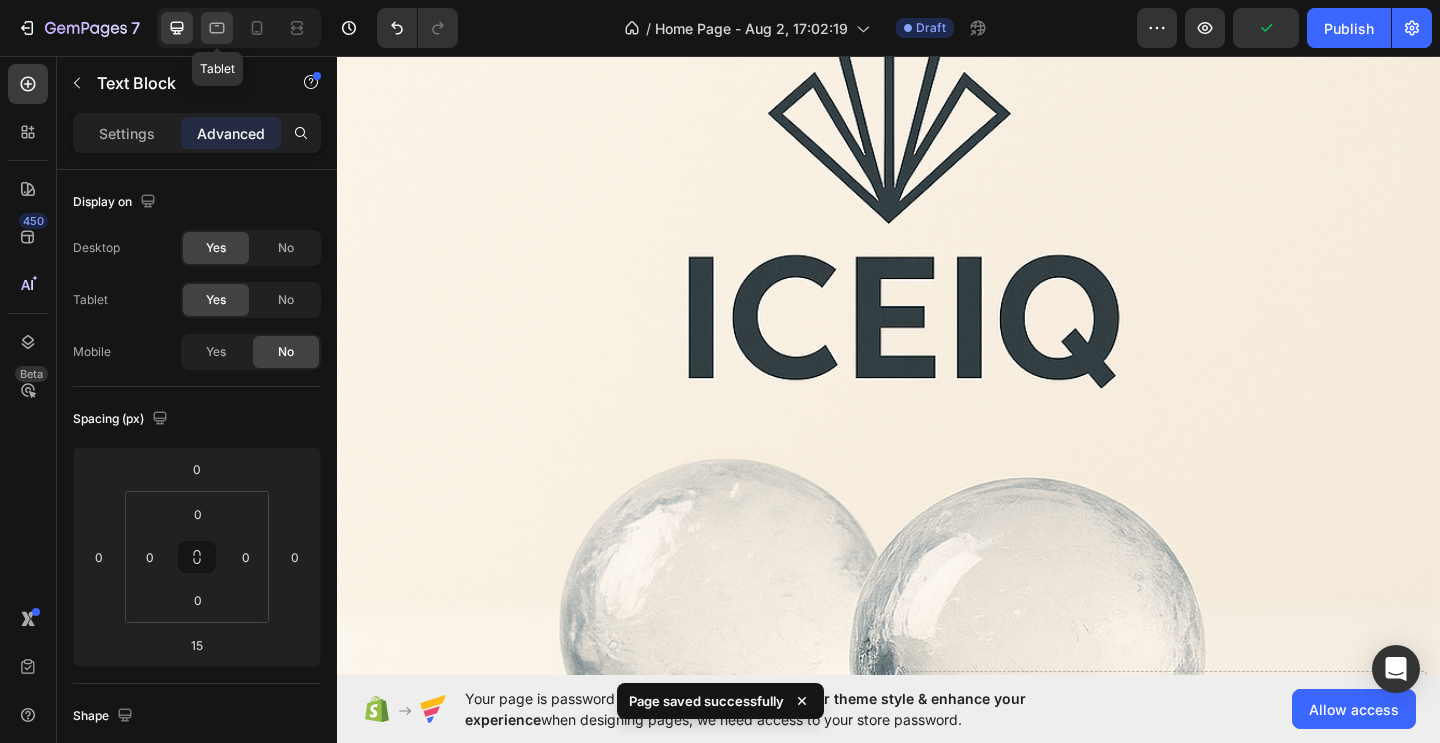 click 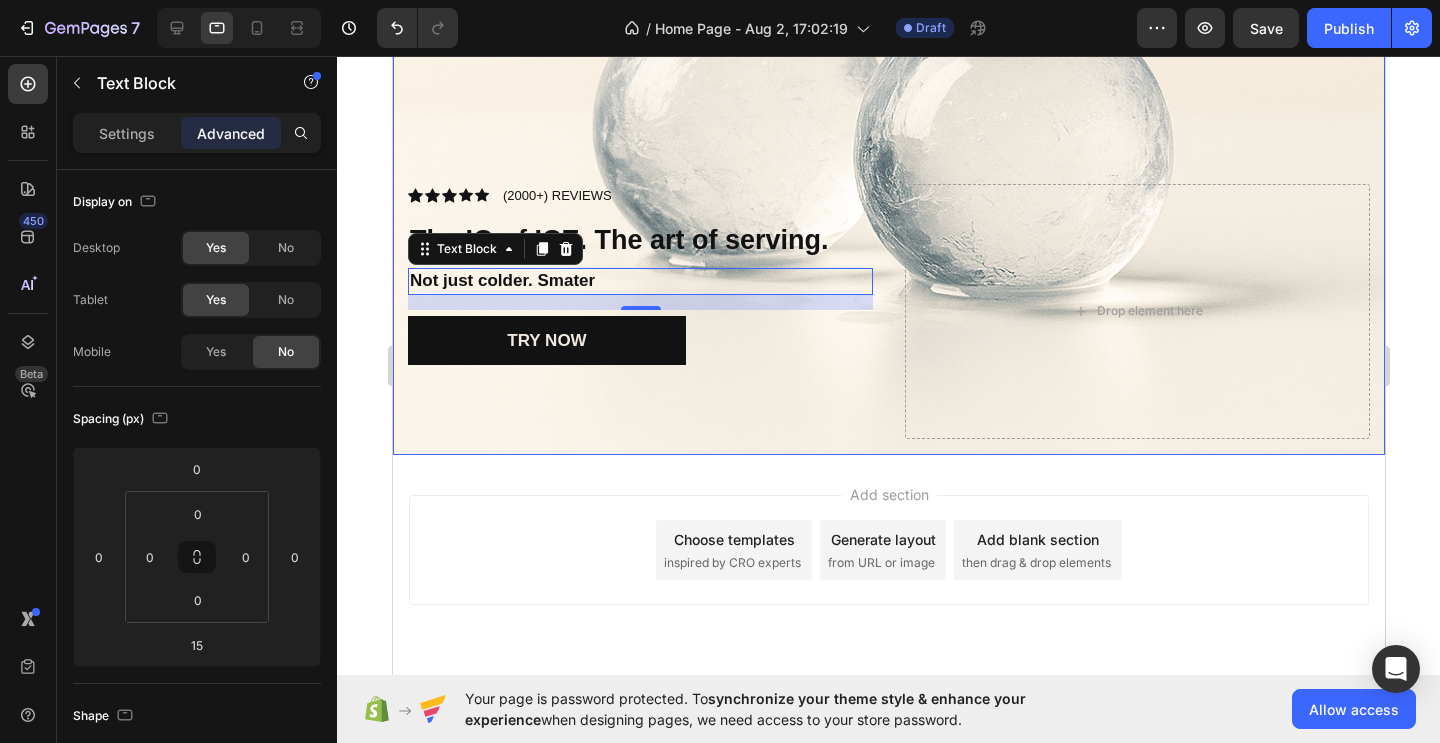 scroll, scrollTop: 671, scrollLeft: 0, axis: vertical 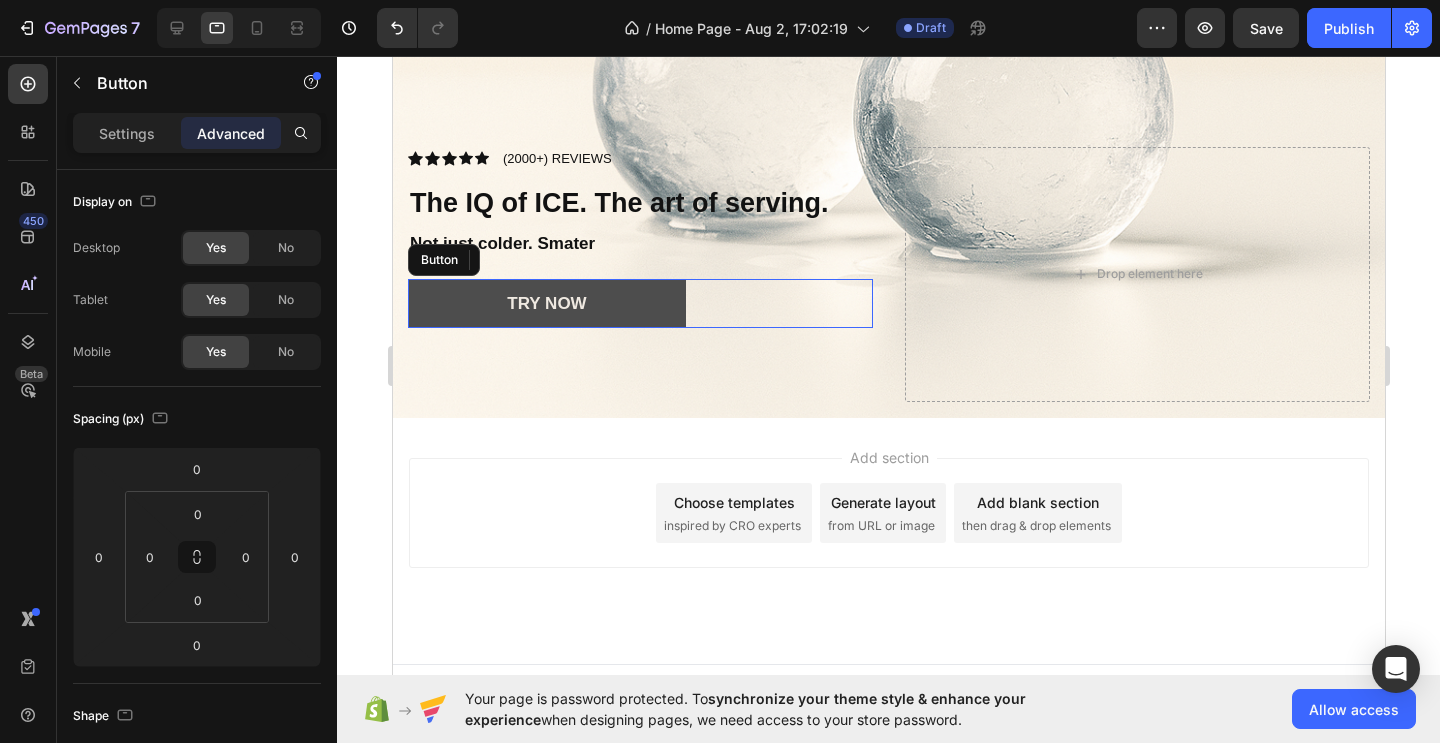 click on "Try NOw" at bounding box center [546, 304] 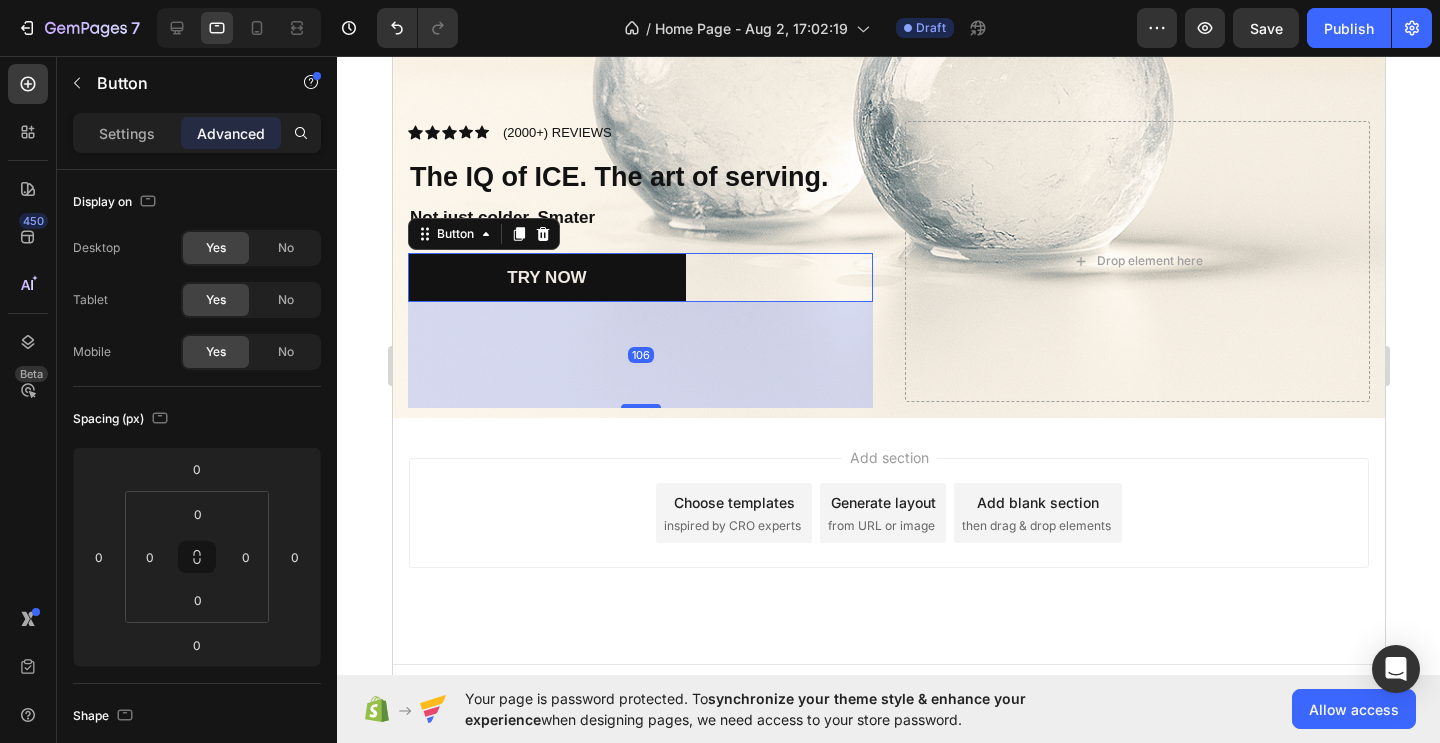 drag, startPoint x: 634, startPoint y: 404, endPoint x: 633, endPoint y: 430, distance: 26.019224 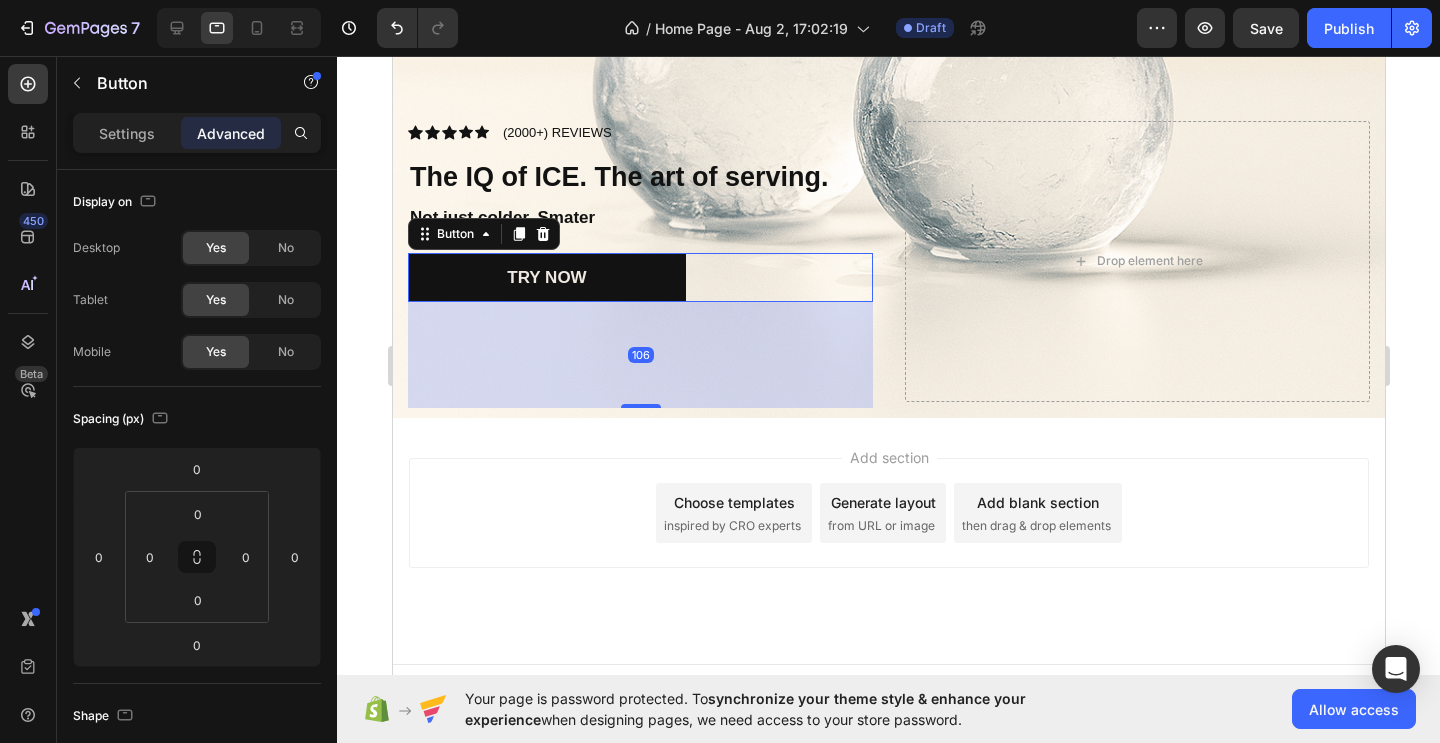 click on "Tablet  ( 992 px) iPhone 13 Mini iPhone 13 Pro iPhone 11 Pro Max iPhone 15 Pro Max Pixel 7 Galaxy S8+ Galaxy S20 Ultra iPad Mini iPad Air iPad Pro Header Icon Icon Icon Icon Icon Icon List (2000+) REVIEWS Text Block Row The IQ of ICE. The art of serving. Heading Not just colder. Smater  Text Block Try NOw Button   106
Drop element here Hero Banner Section 1 Root Start with Sections from sidebar Add sections Add elements Start with Generating from URL or image Add section Choose templates inspired by CRO experts Generate layout from URL or image Add blank section then drag & drop elements Footer" at bounding box center (888, 45) 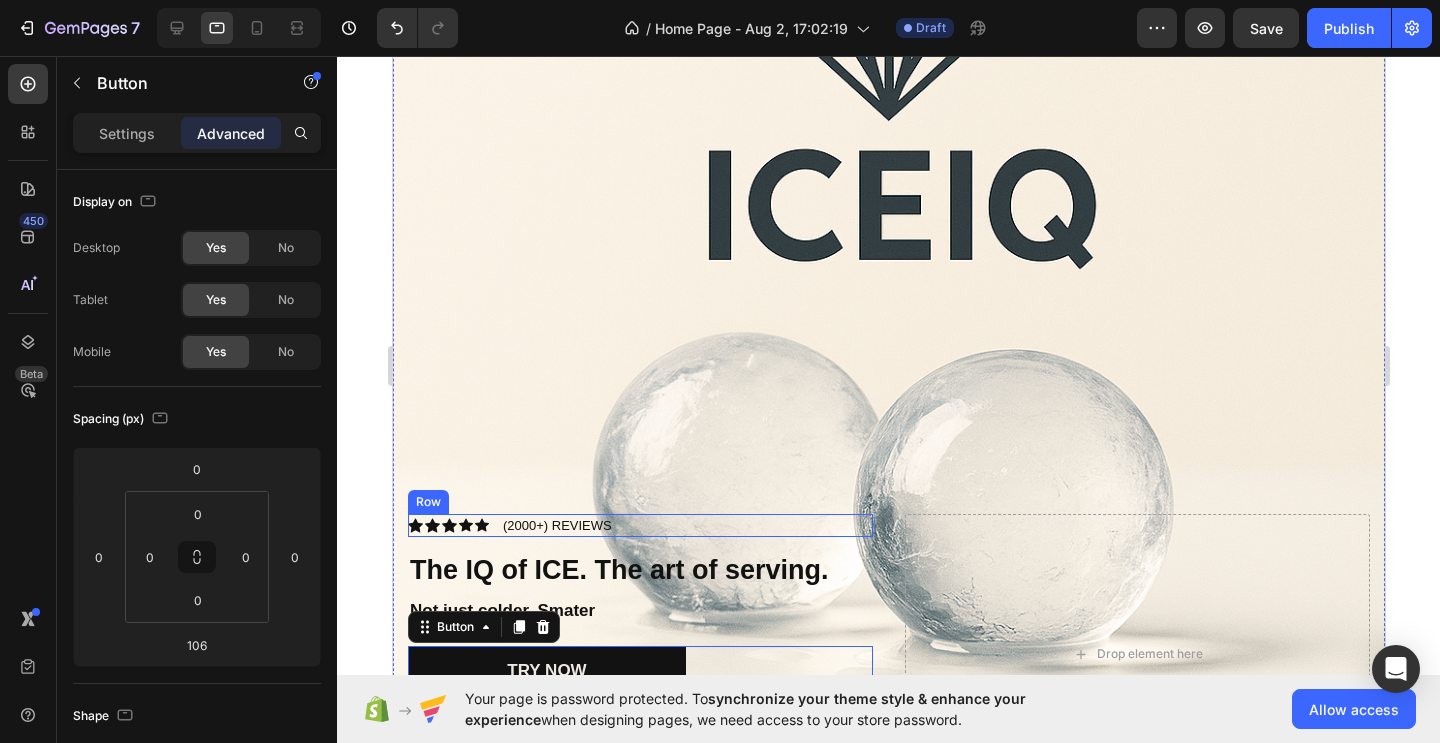 scroll, scrollTop: 280, scrollLeft: 0, axis: vertical 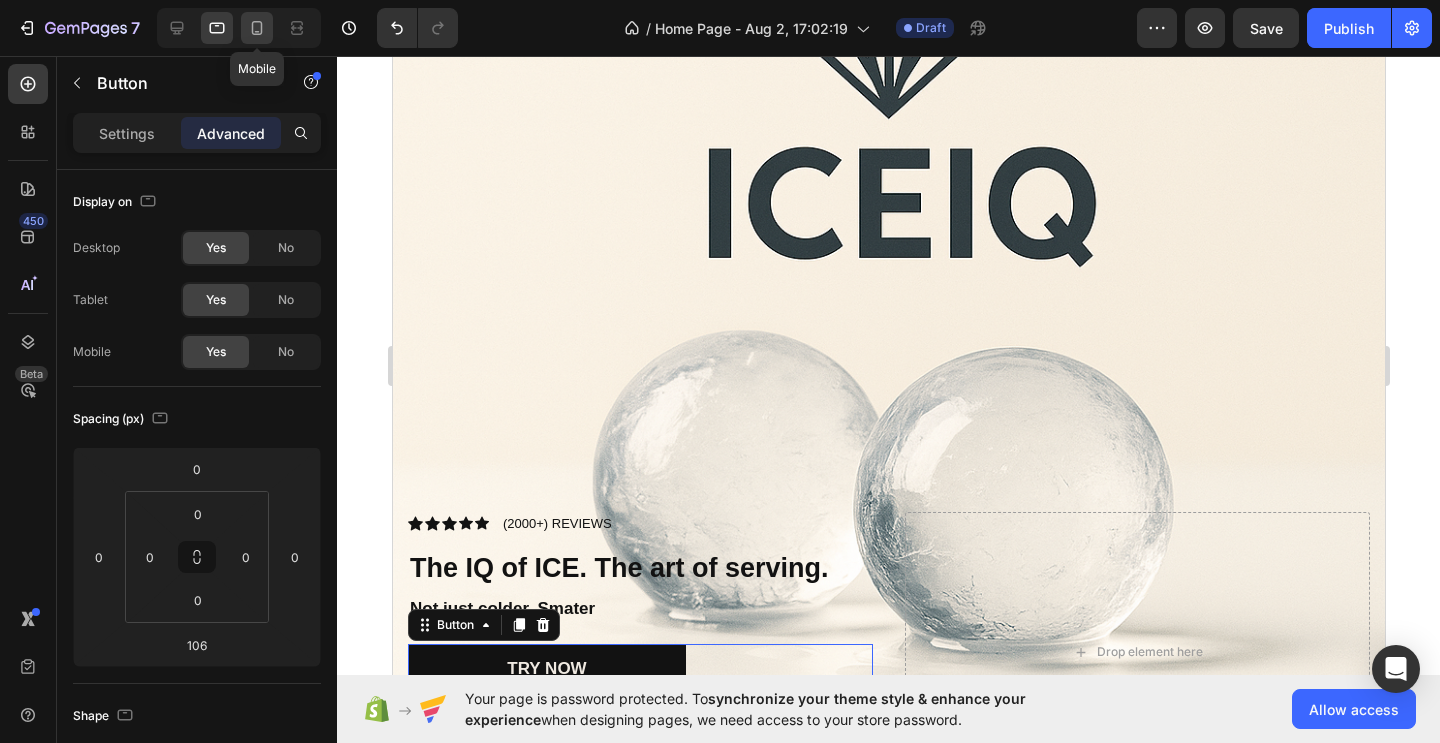 click 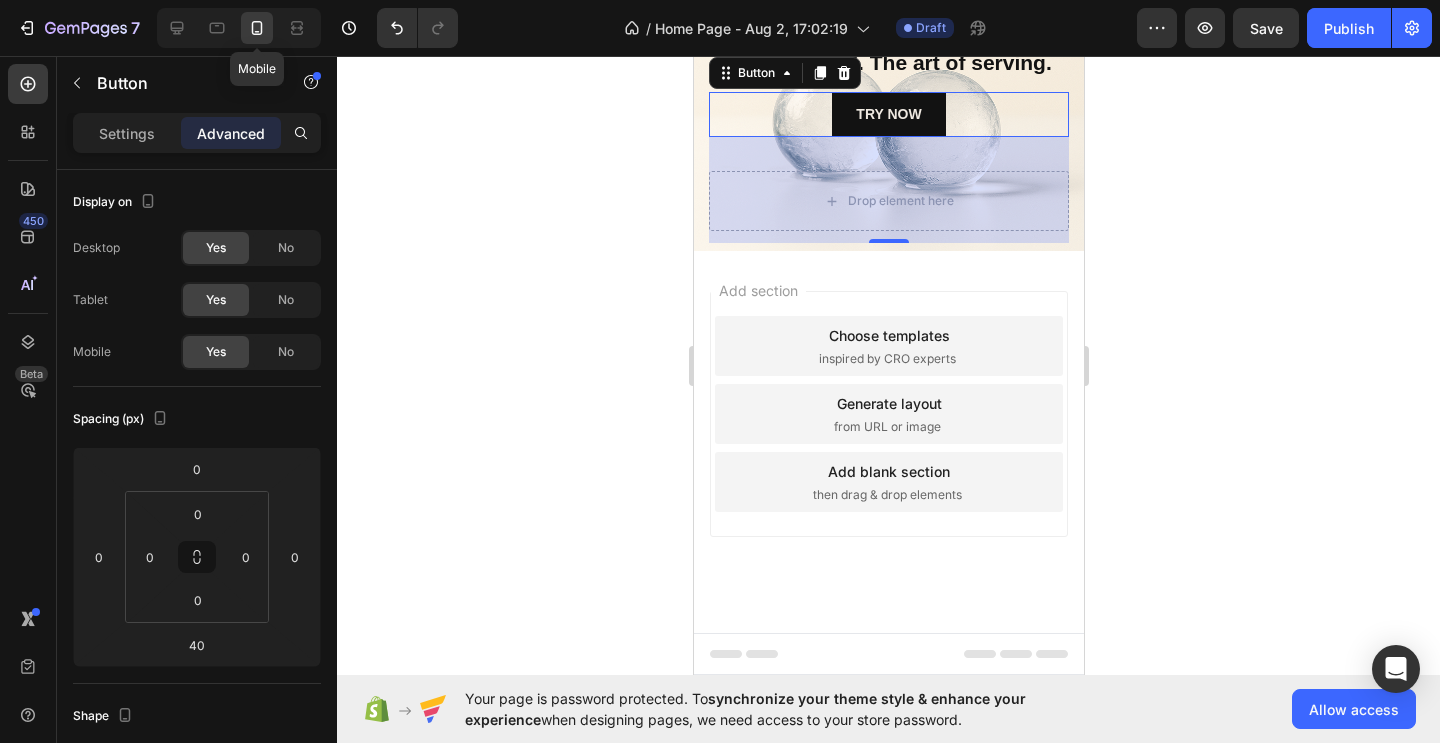 scroll, scrollTop: 194, scrollLeft: 0, axis: vertical 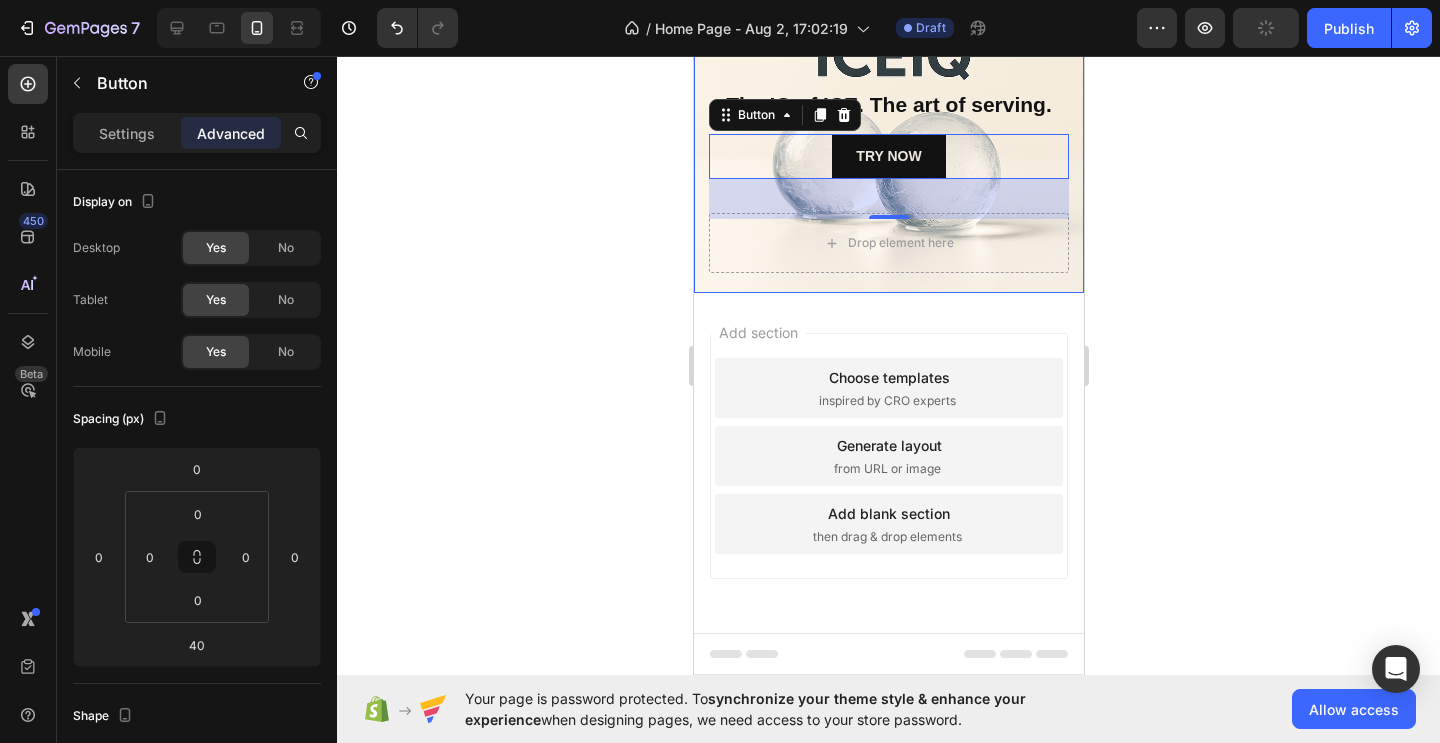 click 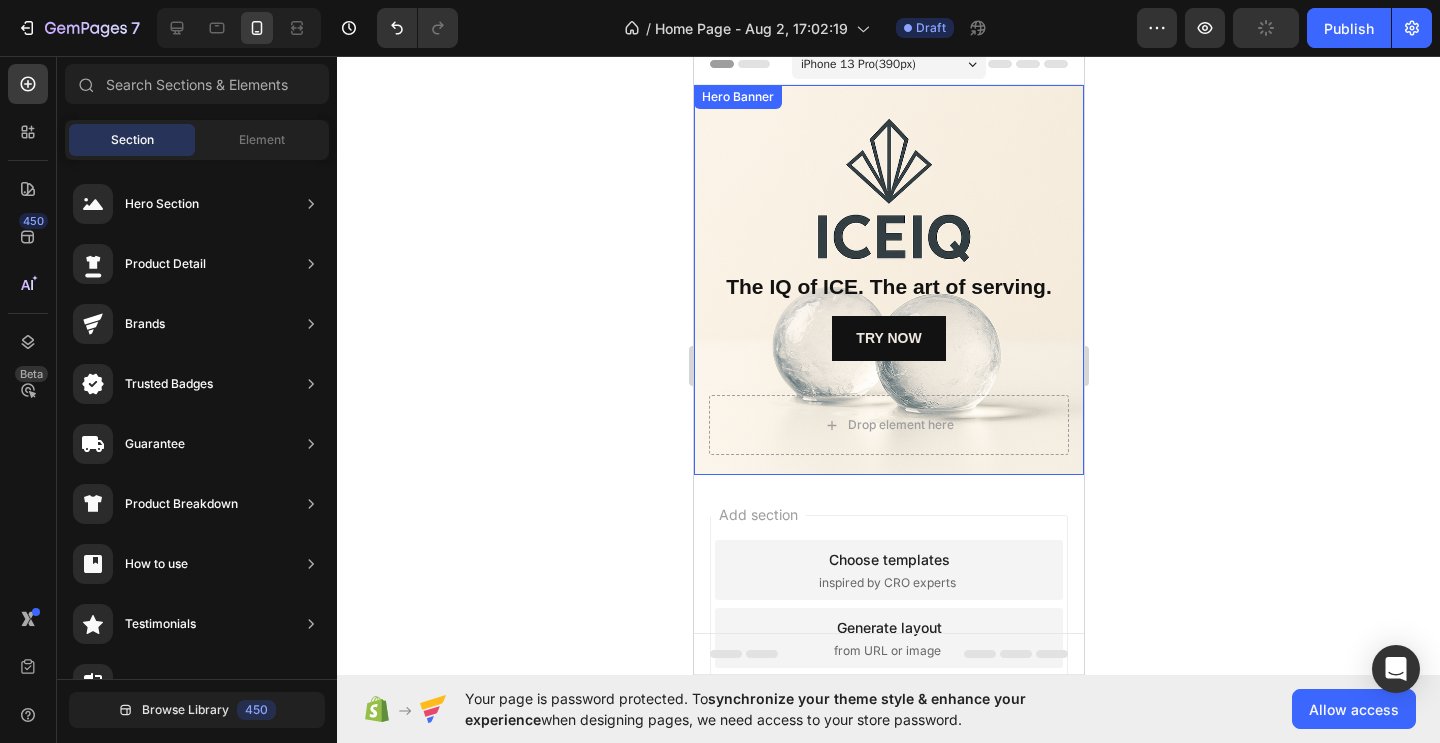 scroll, scrollTop: 11, scrollLeft: 0, axis: vertical 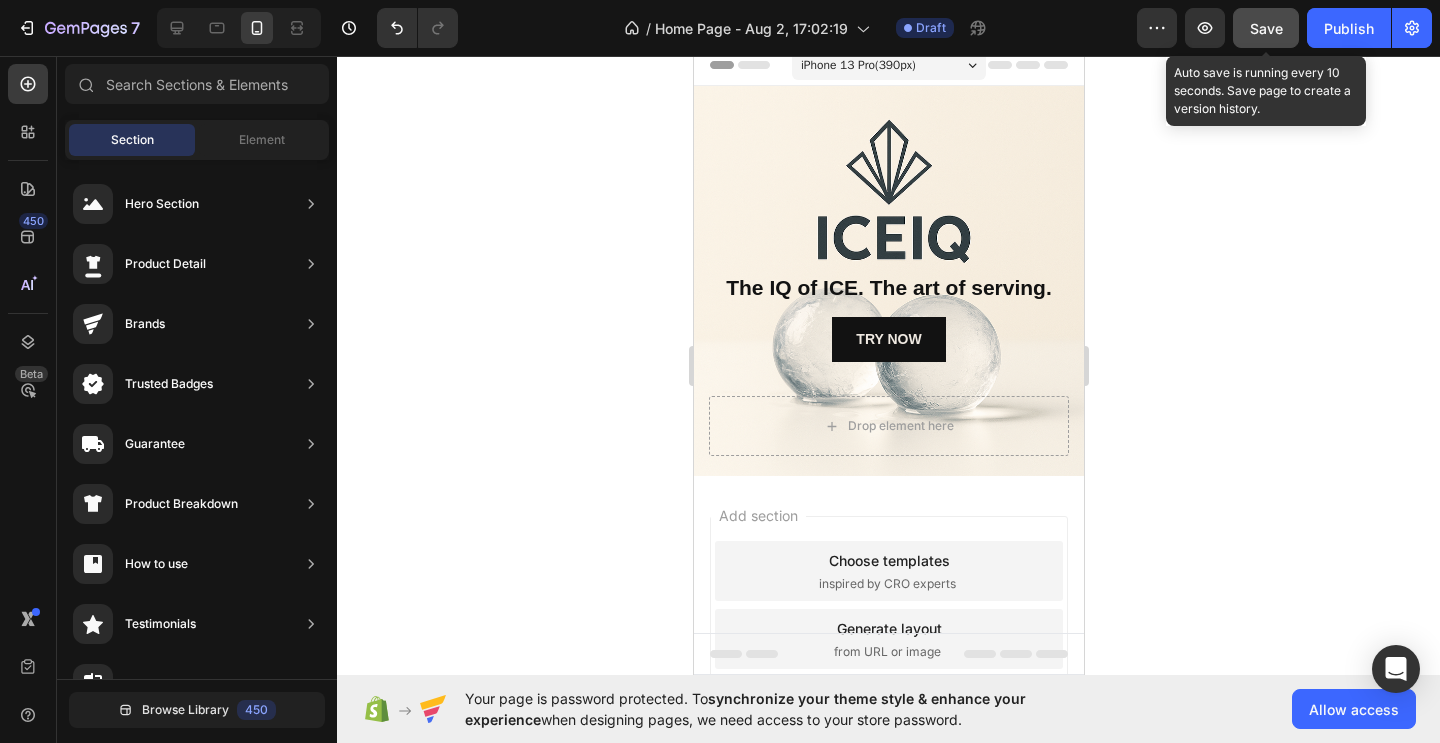click on "Save" 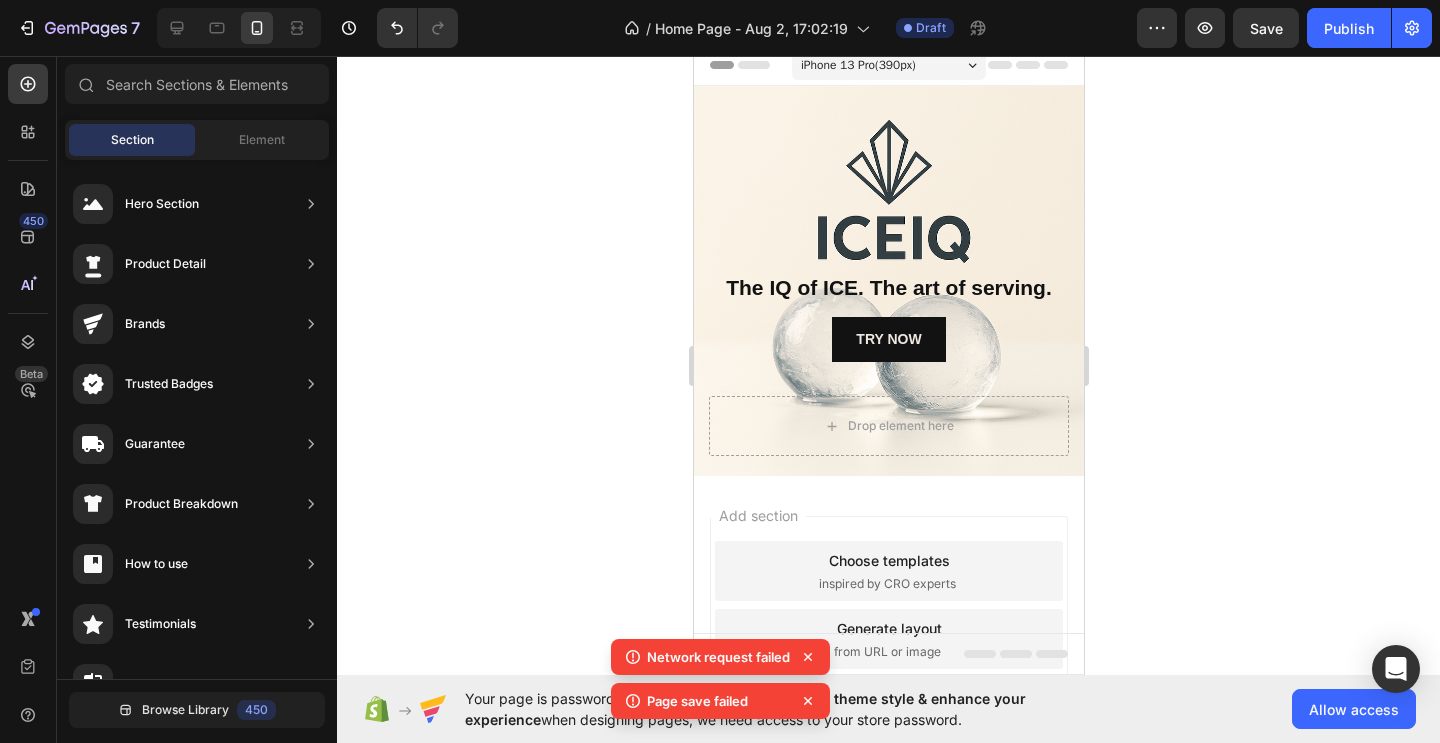 click 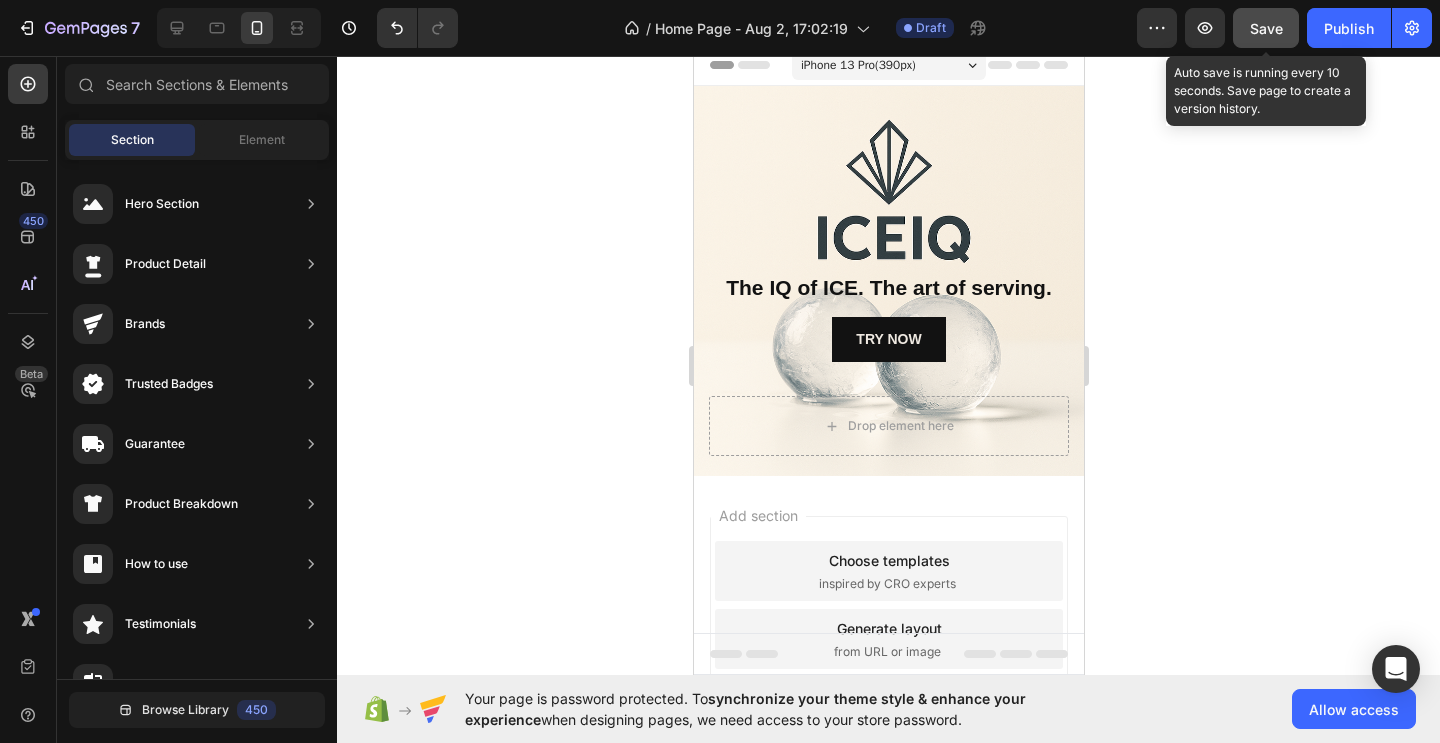 click on "Save" 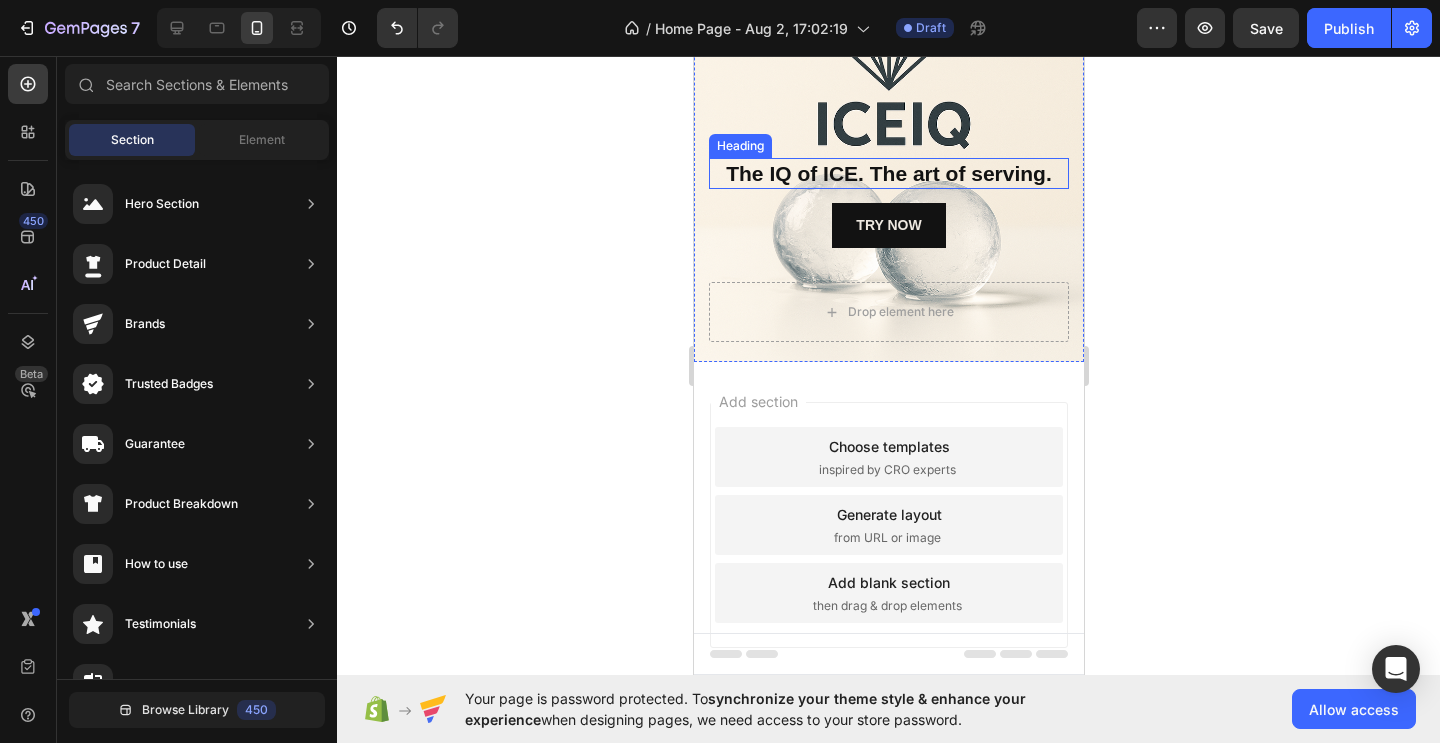 scroll, scrollTop: 137, scrollLeft: 0, axis: vertical 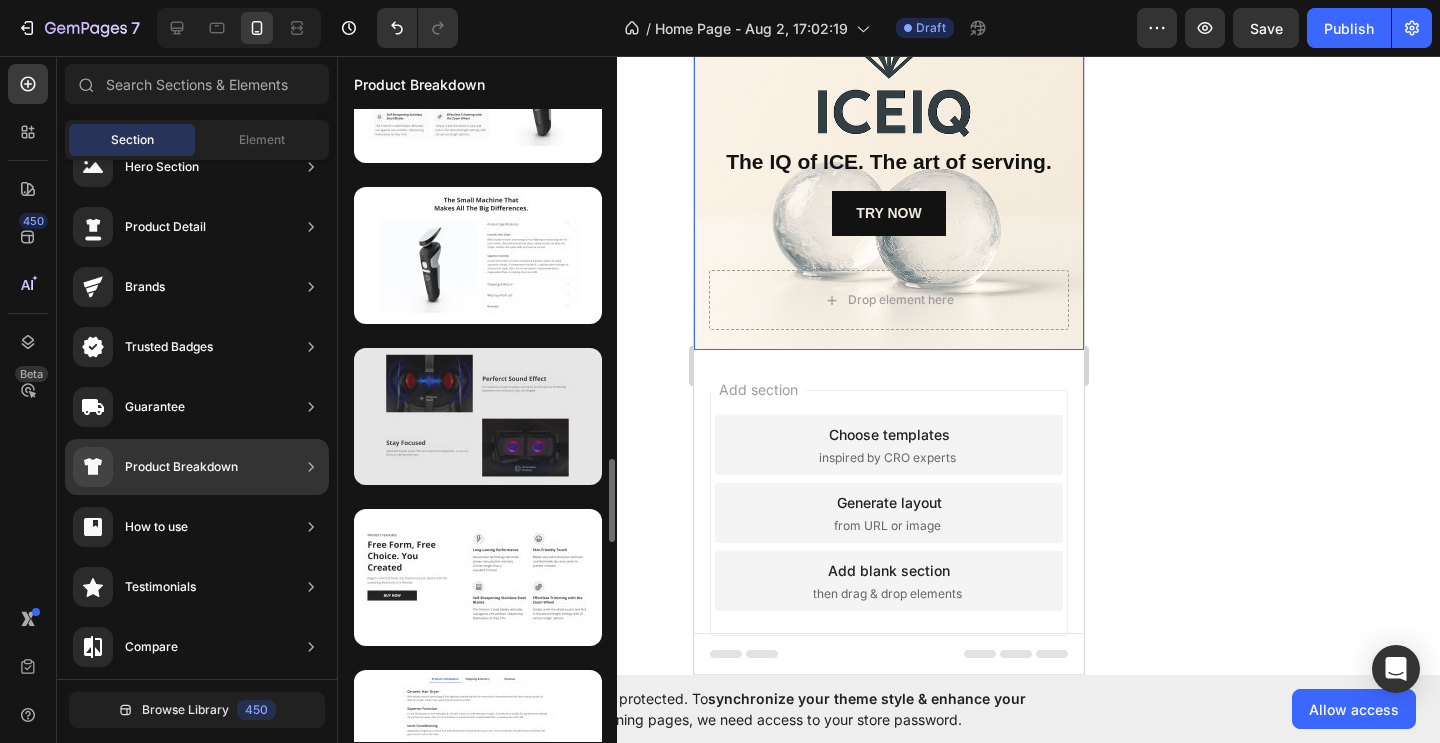 click at bounding box center [478, 416] 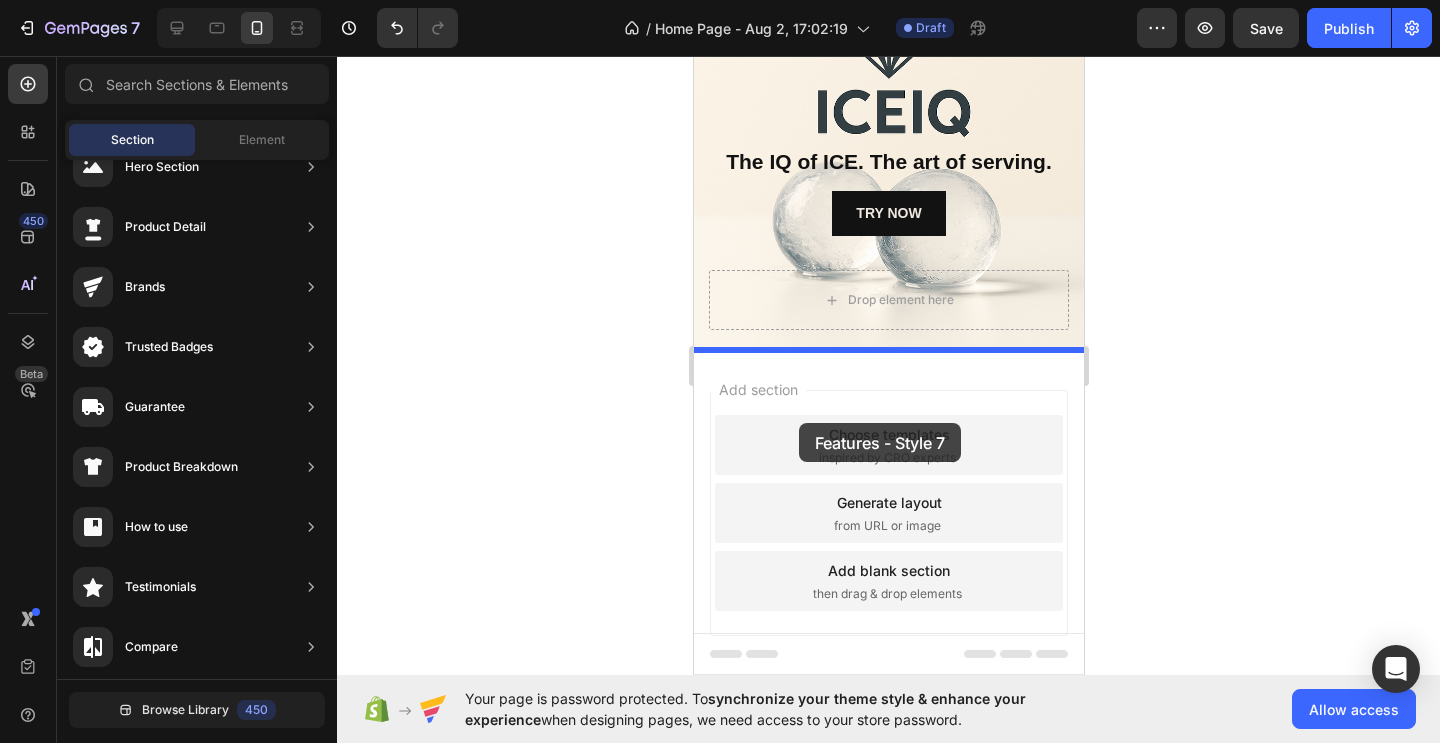 drag, startPoint x: 1138, startPoint y: 451, endPoint x: 799, endPoint y: 423, distance: 340.1544 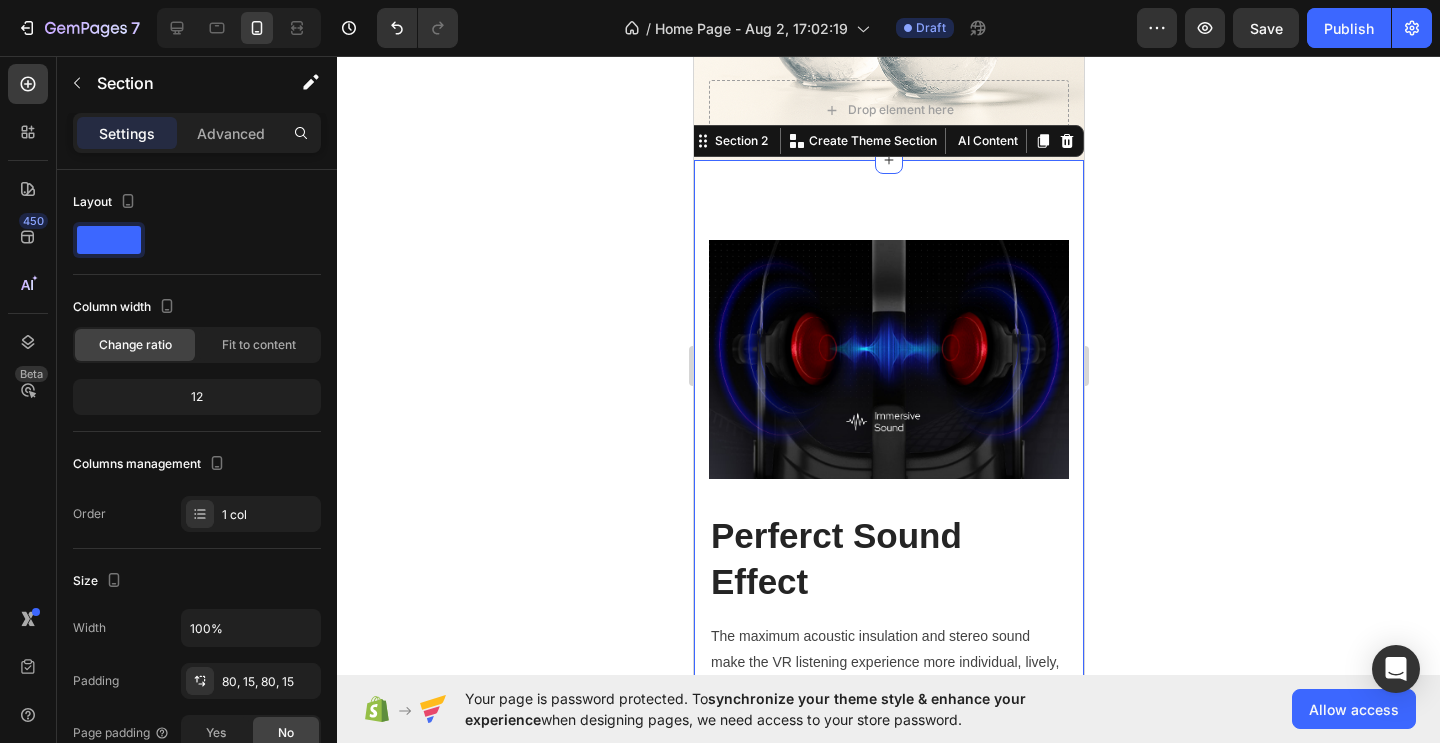scroll, scrollTop: 361, scrollLeft: 0, axis: vertical 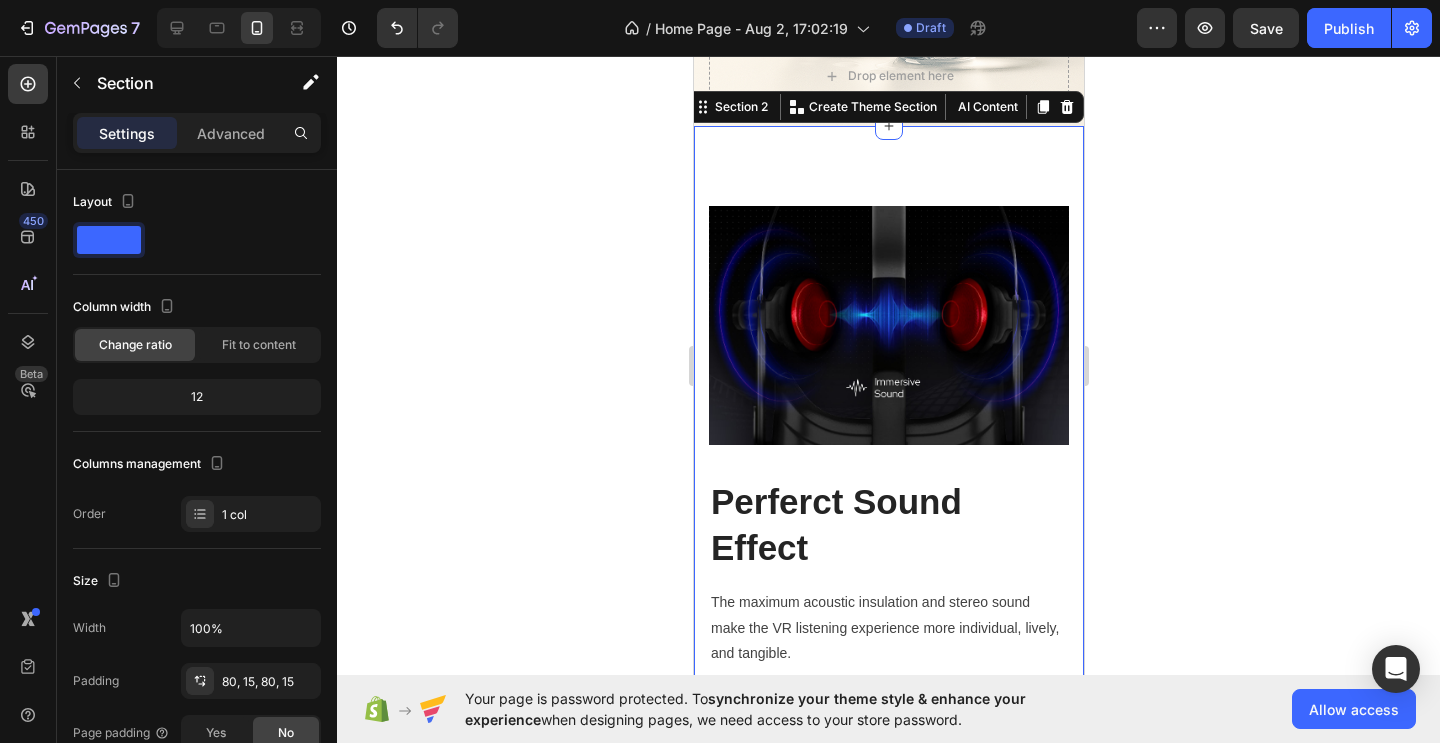 click on "Image Perferct Sound Effect Heading The maximum acoustic insulation and stereo sound make the VR listening experience more individual, lively, and tangible. Text block Row Stay Focused Heading Adjustable diopter lenses offer personalized focusing power - so you can find your viewing sweet spot. Text block Image Row Section 2   You can create reusable sections Create Theme Section AI Content Write with GemAI What would you like to describe here? Tone and Voice Persuasive Product Show more Generate" at bounding box center (888, 654) 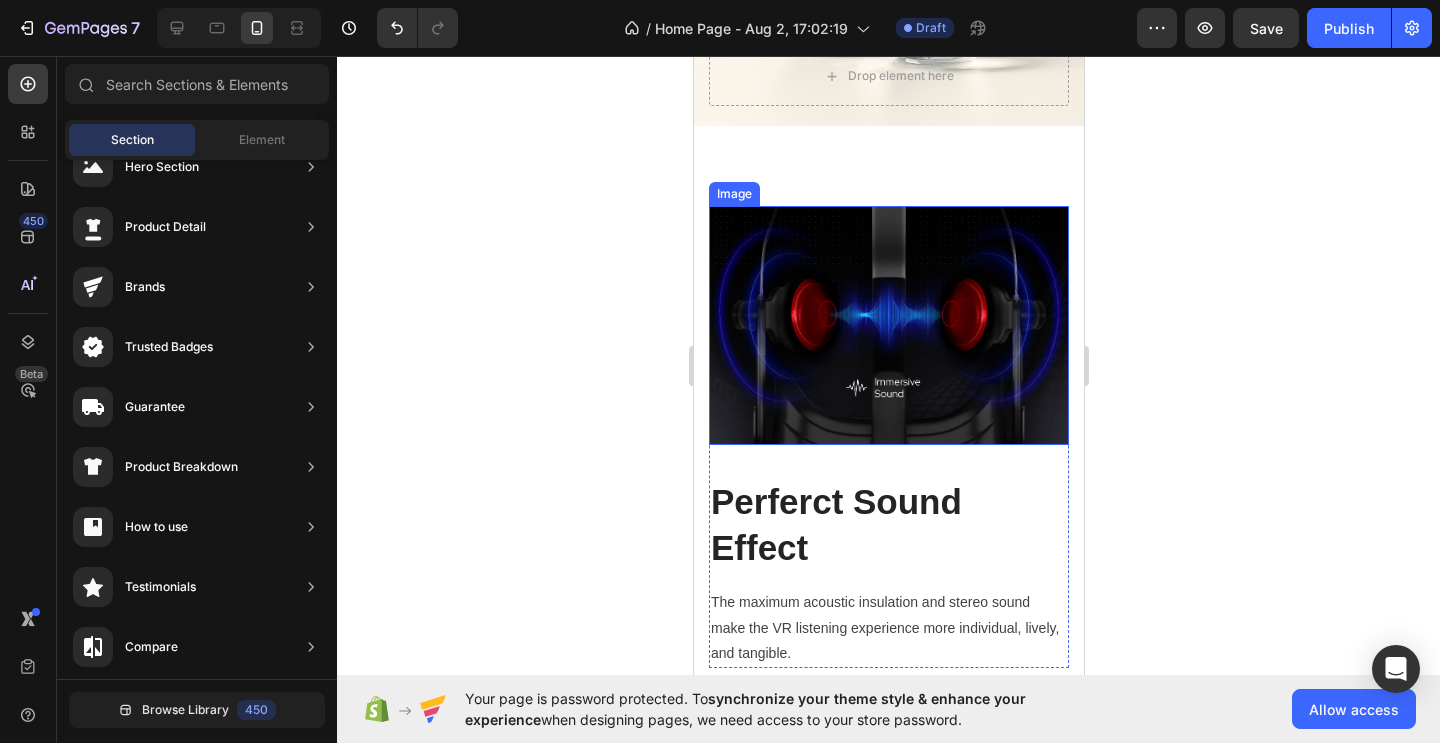 click at bounding box center (888, 325) 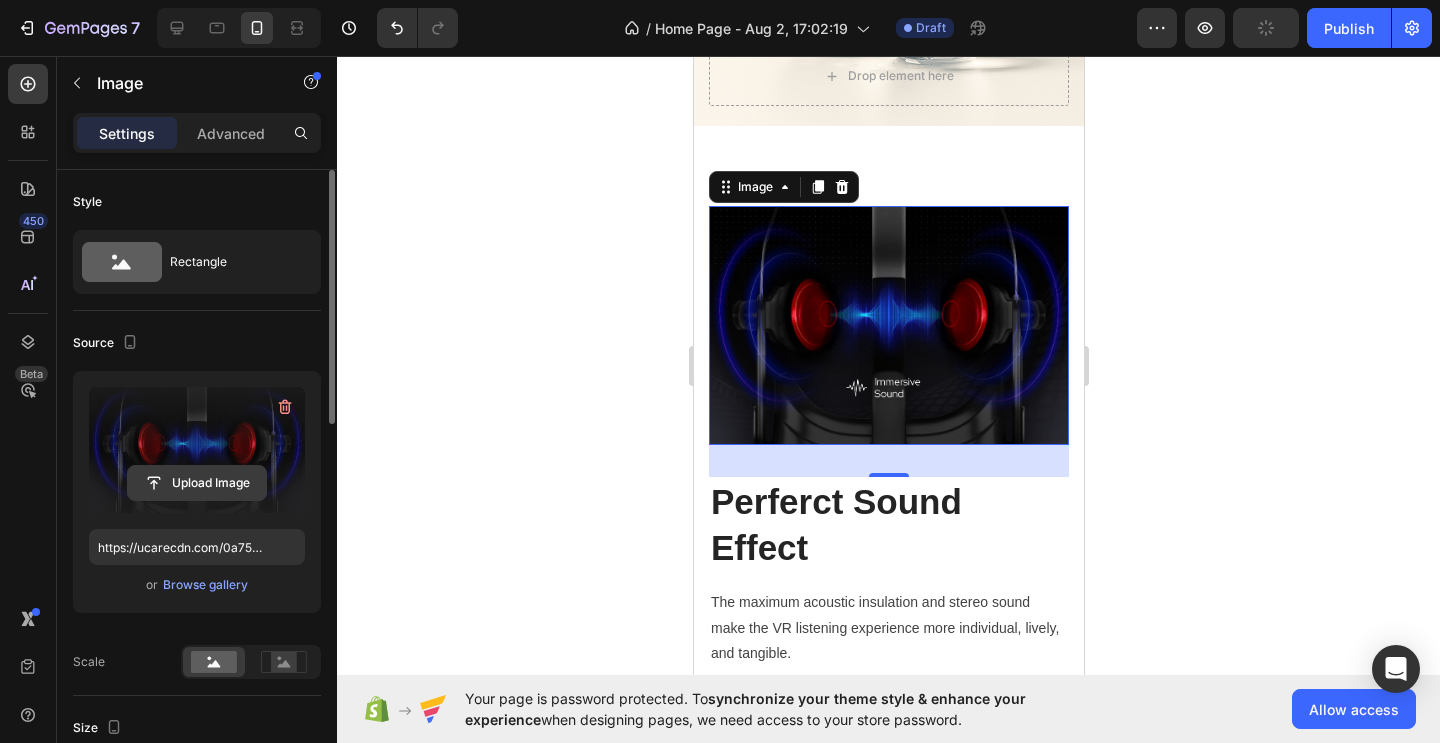 click 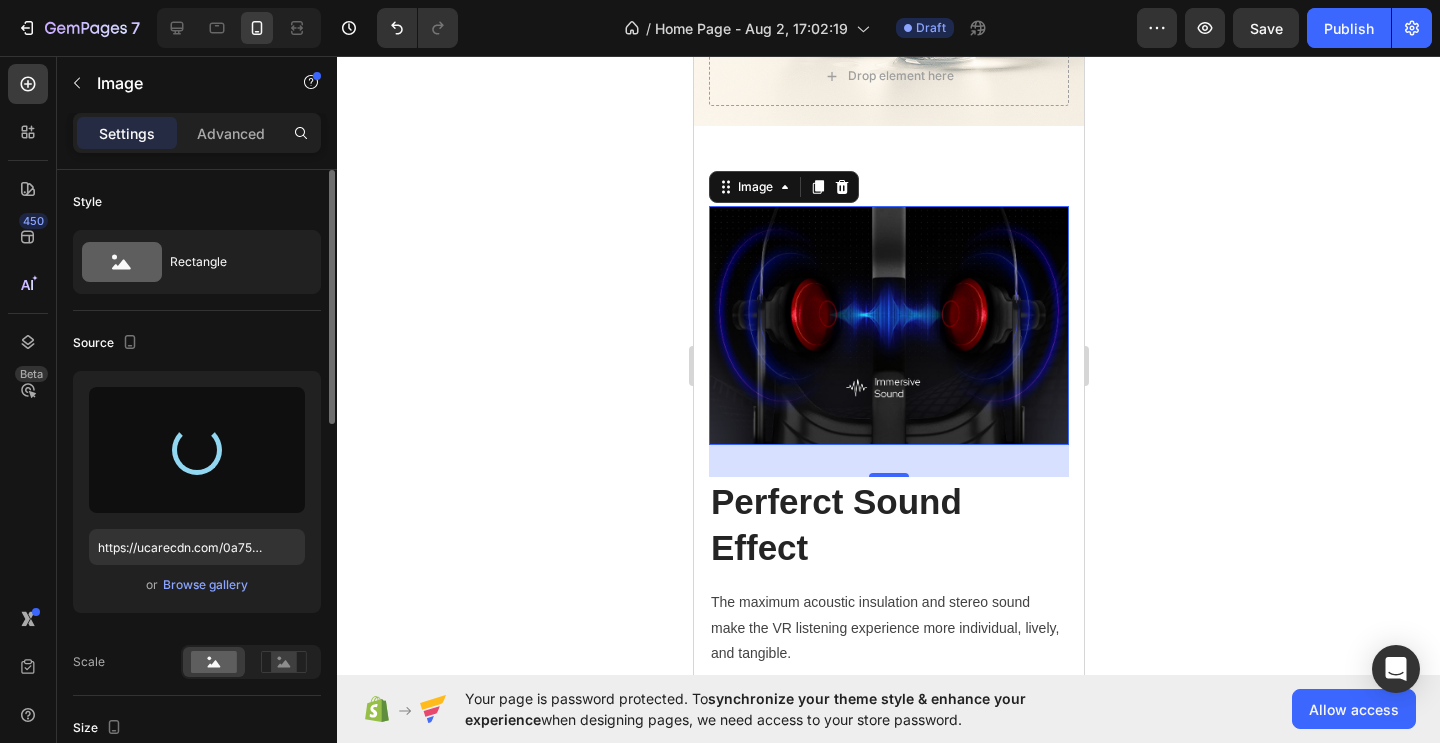 type on "https://cdn.shopify.com/s/files/1/0915/0057/7096/files/gempages_577762848831177669-56270f62-06a4-4ac1-b50d-34deb2001c55.png" 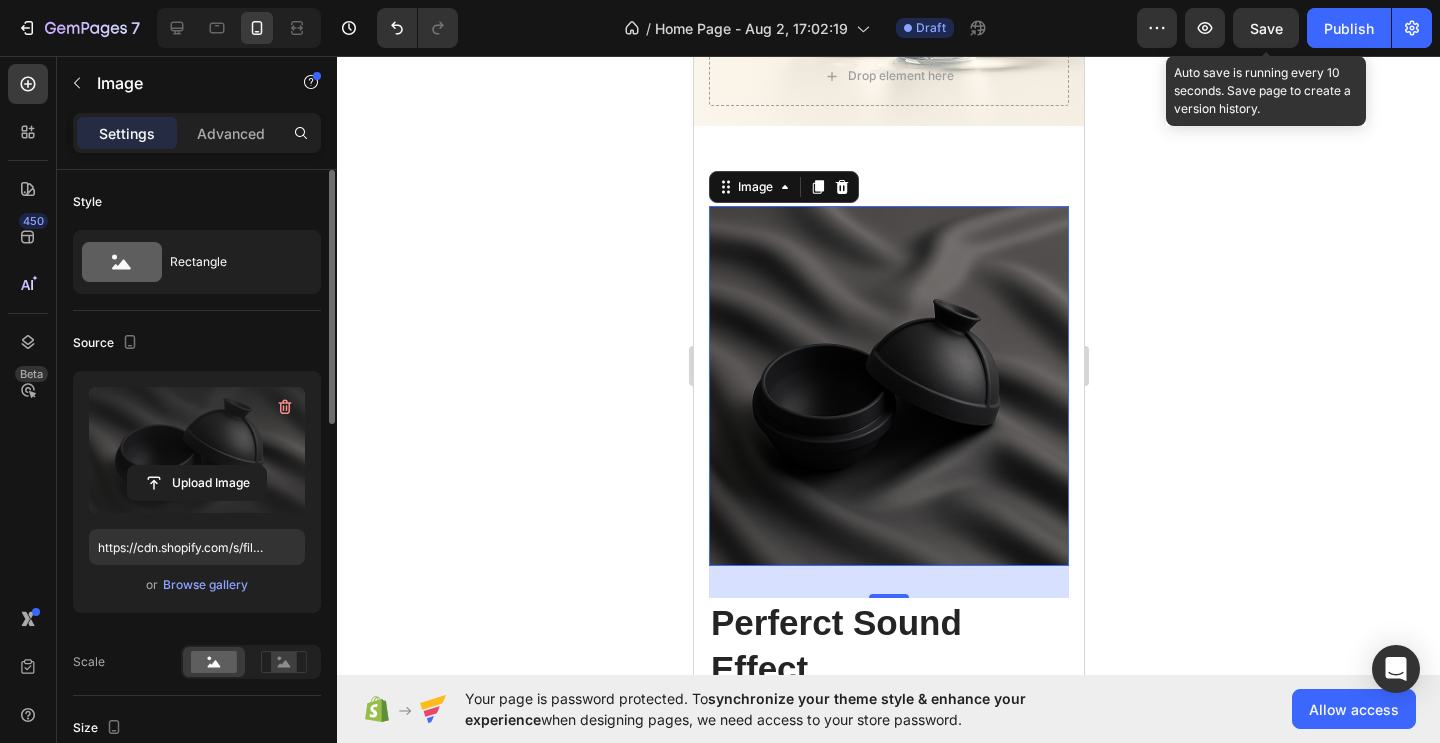 click on "Save" at bounding box center (1266, 28) 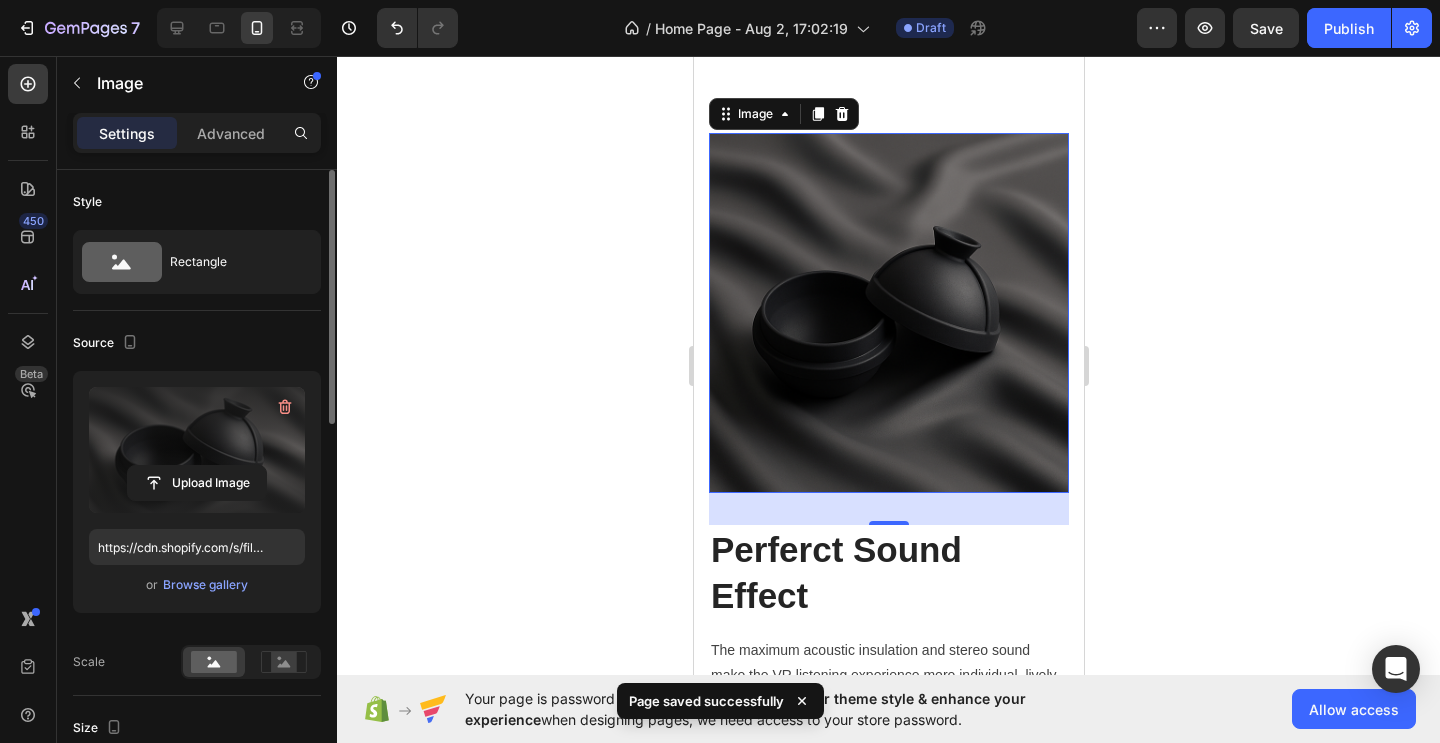 scroll, scrollTop: 465, scrollLeft: 0, axis: vertical 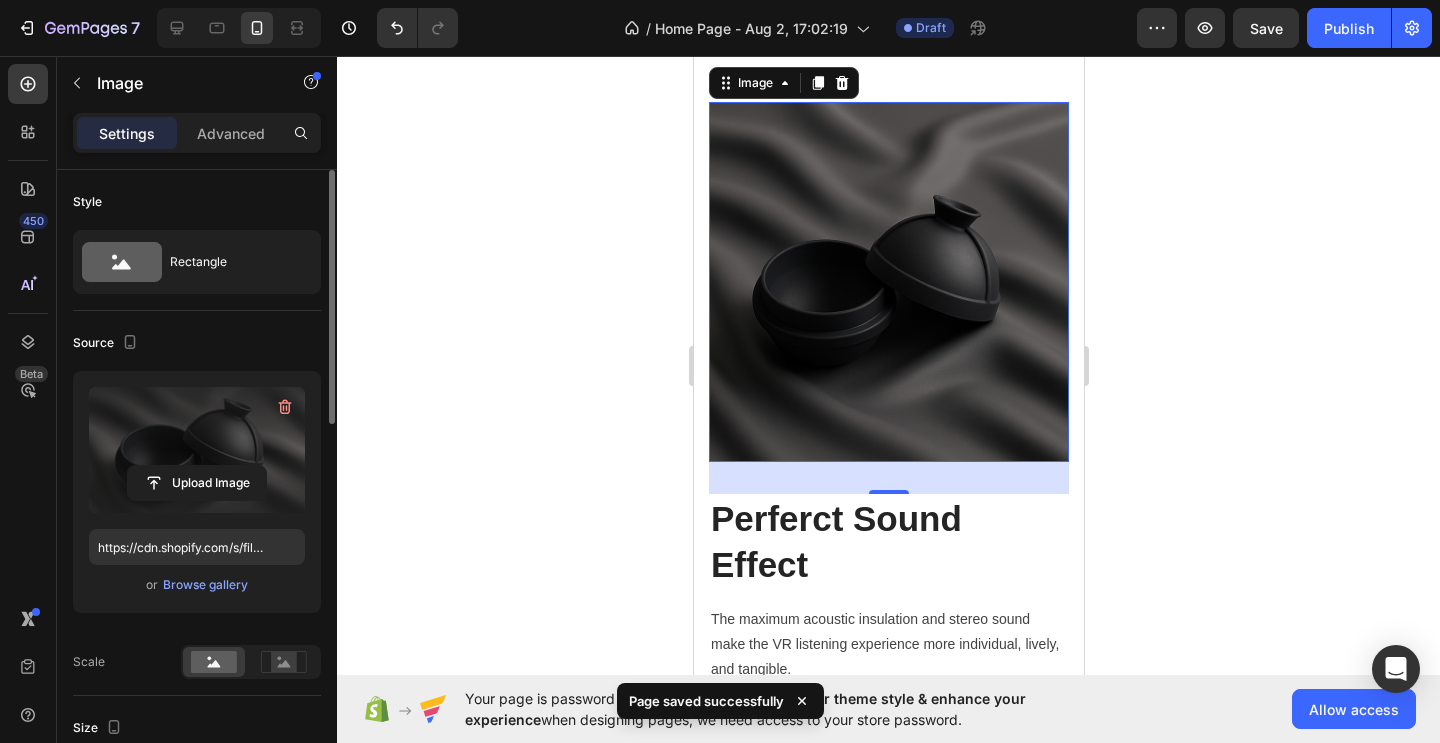 click 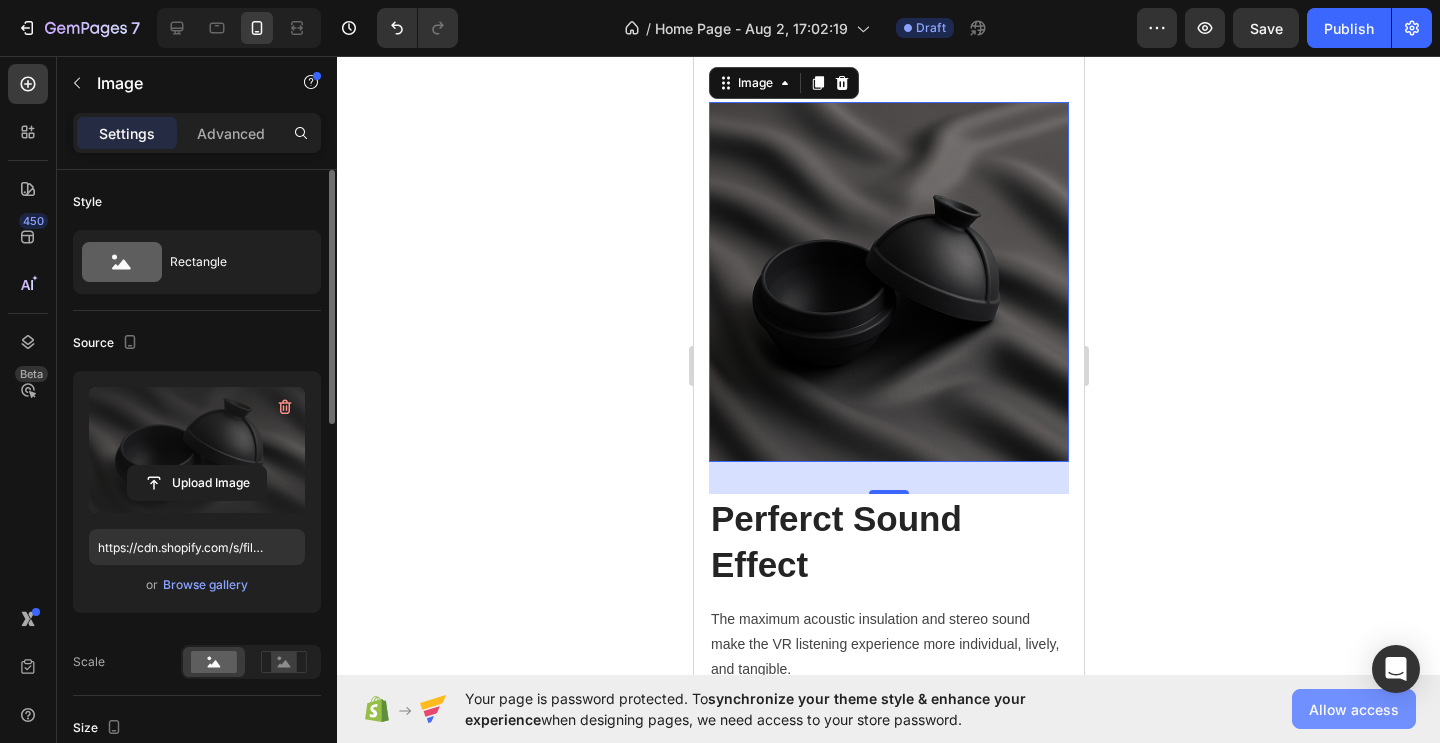click on "Allow access" 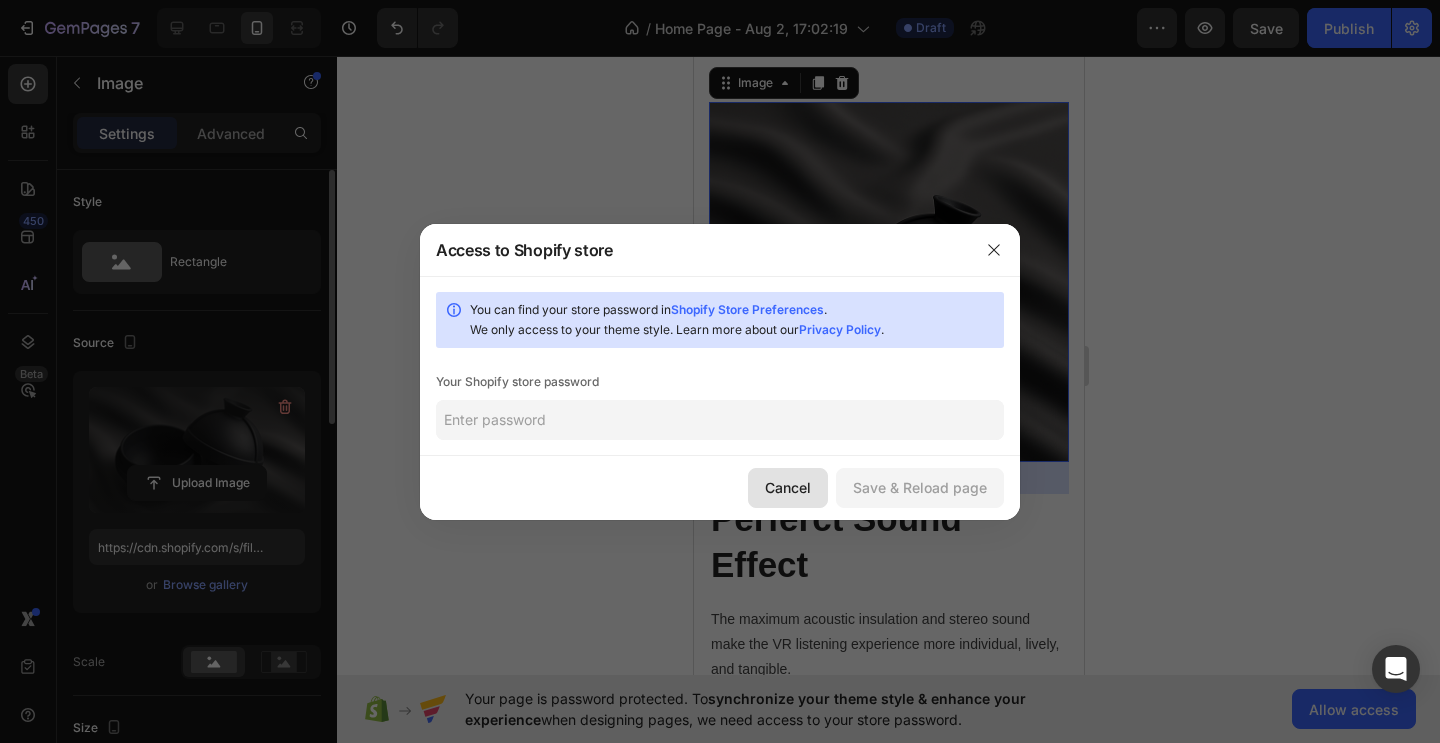 click on "Cancel" at bounding box center (788, 487) 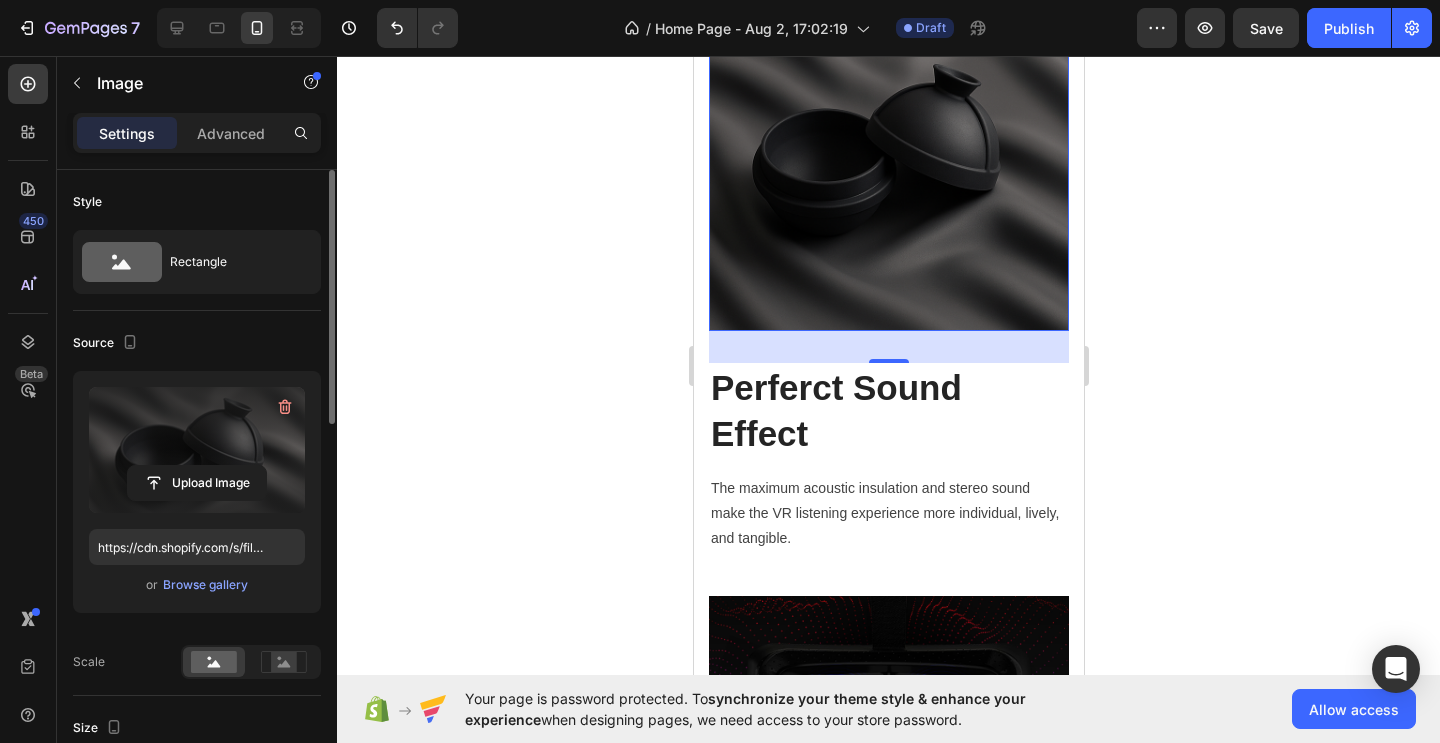scroll, scrollTop: 597, scrollLeft: 0, axis: vertical 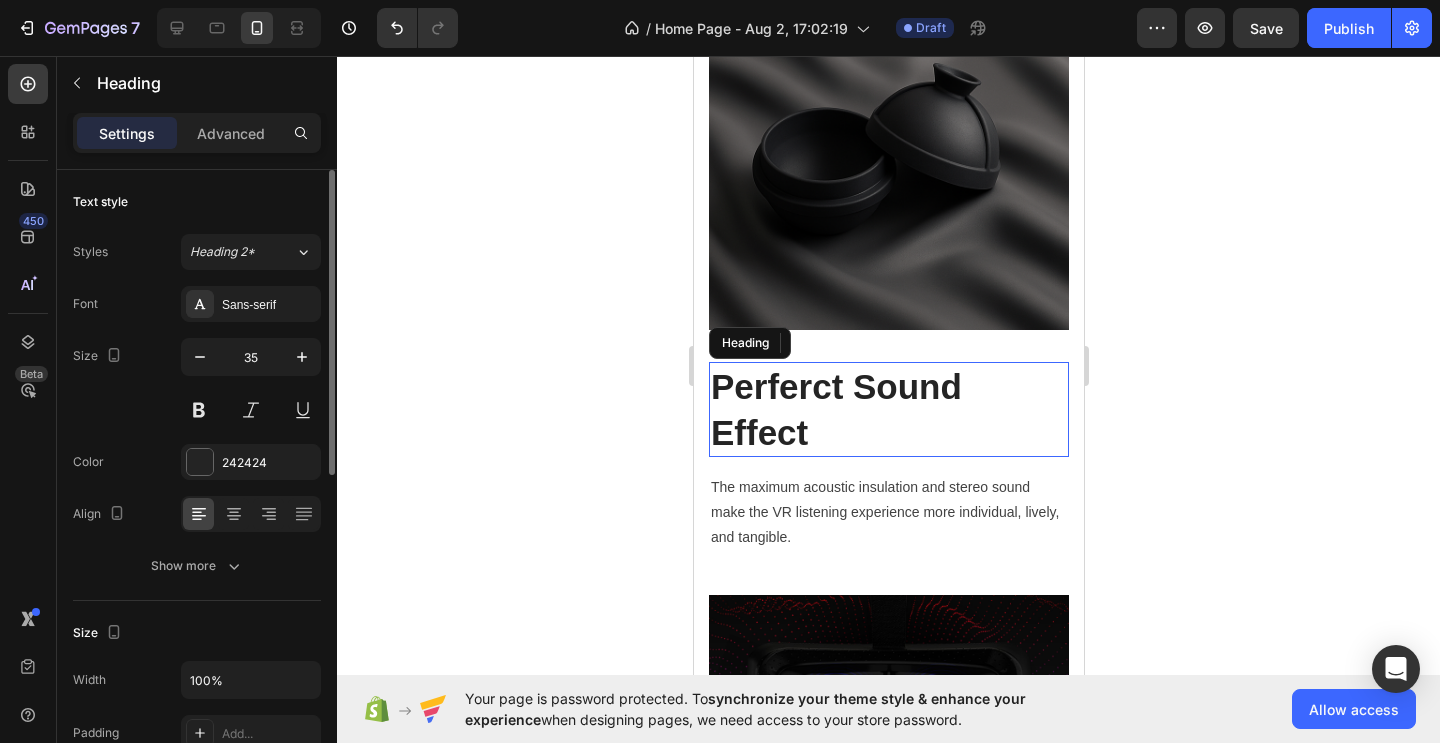 click on "Perferct Sound Effect" at bounding box center [888, 409] 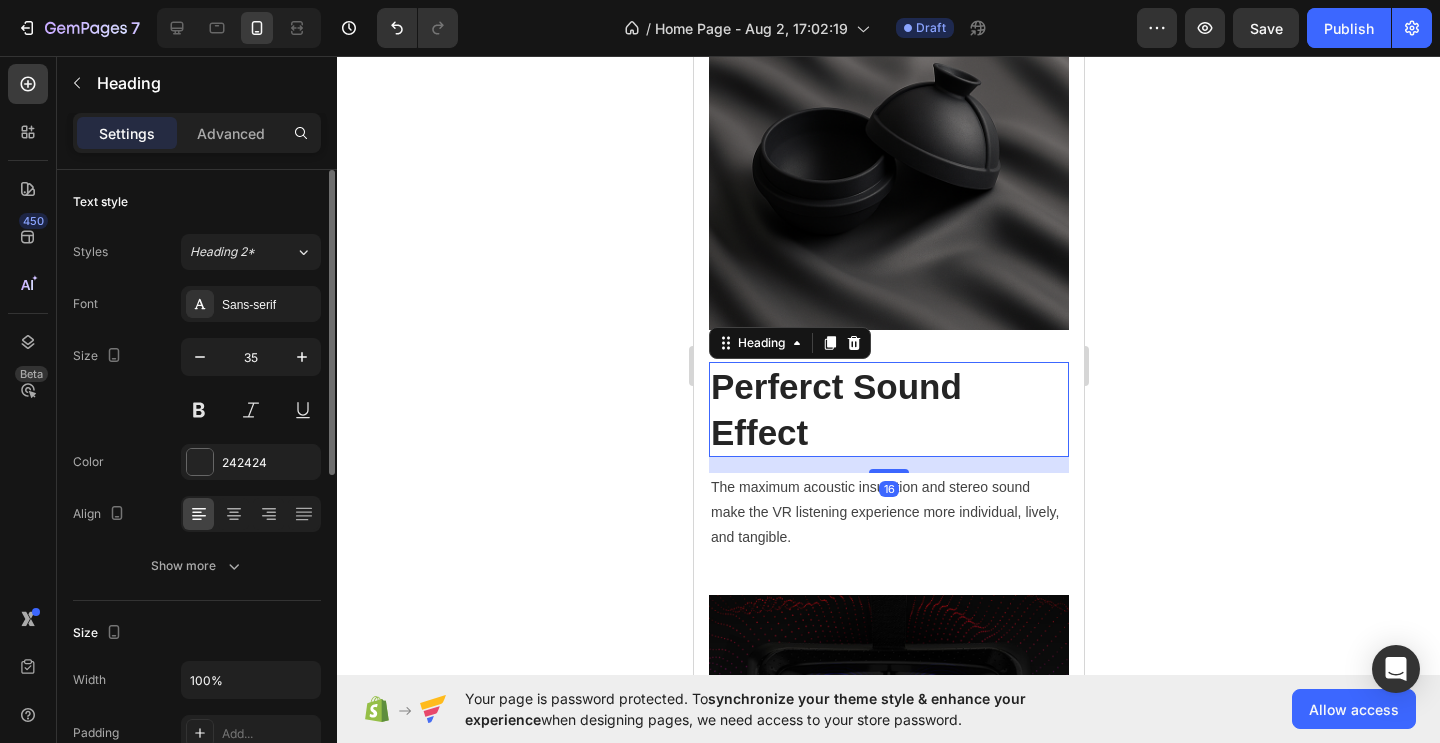 click on "Perferct Sound Effect" at bounding box center (888, 409) 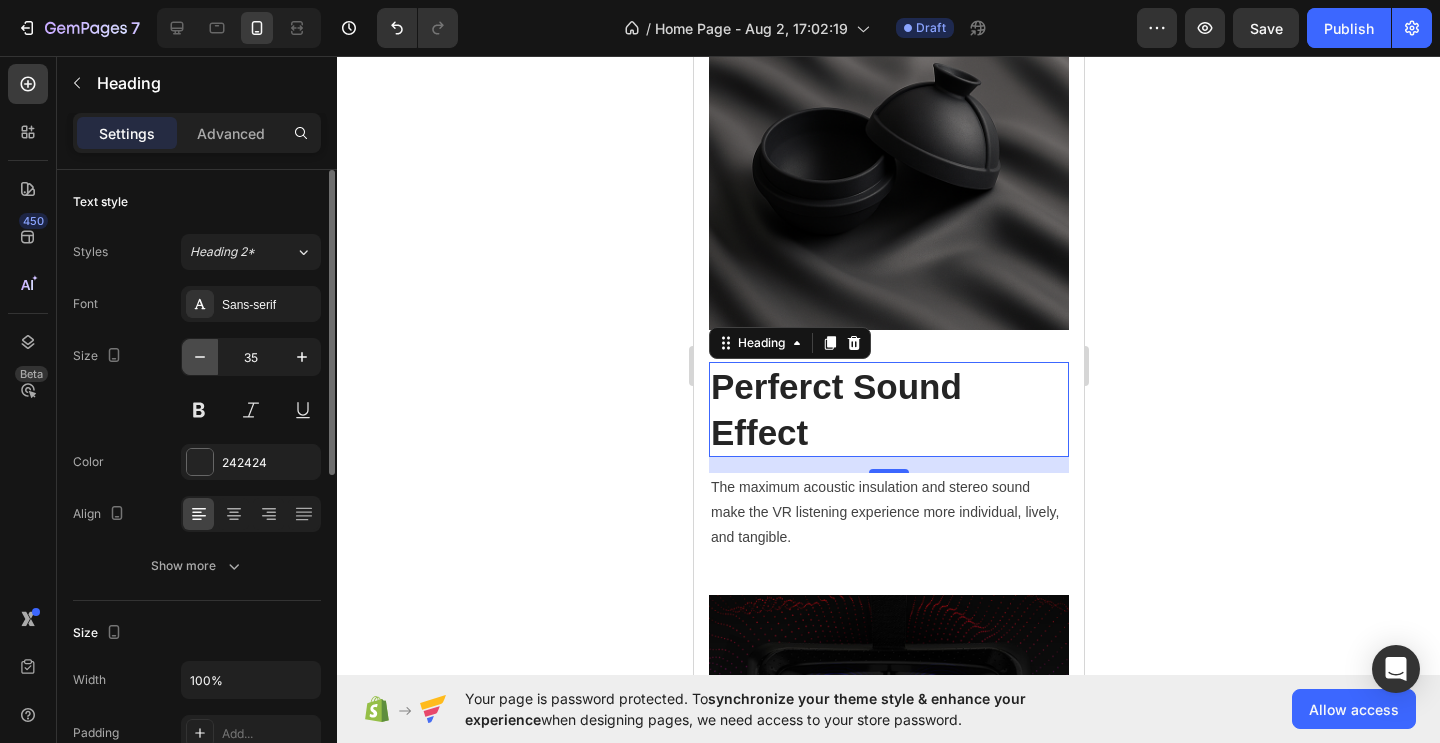 click 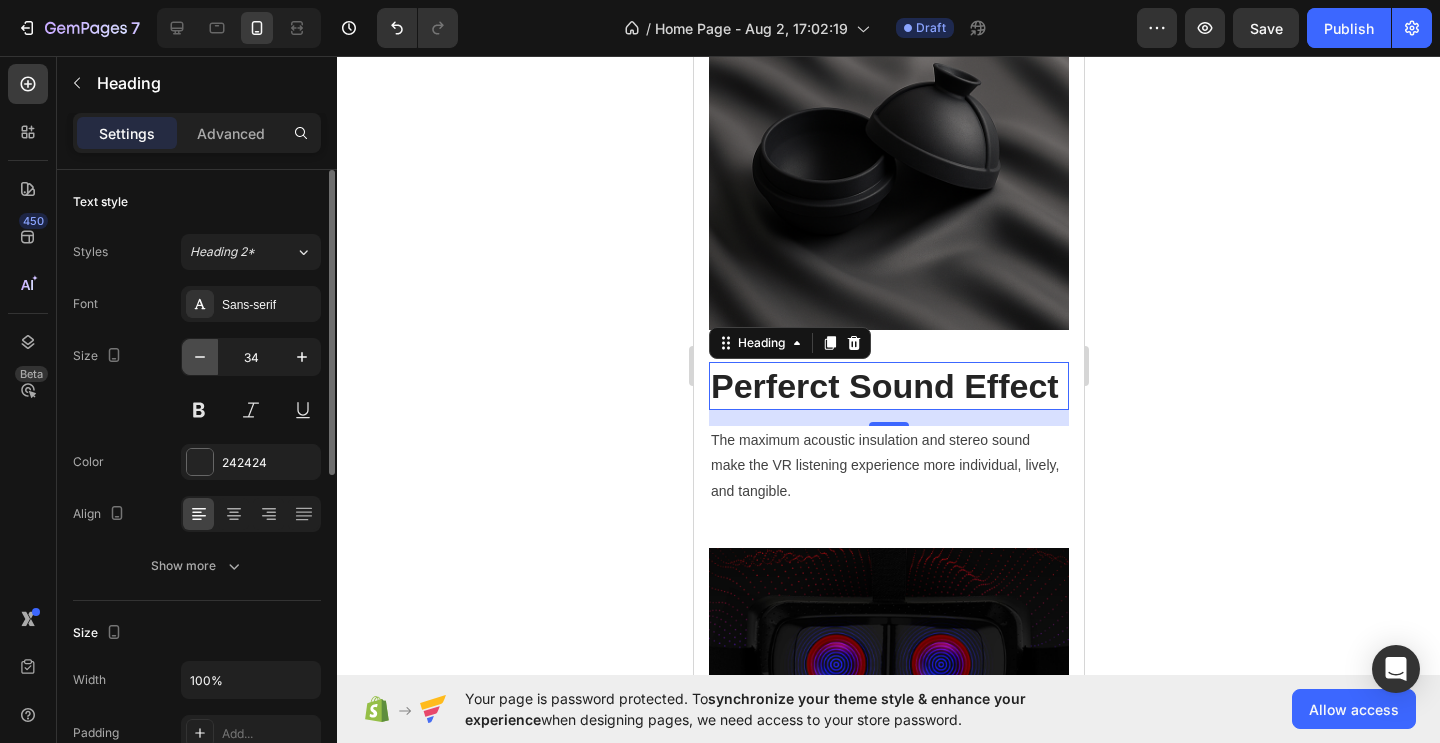 click 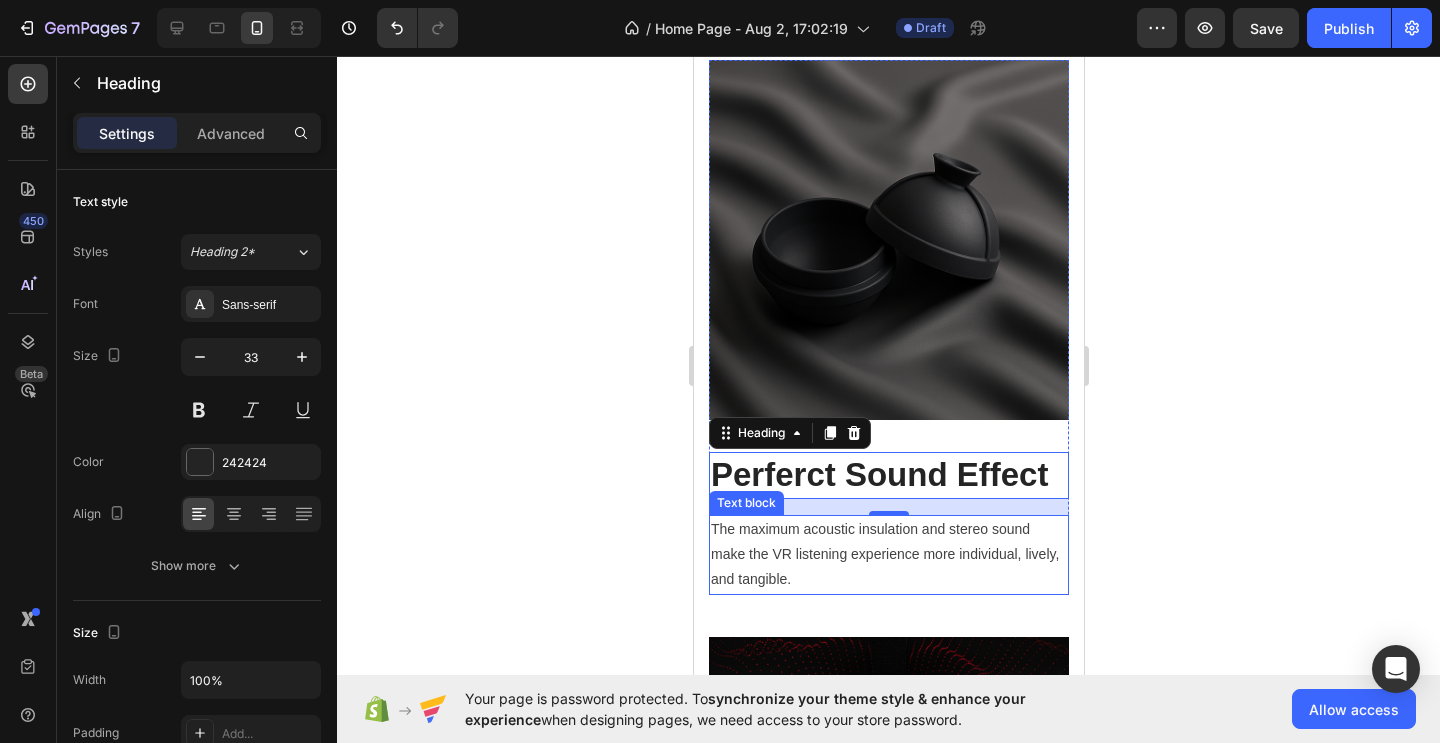 scroll, scrollTop: 517, scrollLeft: 0, axis: vertical 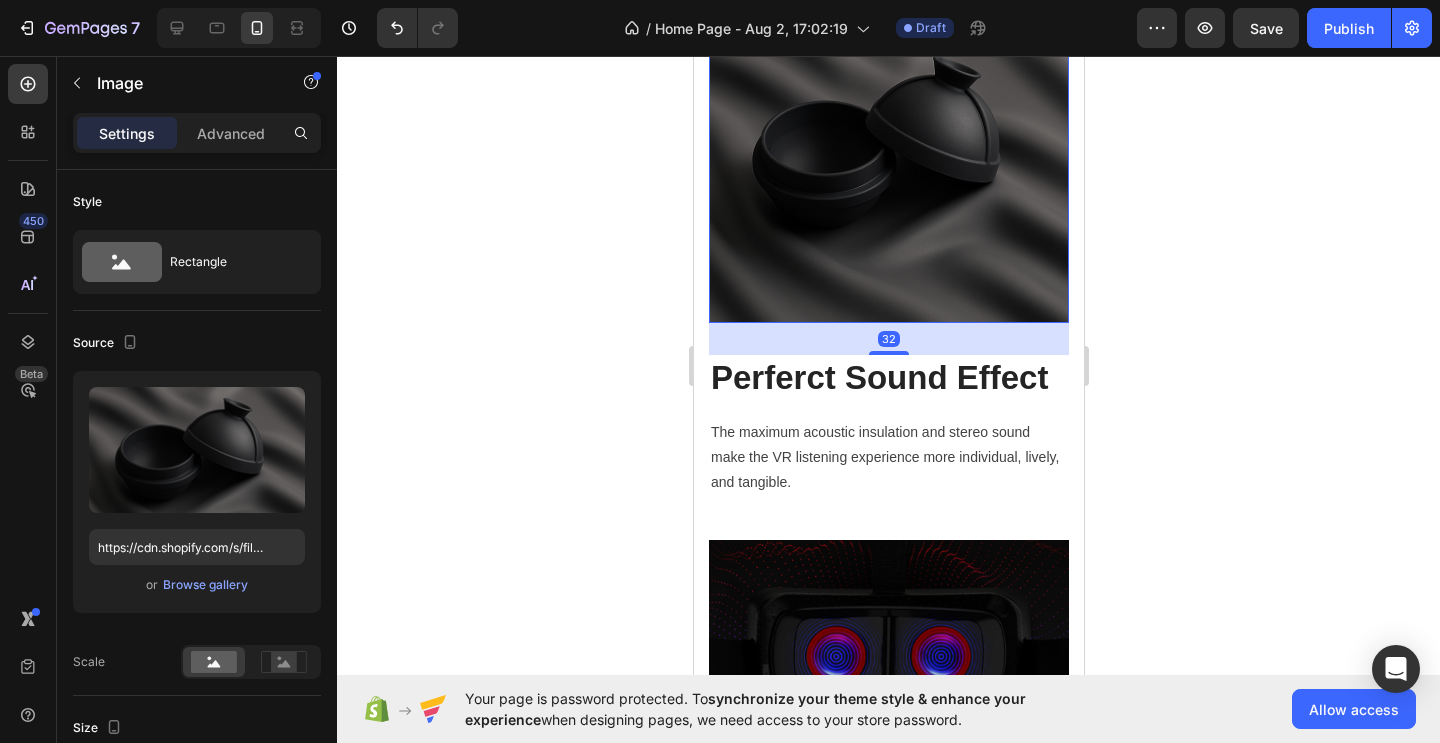 click at bounding box center (888, 143) 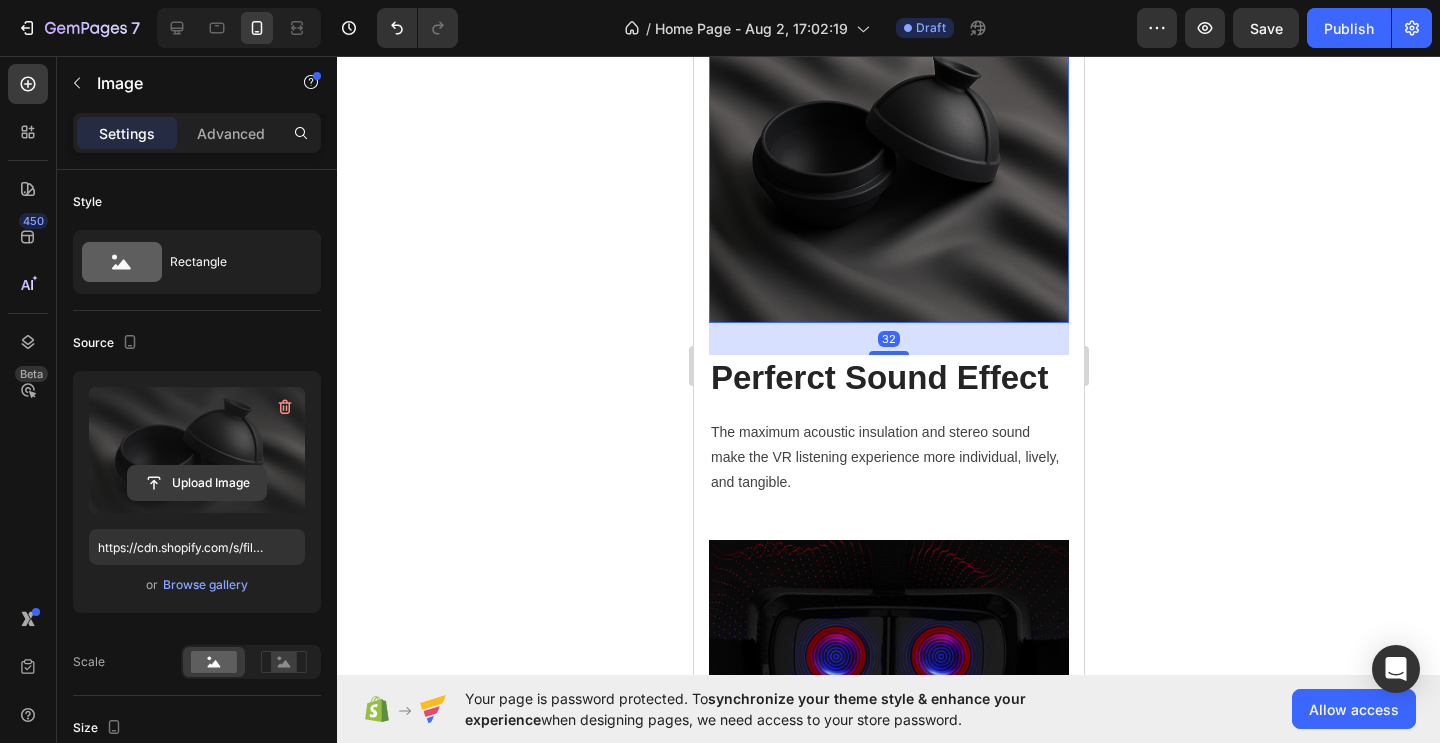 click 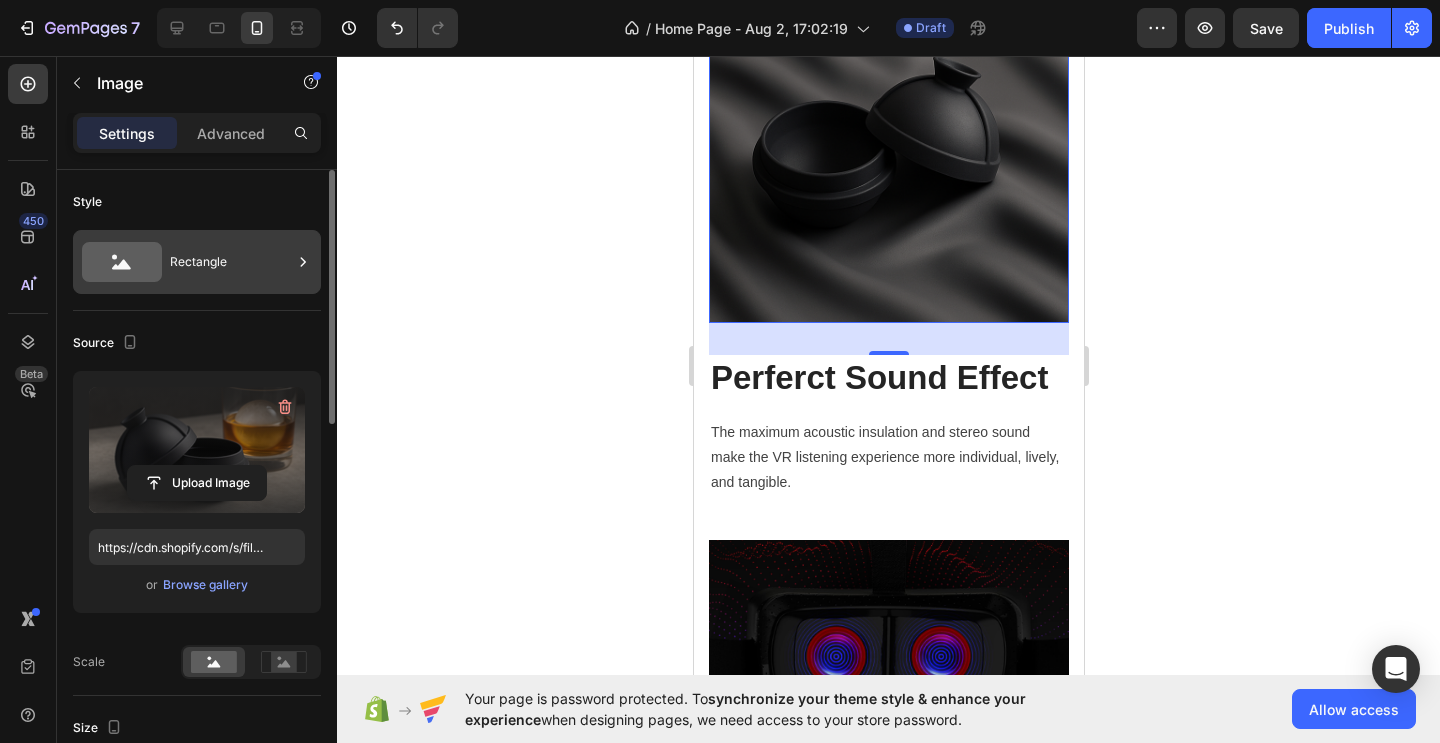 type on "https://cdn.shopify.com/s/files/1/0915/0057/7096/files/gempages_577762848831177669-0655ea30-7c4a-4b01-b4d1-4cc06d5766d6.png" 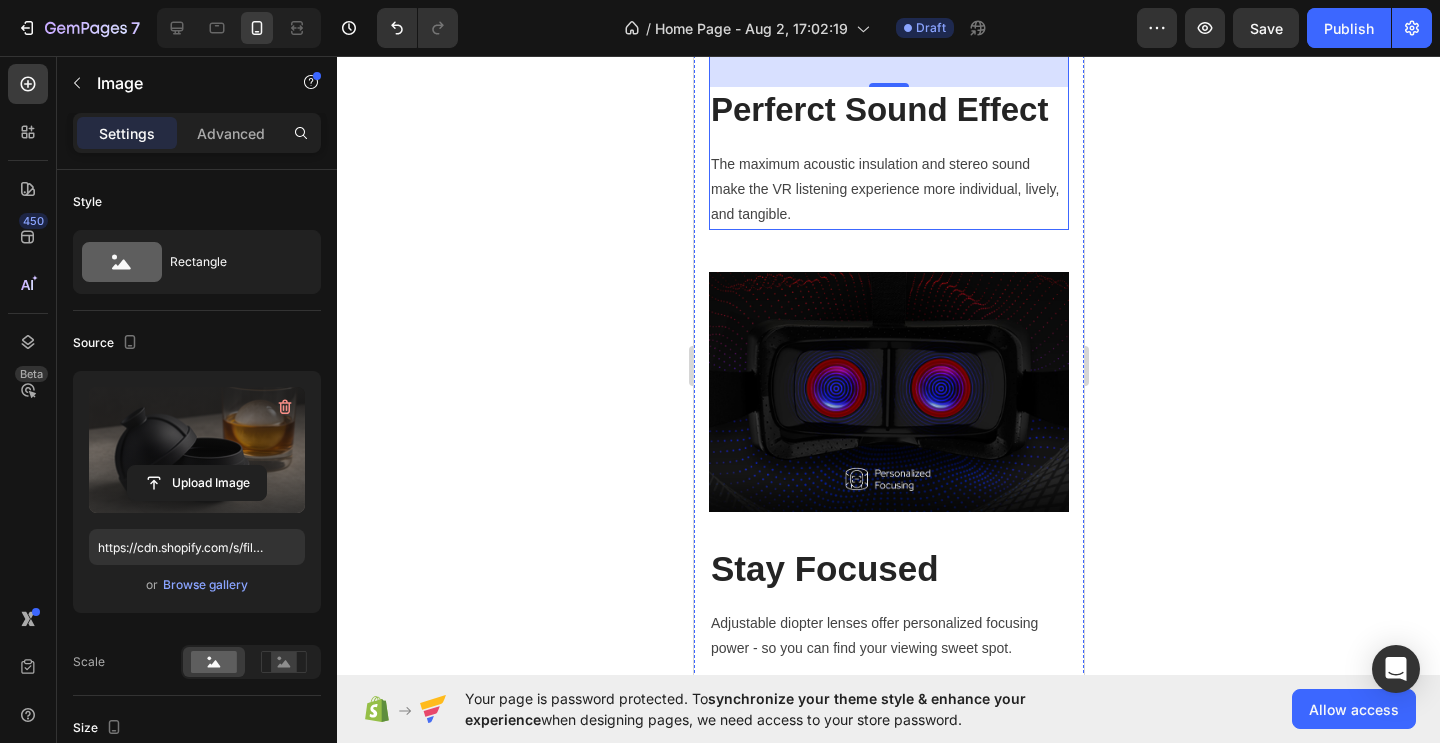 scroll, scrollTop: 851, scrollLeft: 0, axis: vertical 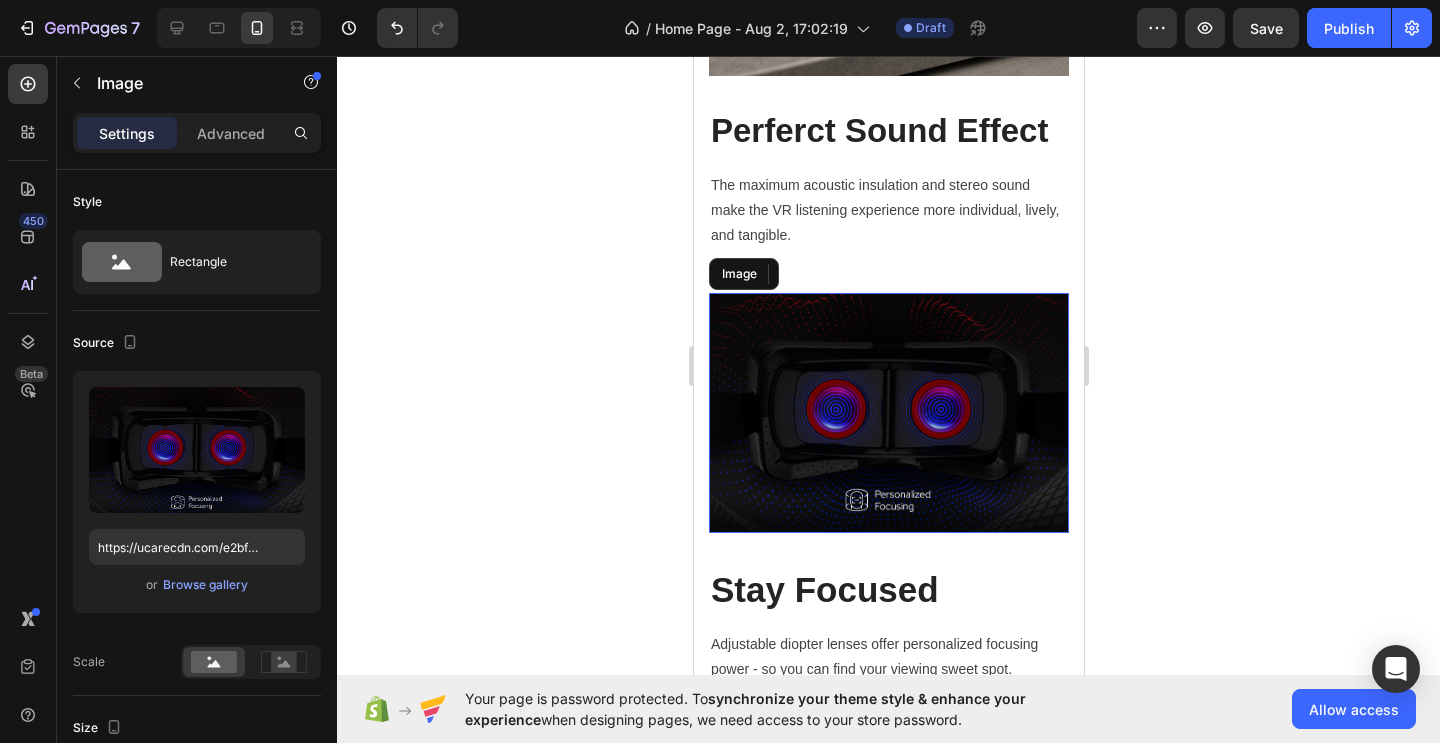 click at bounding box center [888, 413] 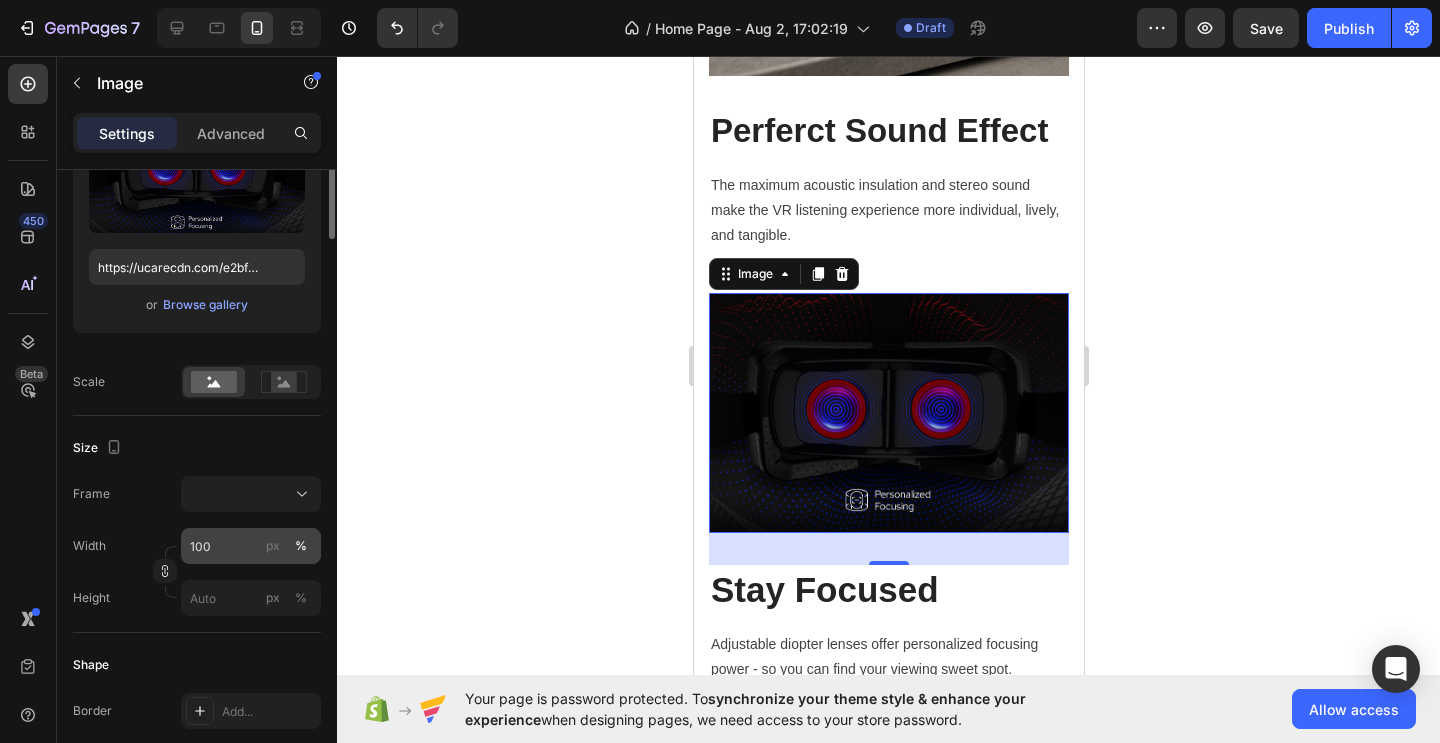 scroll, scrollTop: 0, scrollLeft: 0, axis: both 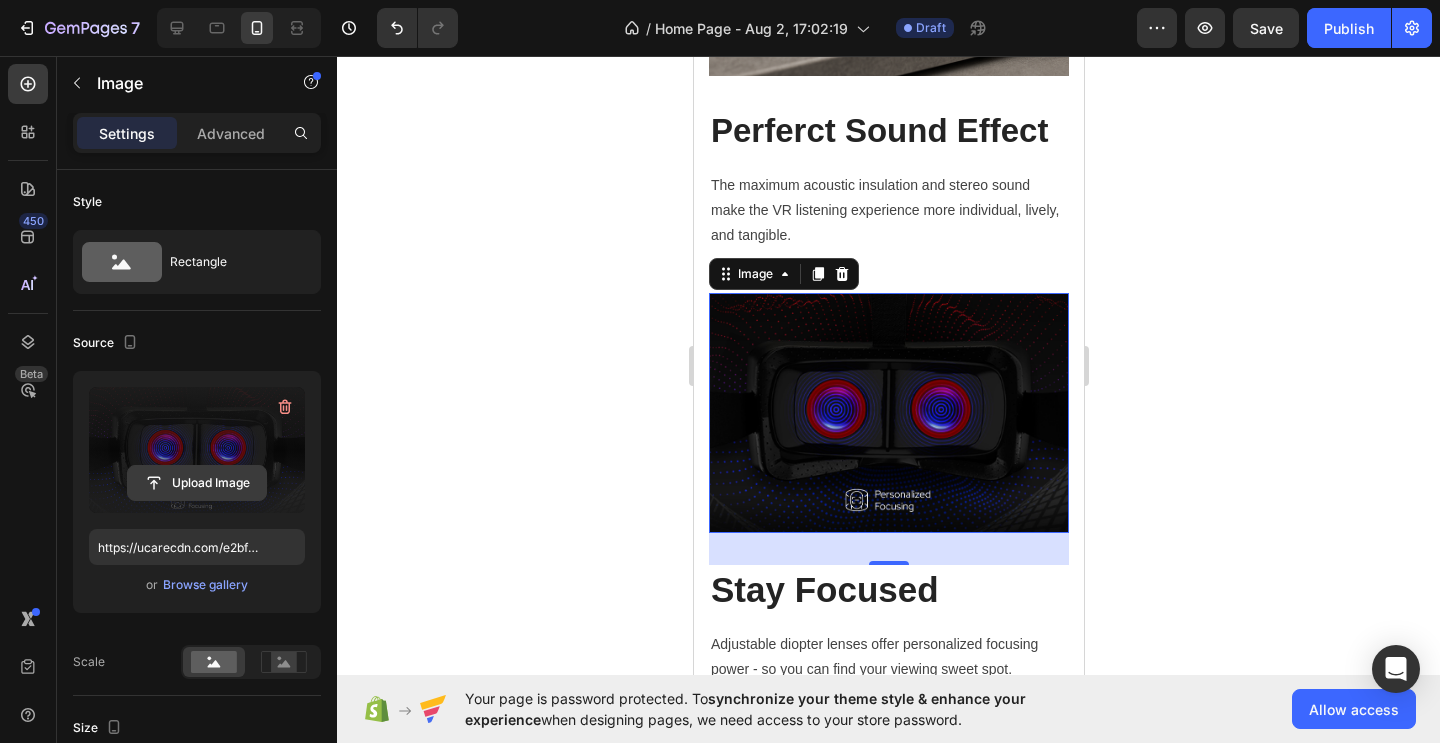 click 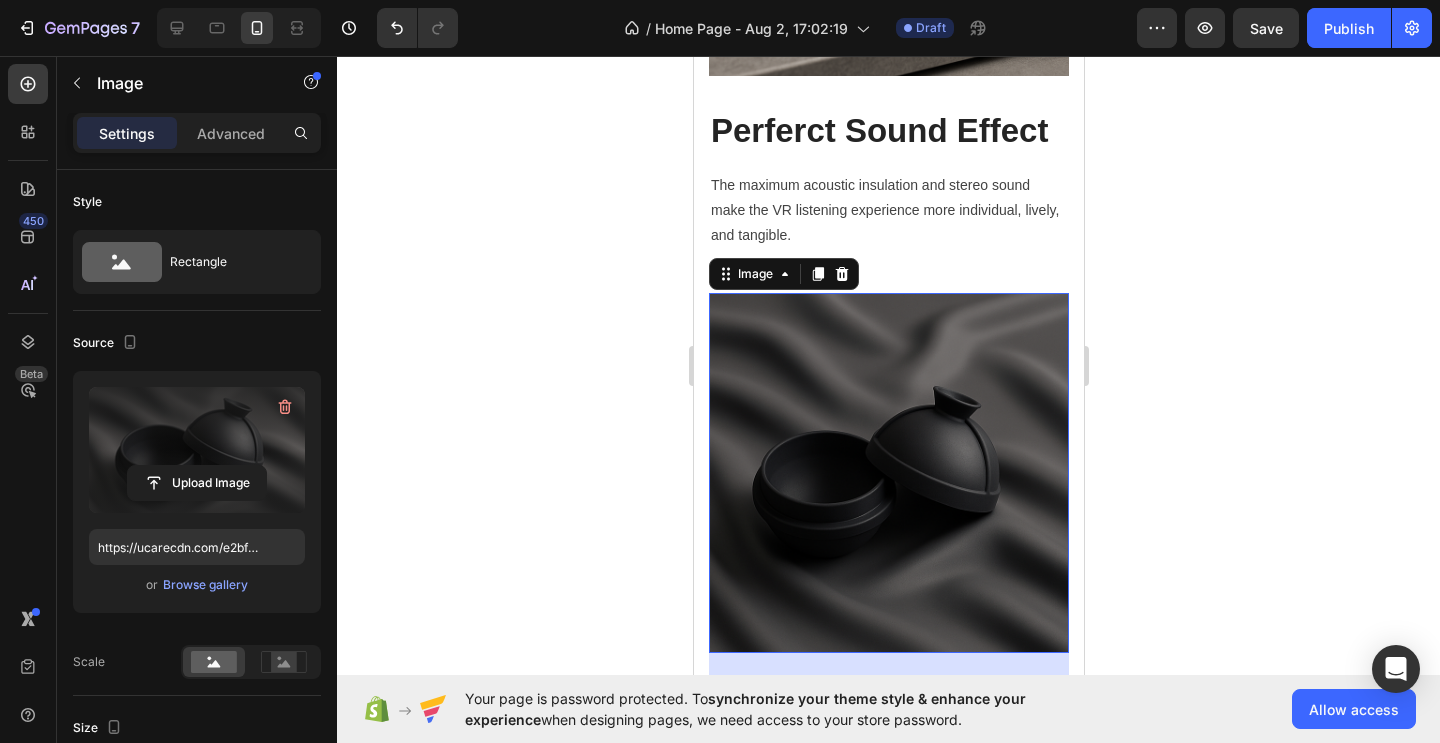 type on "https://cdn.shopify.com/s/files/1/0915/0057/7096/files/gempages_577762848831177669-56270f62-06a4-4ac1-b50d-34deb2001c55.png" 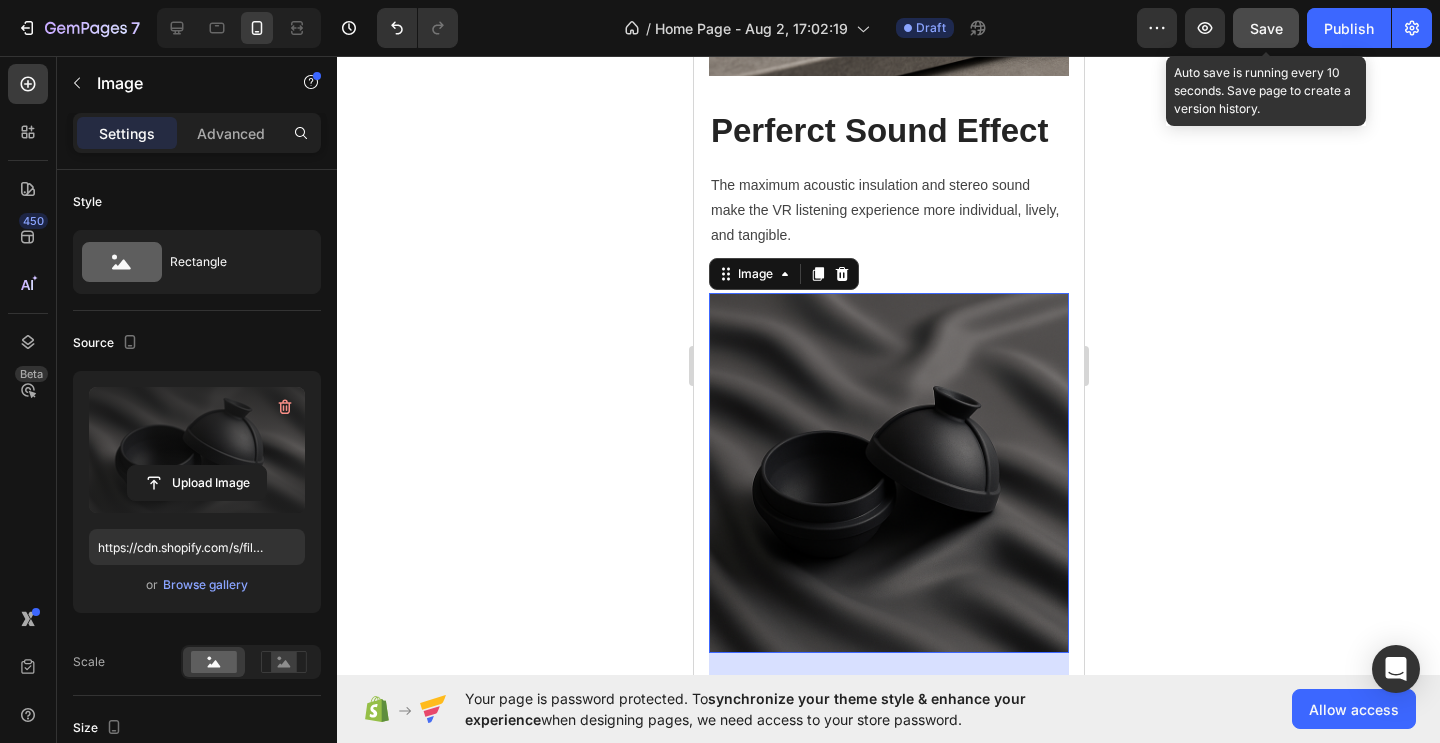 click on "Save" 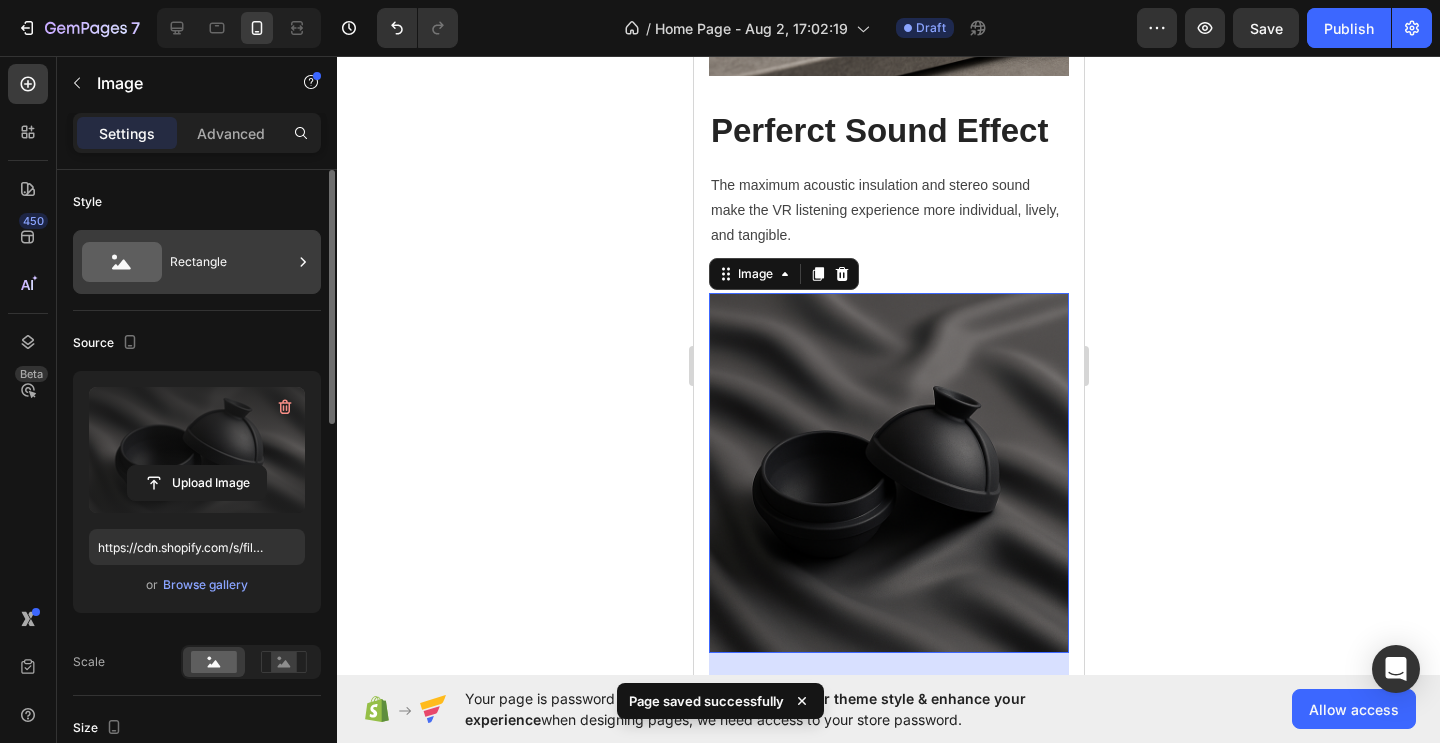 click on "Rectangle" at bounding box center (231, 262) 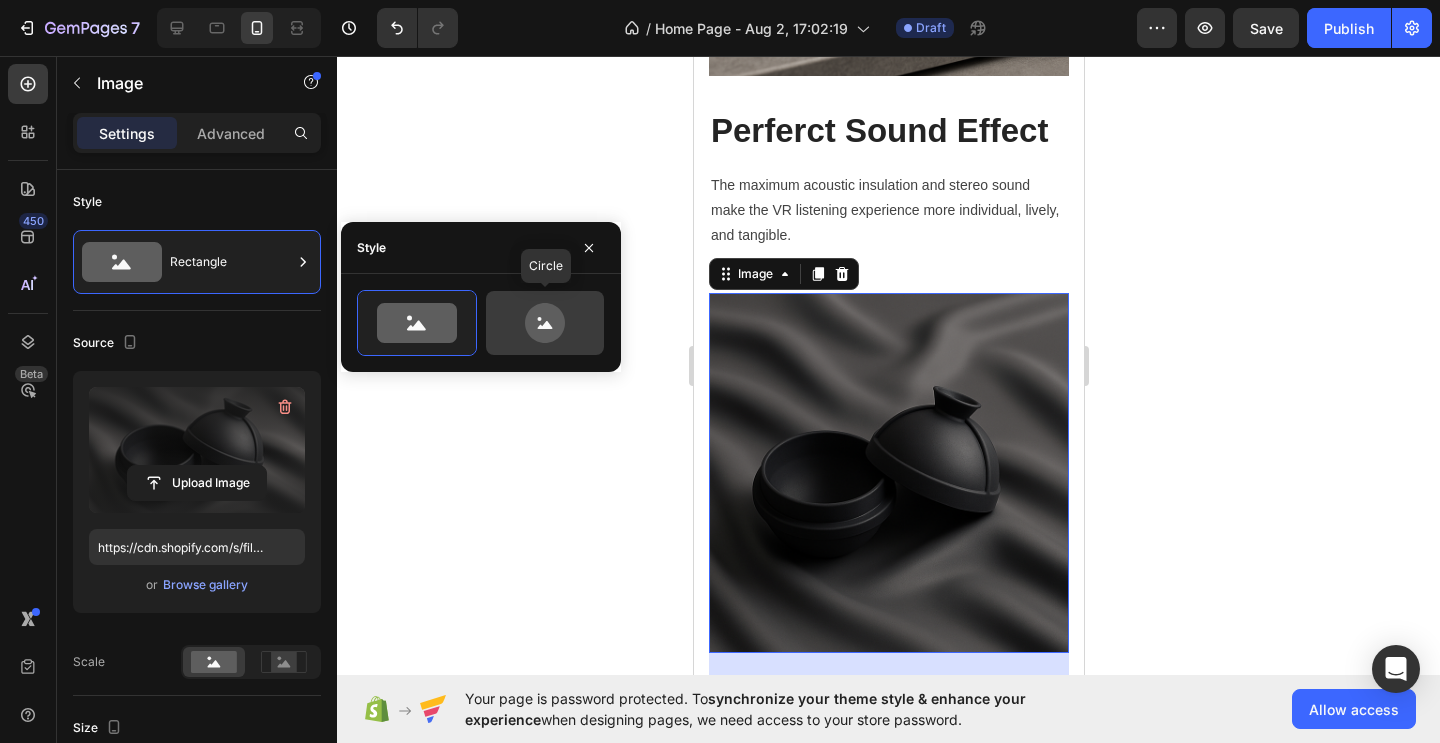click 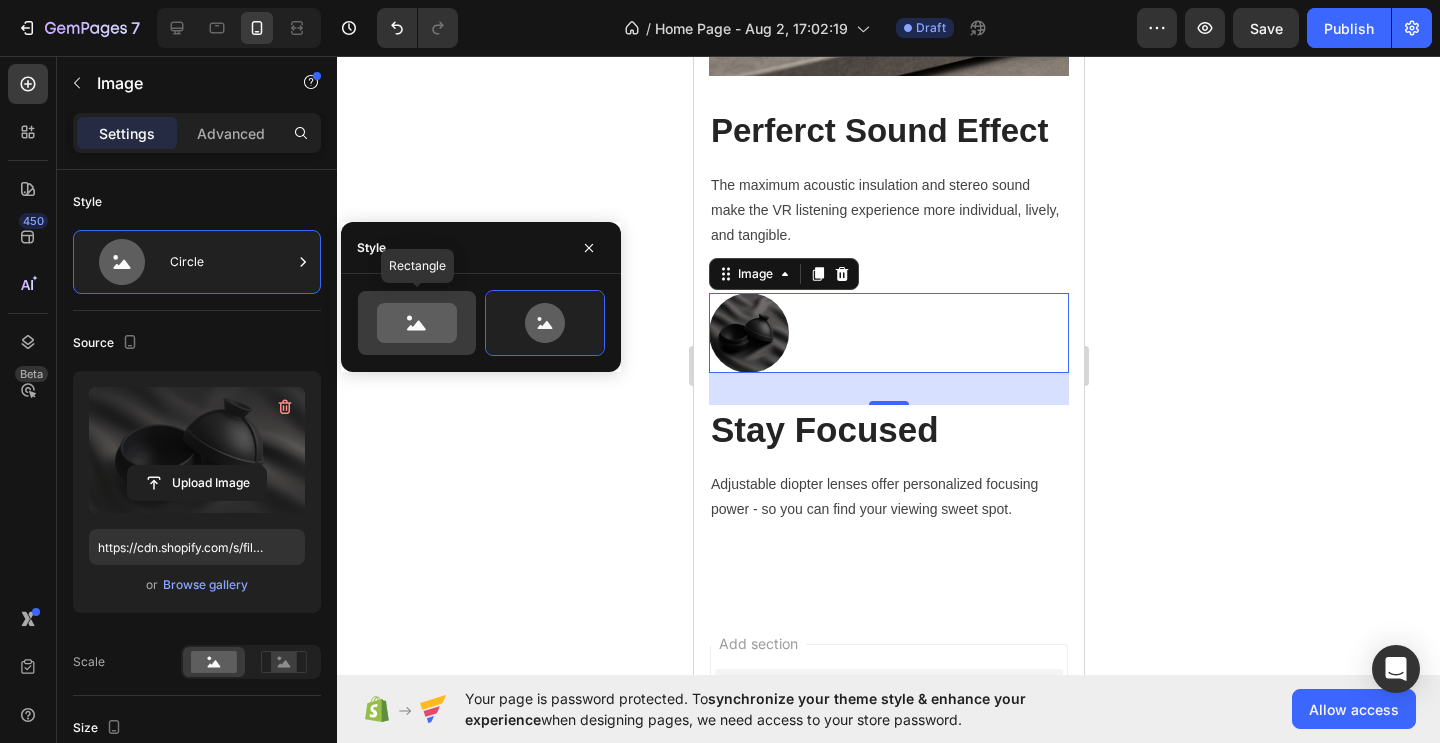 click 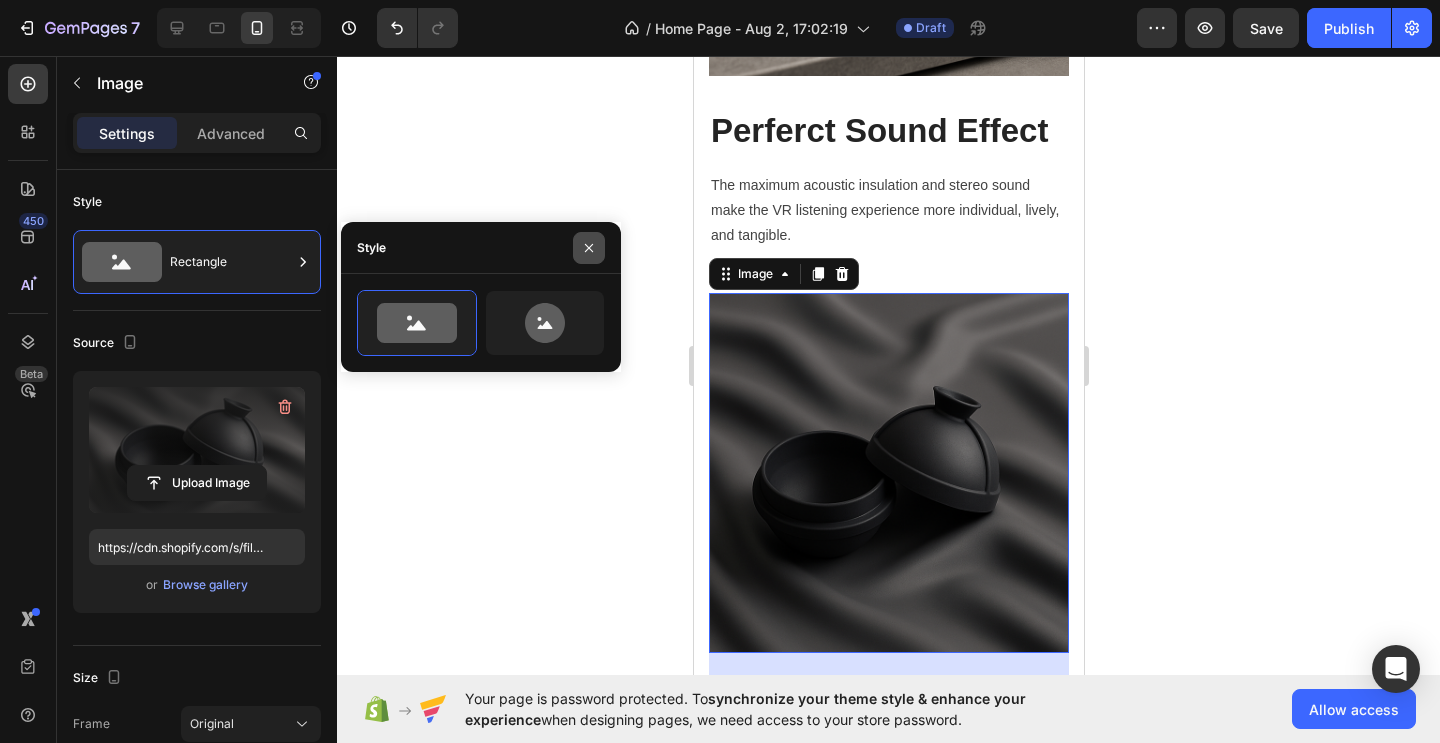 click 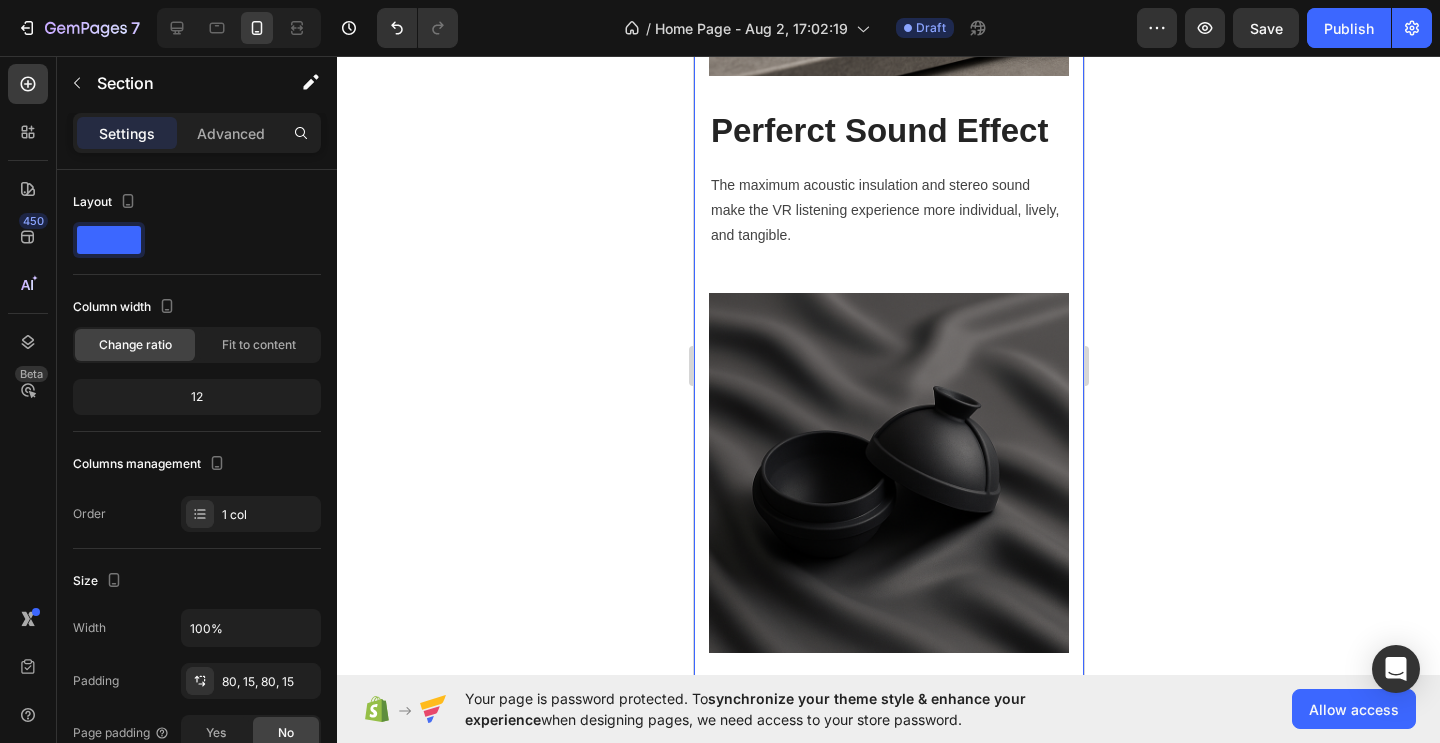 click on "Image Perferct Sound Effect Heading The maximum acoustic insulation and stereo sound make the VR listening experience more individual, lively, and tangible. Text block Row Stay Focused Heading Adjustable diopter lenses offer personalized focusing power - so you can find your viewing sweet spot. Text block Image Row" at bounding box center (888, 260) 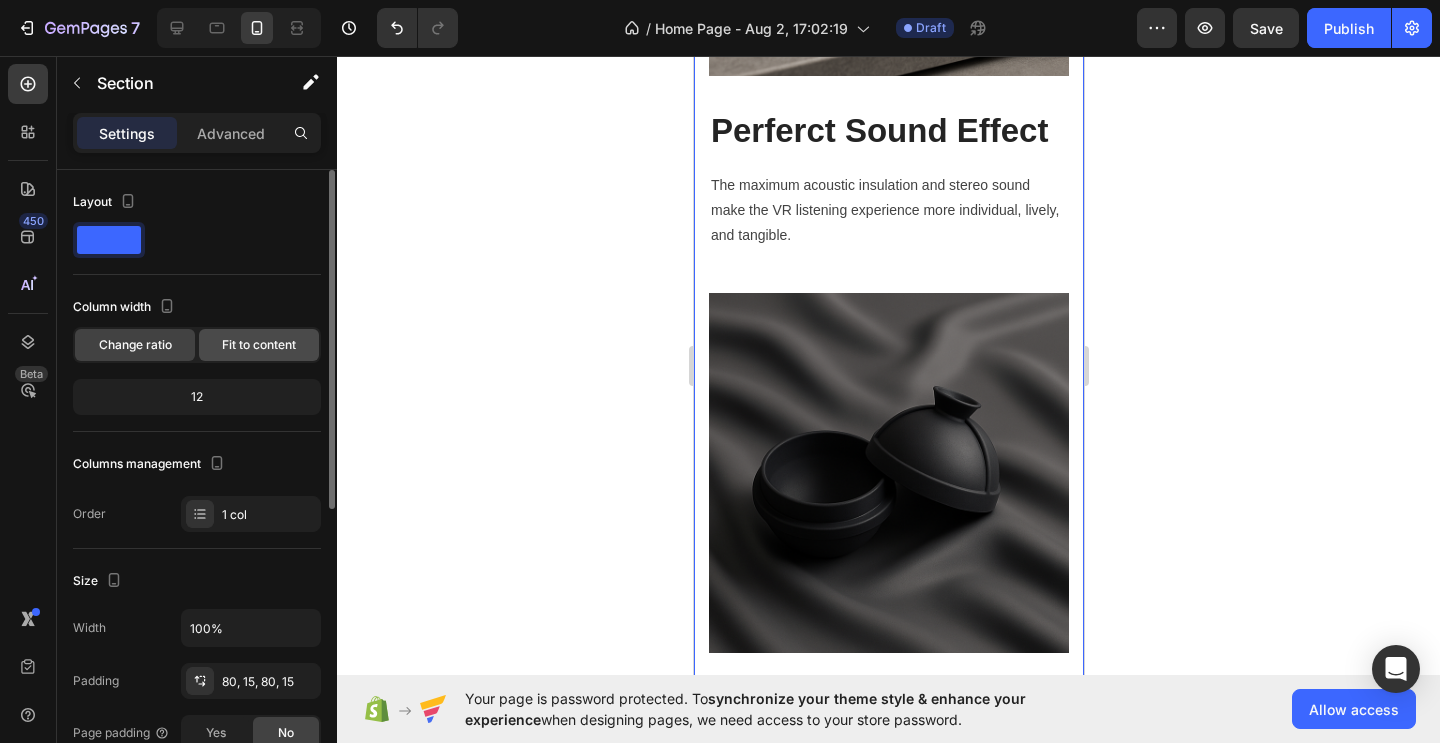 click on "Fit to content" 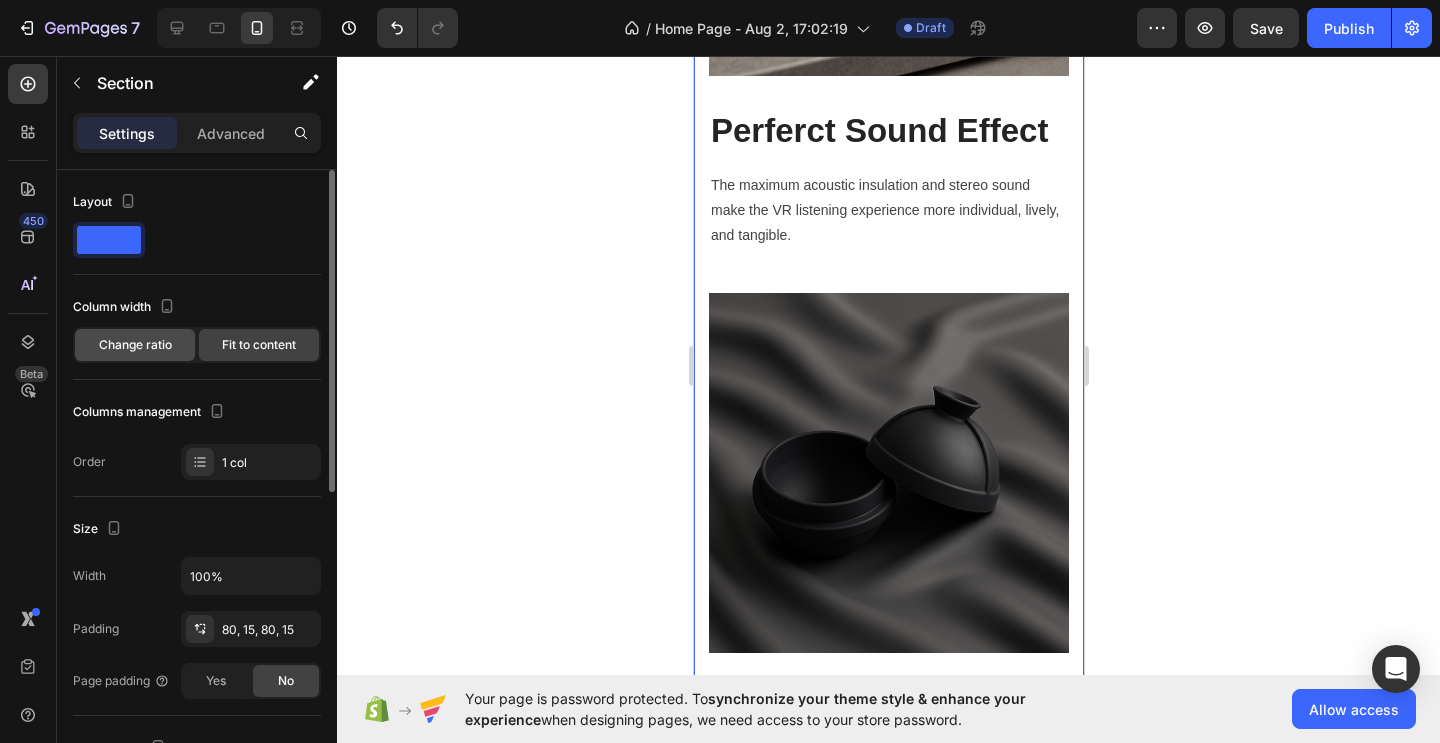 click on "Change ratio" 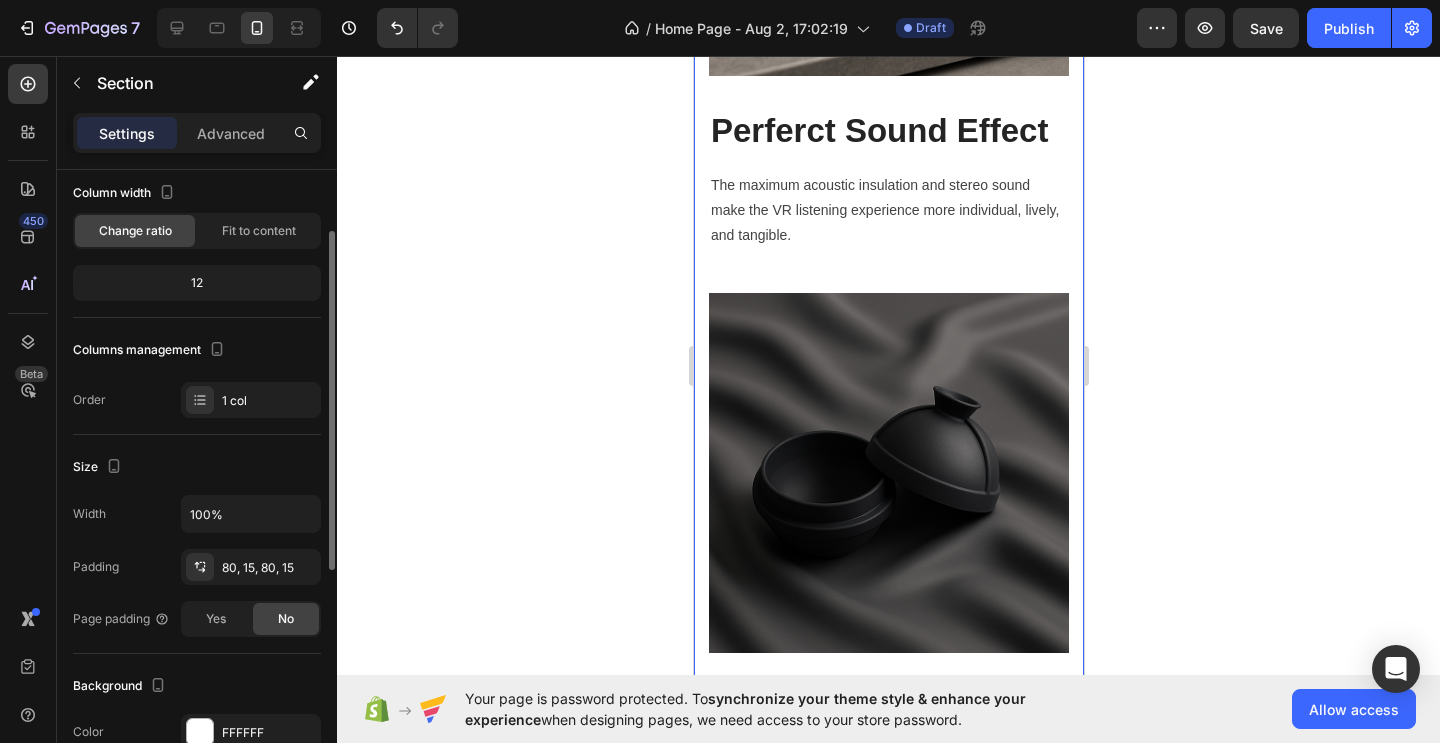 scroll, scrollTop: 0, scrollLeft: 0, axis: both 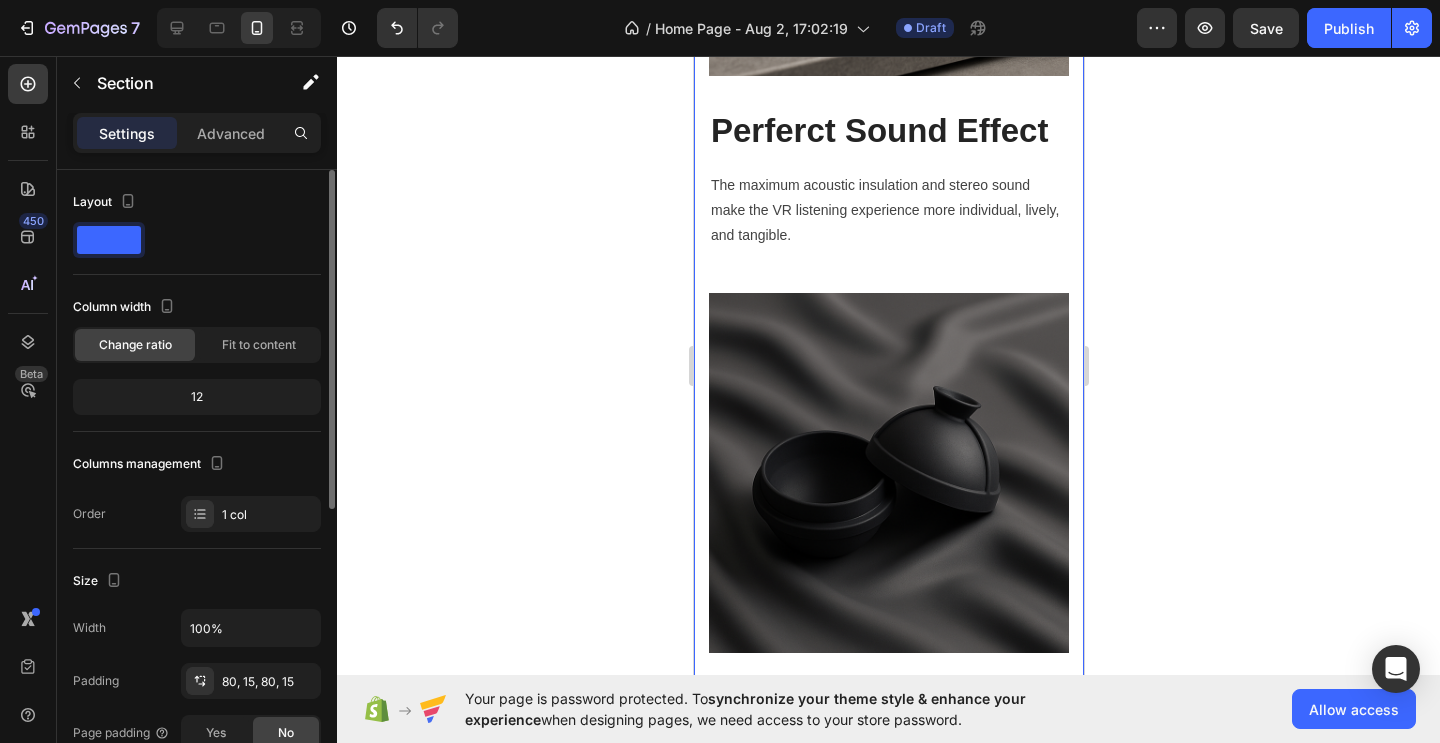 click 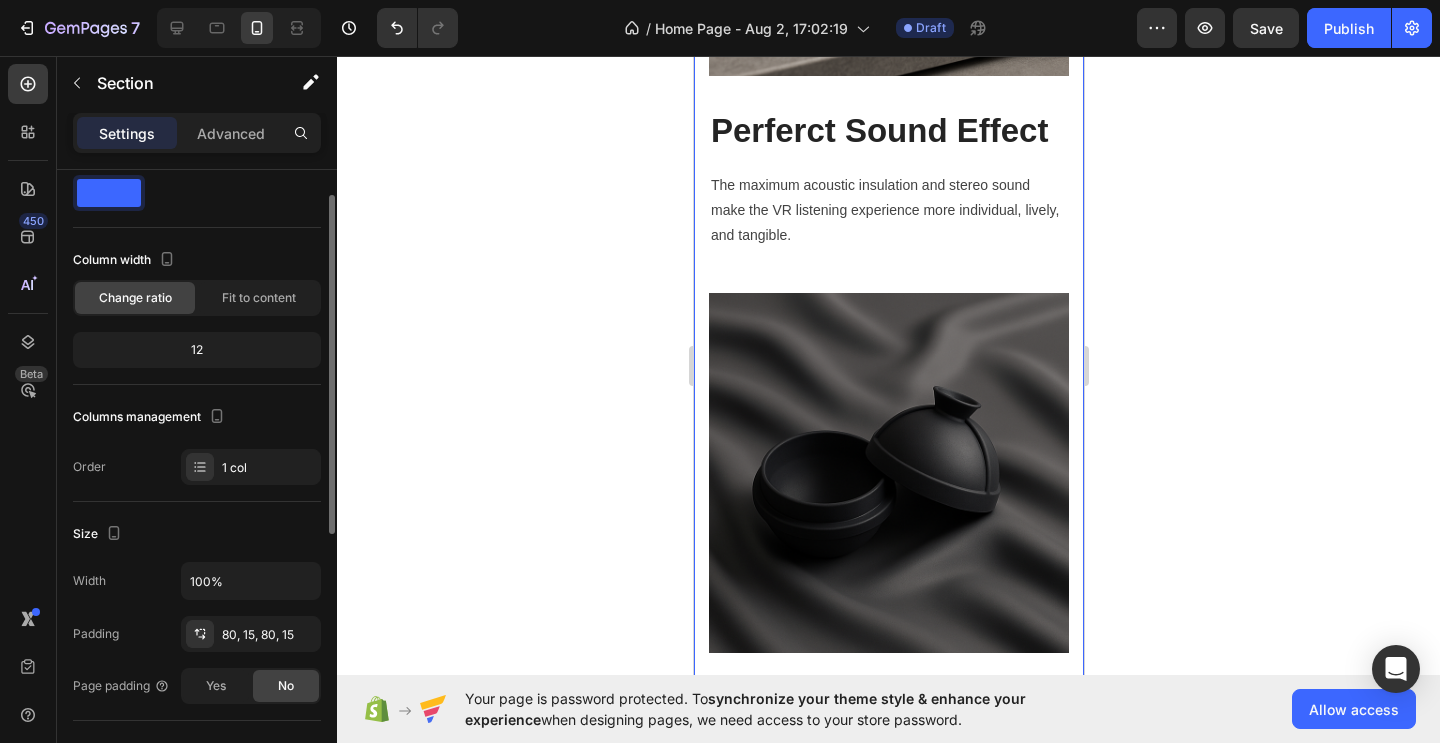 scroll, scrollTop: 58, scrollLeft: 0, axis: vertical 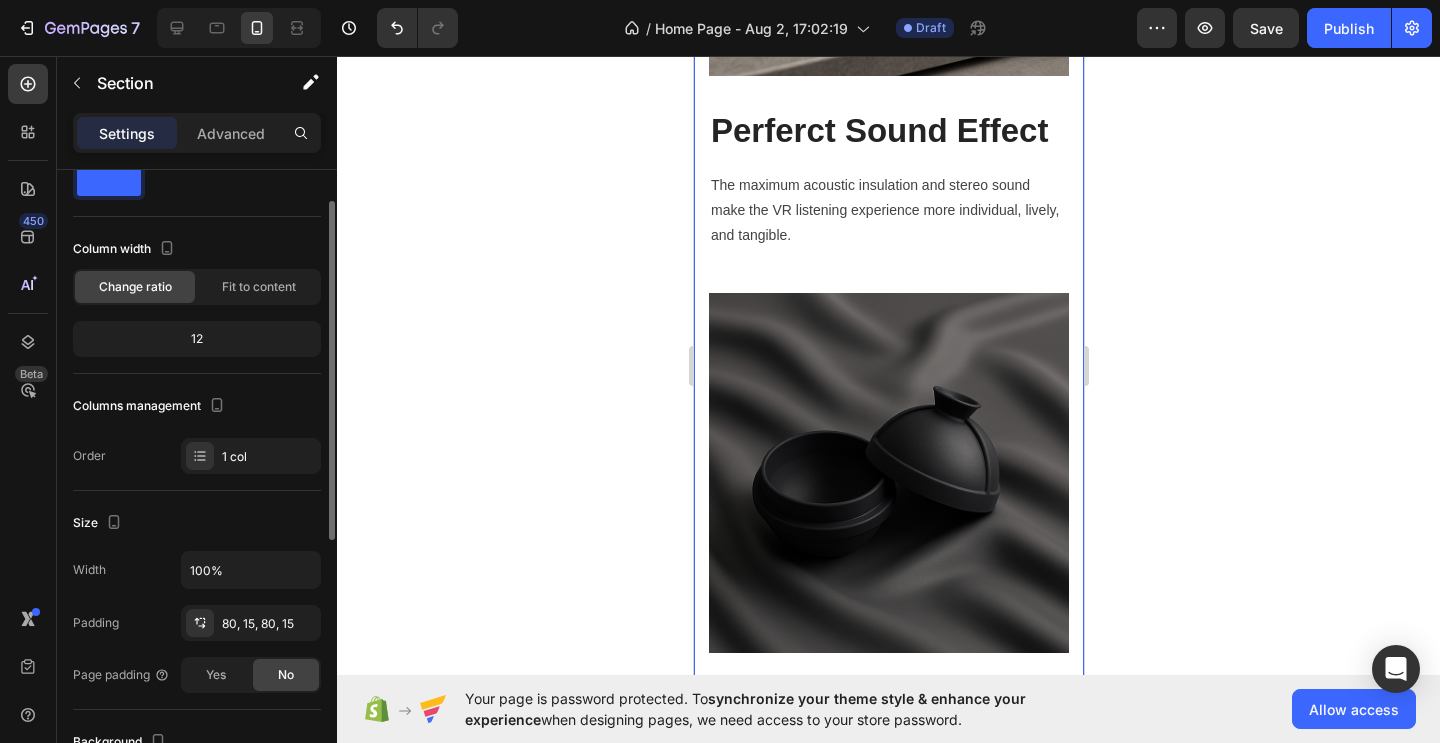 click on "12" 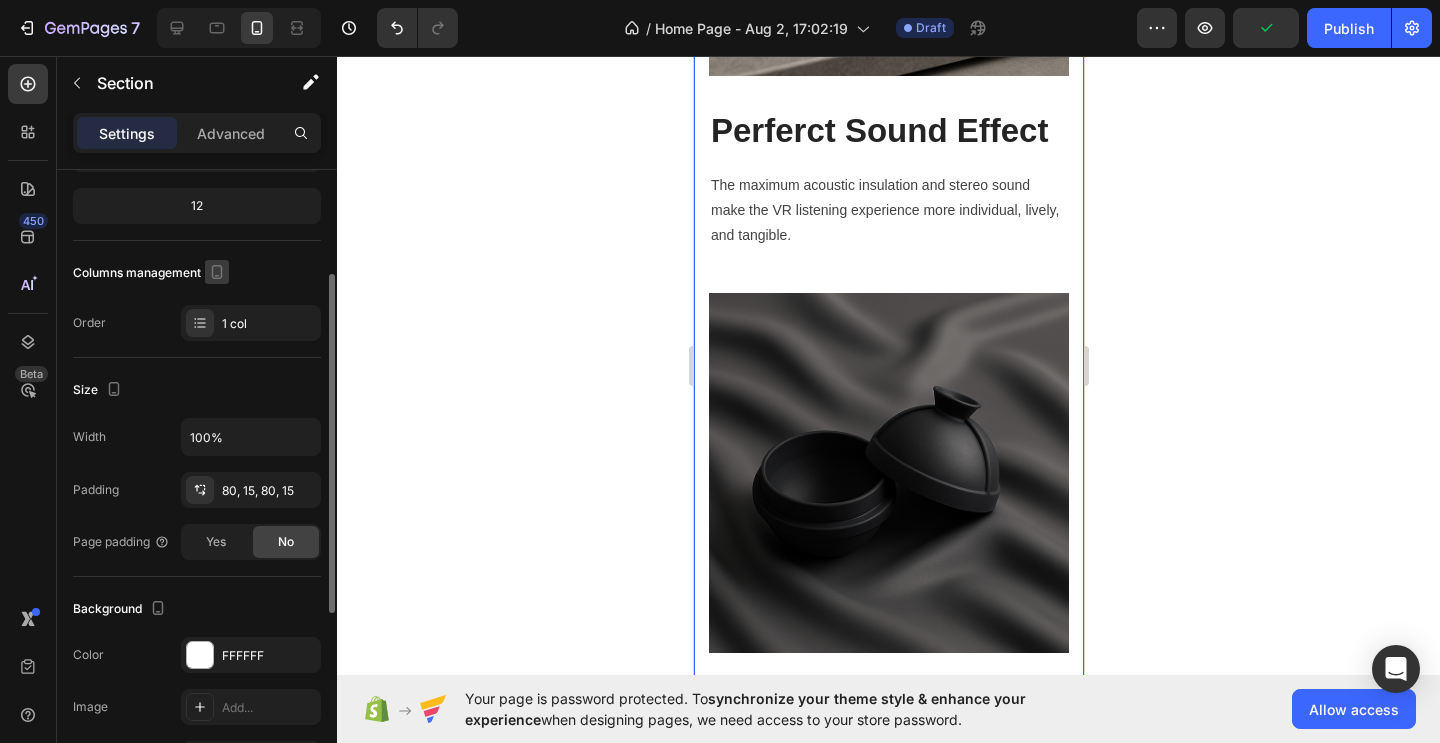 scroll, scrollTop: 194, scrollLeft: 0, axis: vertical 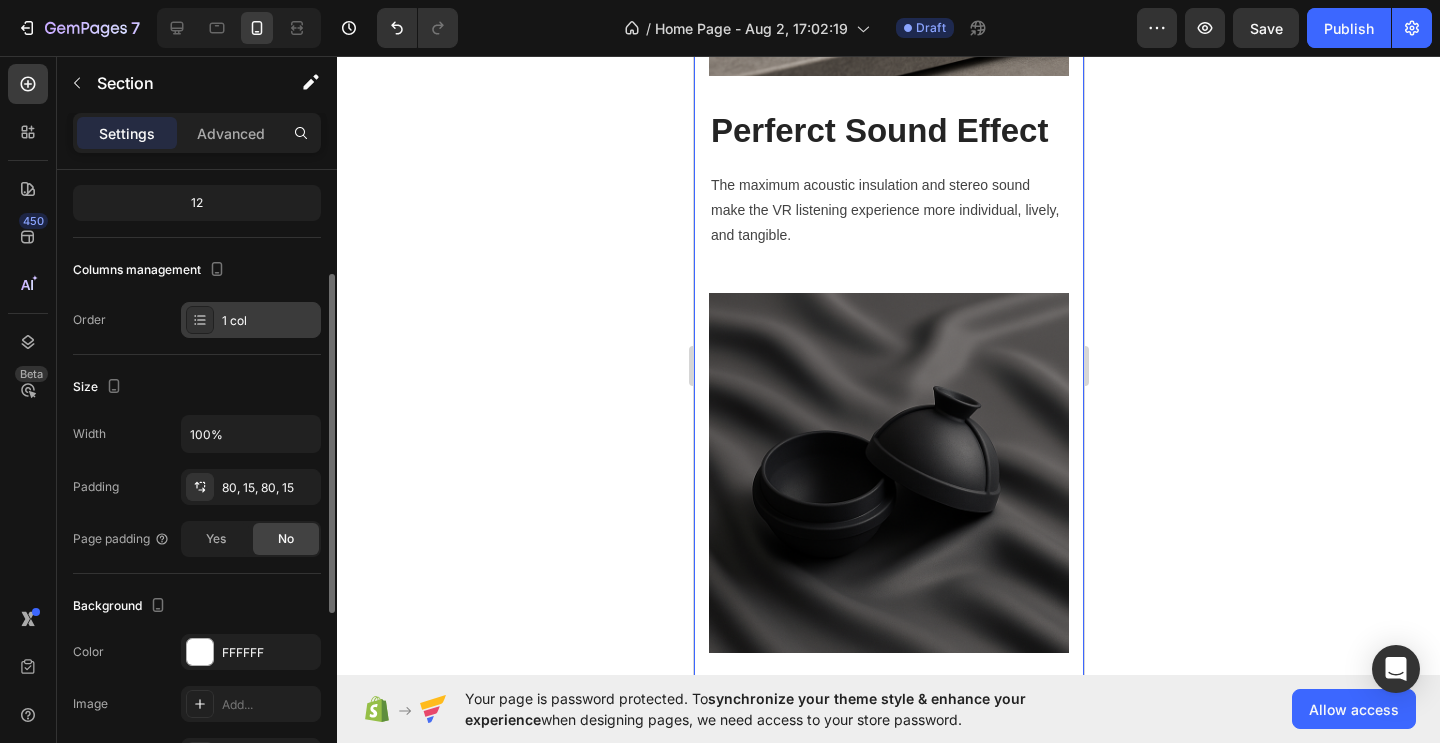 click 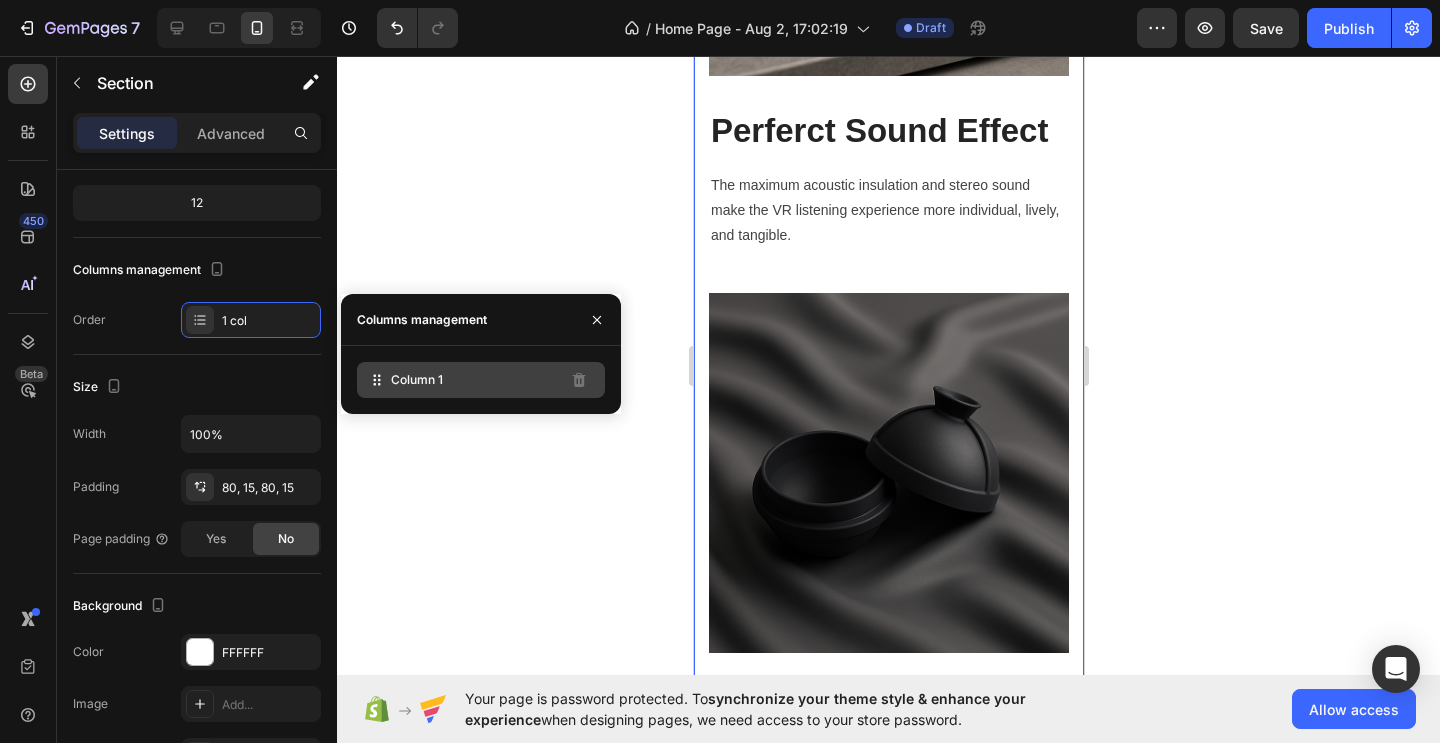 click on "Column 1" 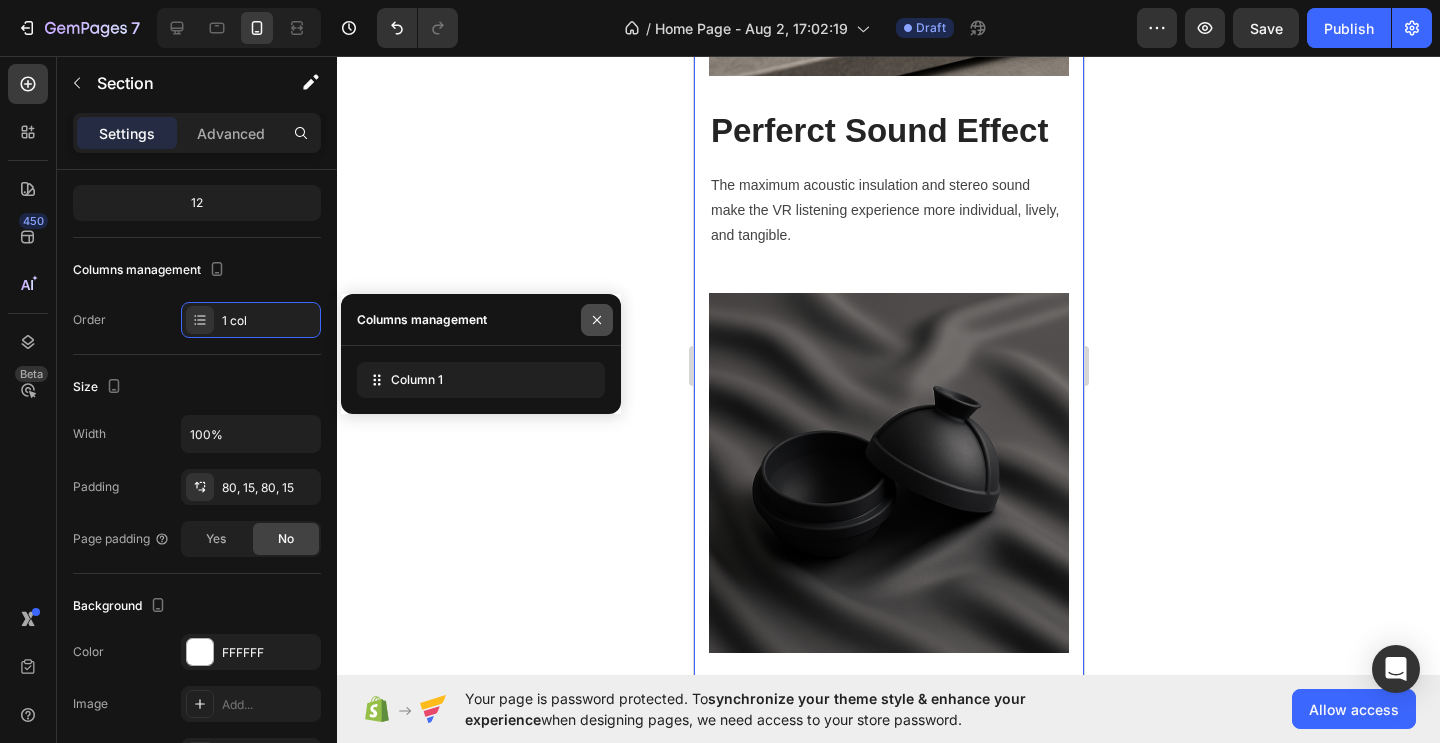 click 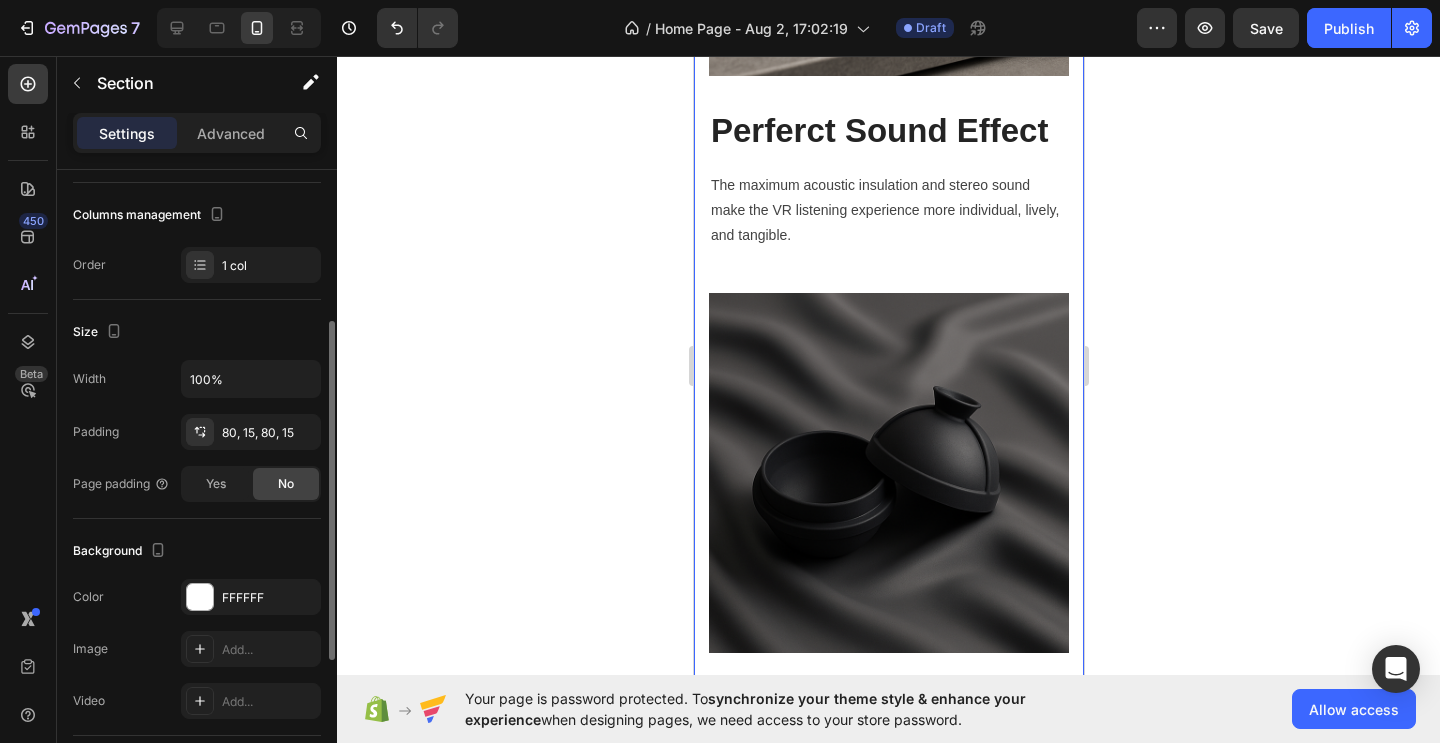 scroll, scrollTop: 269, scrollLeft: 0, axis: vertical 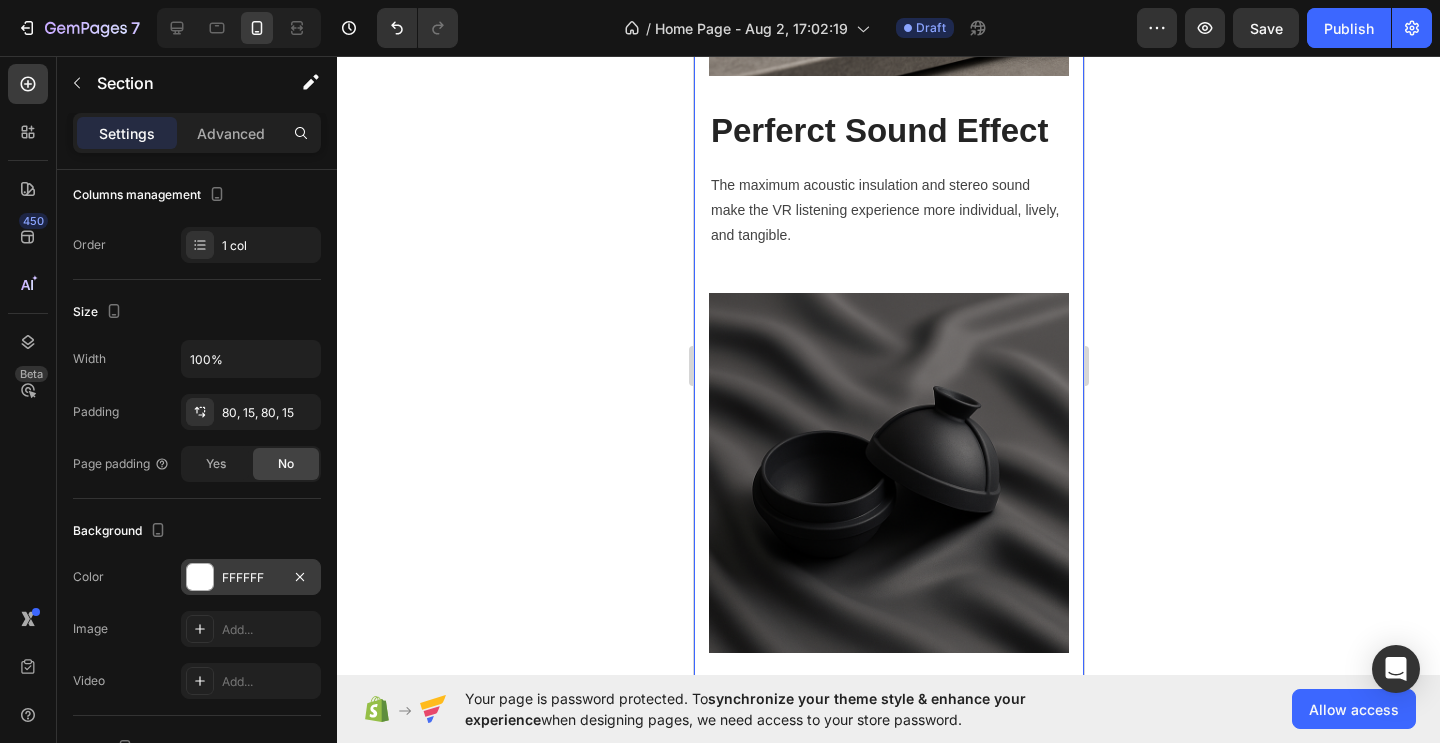 click at bounding box center (200, 577) 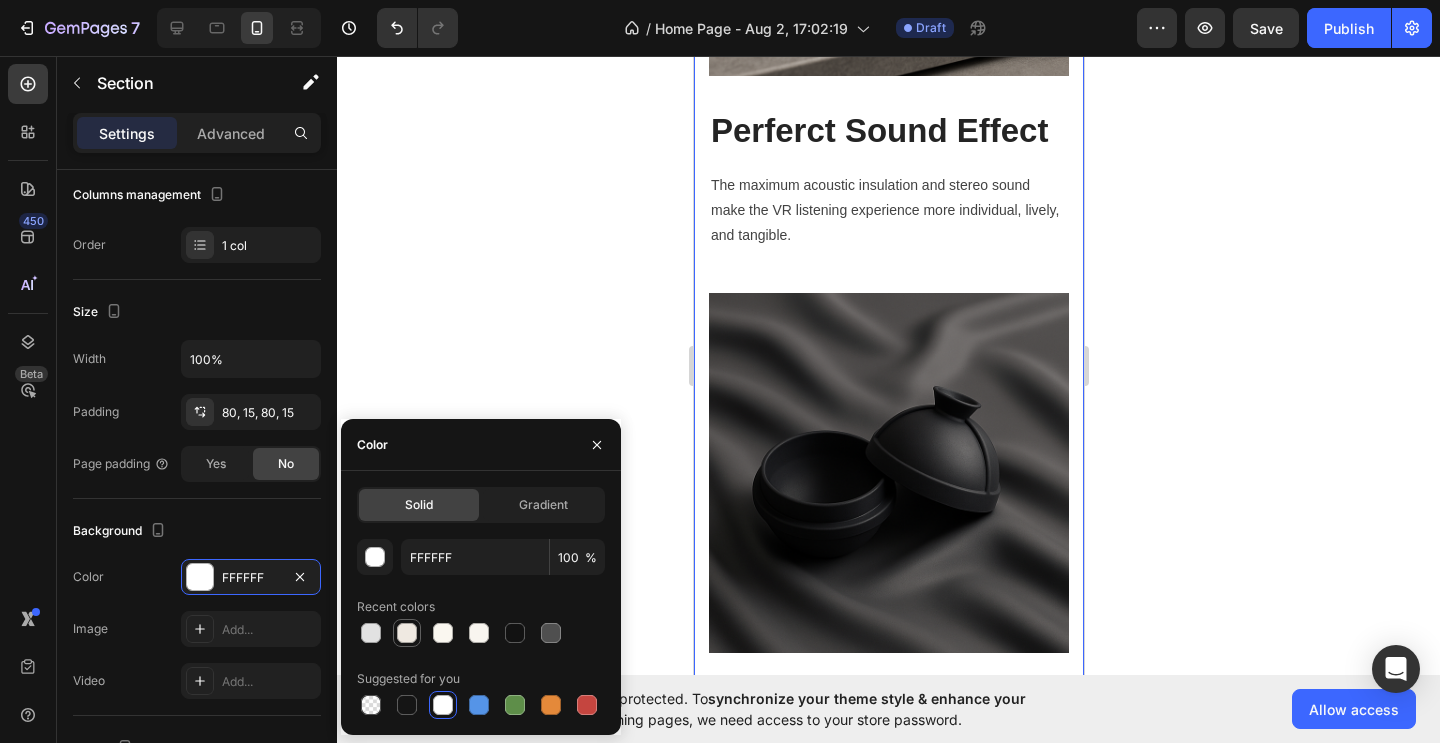 click at bounding box center [407, 633] 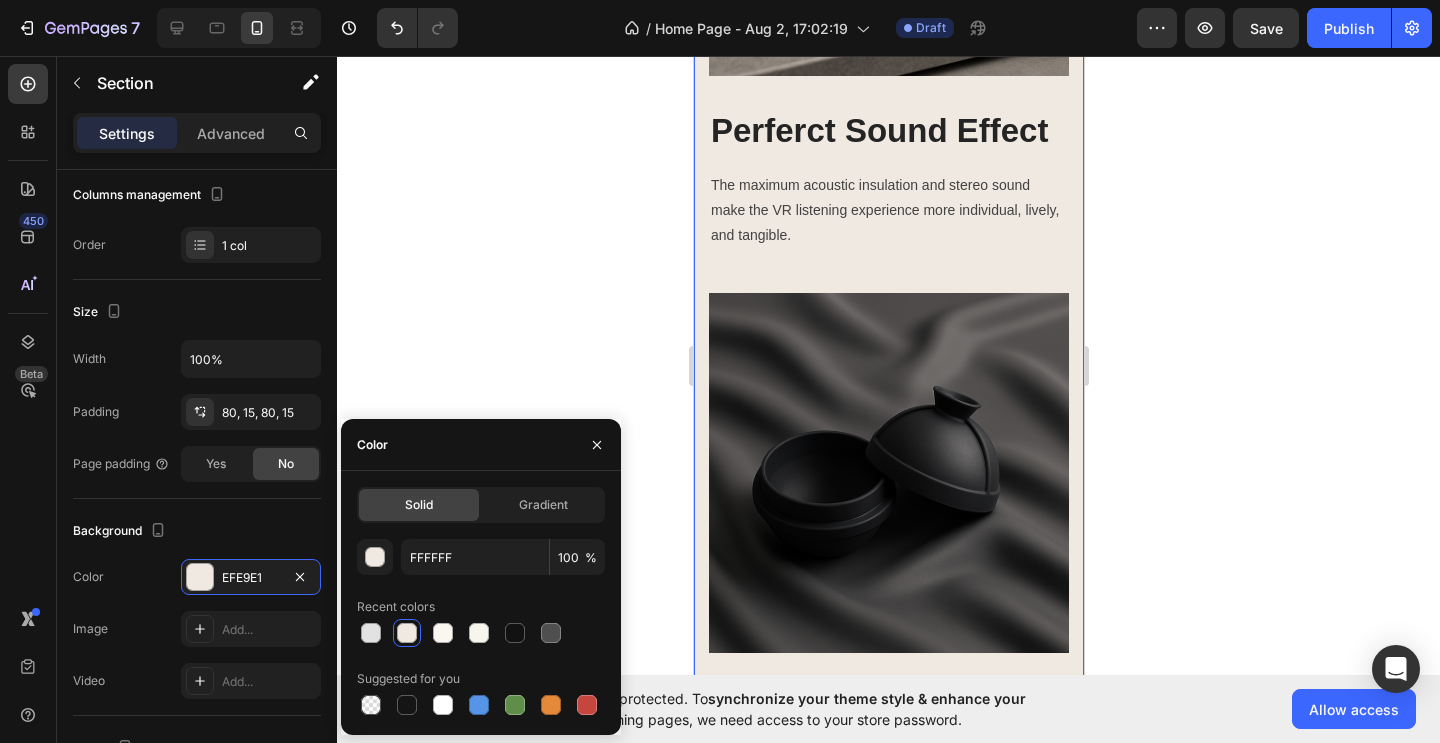 type on "EFE9E1" 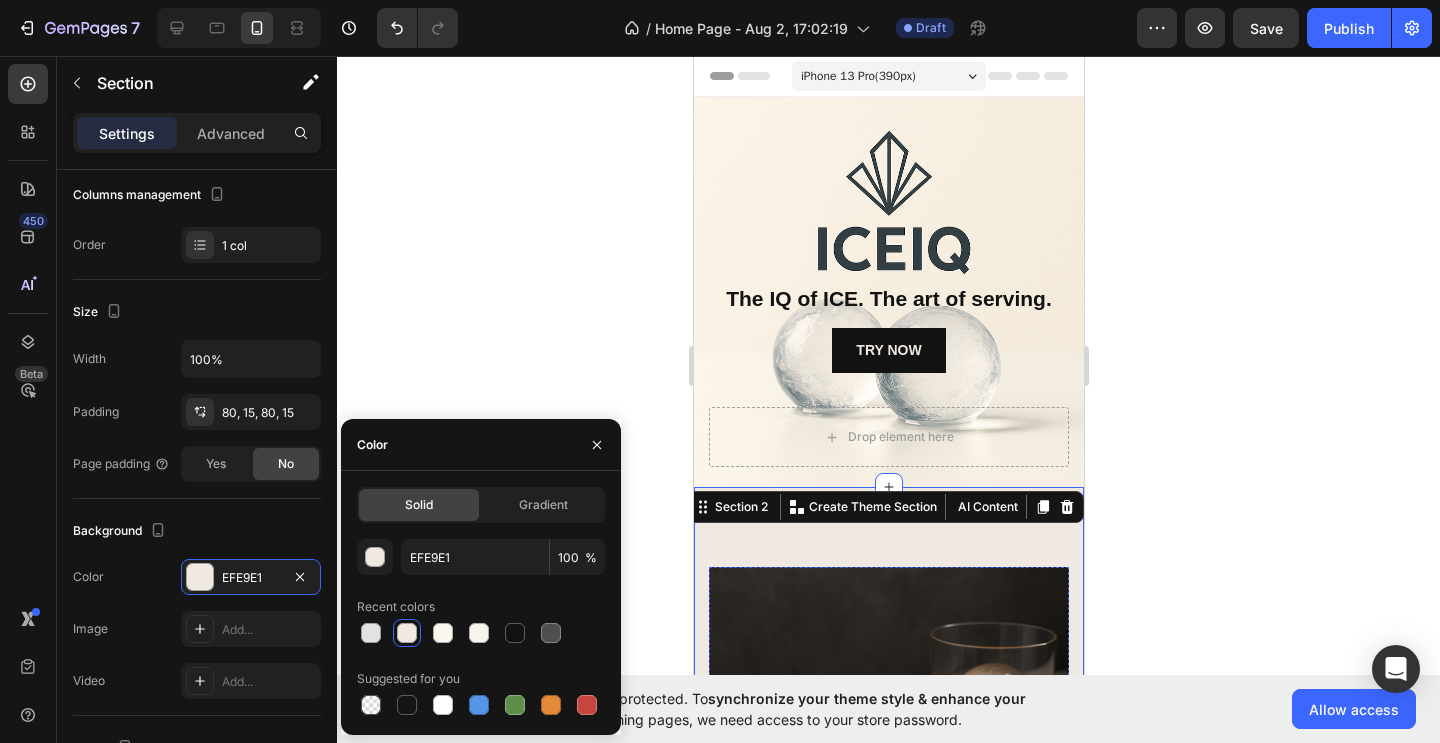scroll, scrollTop: 0, scrollLeft: 0, axis: both 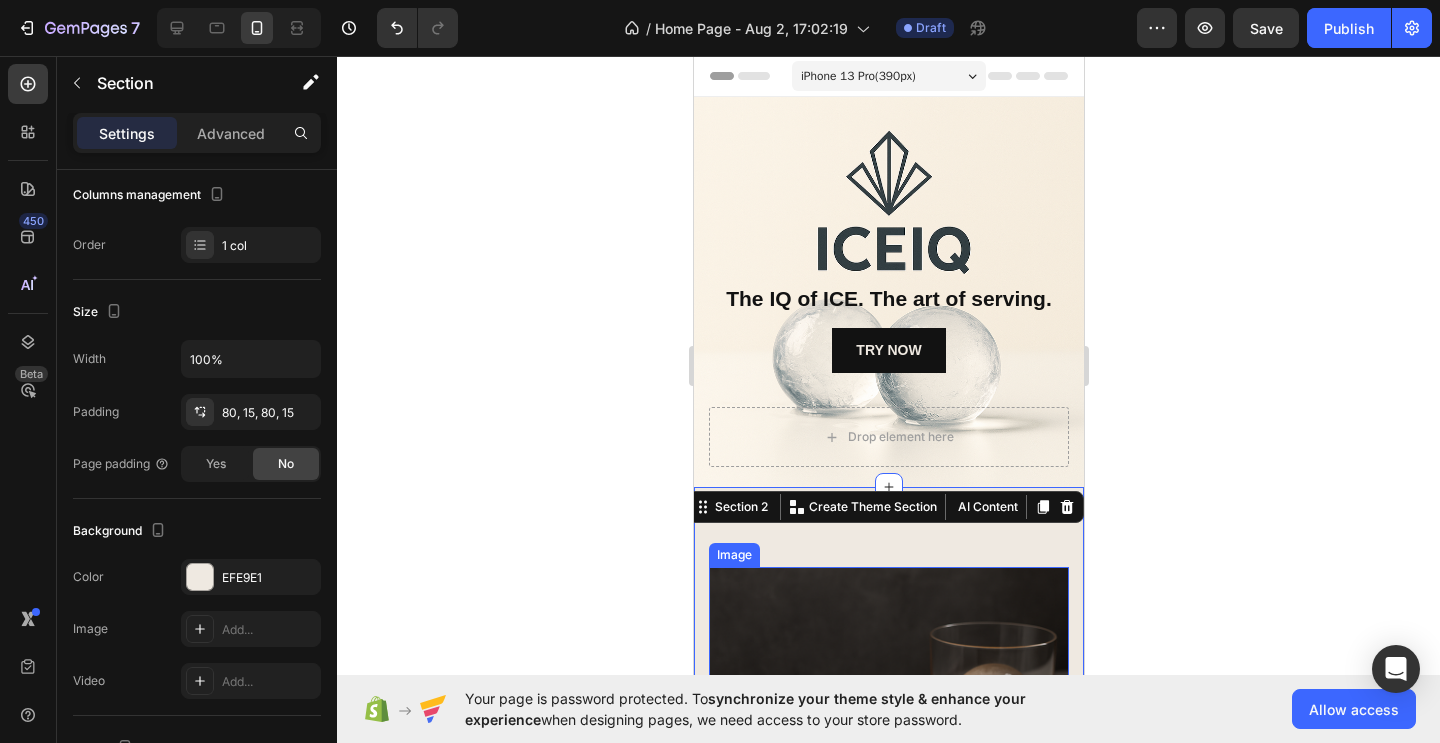 click 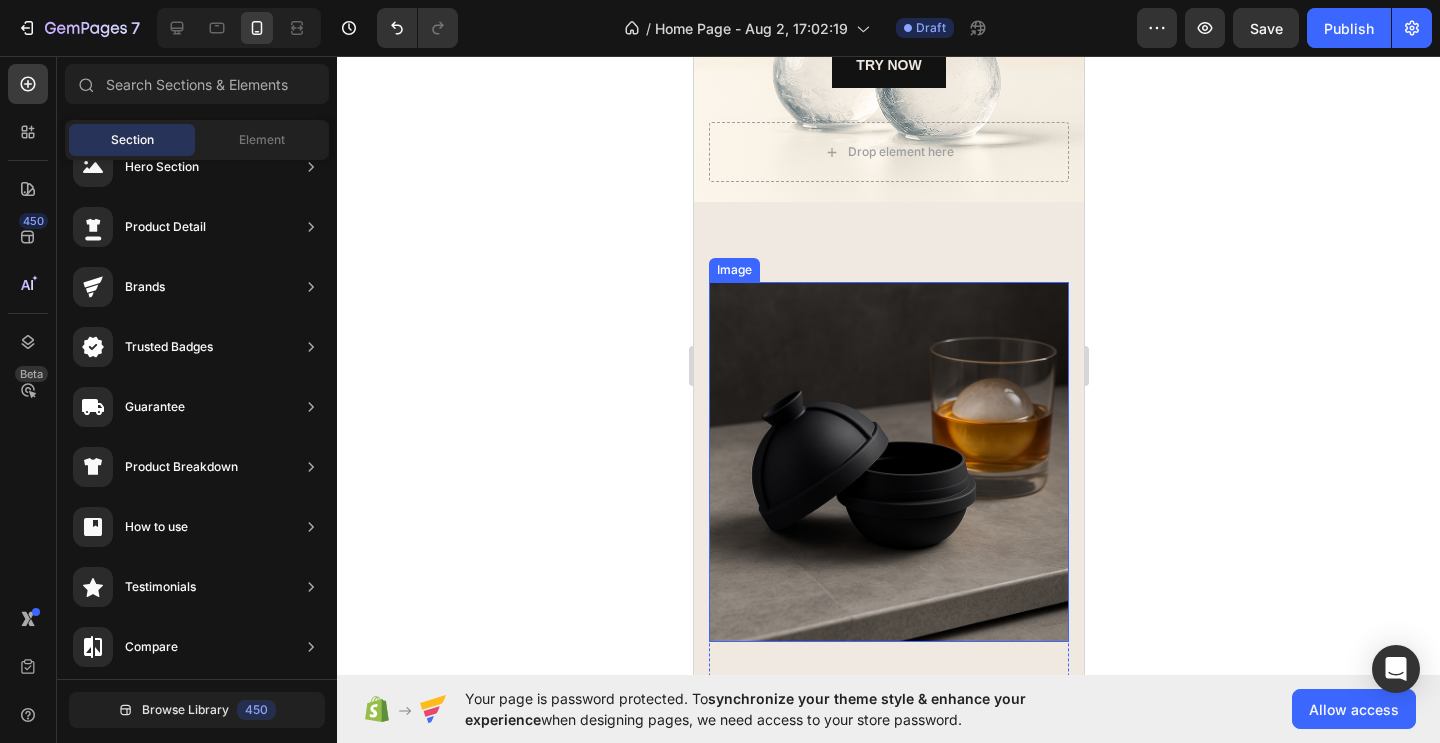 scroll, scrollTop: 321, scrollLeft: 0, axis: vertical 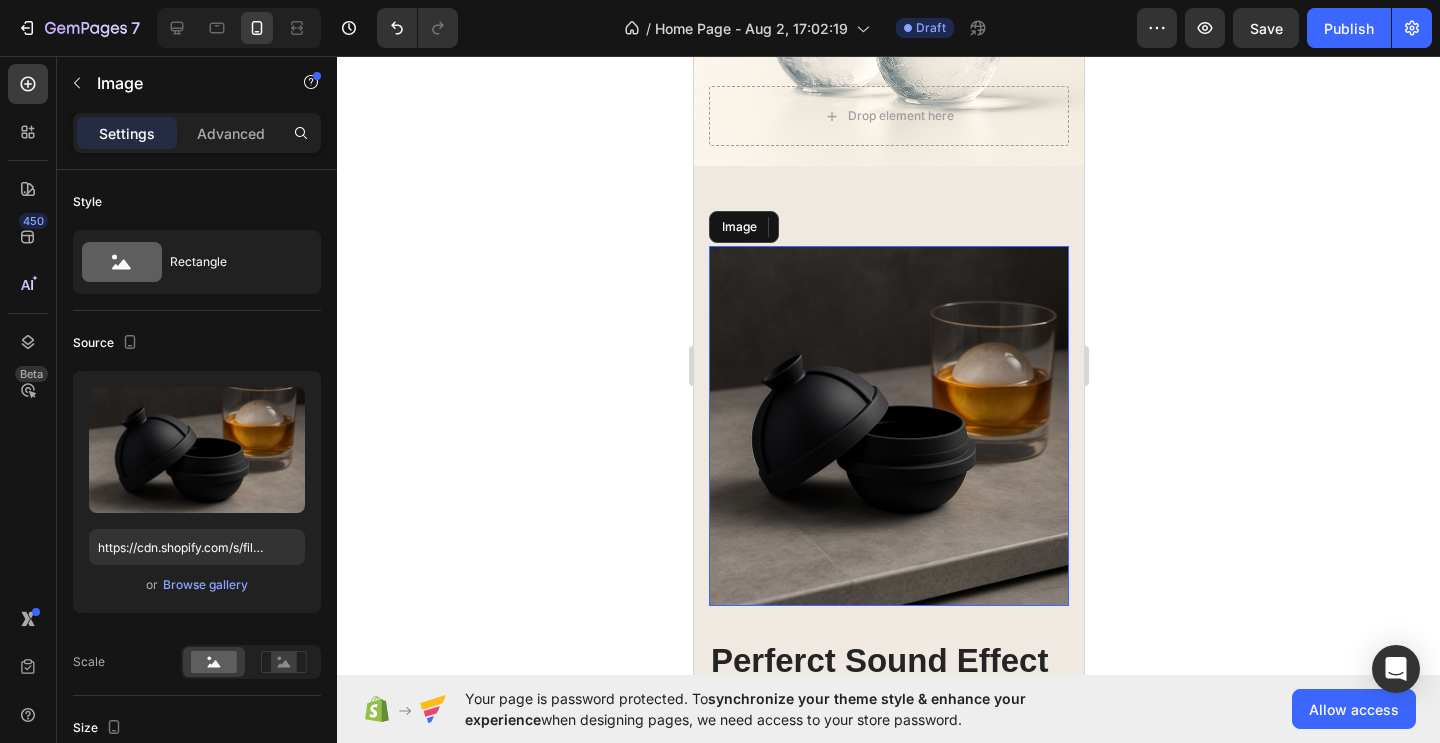 click at bounding box center [888, 426] 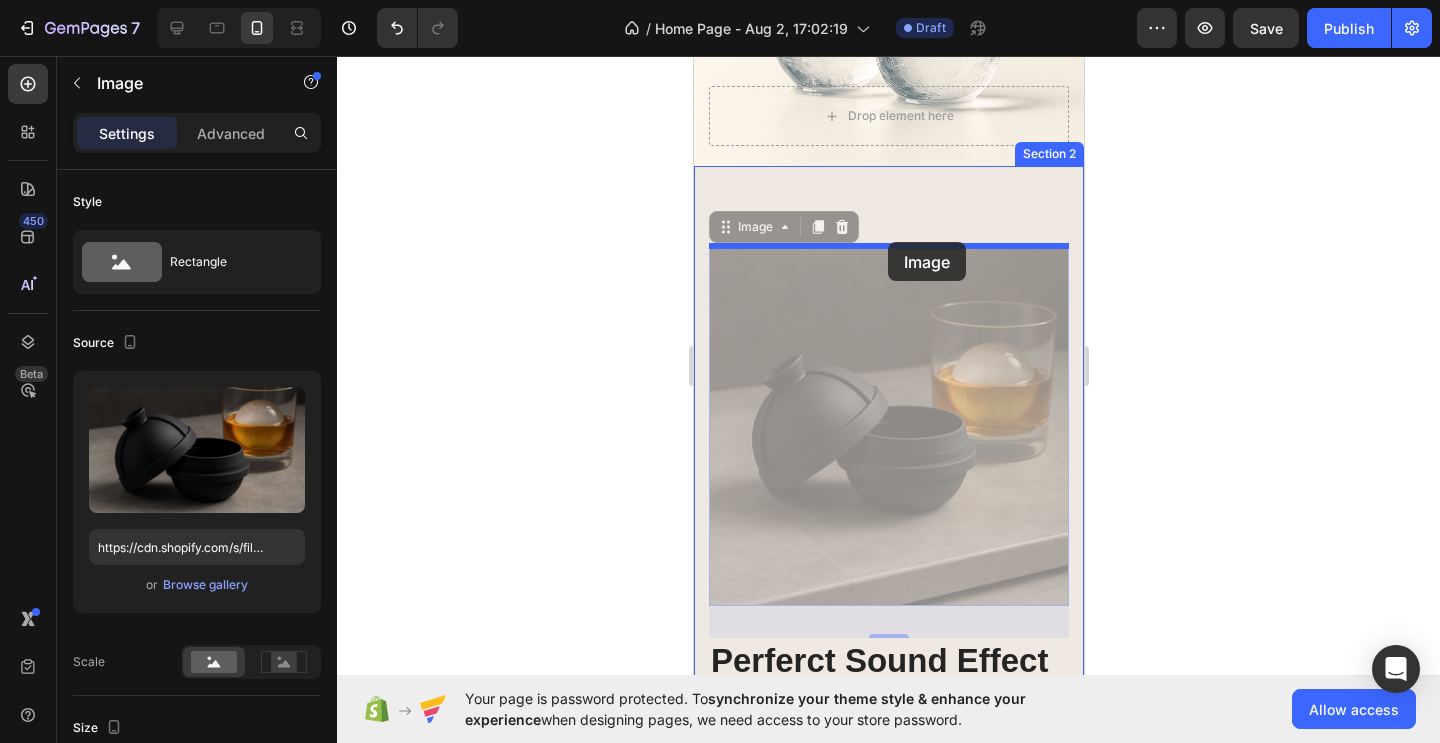 drag, startPoint x: 888, startPoint y: 350, endPoint x: 887, endPoint y: 242, distance: 108.00463 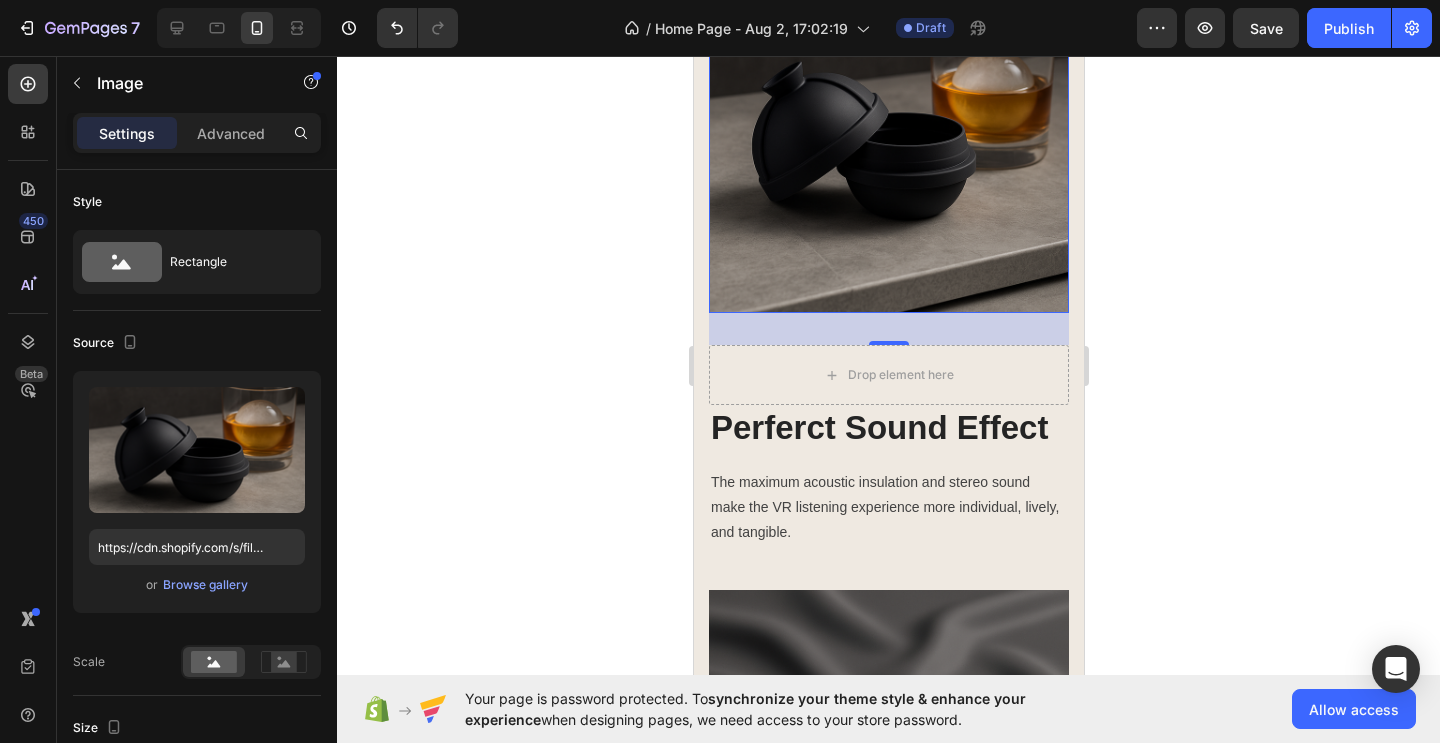 scroll, scrollTop: 613, scrollLeft: 0, axis: vertical 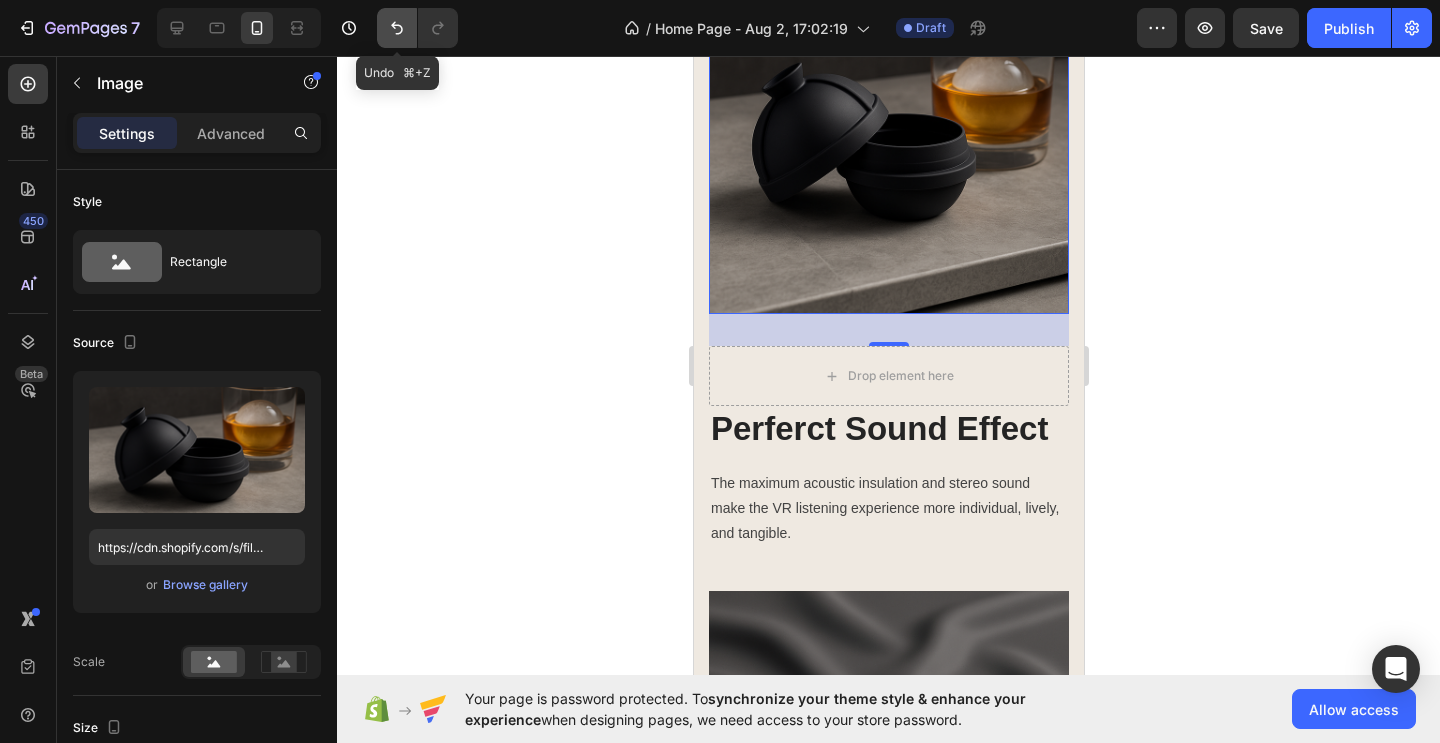 click 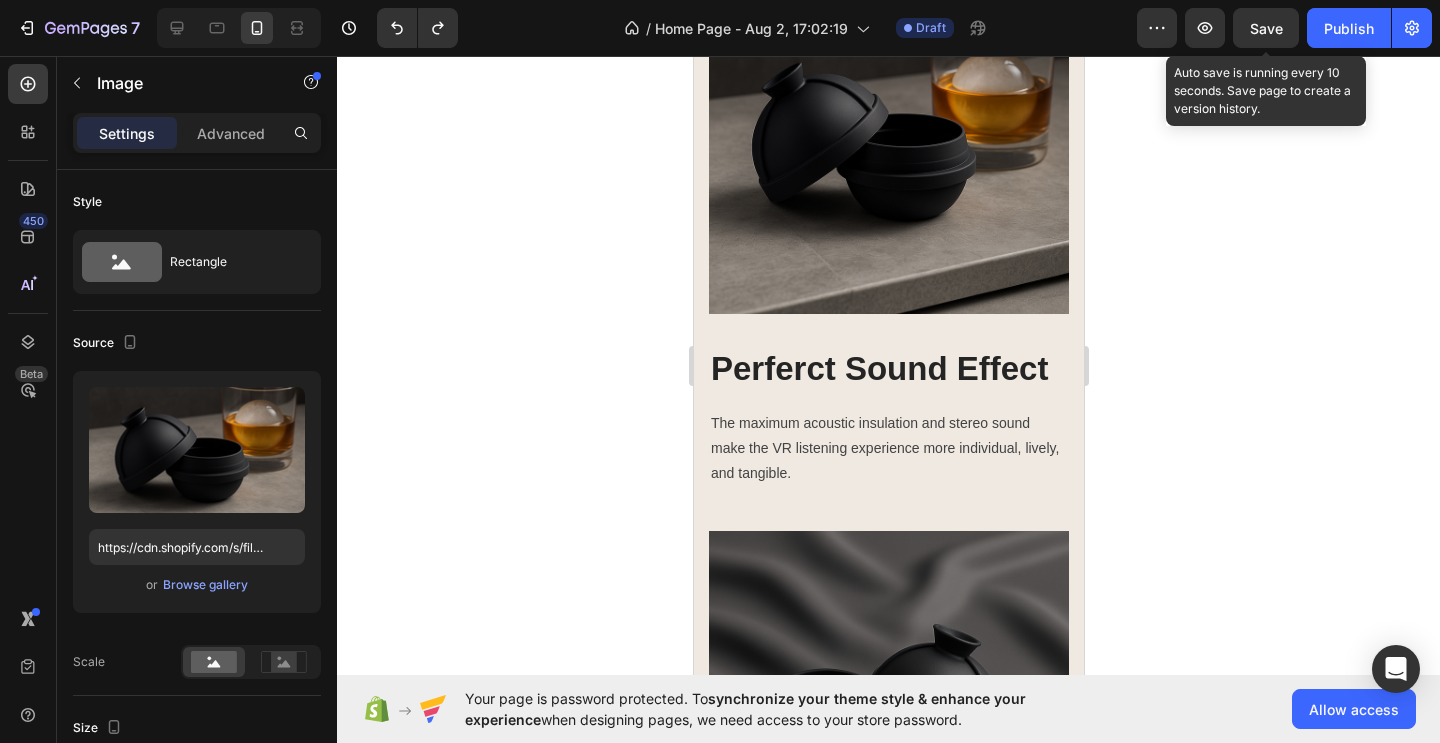 click on "Save" at bounding box center (1266, 28) 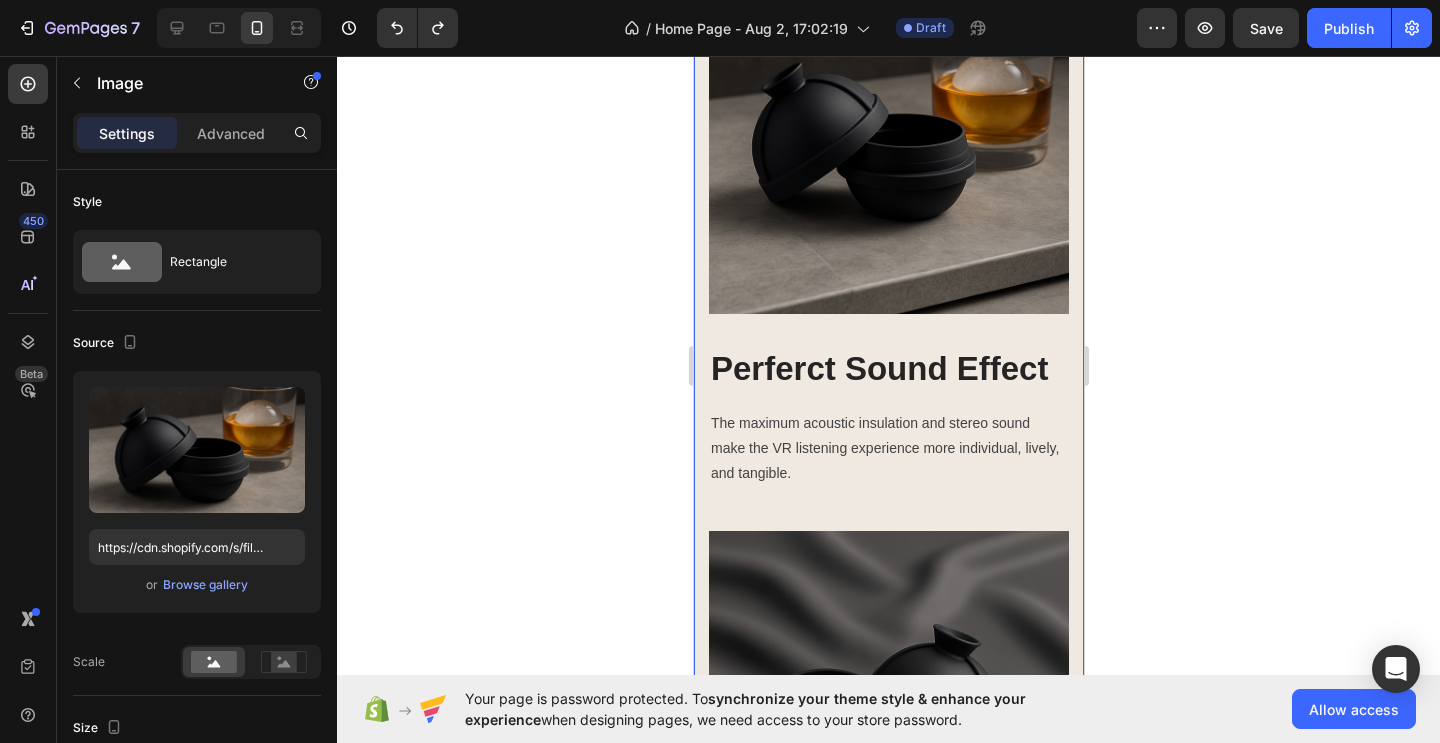 click on "Image Perferct Sound Effect Heading The maximum acoustic insulation and stereo sound make the VR listening experience more individual, lively, and tangible. Text block Row Stay Focused Heading Adjustable diopter lenses offer personalized focusing power - so you can find your viewing sweet spot. Text block Image Row" at bounding box center [888, 498] 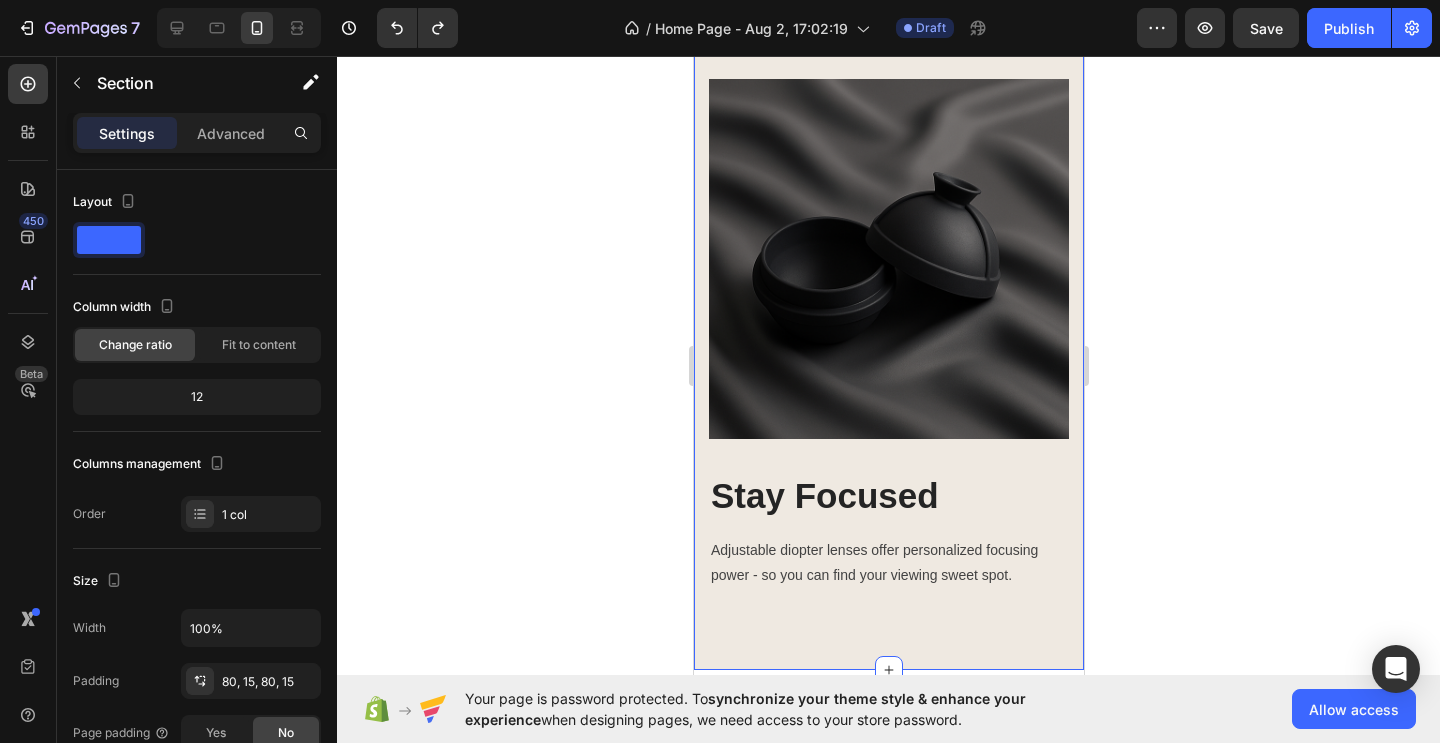 scroll, scrollTop: 692, scrollLeft: 0, axis: vertical 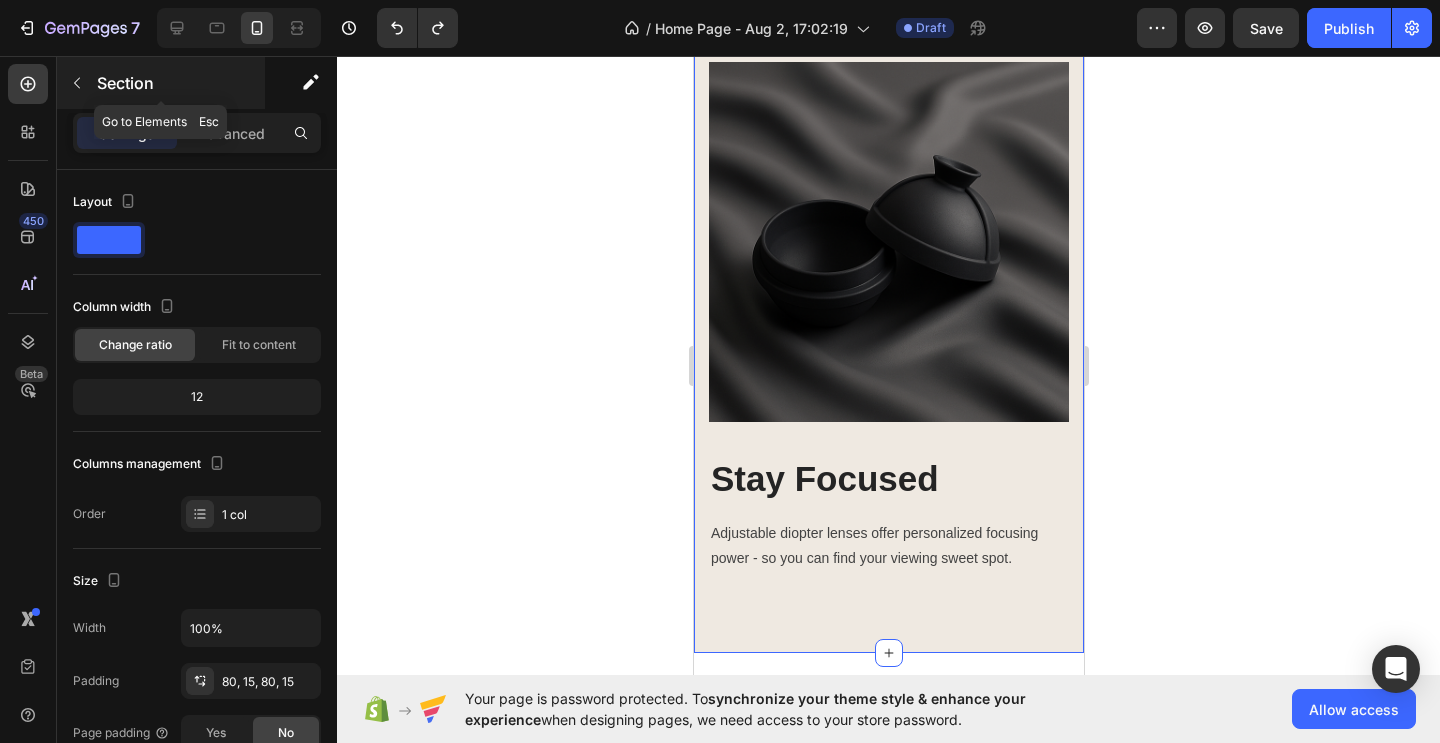 click 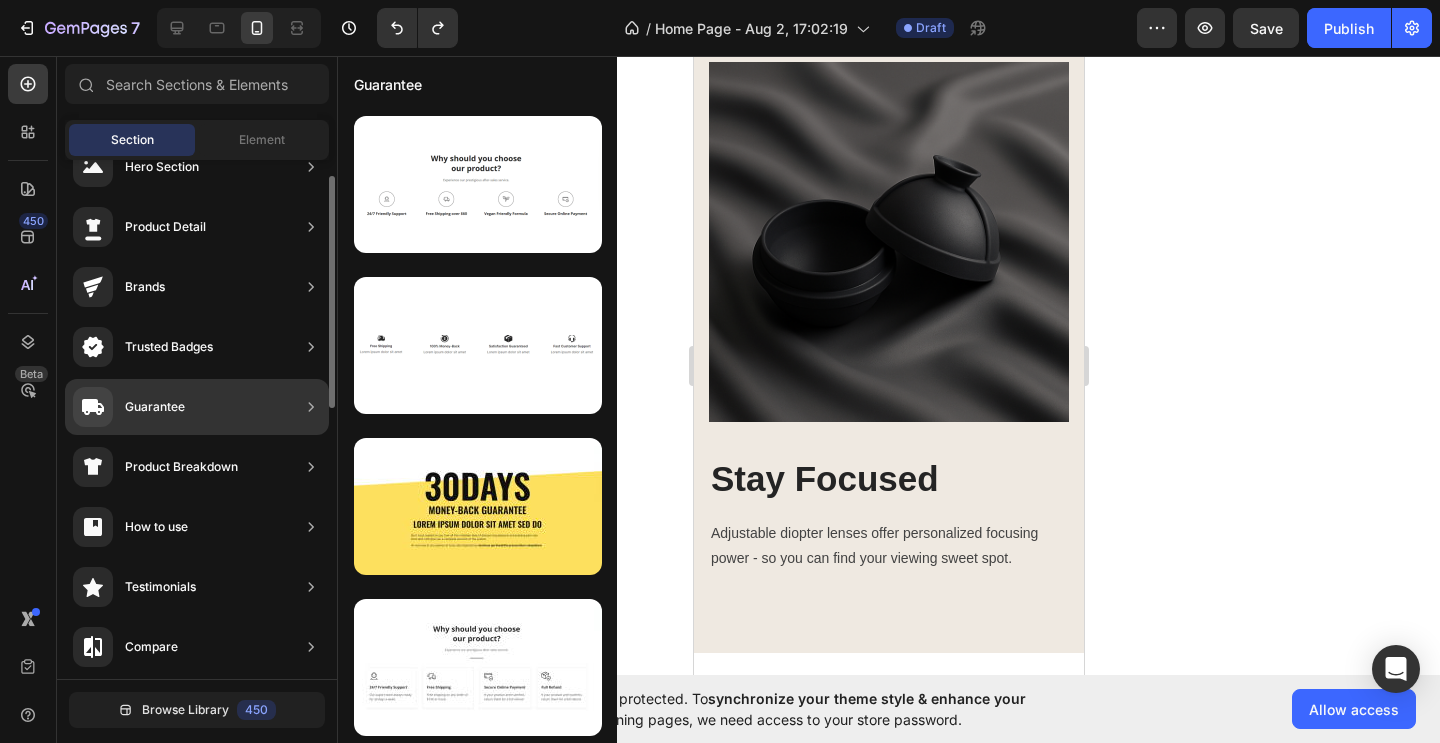 scroll, scrollTop: 321, scrollLeft: 0, axis: vertical 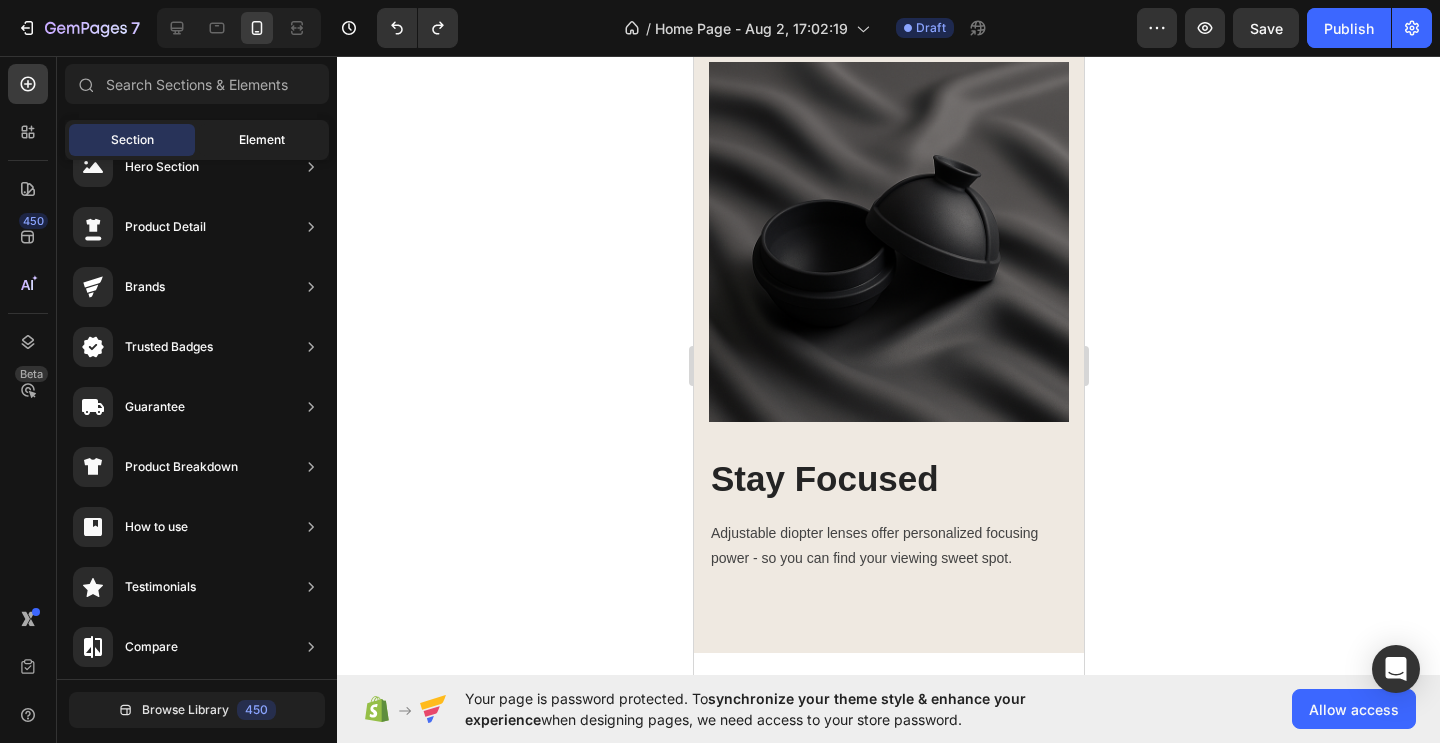 click on "Element" at bounding box center (262, 140) 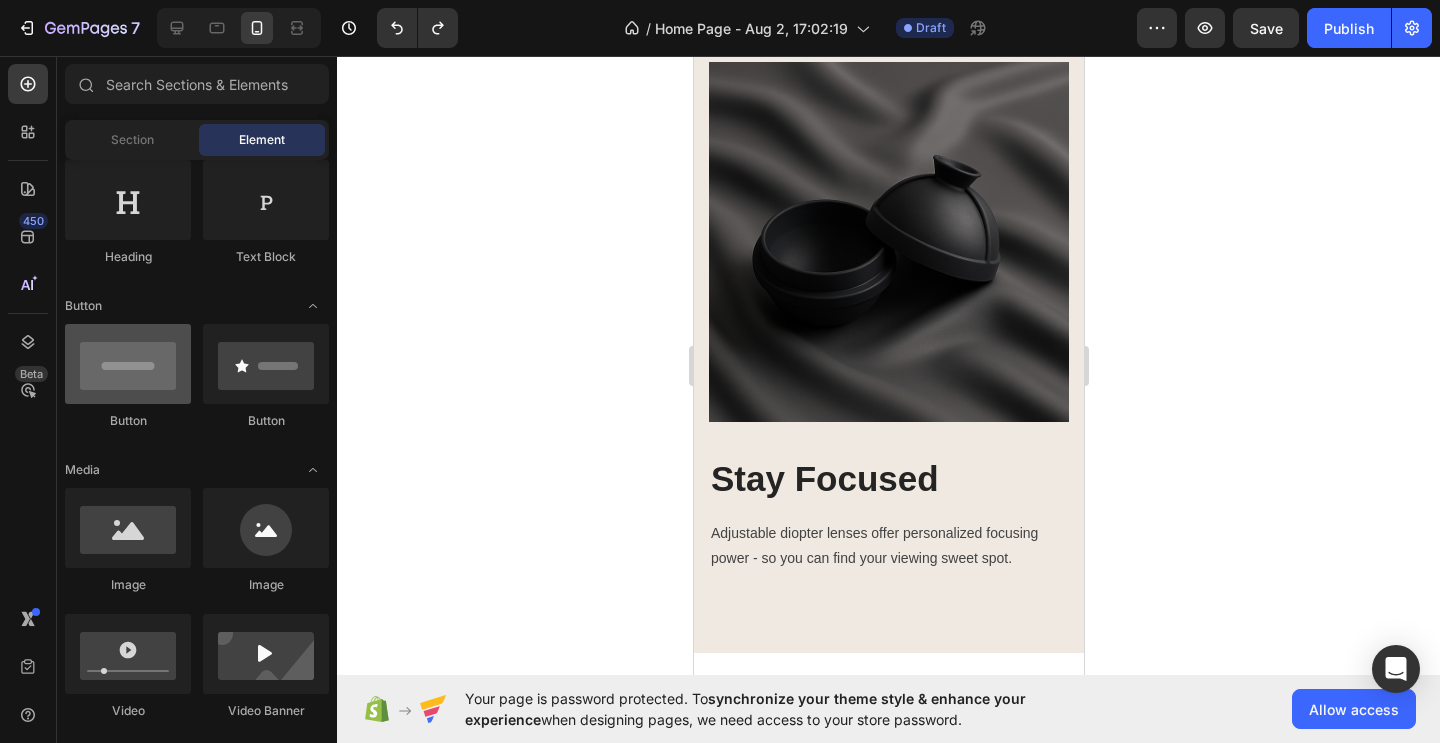 scroll, scrollTop: 353, scrollLeft: 0, axis: vertical 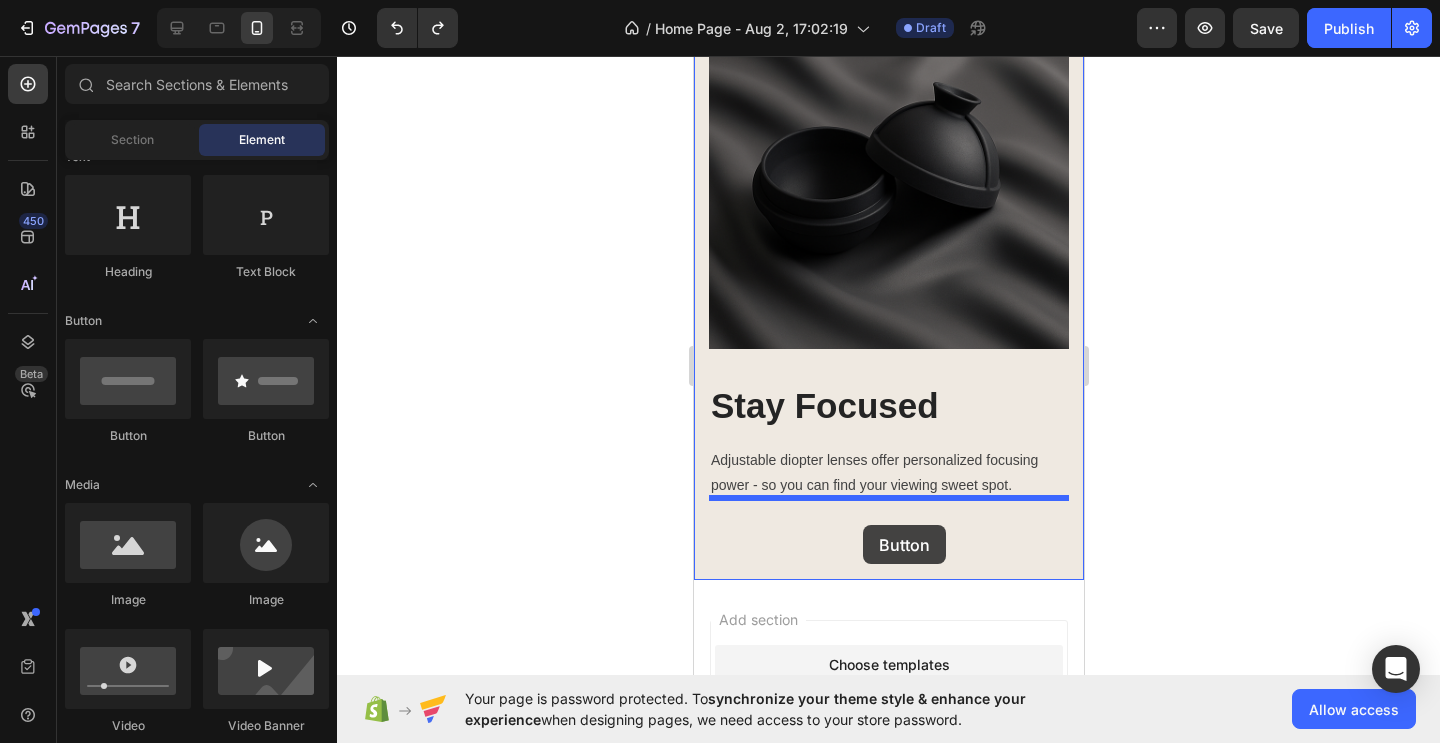 drag, startPoint x: 805, startPoint y: 441, endPoint x: 862, endPoint y: 525, distance: 101.51354 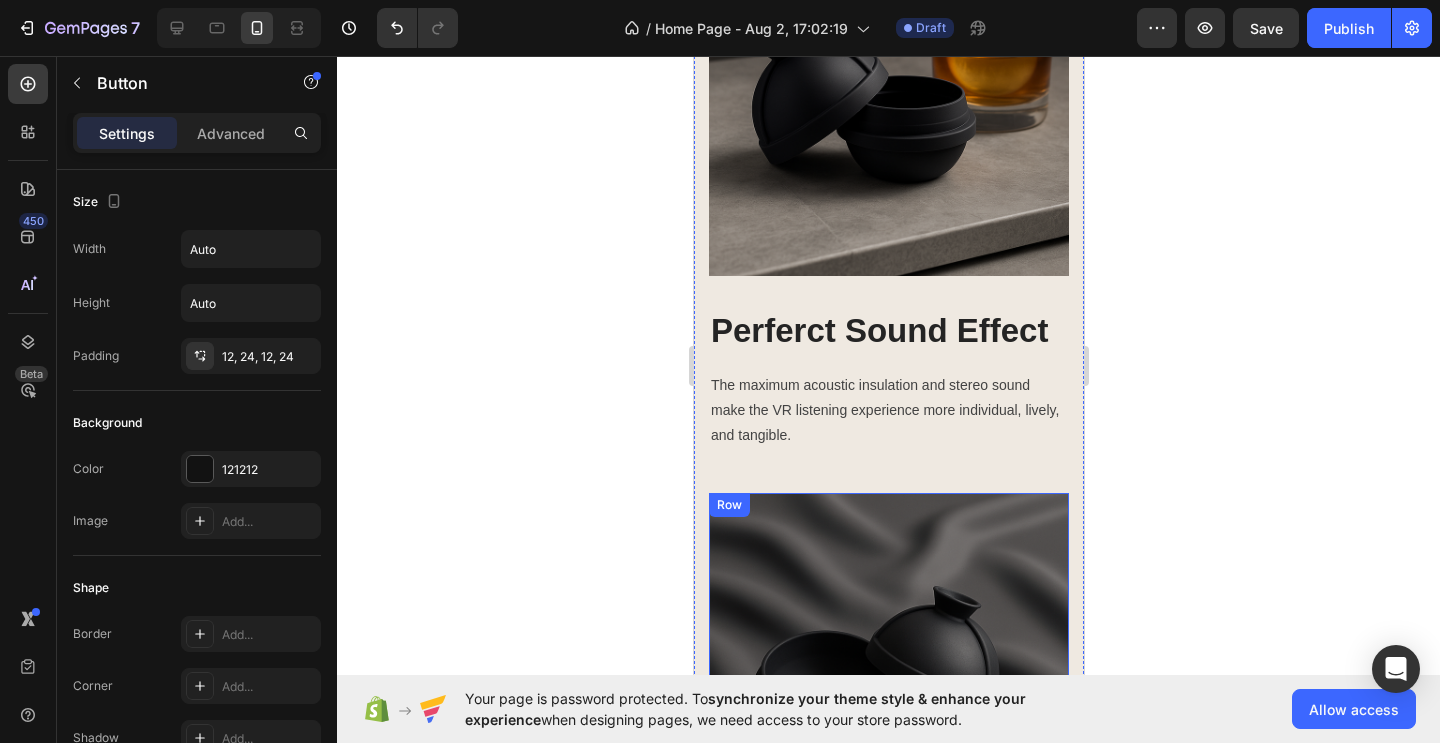 scroll, scrollTop: 738, scrollLeft: 0, axis: vertical 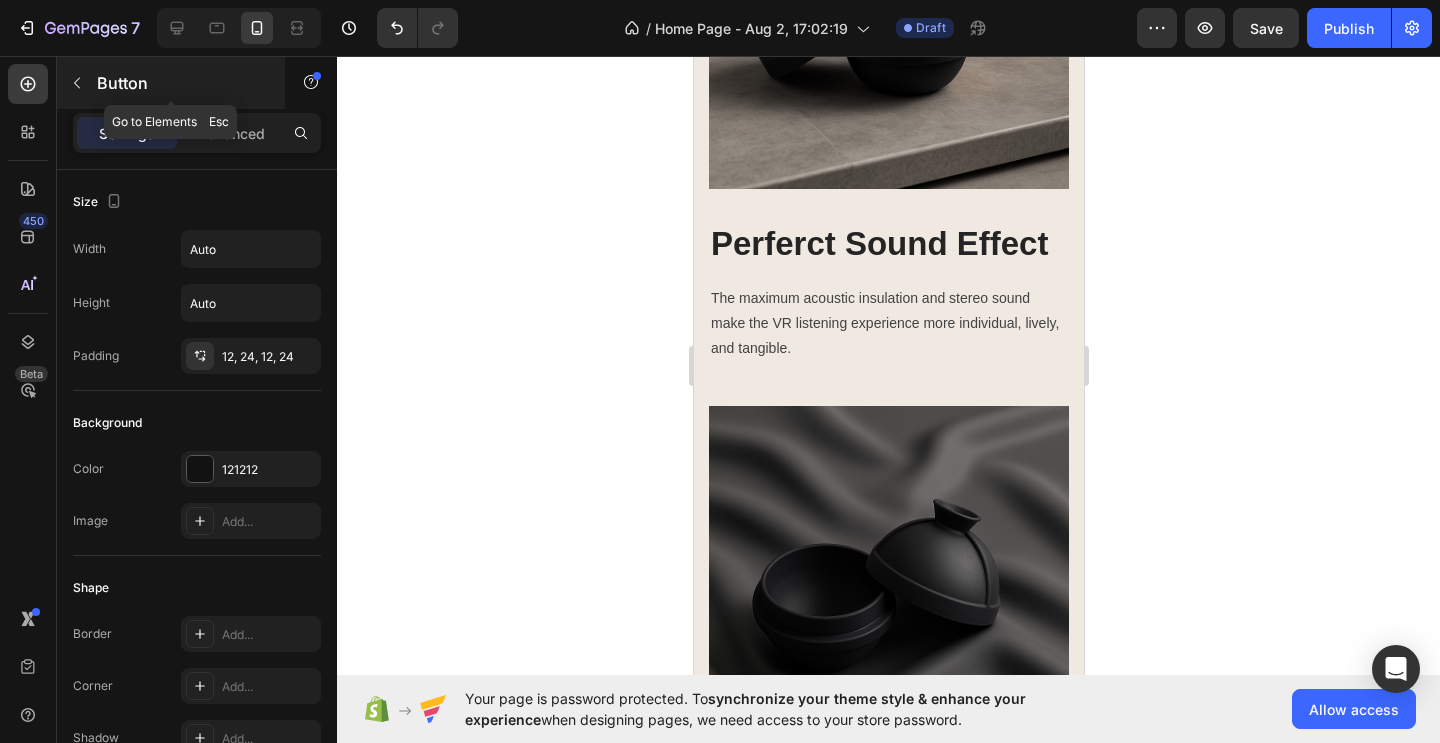 click 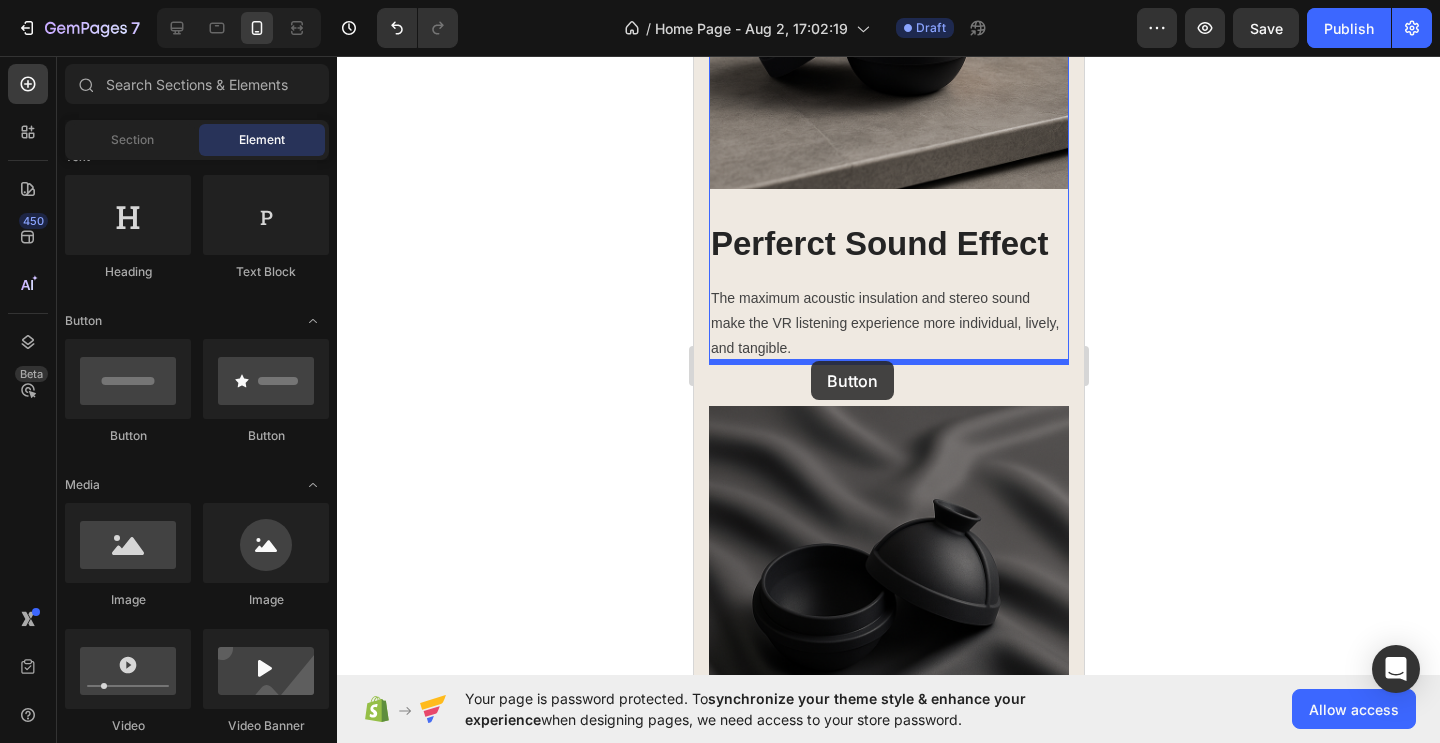 drag, startPoint x: 823, startPoint y: 450, endPoint x: 810, endPoint y: 361, distance: 89.94443 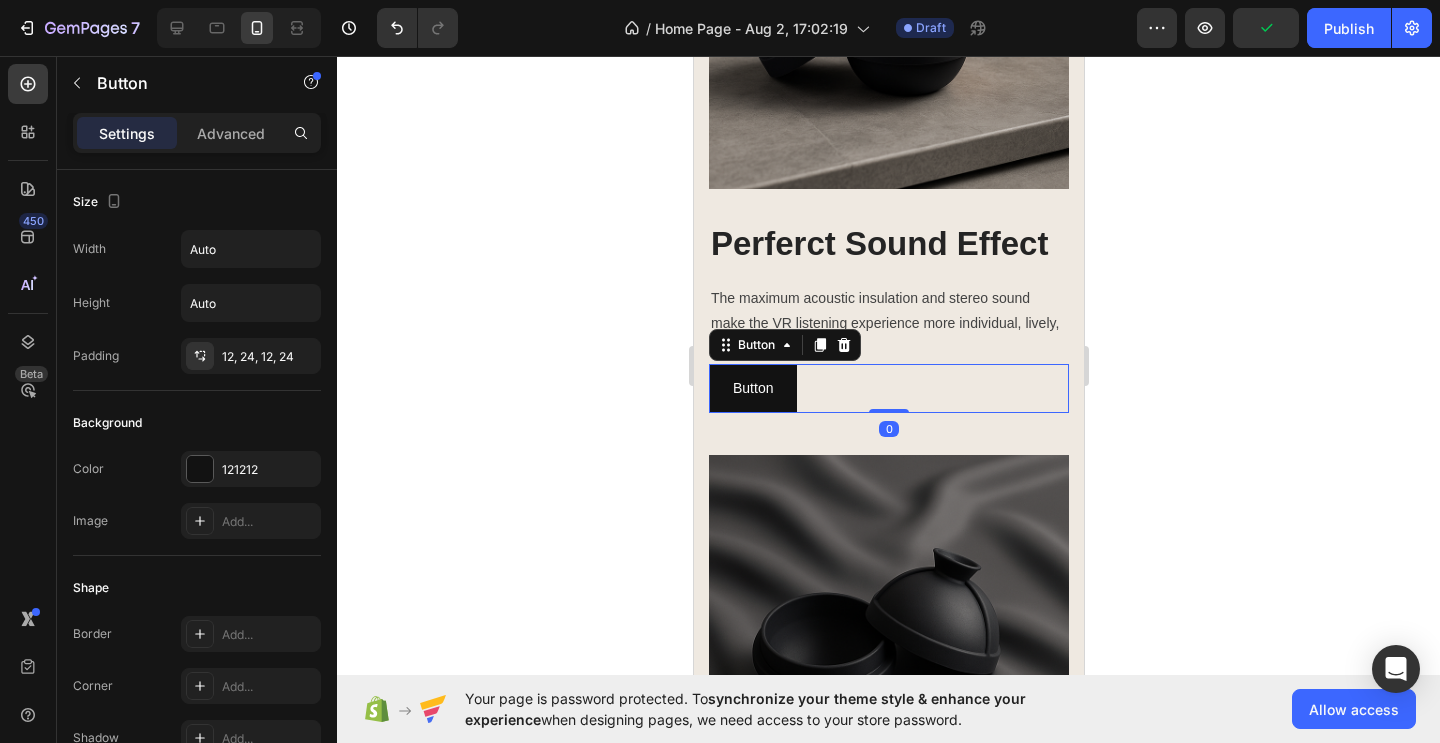 click 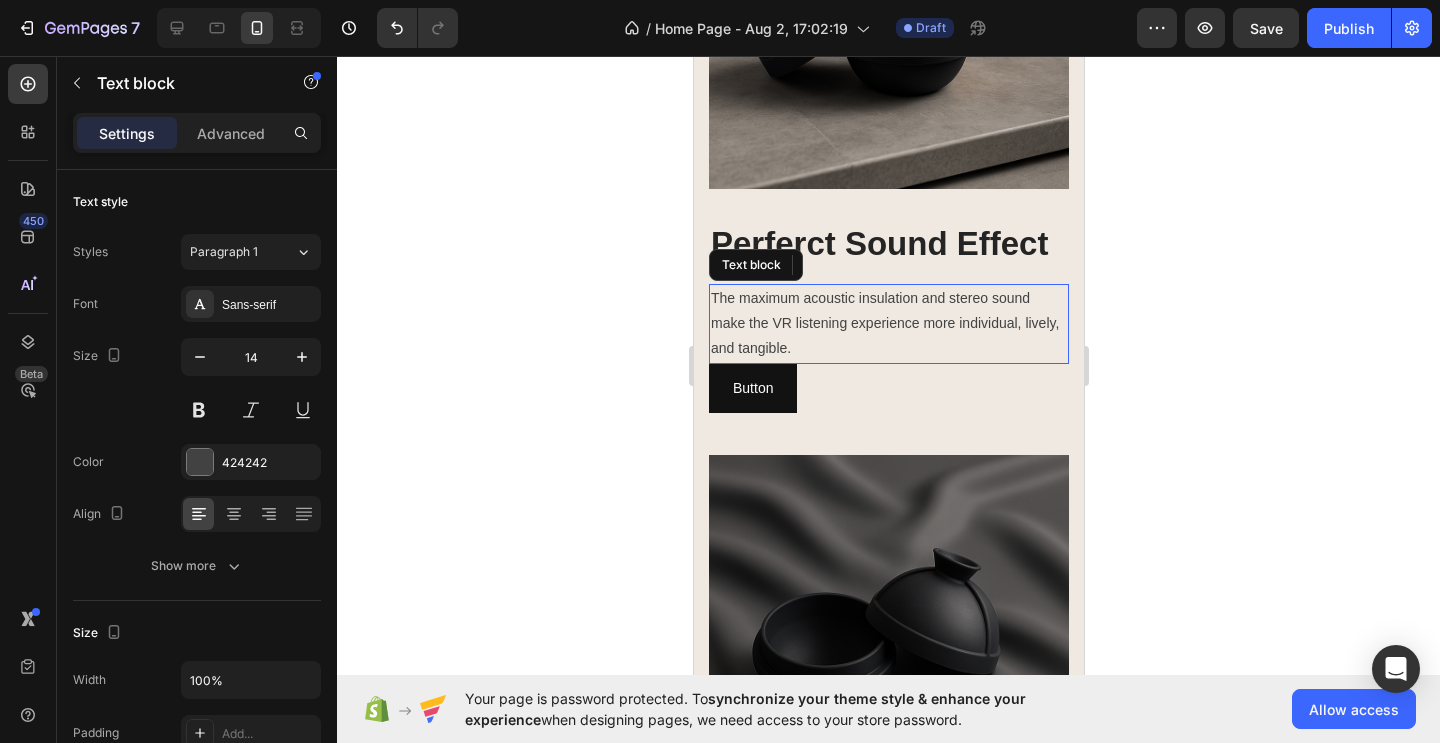 click on "The maximum acoustic insulation and stereo sound make the VR listening experience more individual, lively, and tangible. Text block" at bounding box center (888, 324) 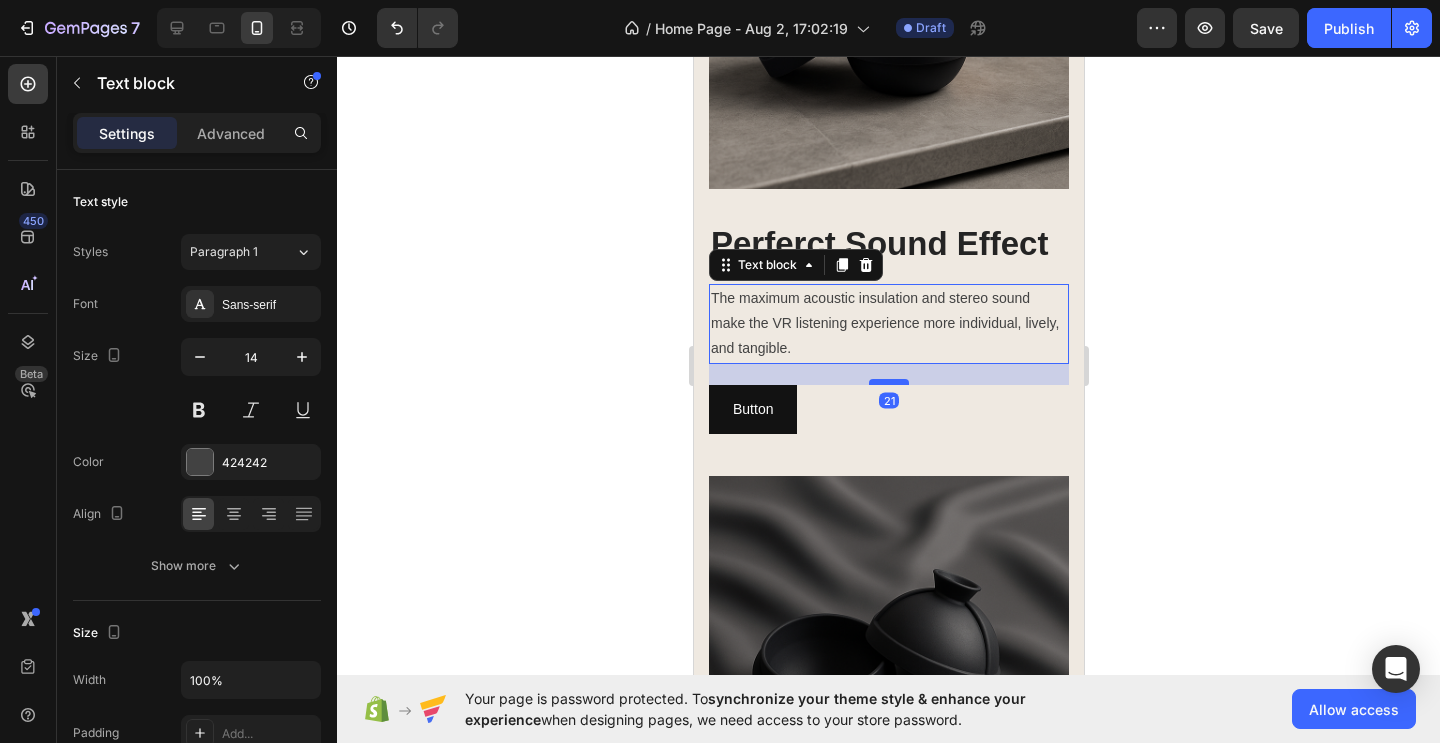 drag, startPoint x: 893, startPoint y: 358, endPoint x: 895, endPoint y: 379, distance: 21.095022 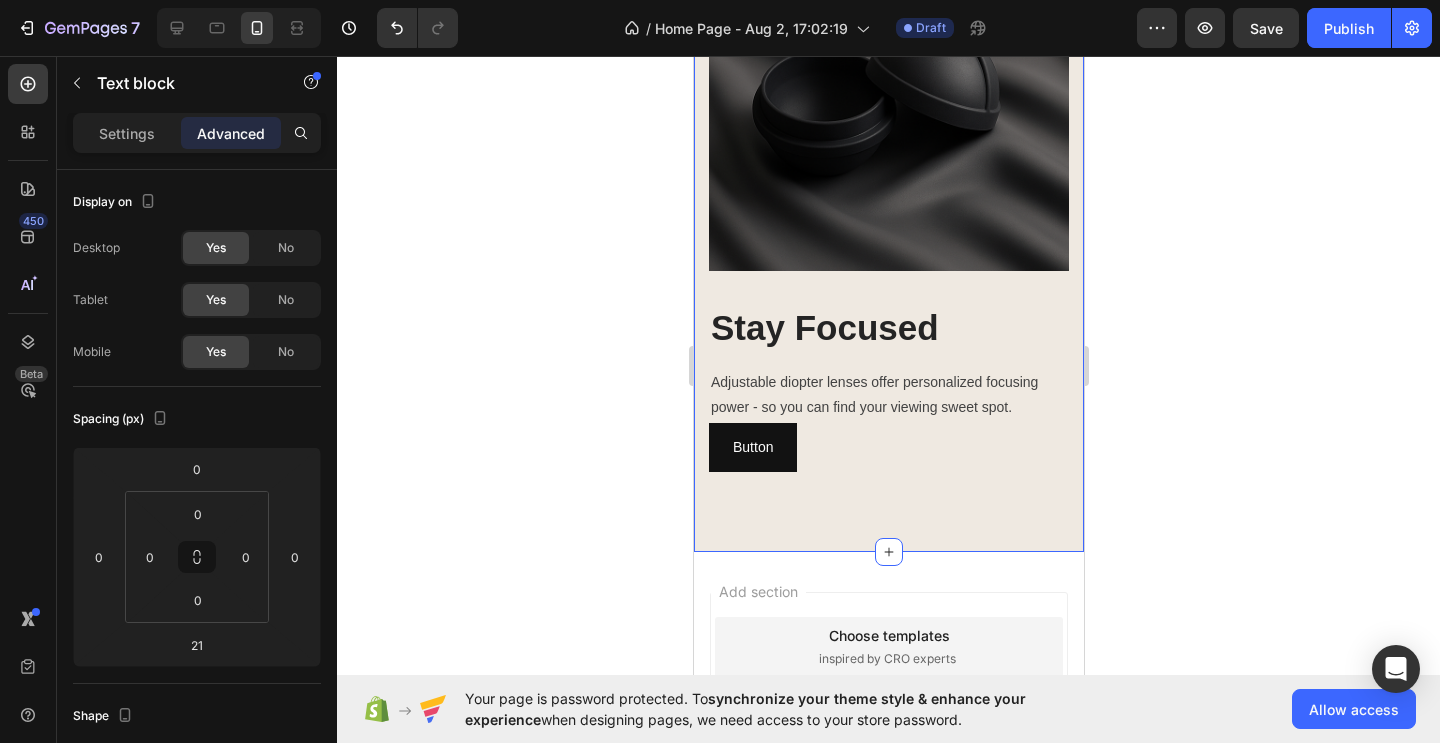 scroll, scrollTop: 1319, scrollLeft: 0, axis: vertical 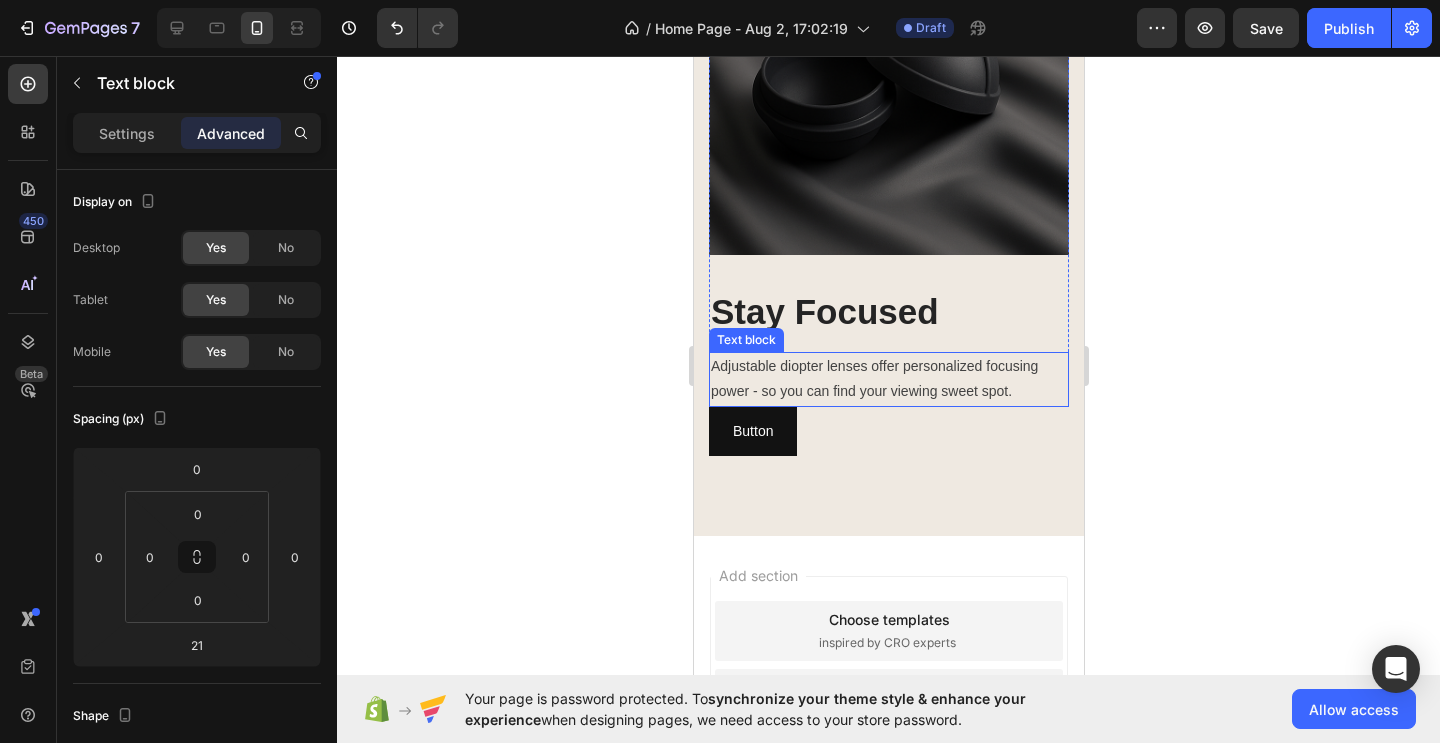 click on "Adjustable diopter lenses offer personalized focusing power - so you can find your viewing sweet spot." at bounding box center (888, 379) 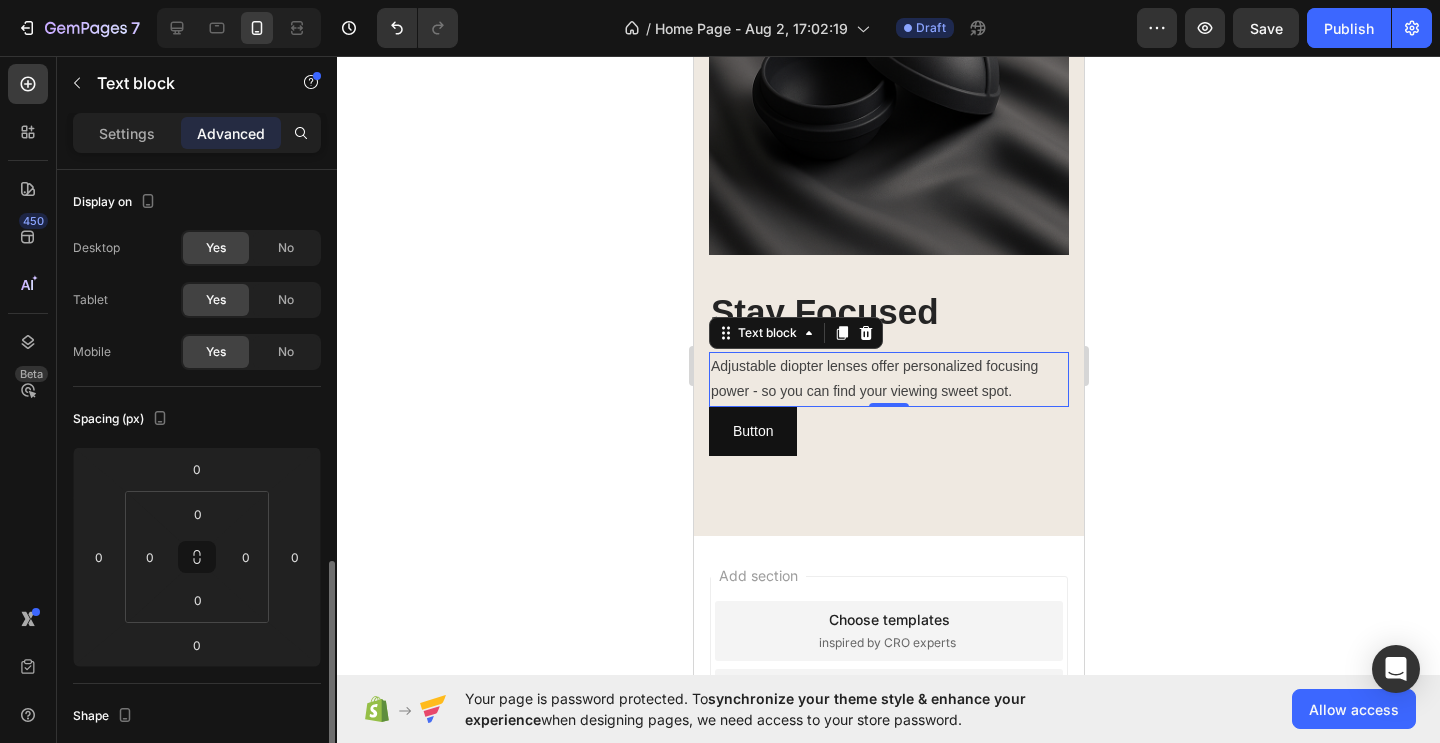 scroll, scrollTop: 269, scrollLeft: 0, axis: vertical 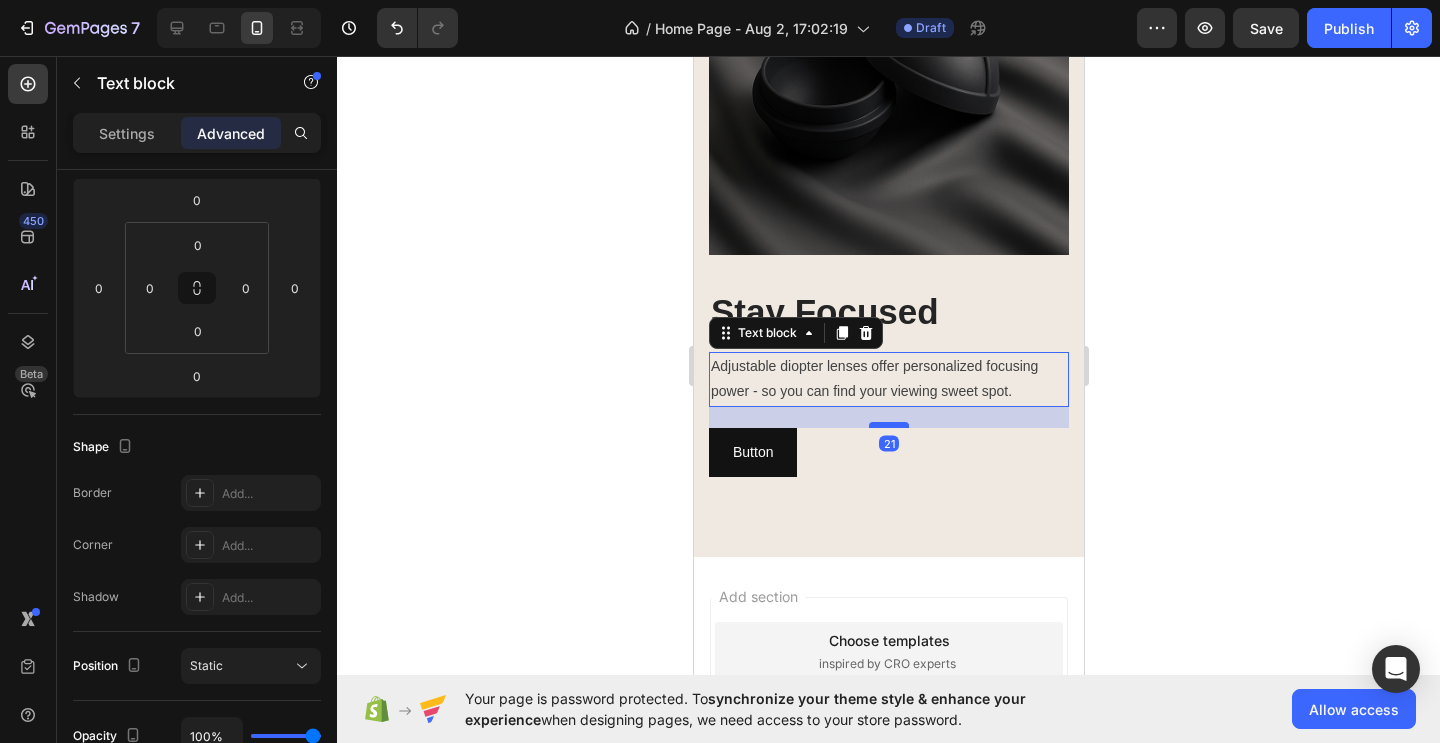drag, startPoint x: 877, startPoint y: 402, endPoint x: 879, endPoint y: 423, distance: 21.095022 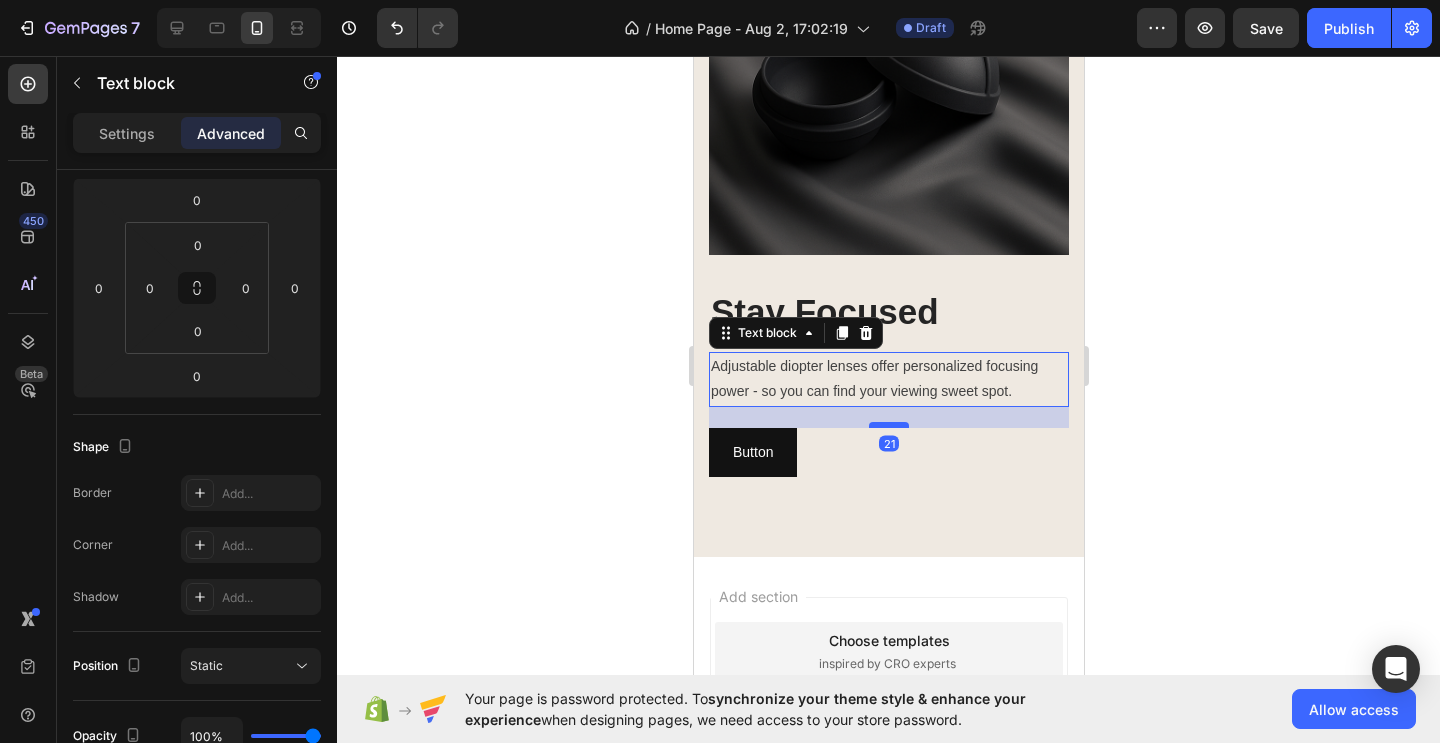 click at bounding box center (888, 425) 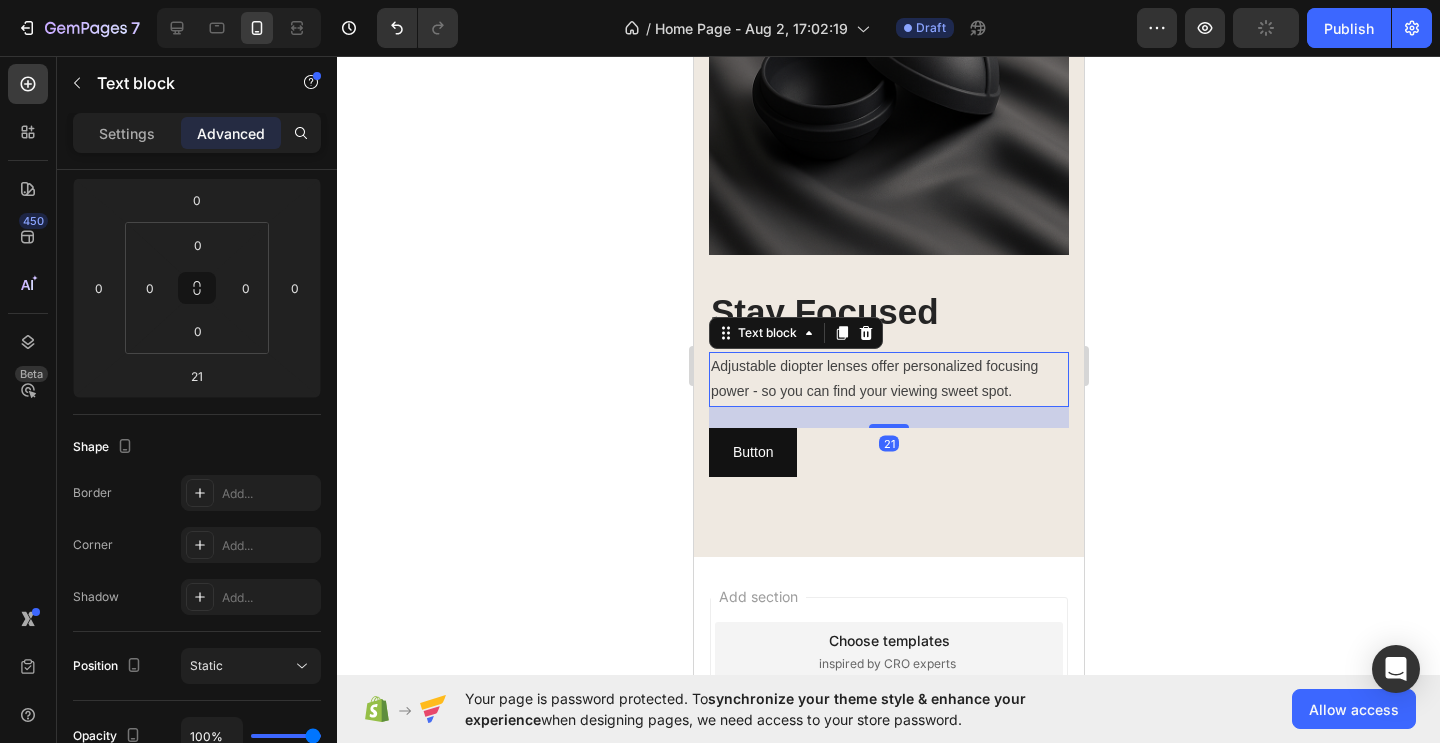 click 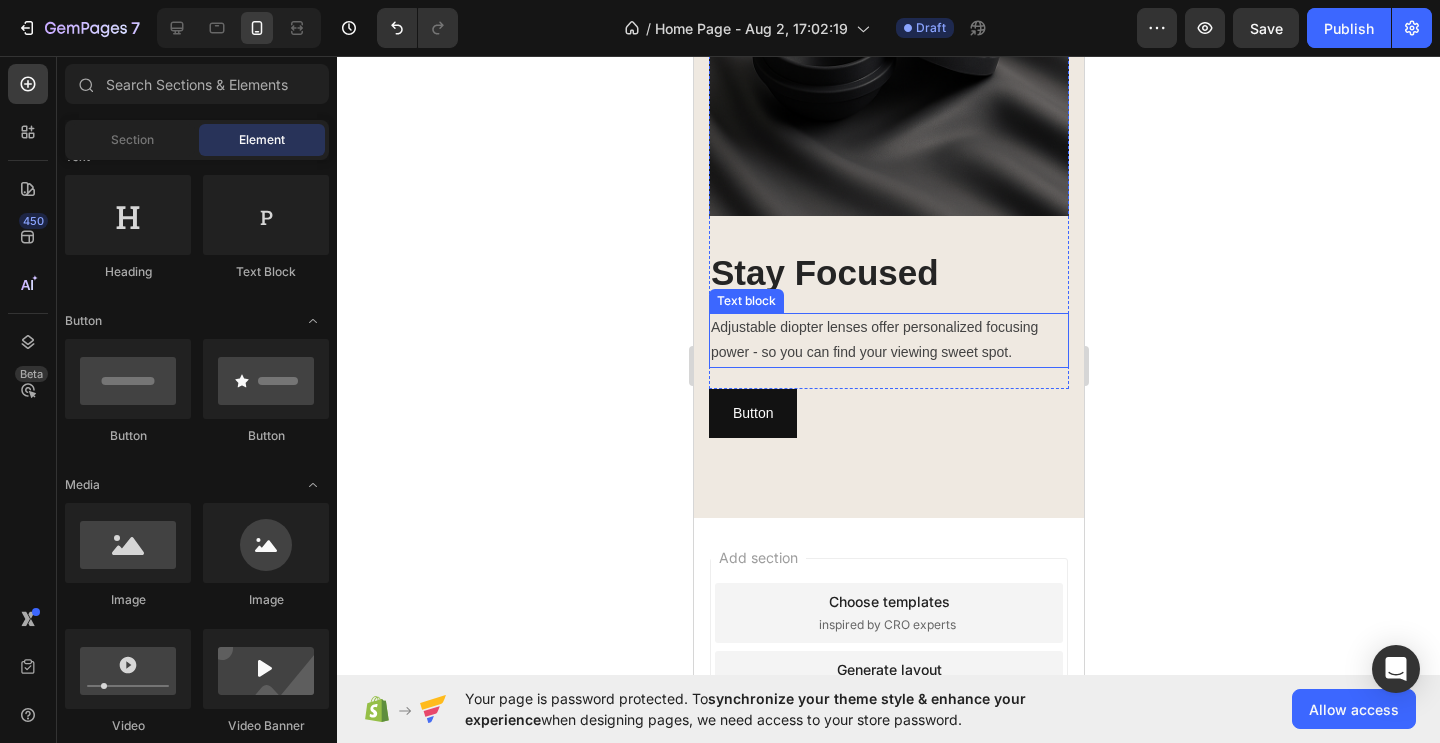 scroll, scrollTop: 1363, scrollLeft: 0, axis: vertical 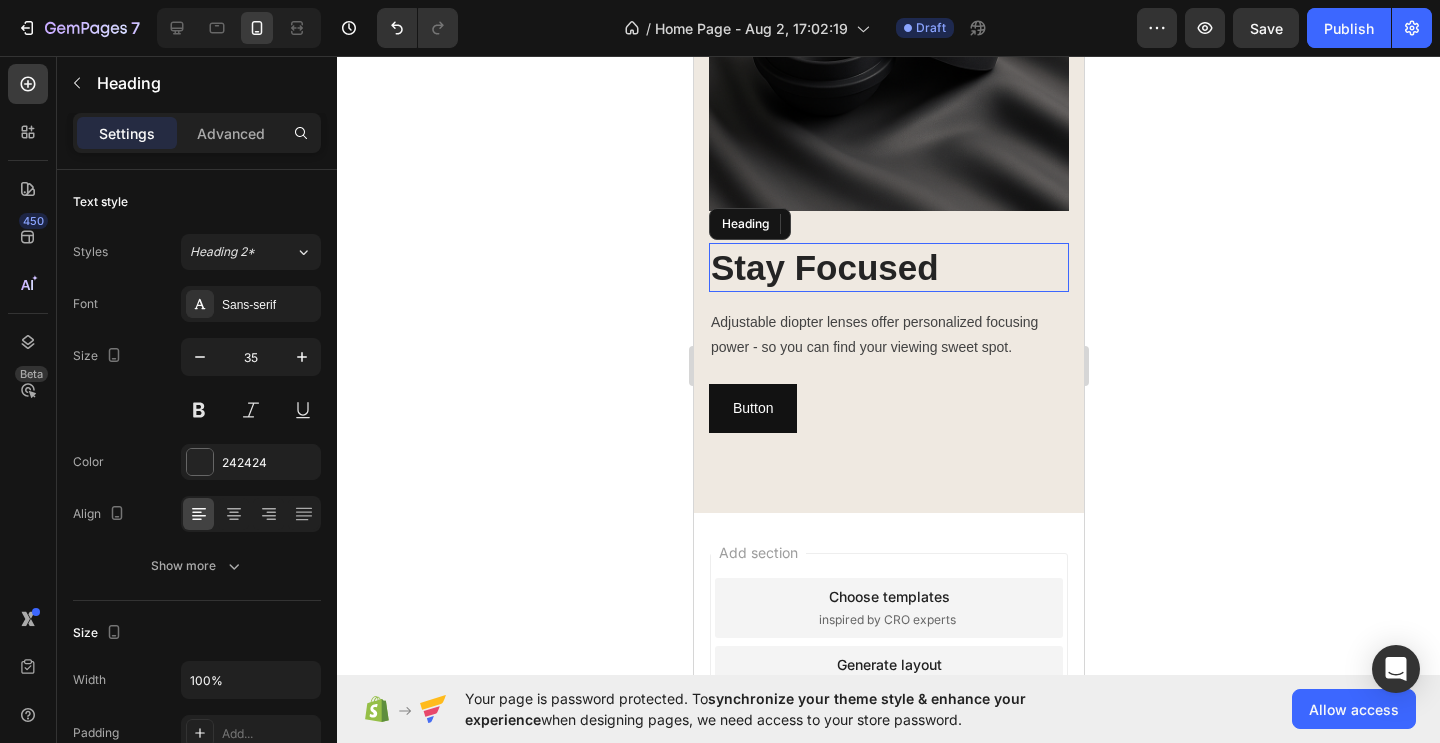 click on "Stay Focused" at bounding box center [888, 268] 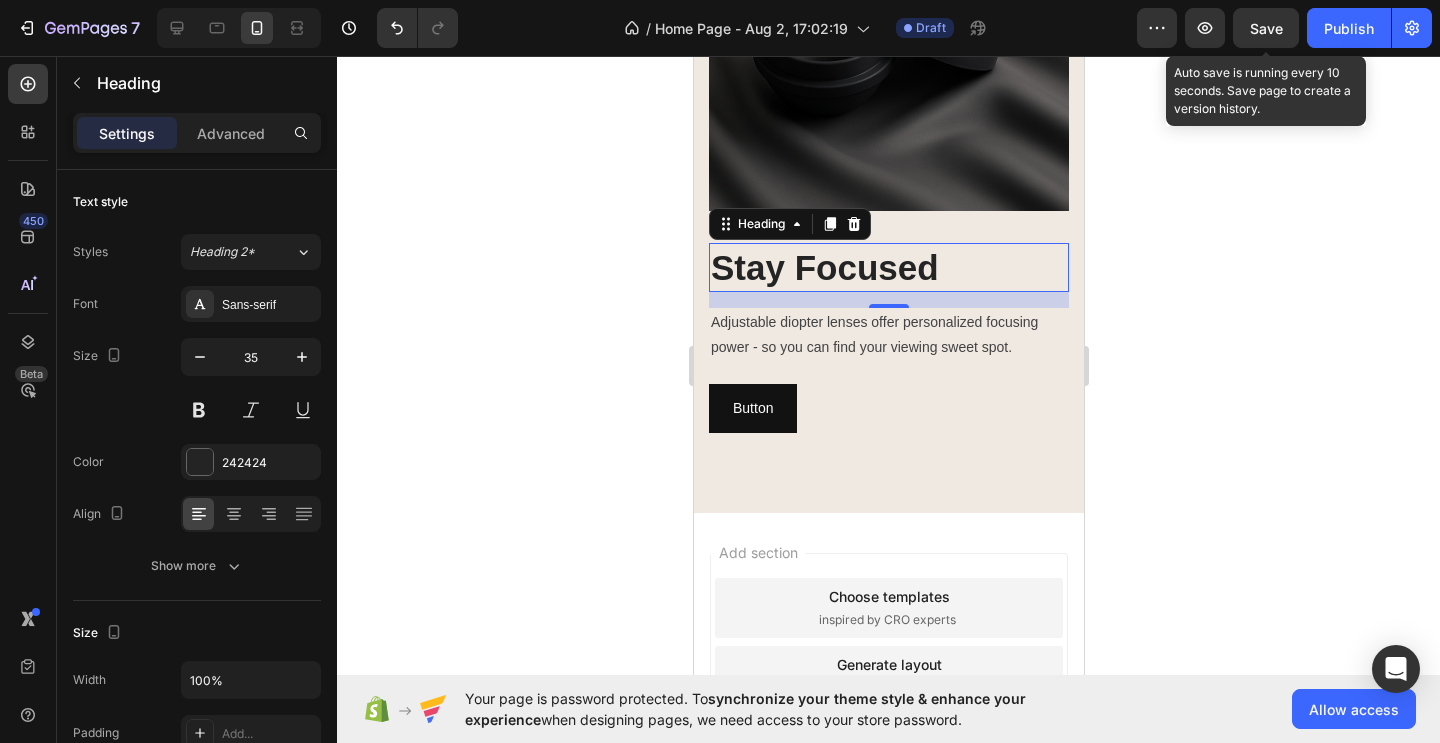 click on "Save" at bounding box center [1266, 28] 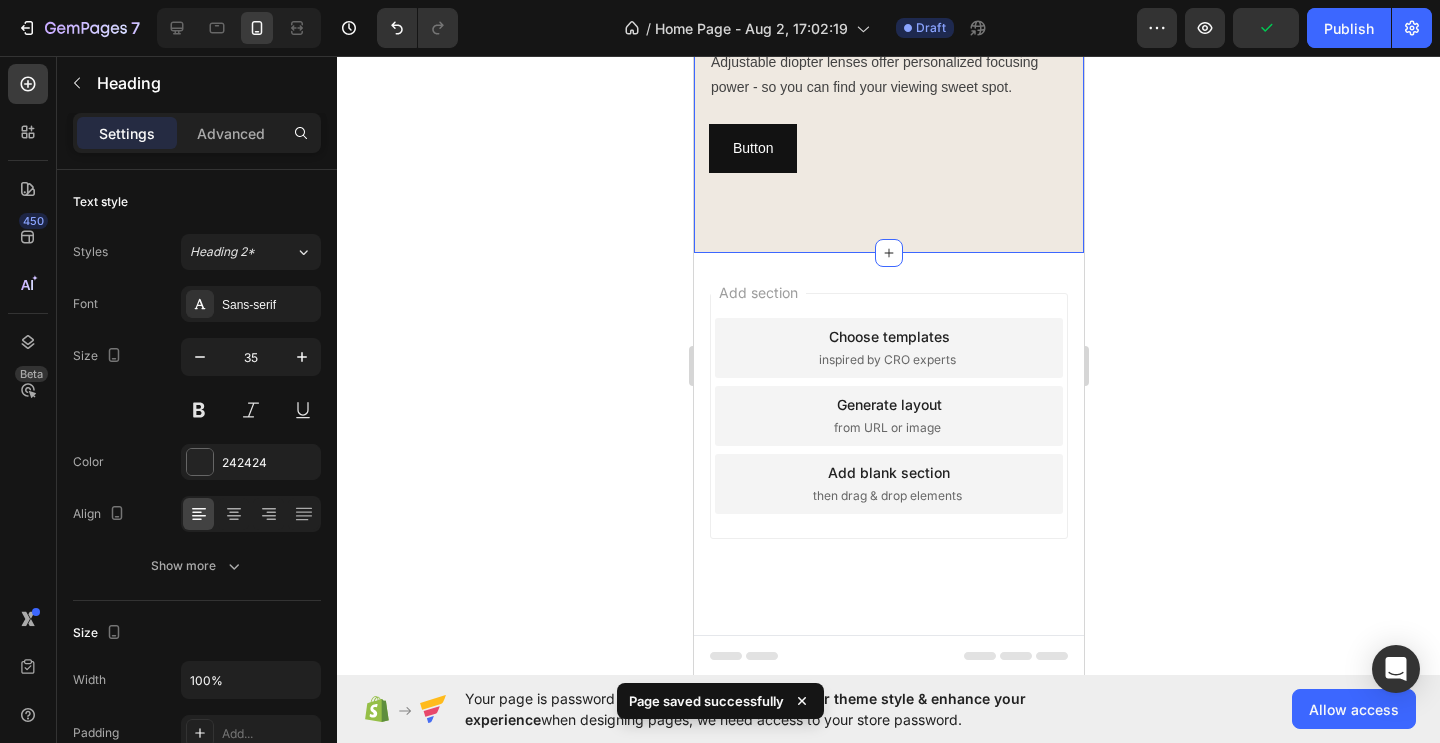 scroll, scrollTop: 1622, scrollLeft: 0, axis: vertical 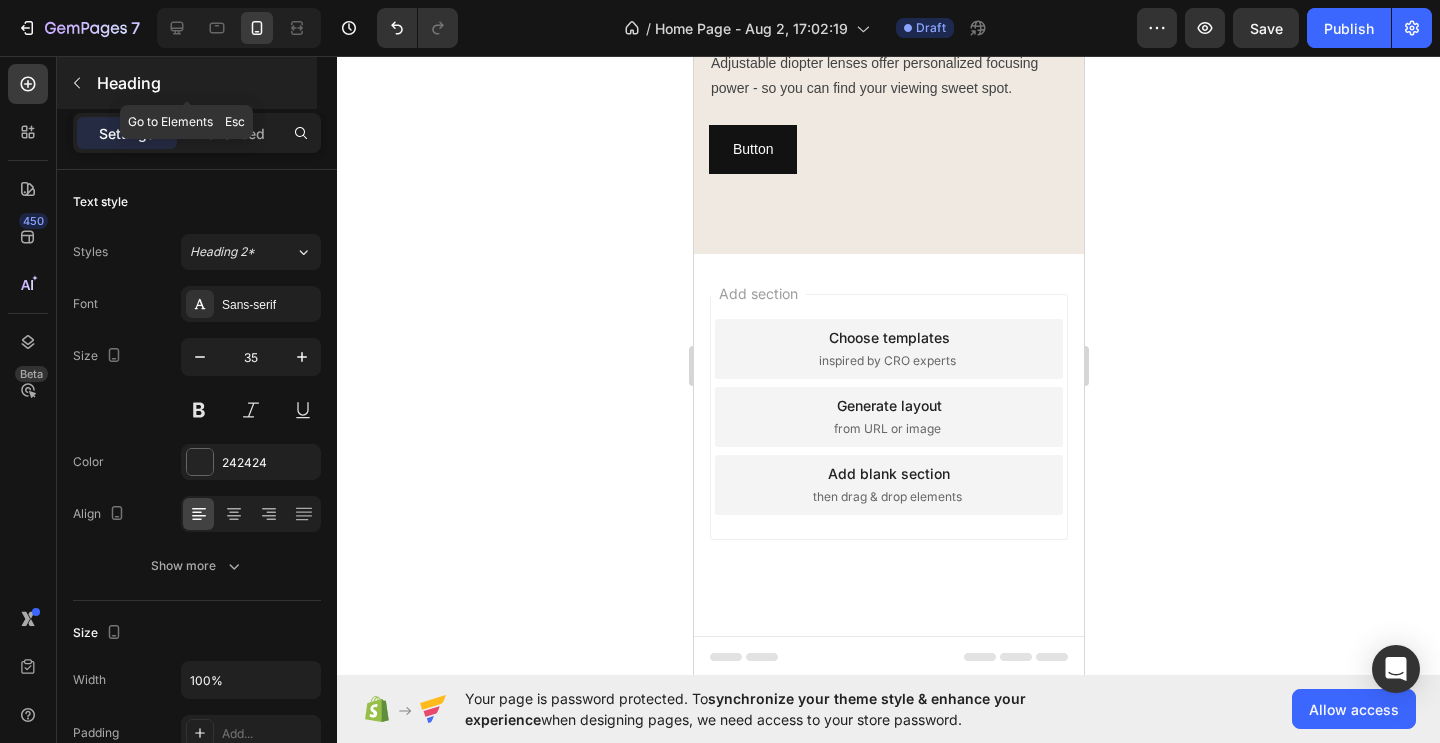 click 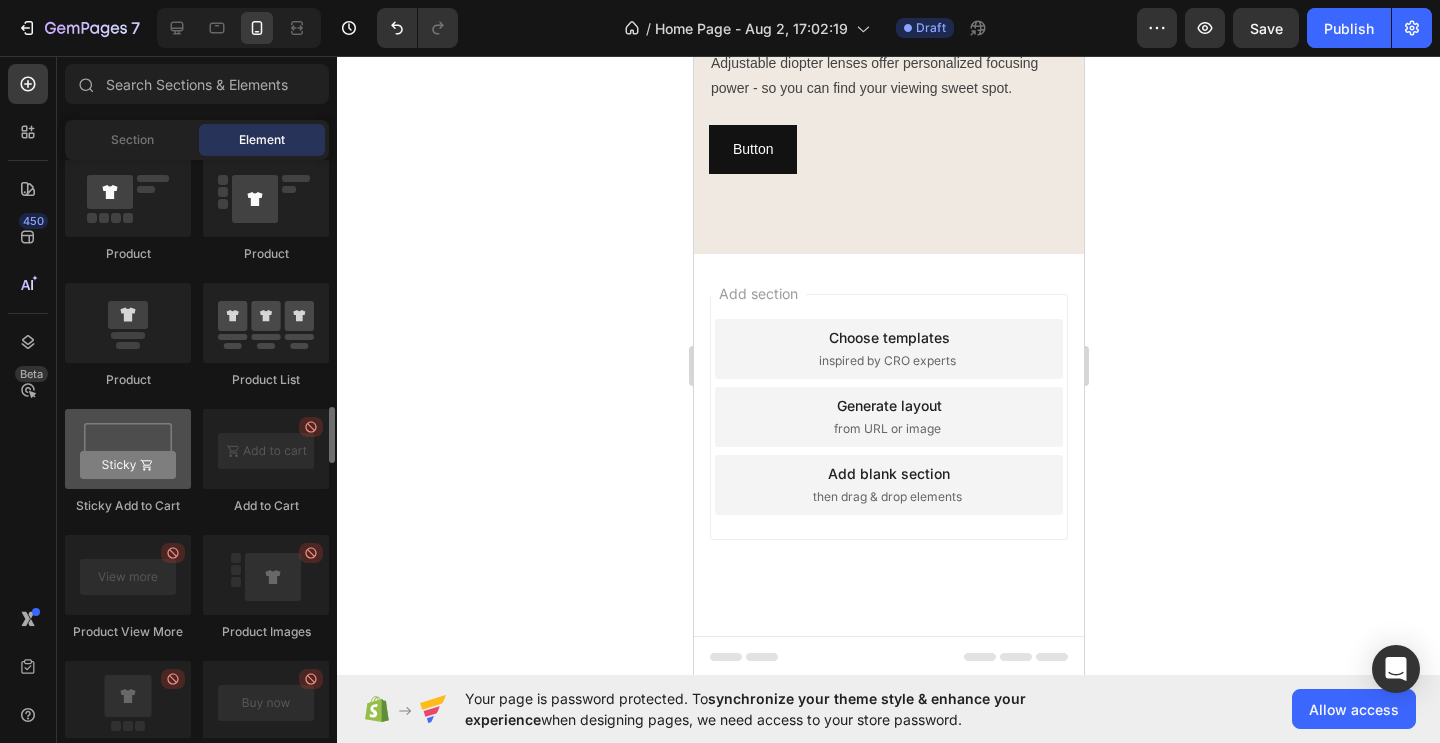 scroll, scrollTop: 2586, scrollLeft: 0, axis: vertical 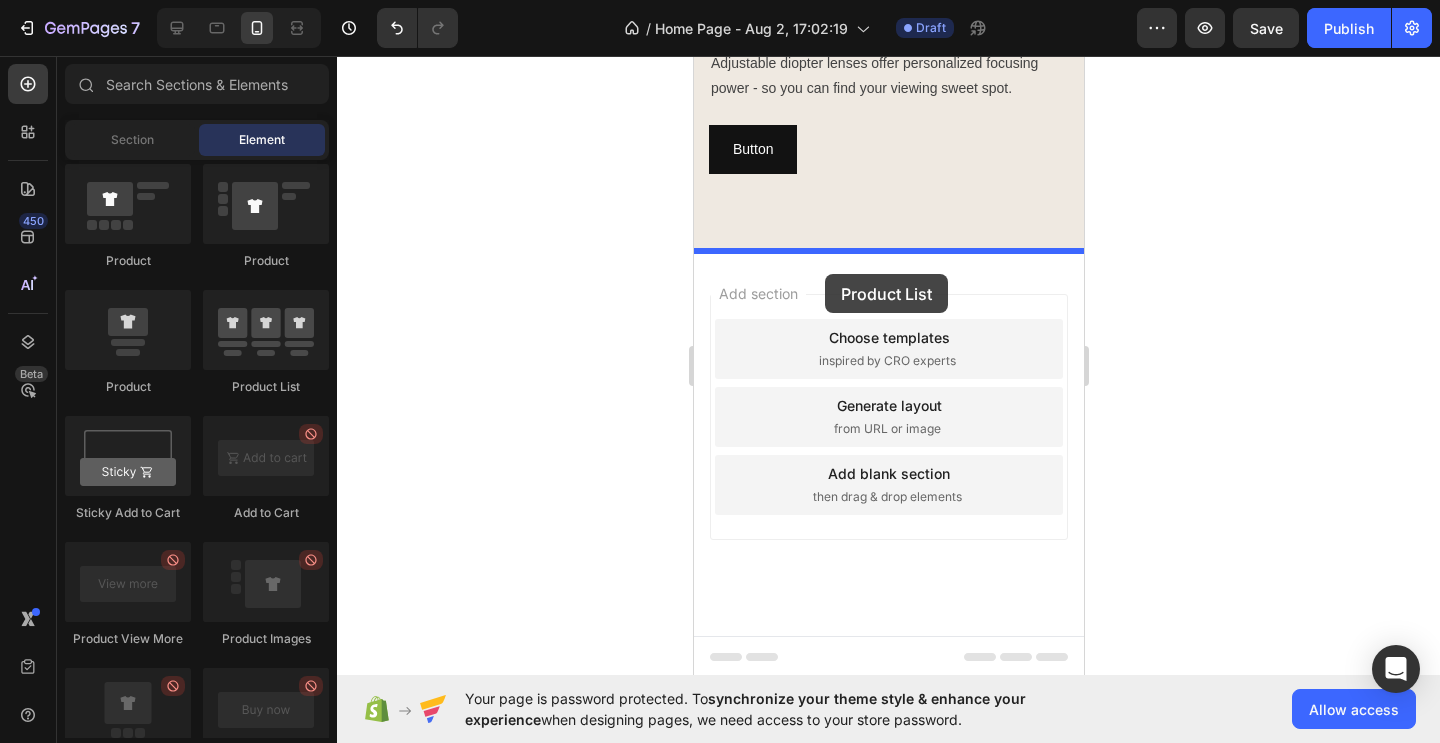 drag, startPoint x: 965, startPoint y: 400, endPoint x: 824, endPoint y: 274, distance: 189.09521 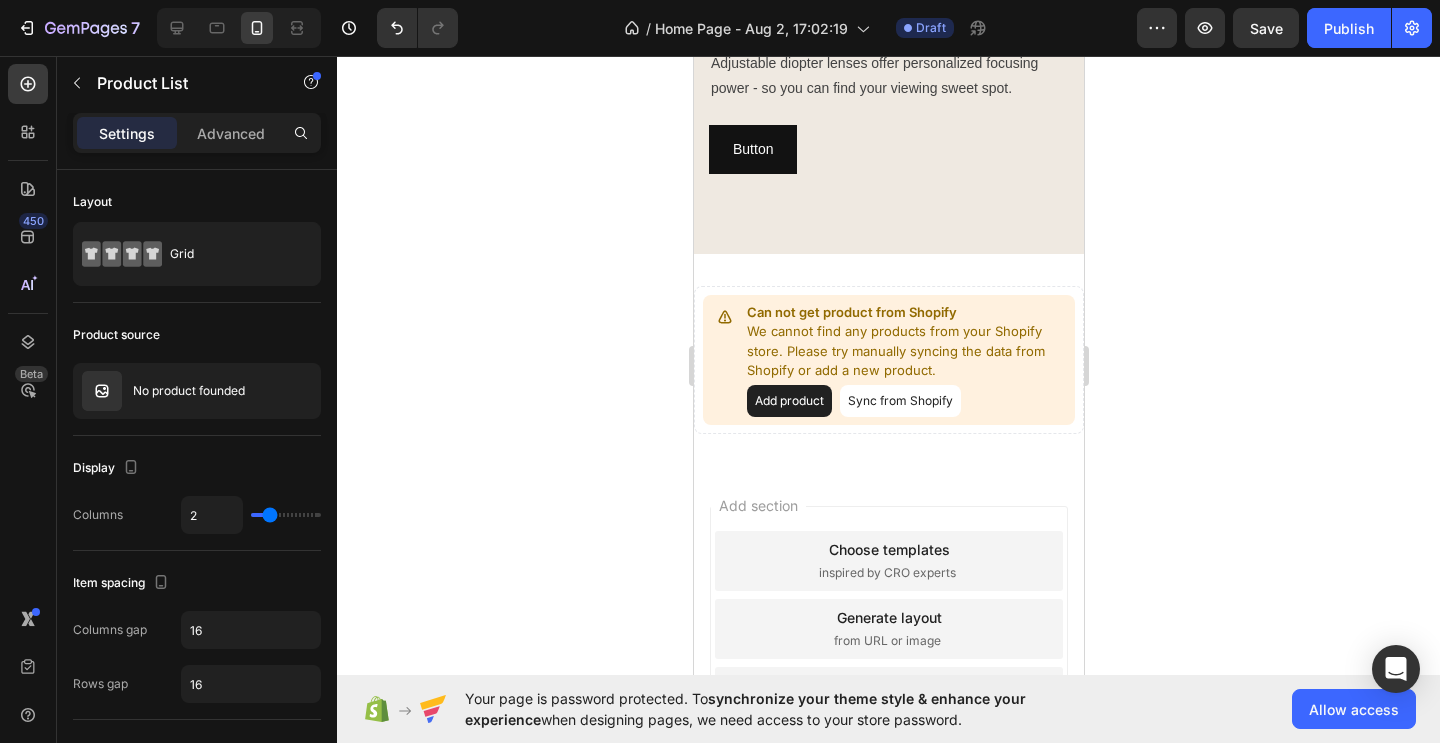 click on "Add product" at bounding box center [788, 401] 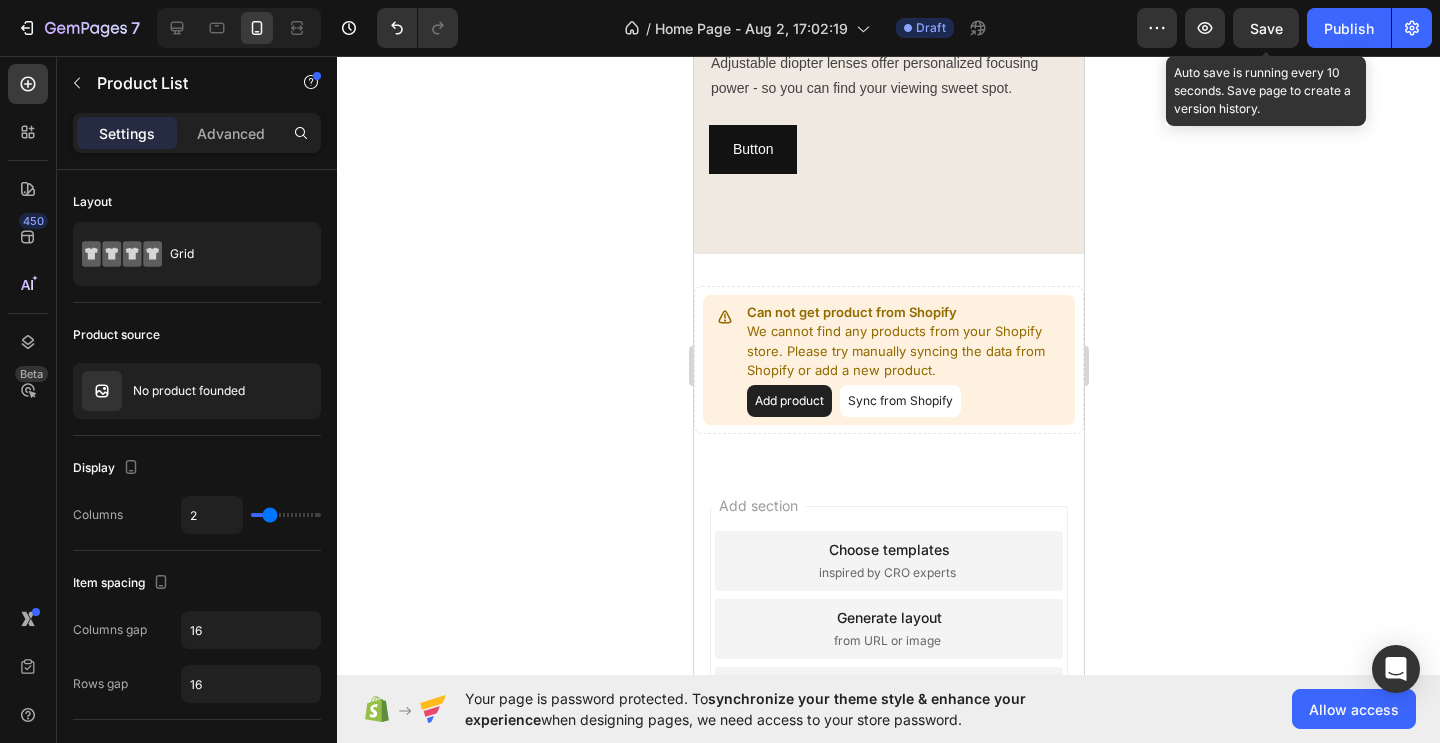click on "Save" at bounding box center (1266, 28) 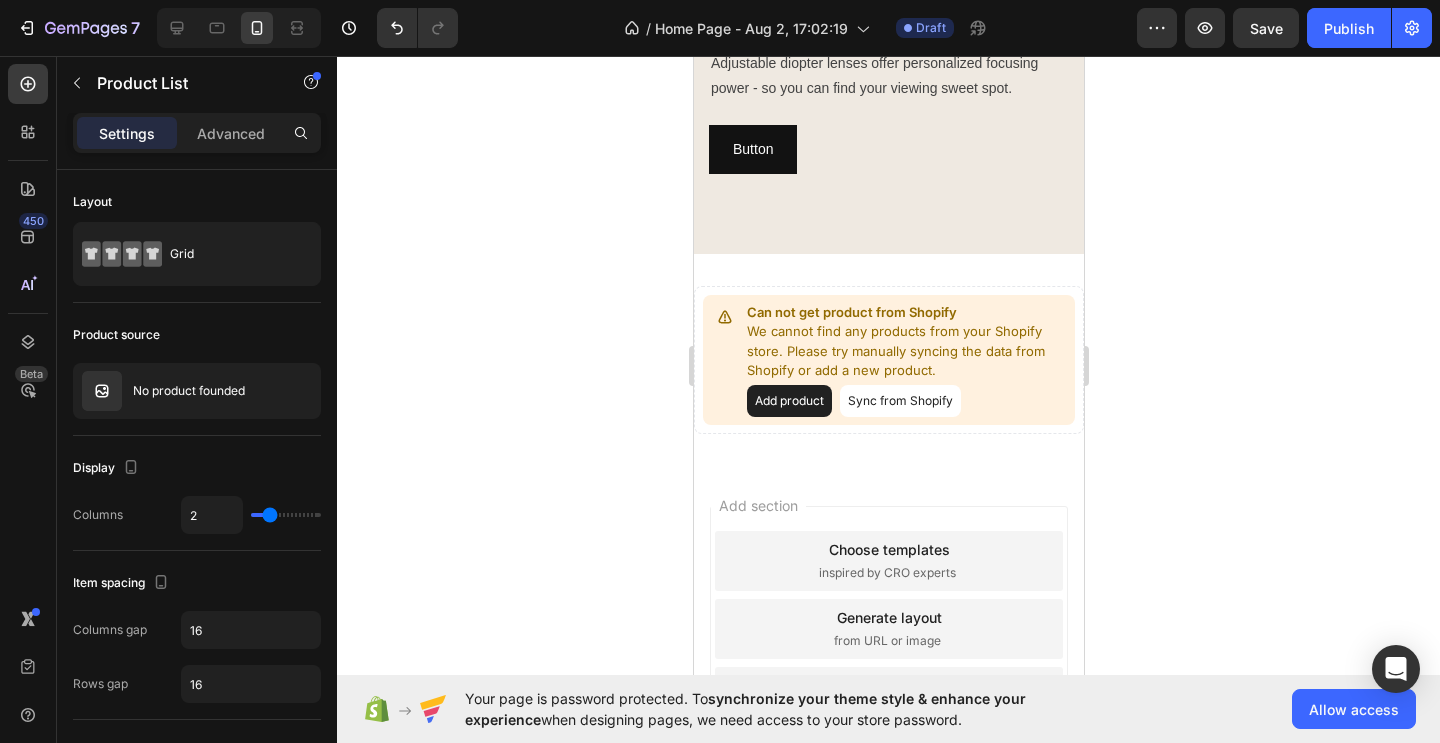 click on "Sync from Shopify" at bounding box center (899, 401) 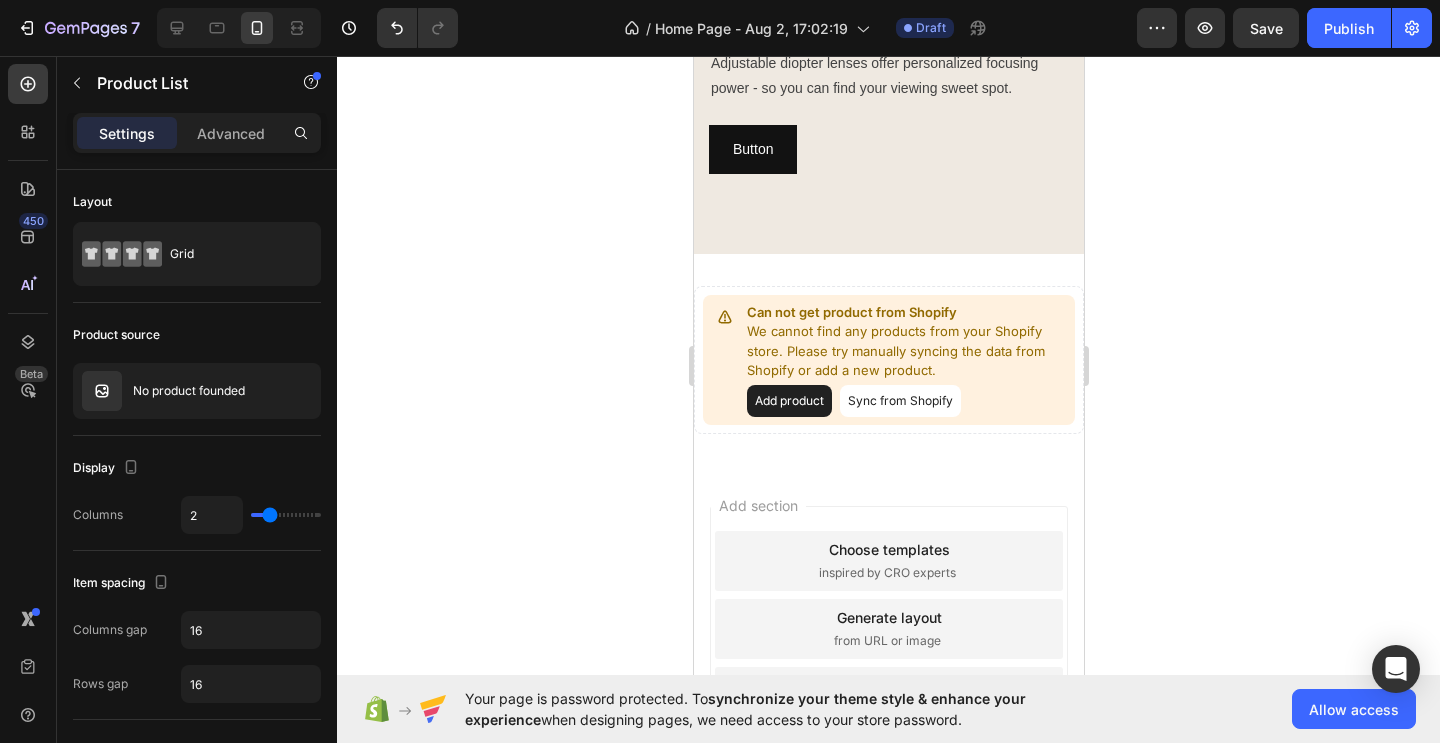 click on "Add product" at bounding box center [788, 401] 